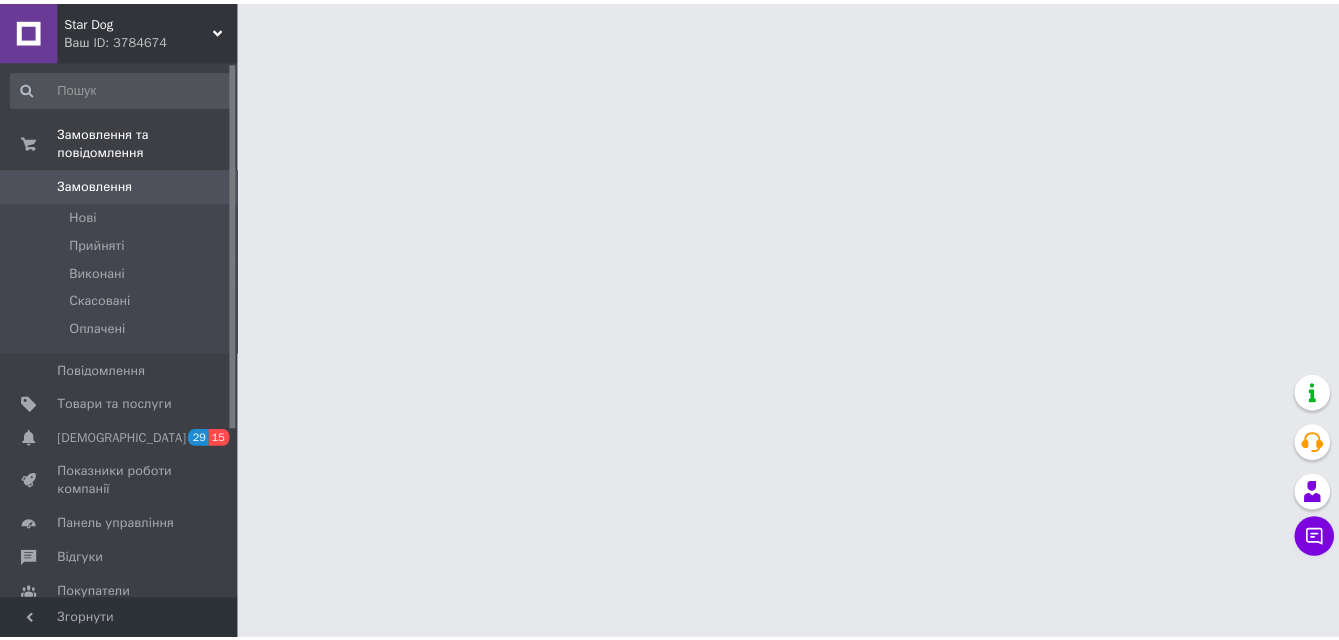 scroll, scrollTop: 0, scrollLeft: 0, axis: both 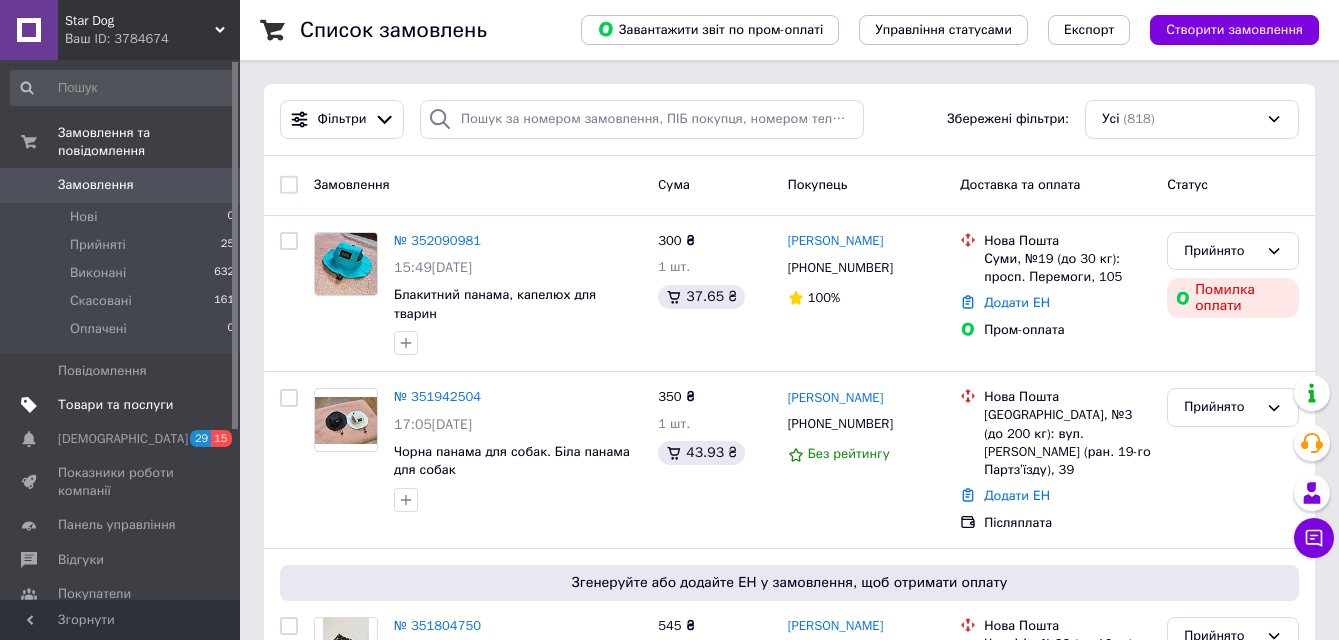 click on "Товари та послуги" at bounding box center (115, 405) 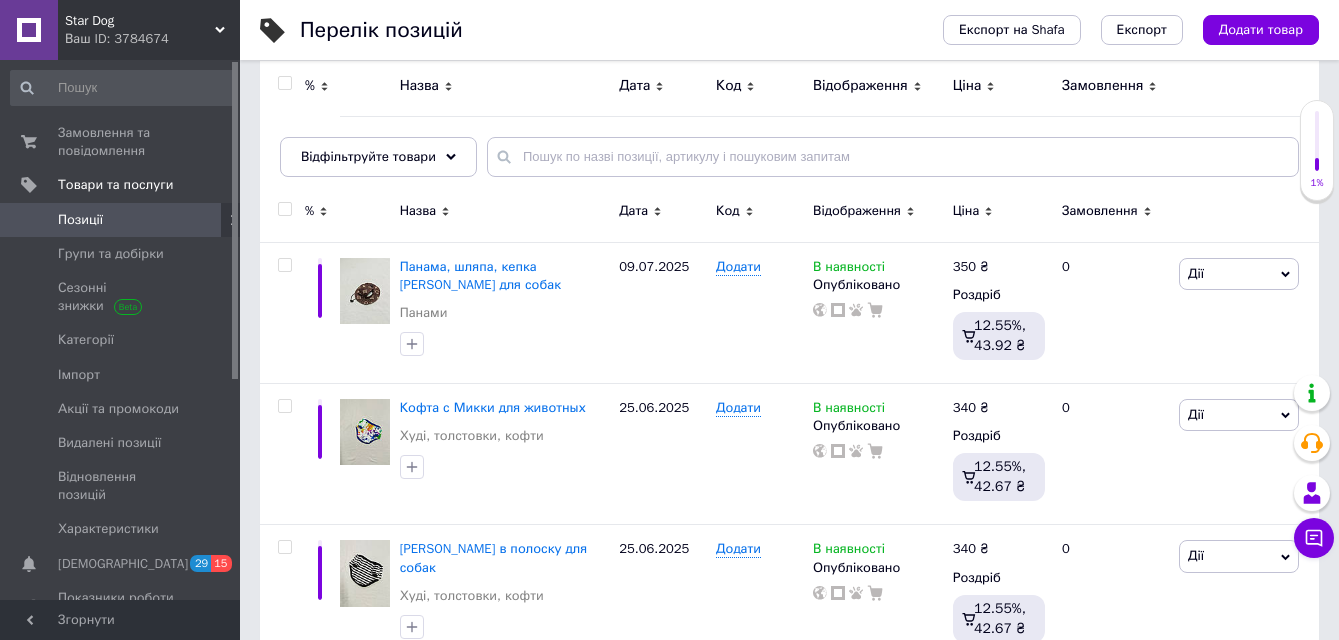 scroll, scrollTop: 161, scrollLeft: 0, axis: vertical 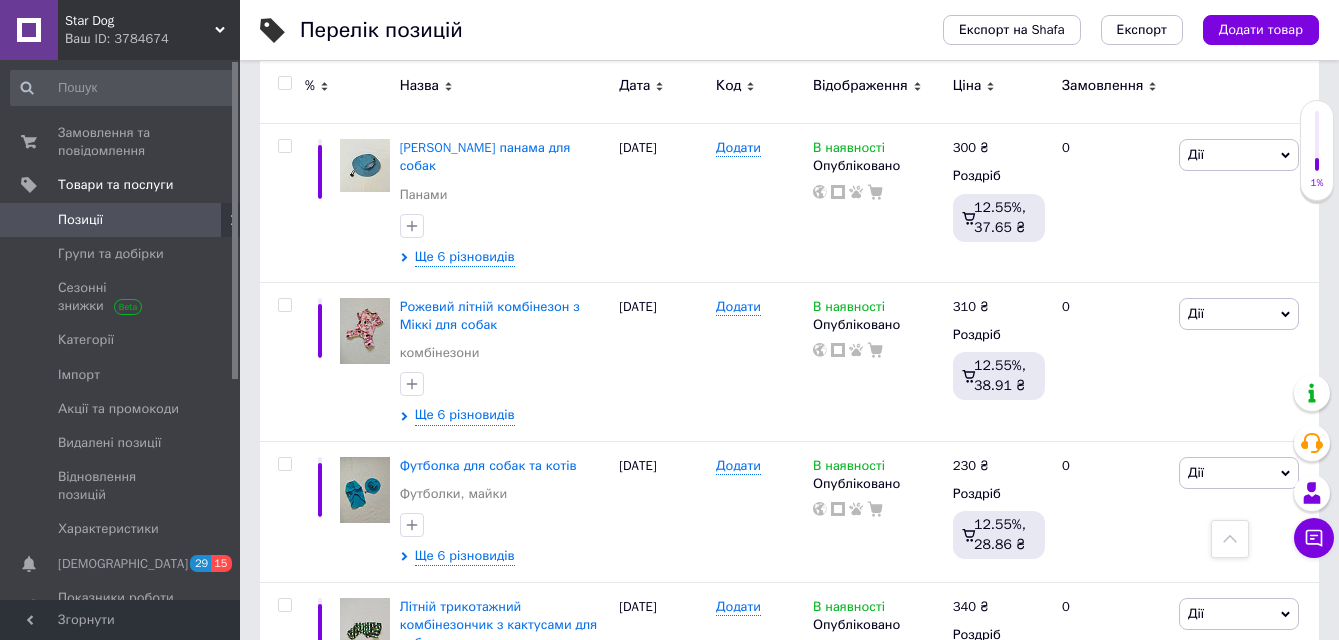 drag, startPoint x: 1339, startPoint y: 415, endPoint x: 1344, endPoint y: 396, distance: 19.646883 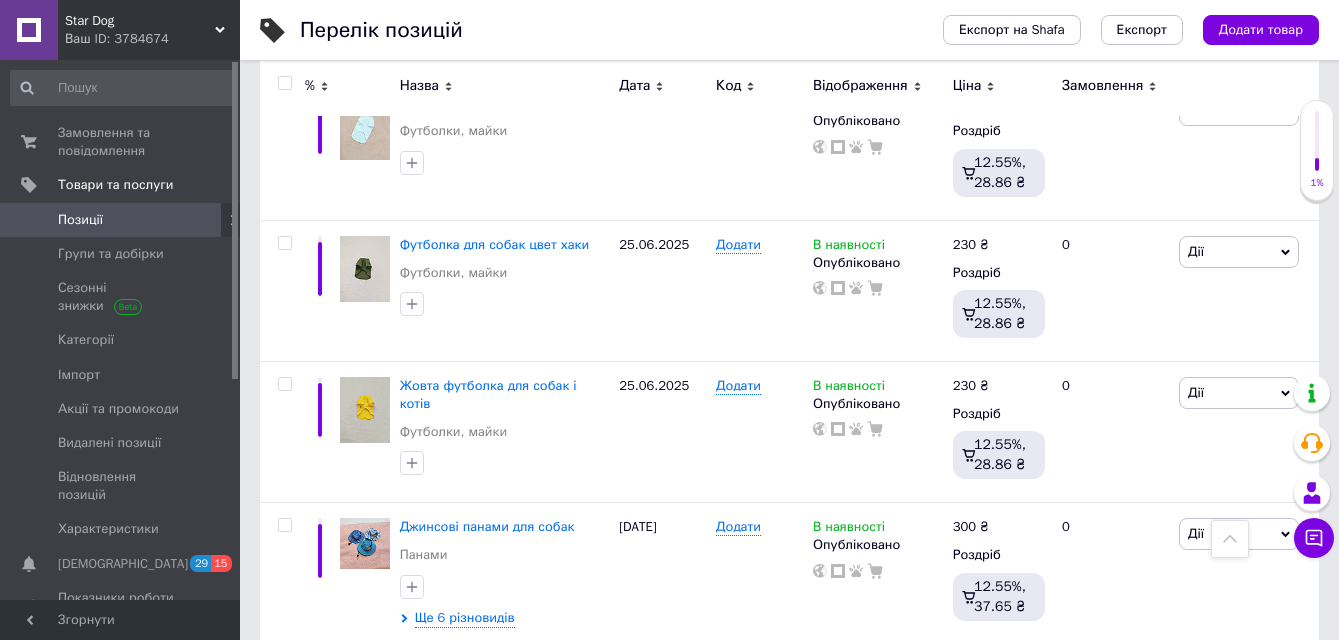 scroll, scrollTop: 872, scrollLeft: 0, axis: vertical 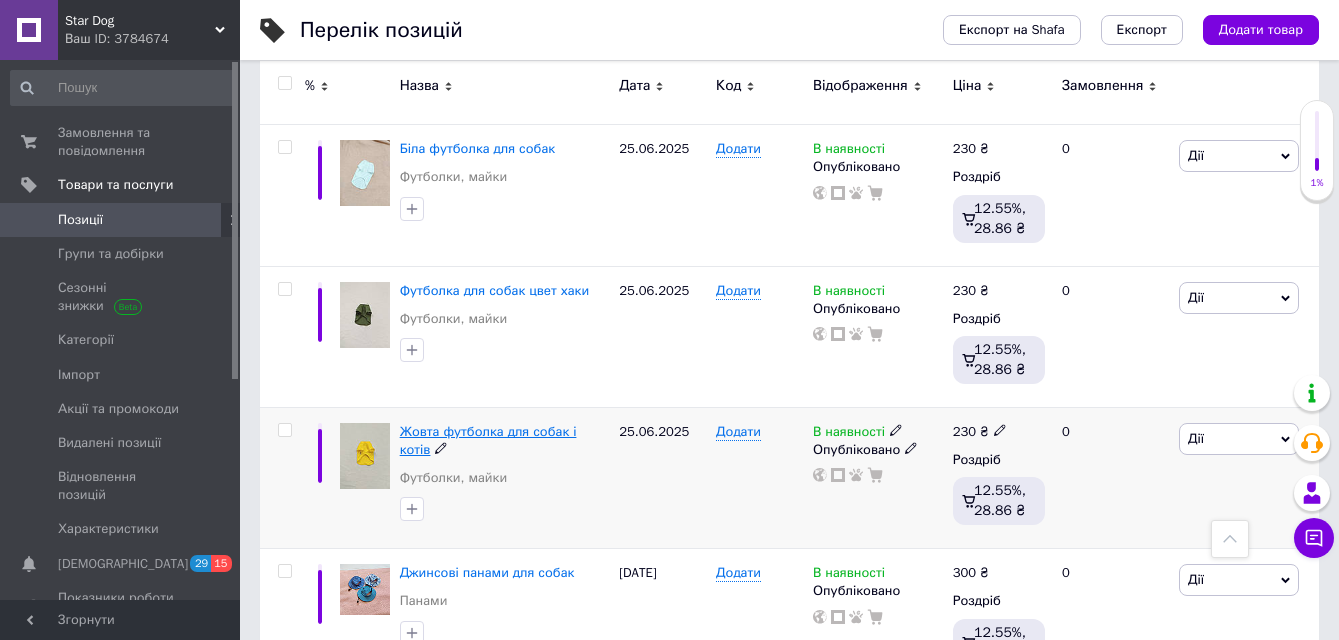 click on "Жовта футболка для собак і котів" at bounding box center [488, 440] 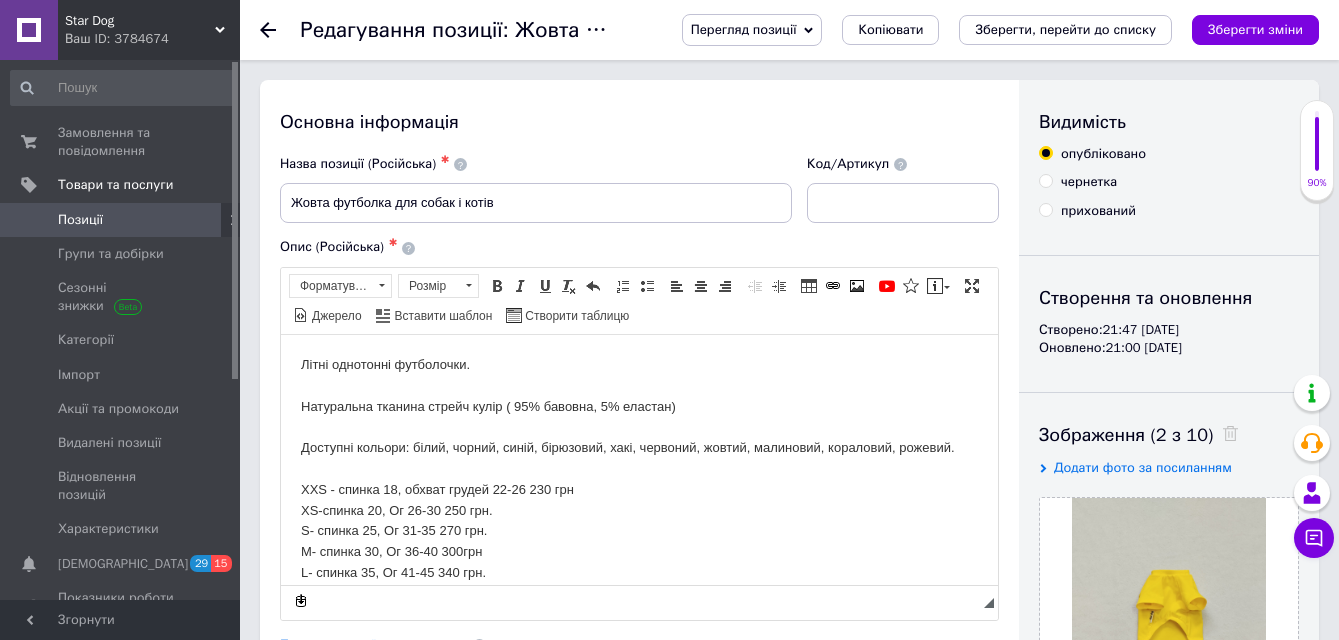 scroll, scrollTop: 0, scrollLeft: 0, axis: both 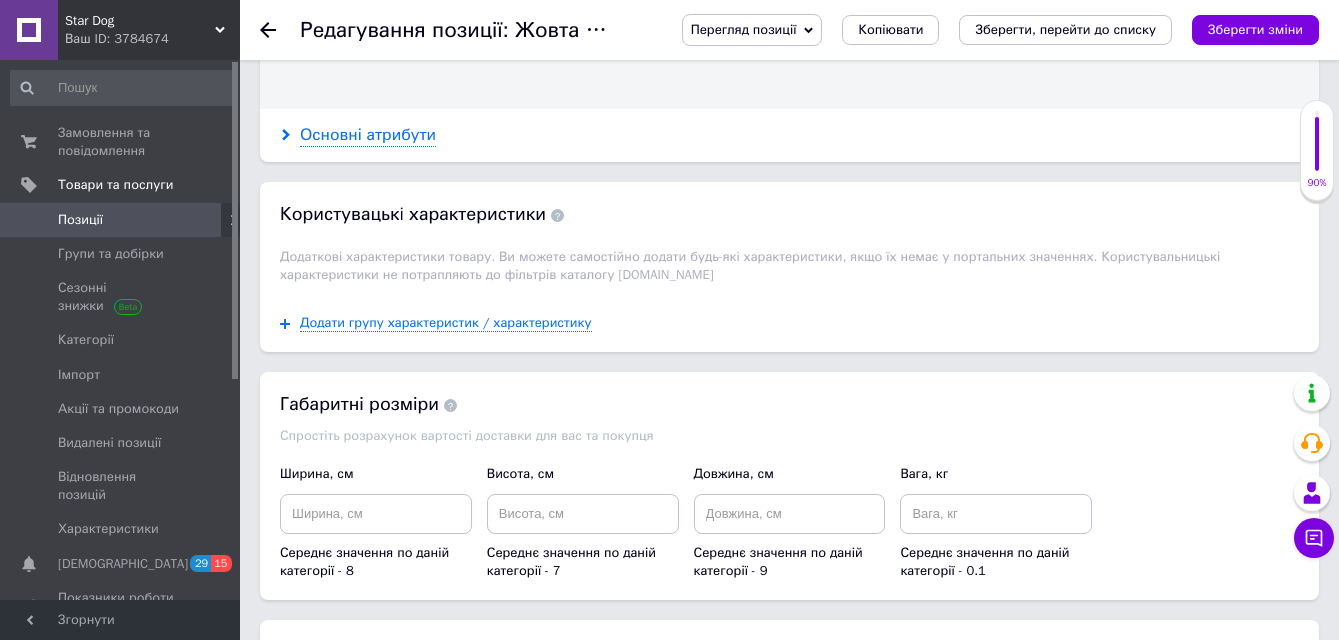 click on "Основні атрибути" at bounding box center [368, 135] 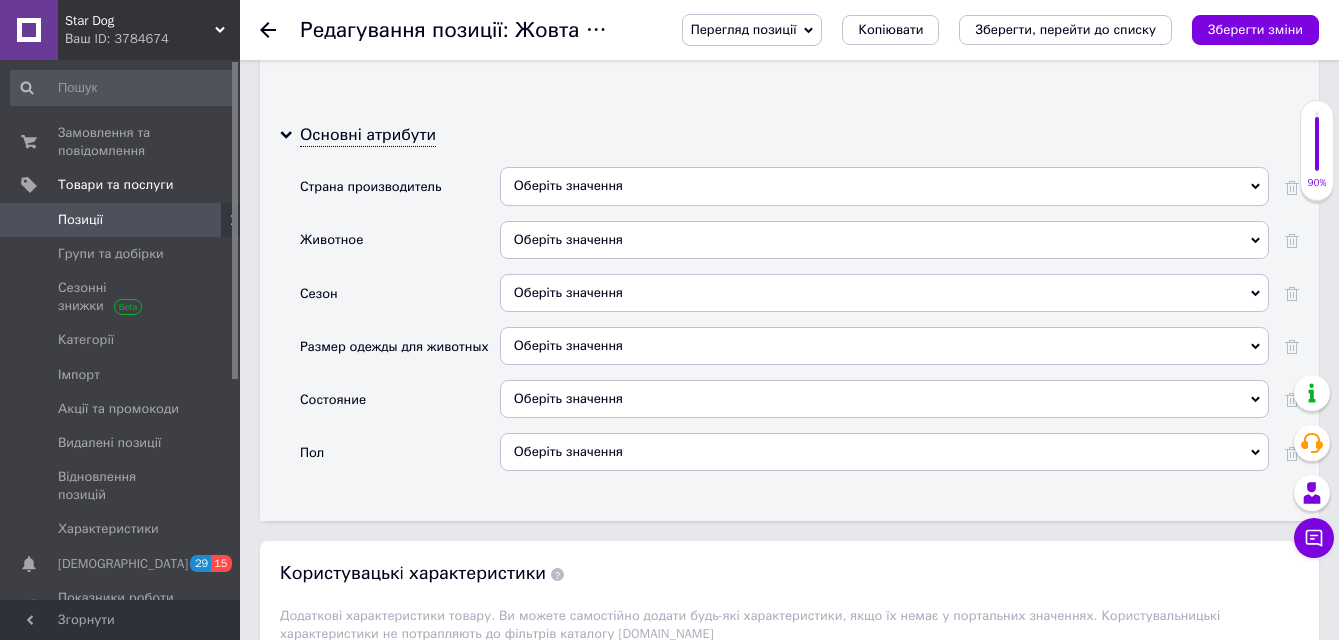 click on "Оберіть значення" at bounding box center [884, 346] 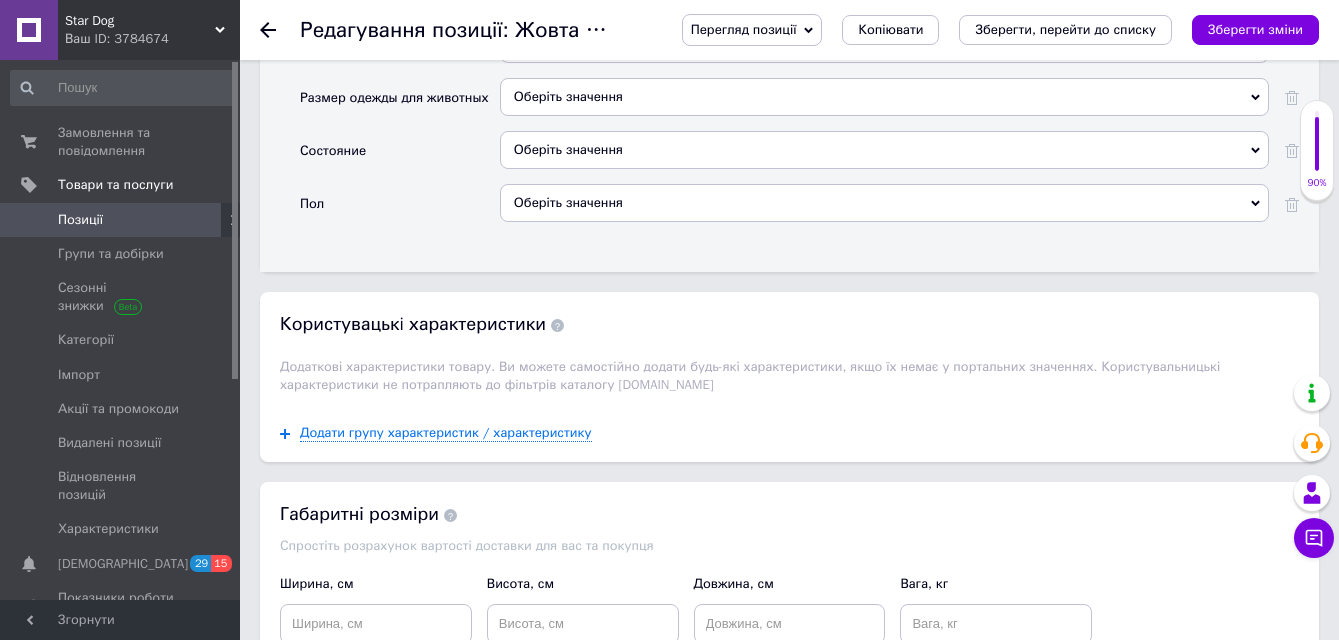 scroll, scrollTop: 2234, scrollLeft: 0, axis: vertical 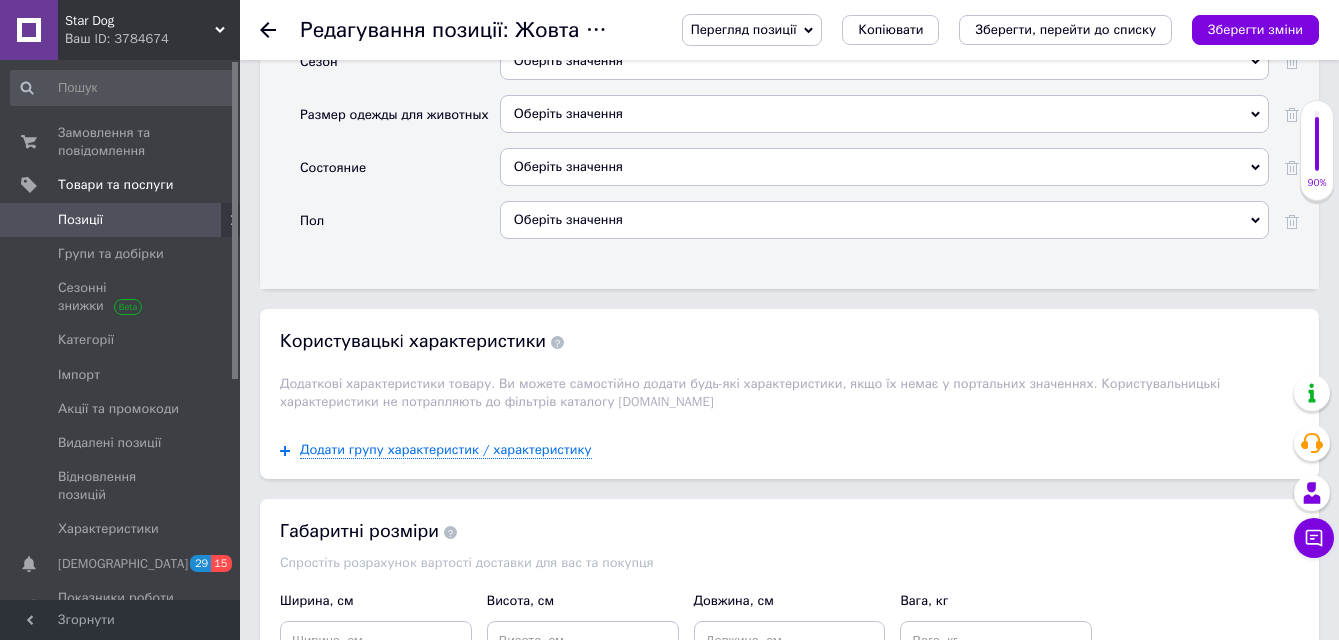 click on "Оберіть значення" at bounding box center (884, 114) 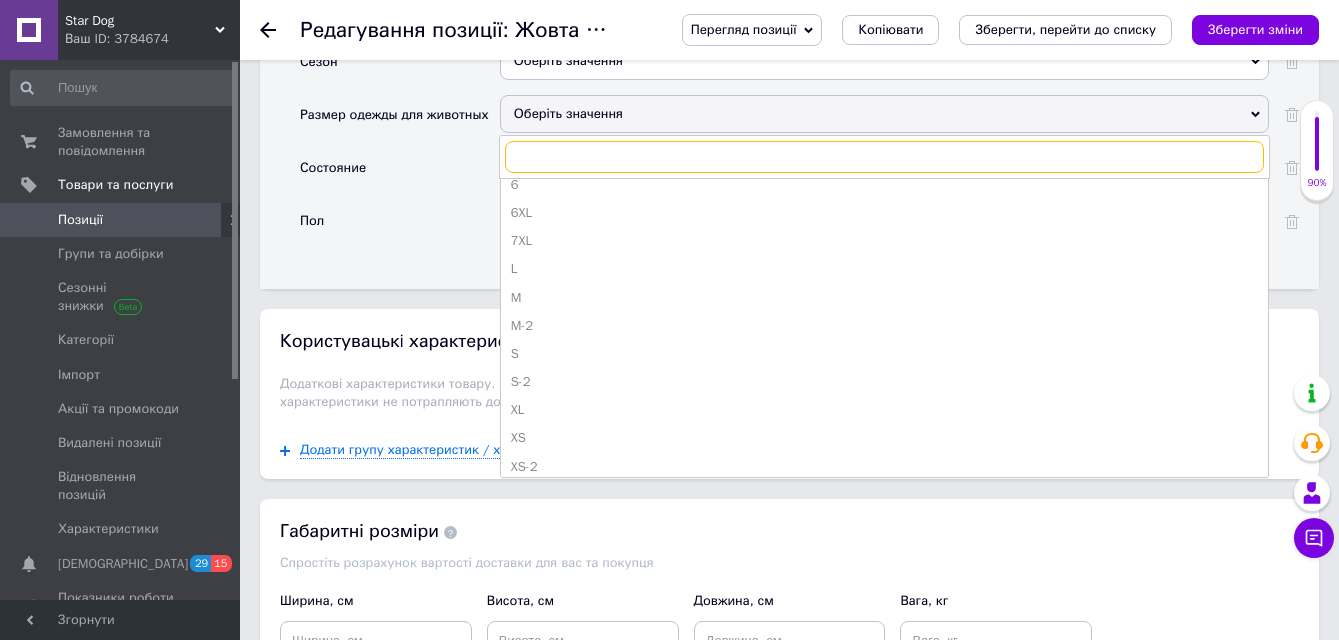 scroll, scrollTop: 304, scrollLeft: 0, axis: vertical 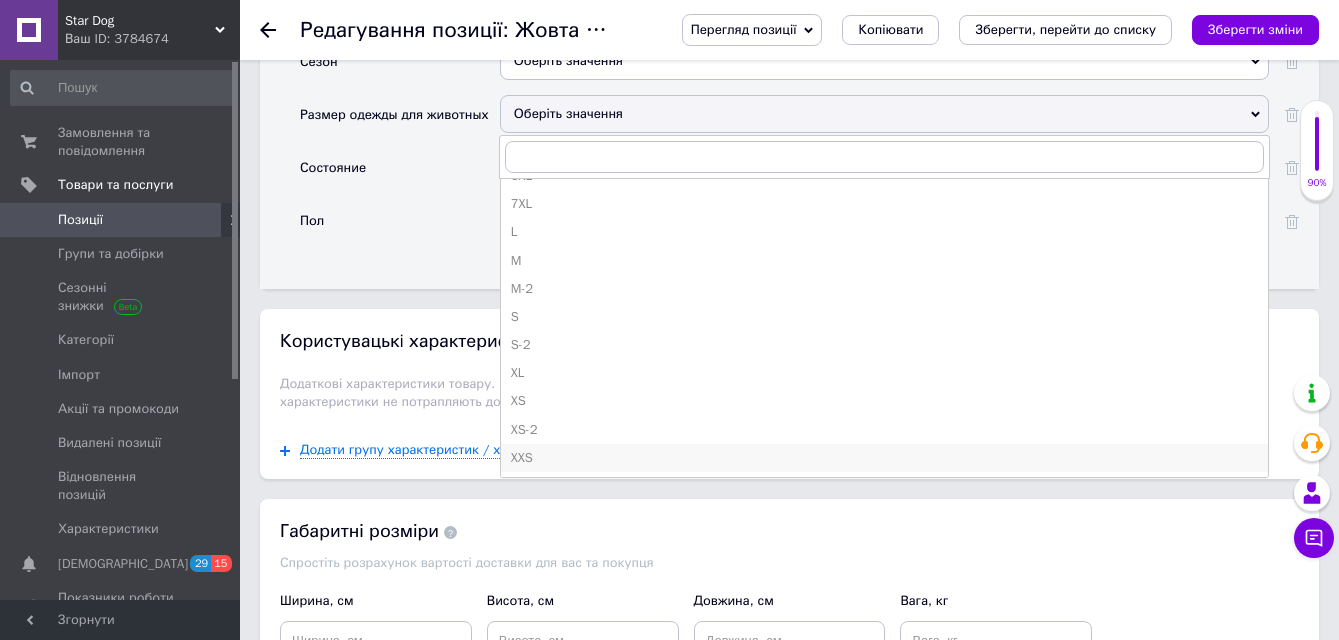 click on "XXS" at bounding box center [884, 458] 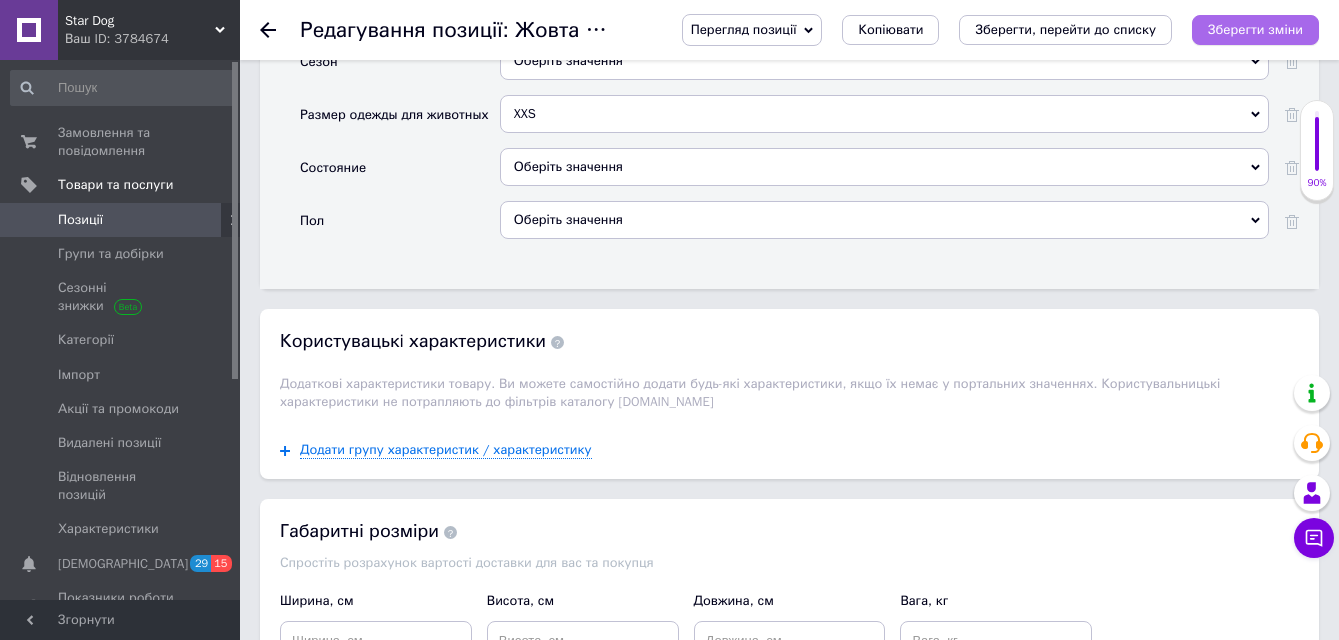 click on "Зберегти зміни" at bounding box center [1255, 30] 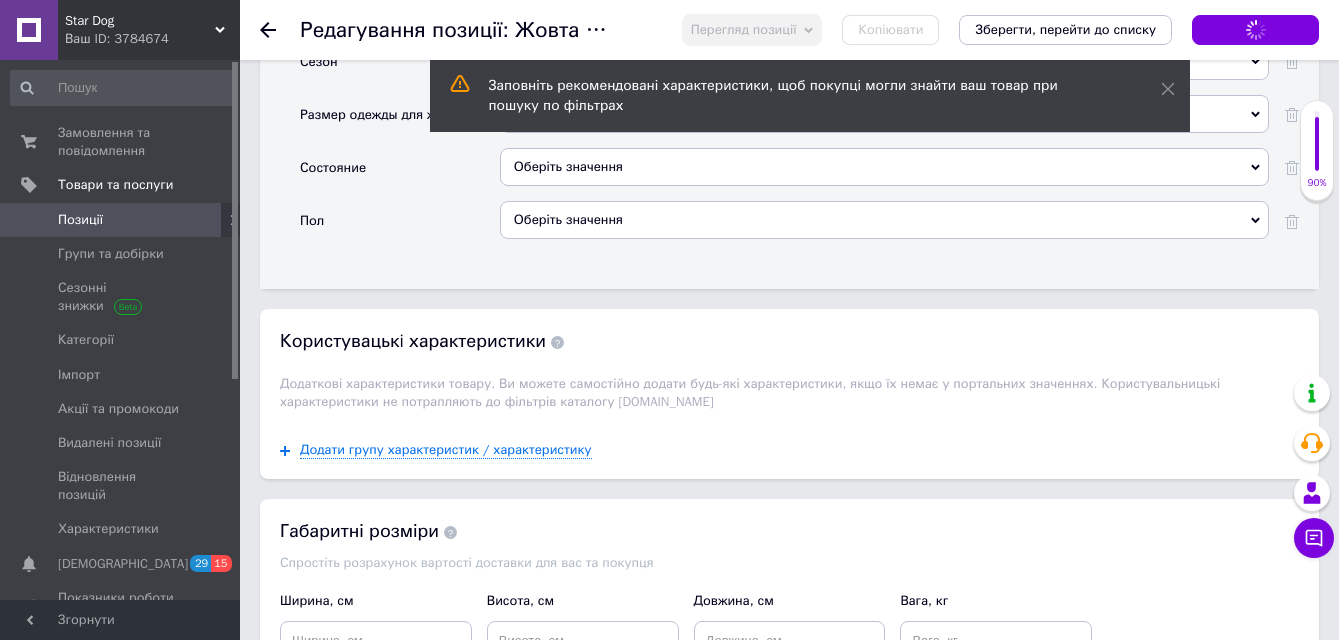 scroll, scrollTop: 2771, scrollLeft: 0, axis: vertical 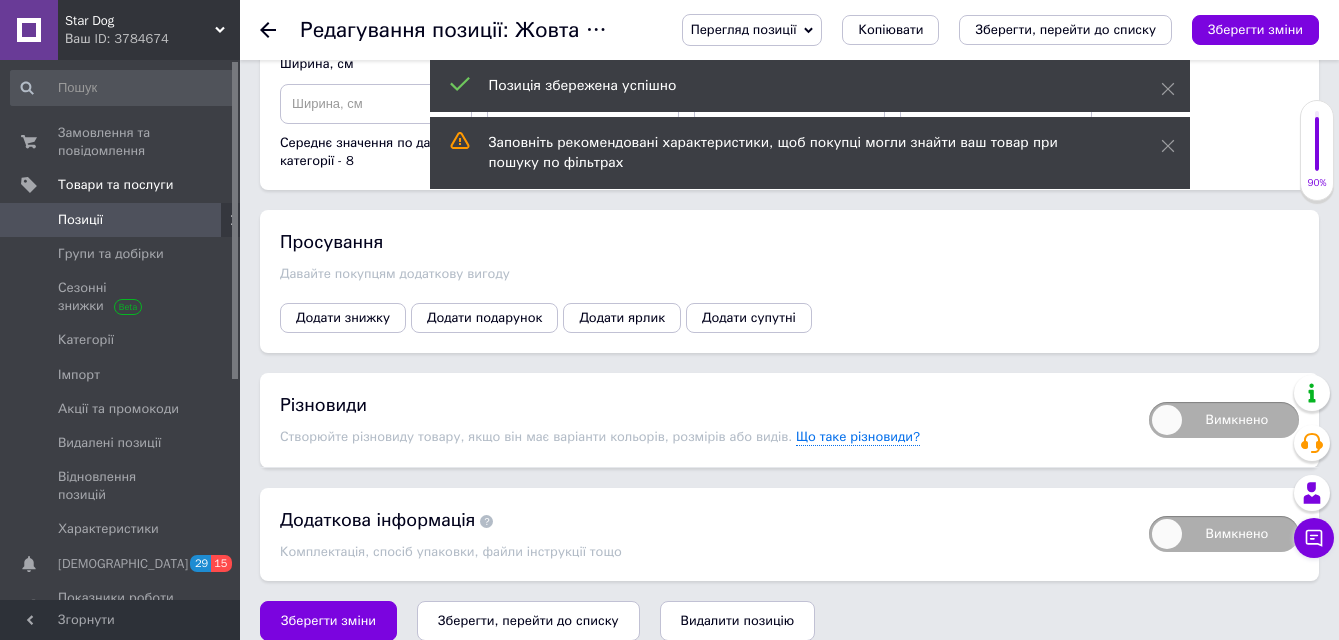click on "Вимкнено" at bounding box center [1224, 420] 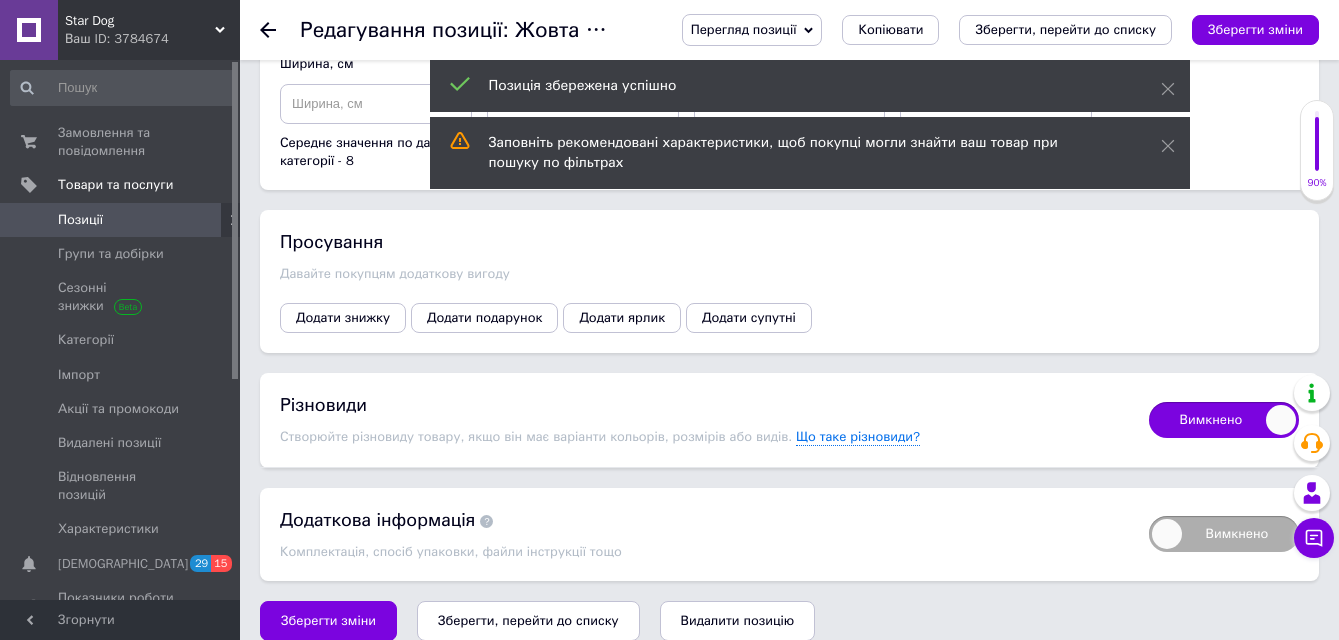 checkbox on "true" 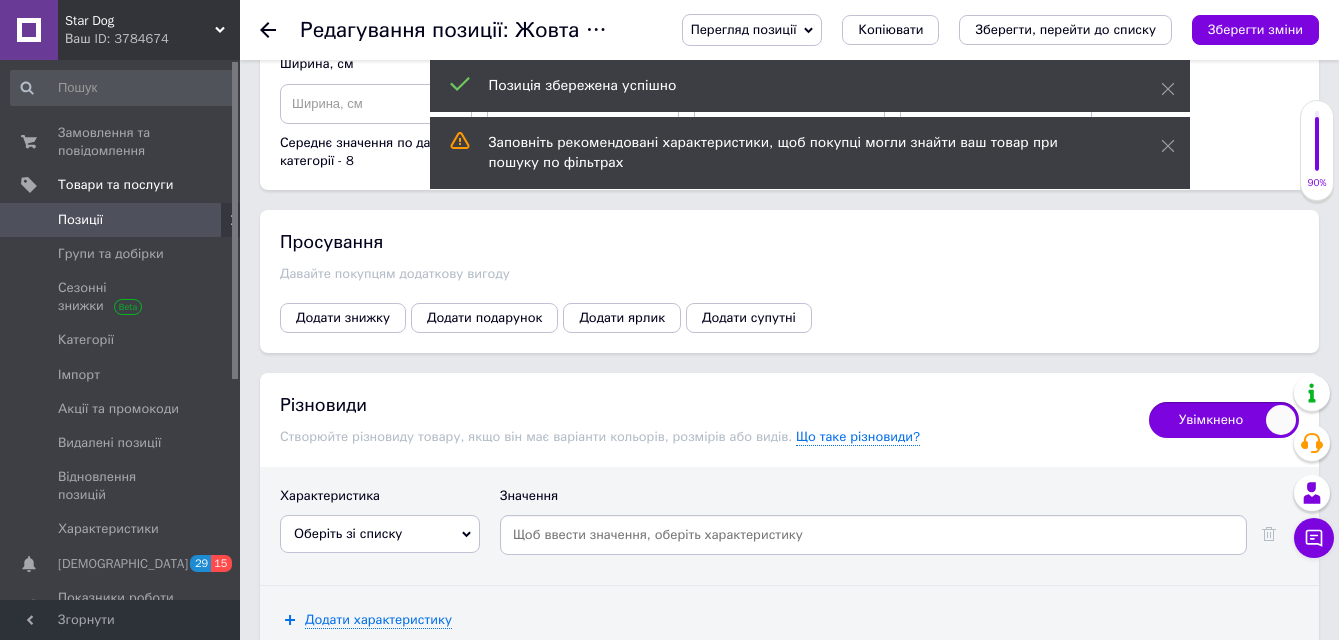 click on "Оберіть зі списку" at bounding box center (348, 533) 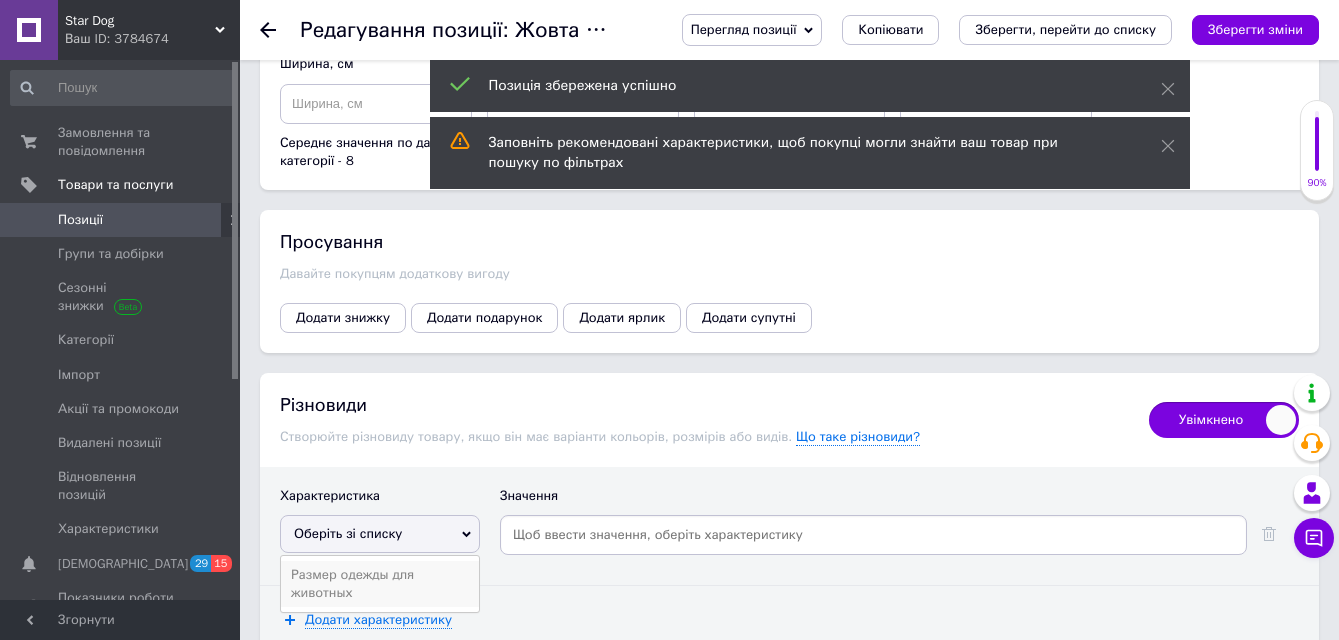 click on "Размер одежды для животных" at bounding box center [380, 584] 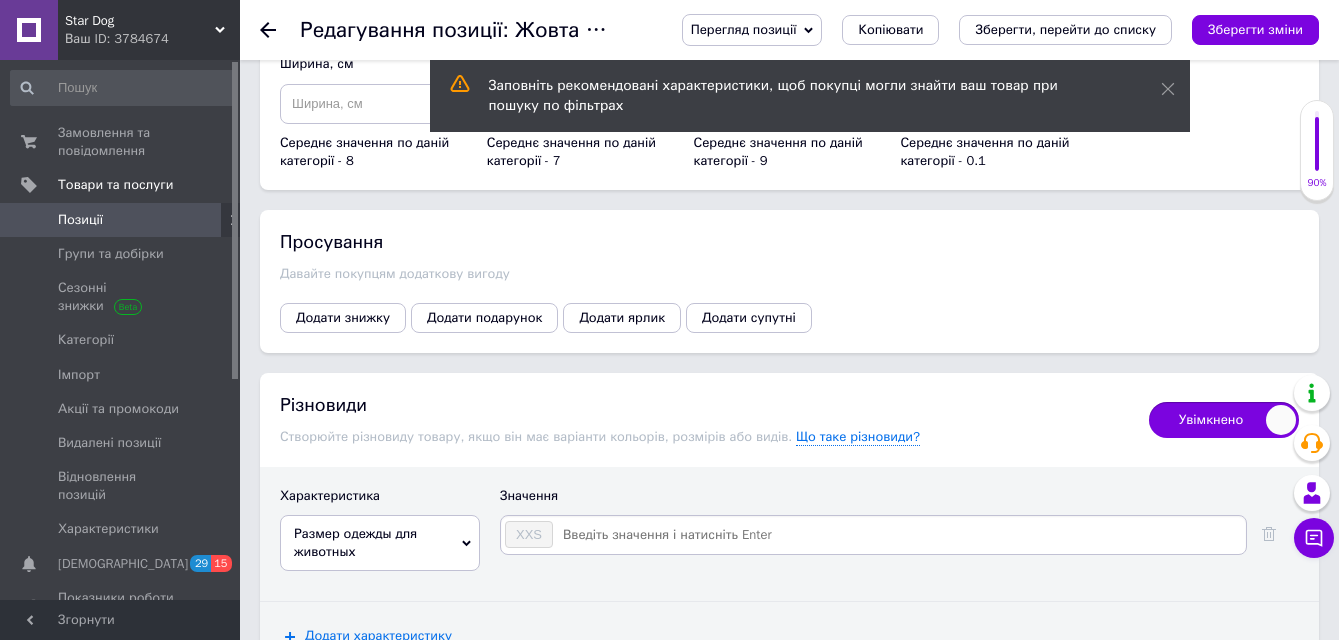 click at bounding box center (898, 535) 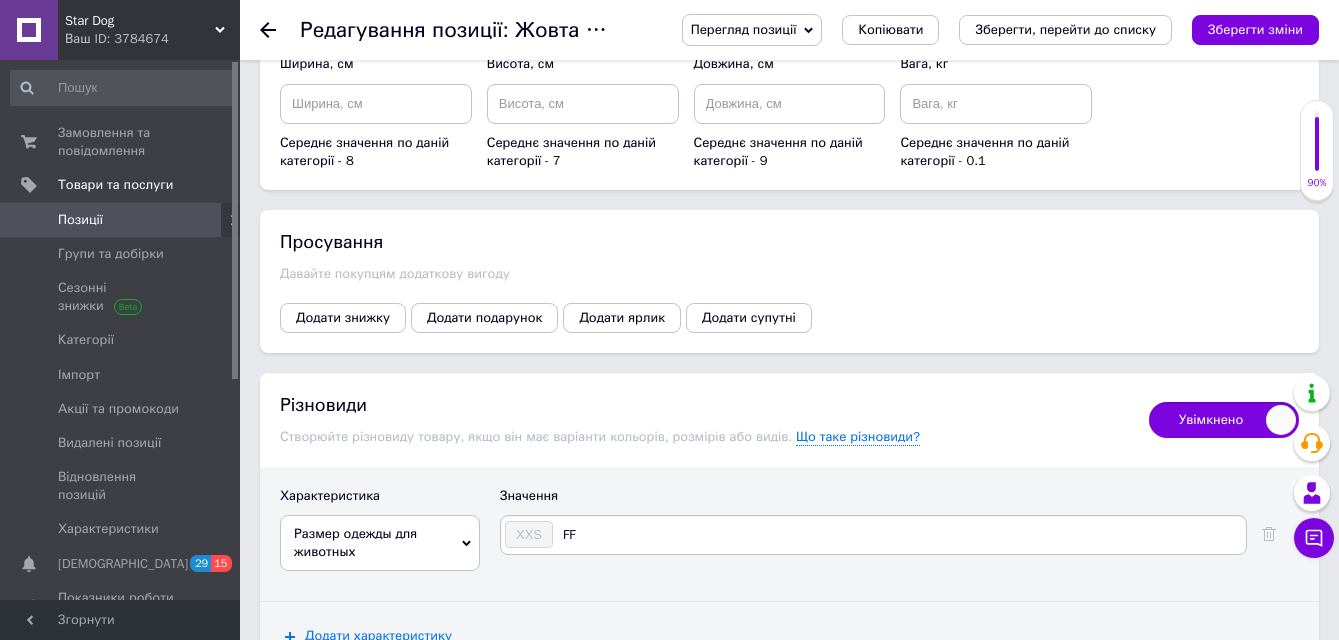 type on "F" 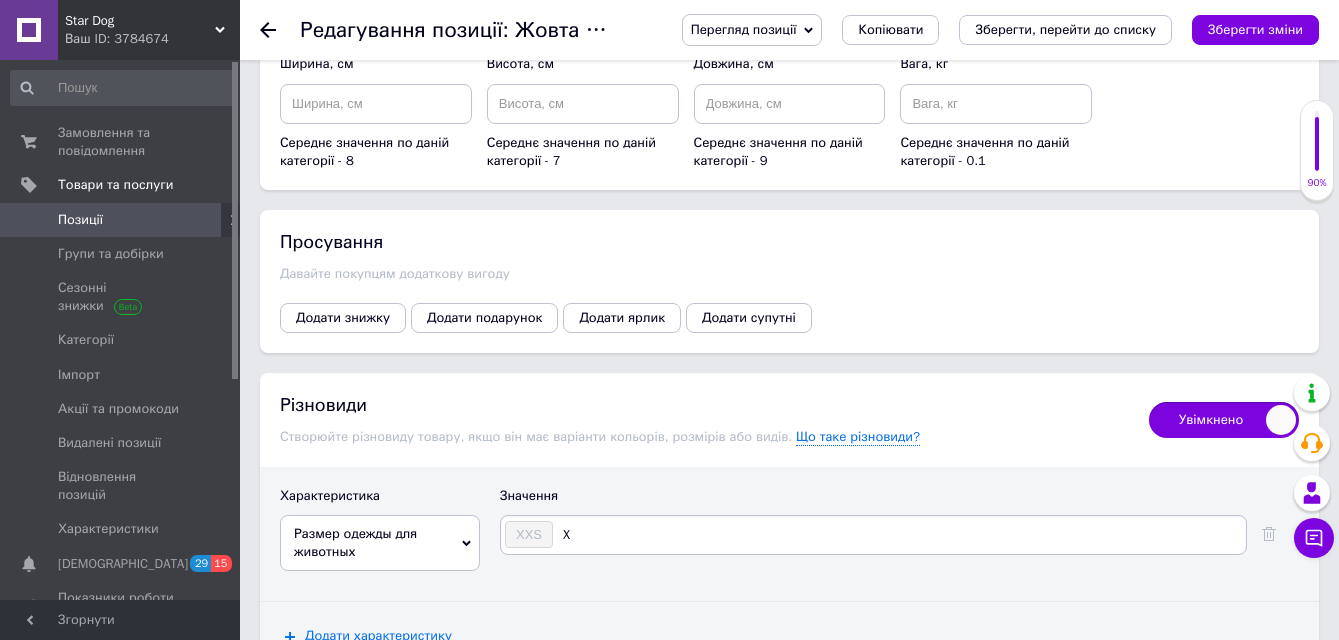 type on "XS" 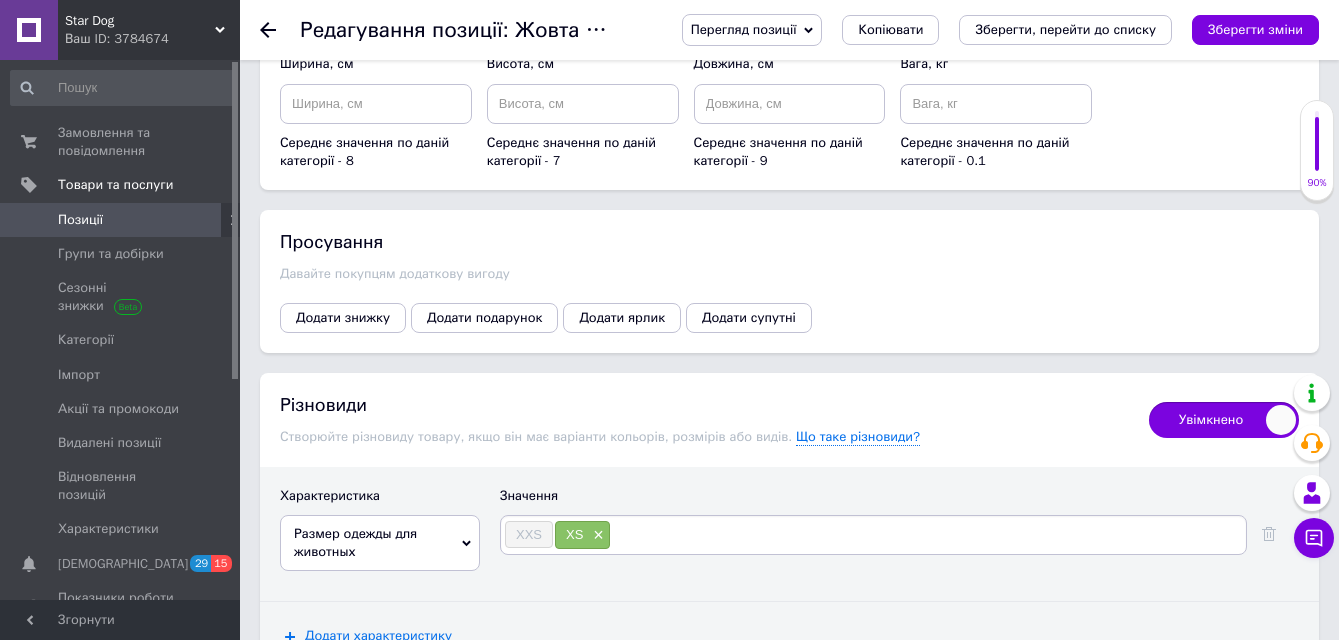 type on "S" 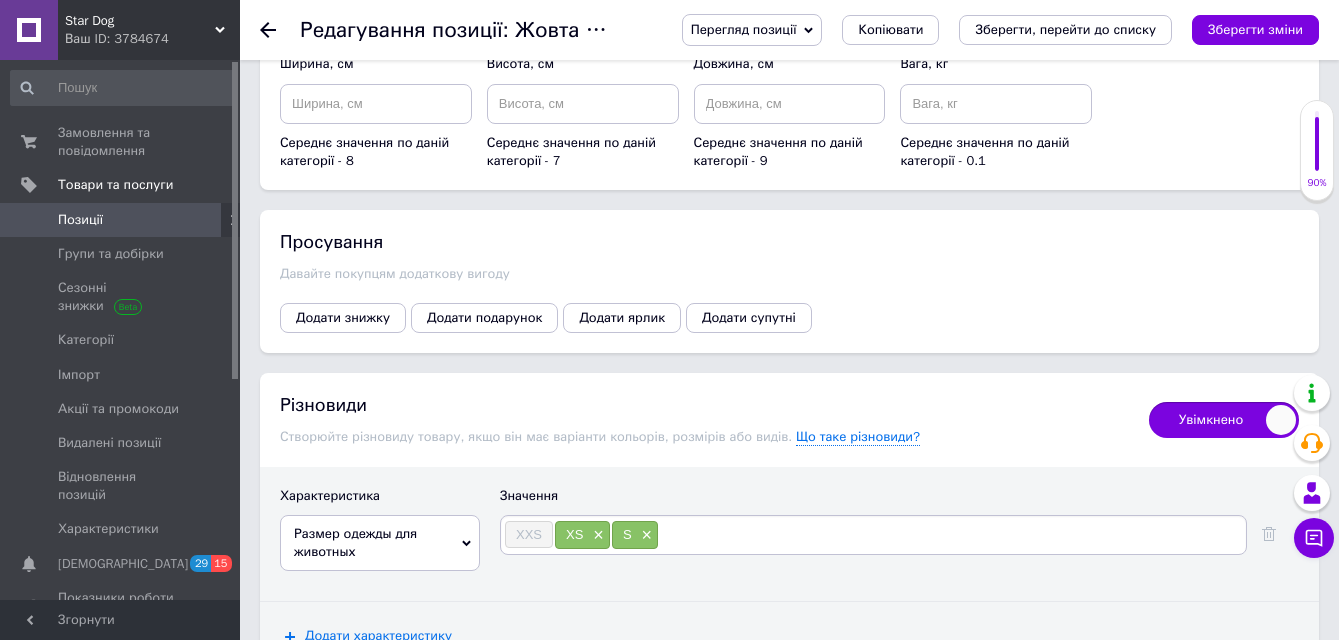 type on "M" 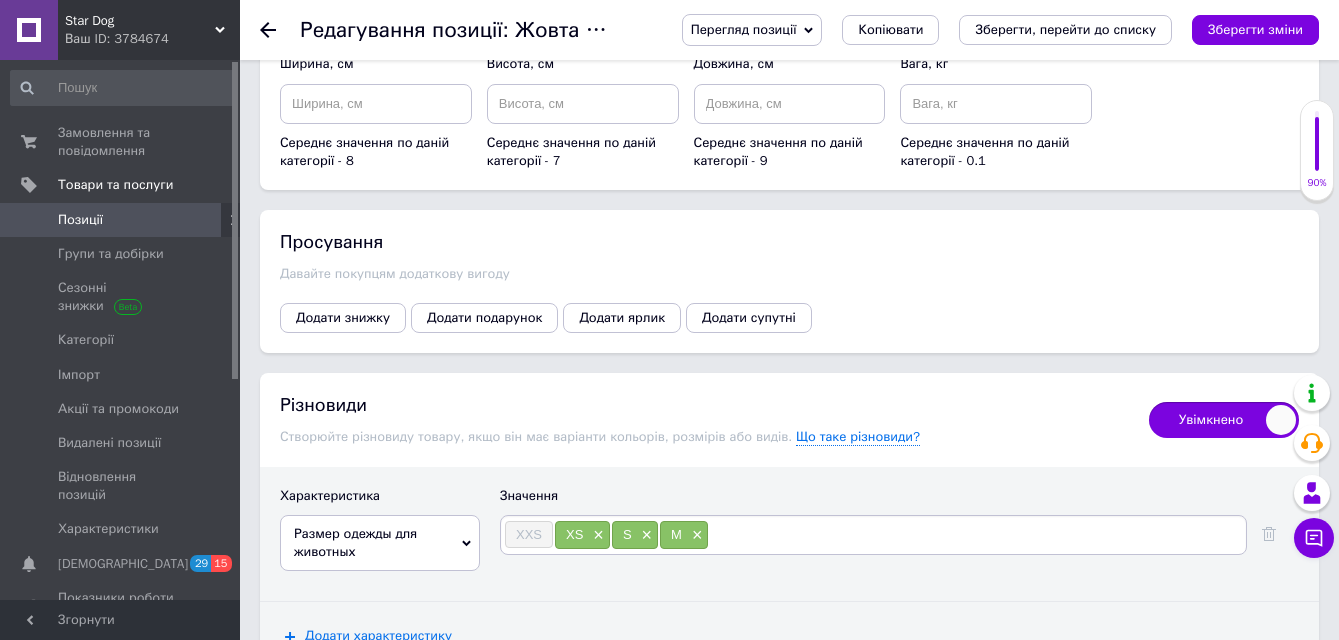 type on "L" 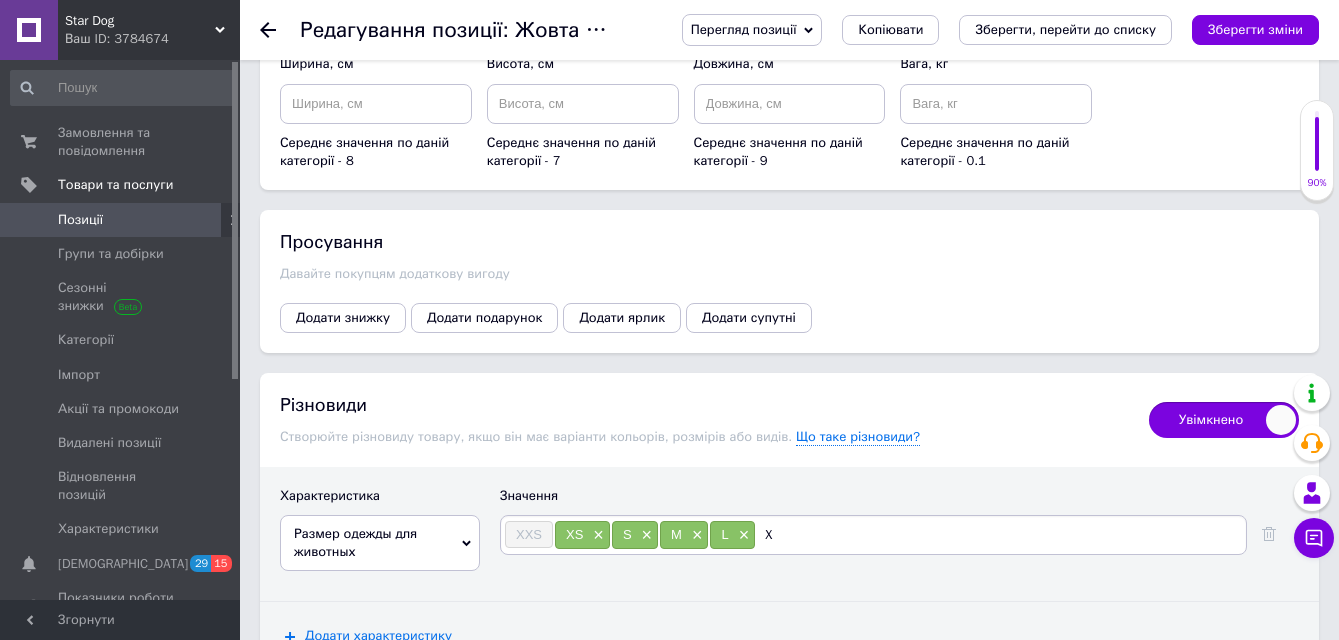 type on "XL" 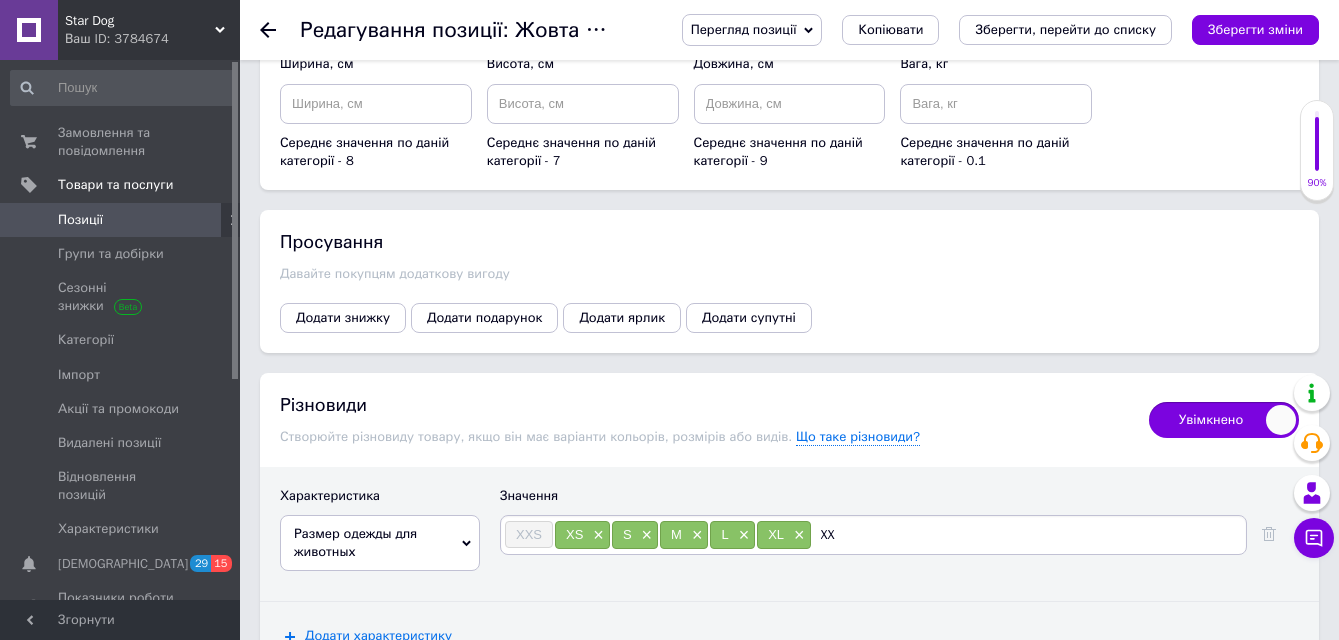 type on "XXL" 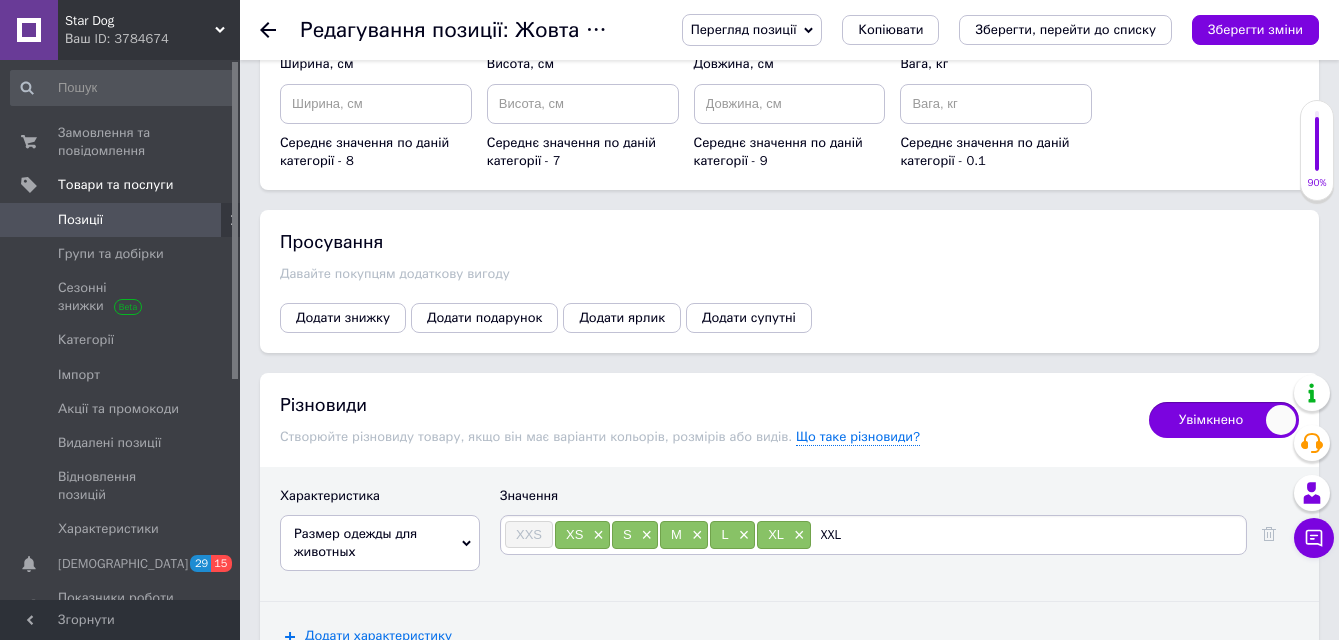 type 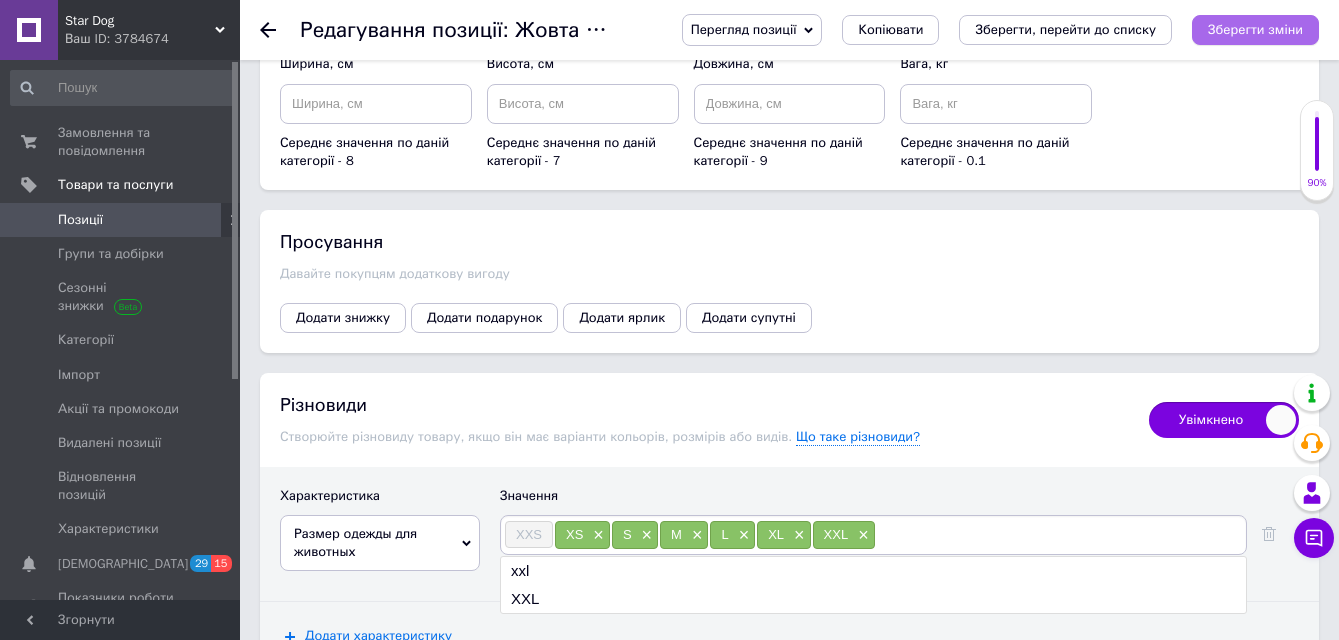 click on "Зберегти зміни" at bounding box center [1255, 29] 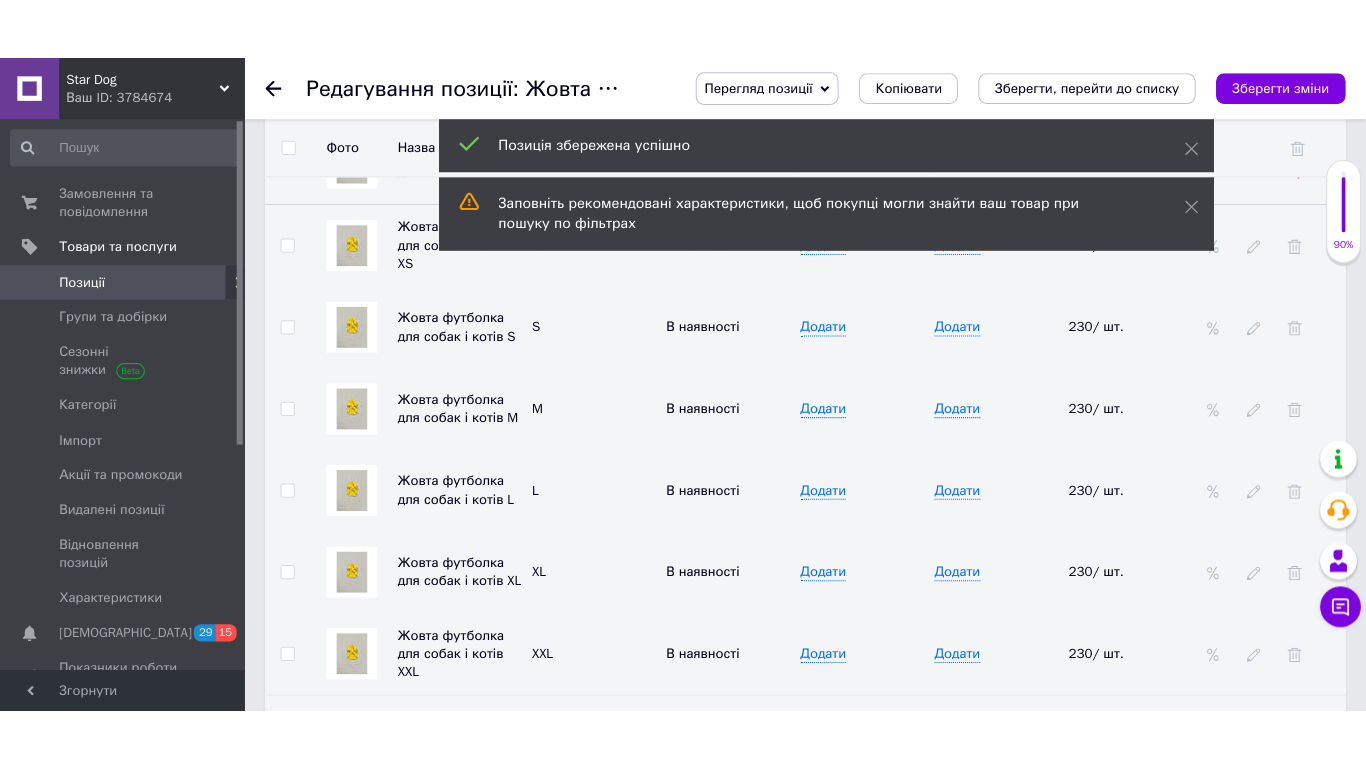 scroll, scrollTop: 3168, scrollLeft: 0, axis: vertical 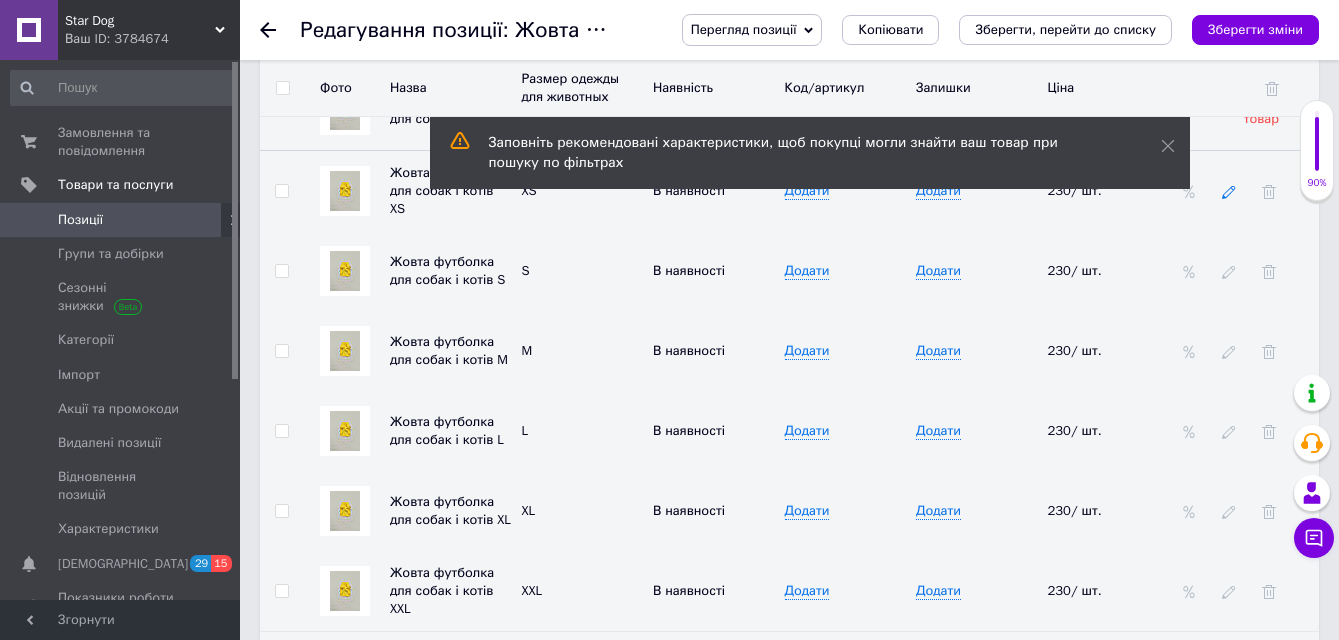 click 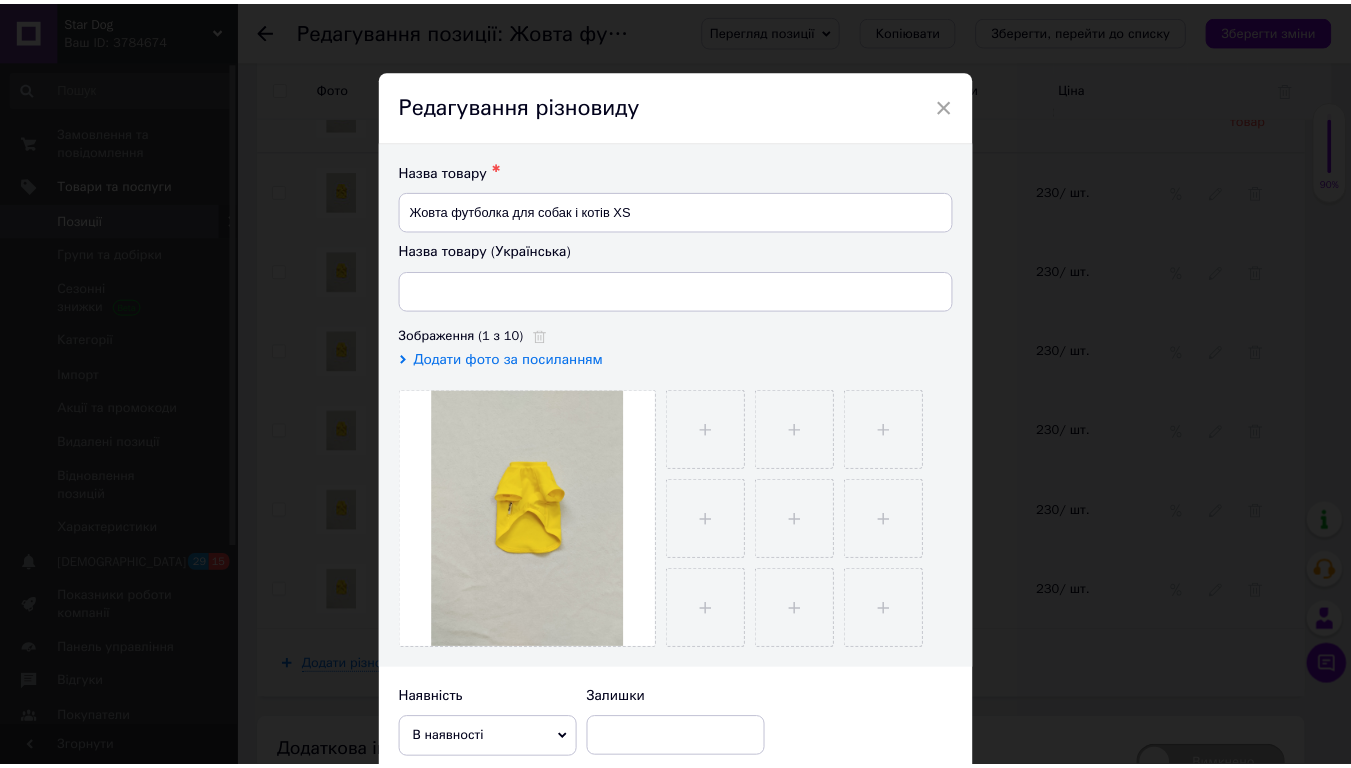 scroll, scrollTop: 565, scrollLeft: 0, axis: vertical 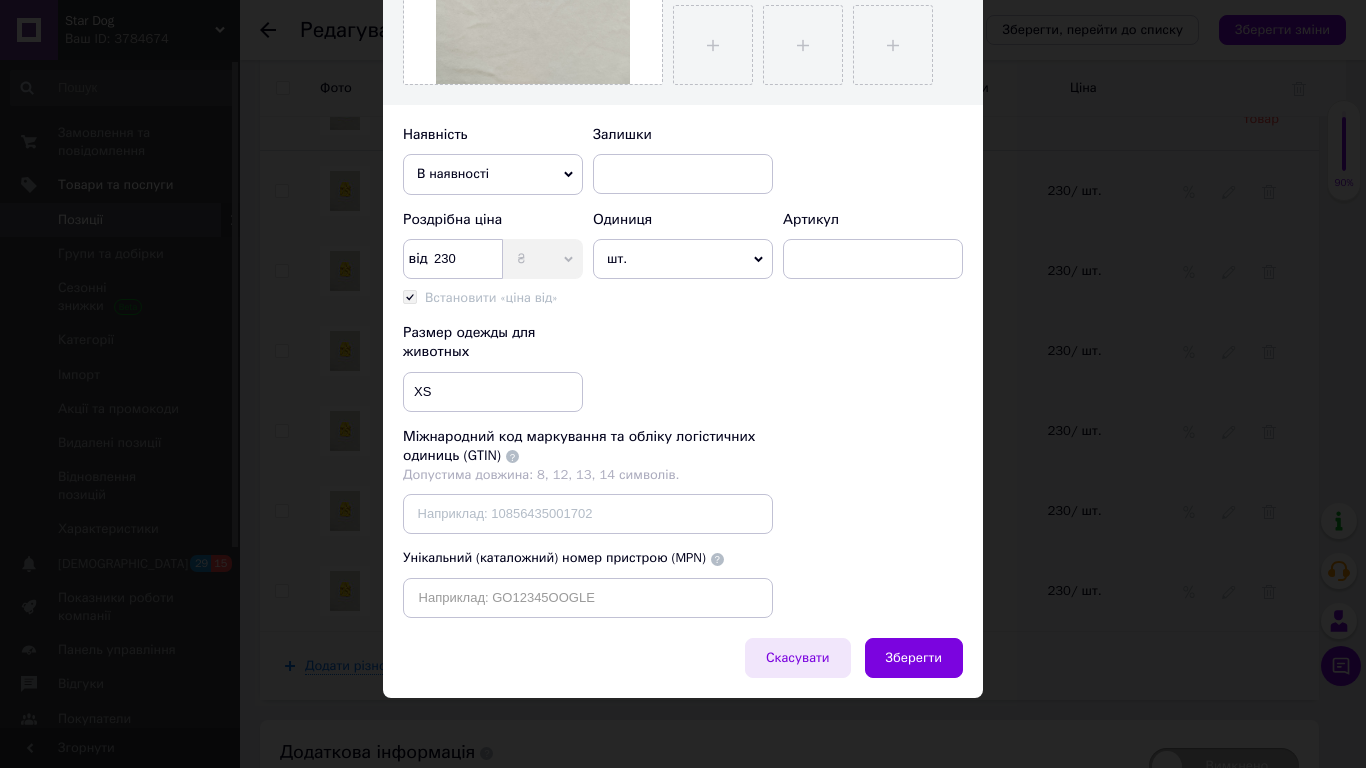 click on "Скасувати" at bounding box center [798, 658] 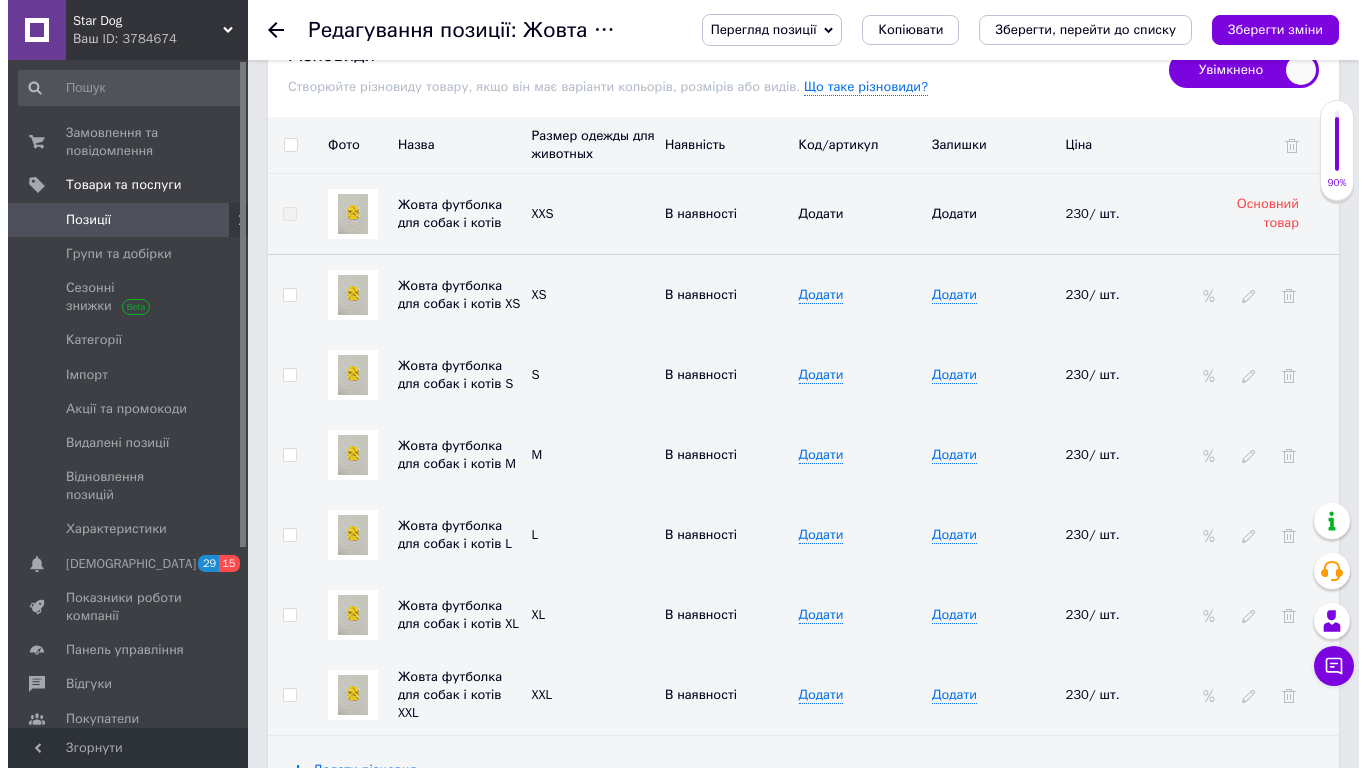 scroll, scrollTop: 3133, scrollLeft: 0, axis: vertical 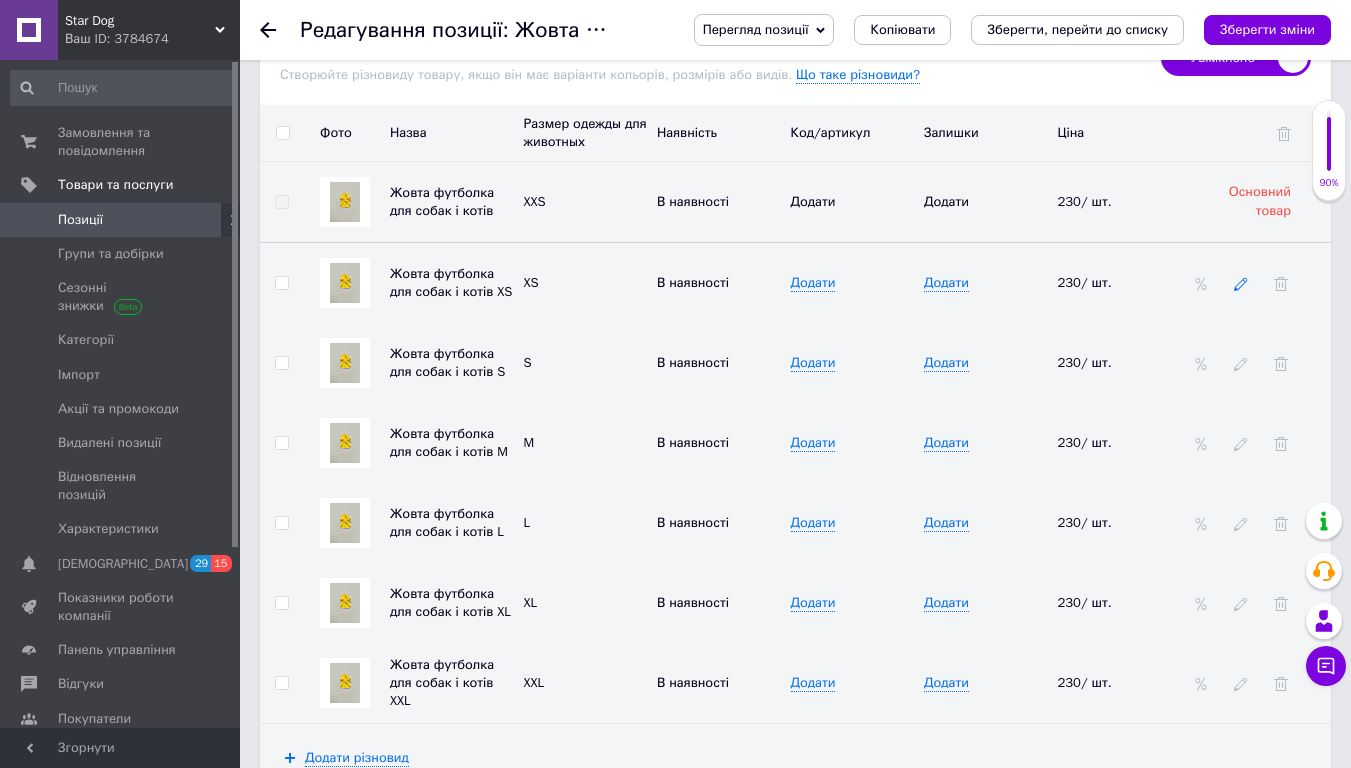 click 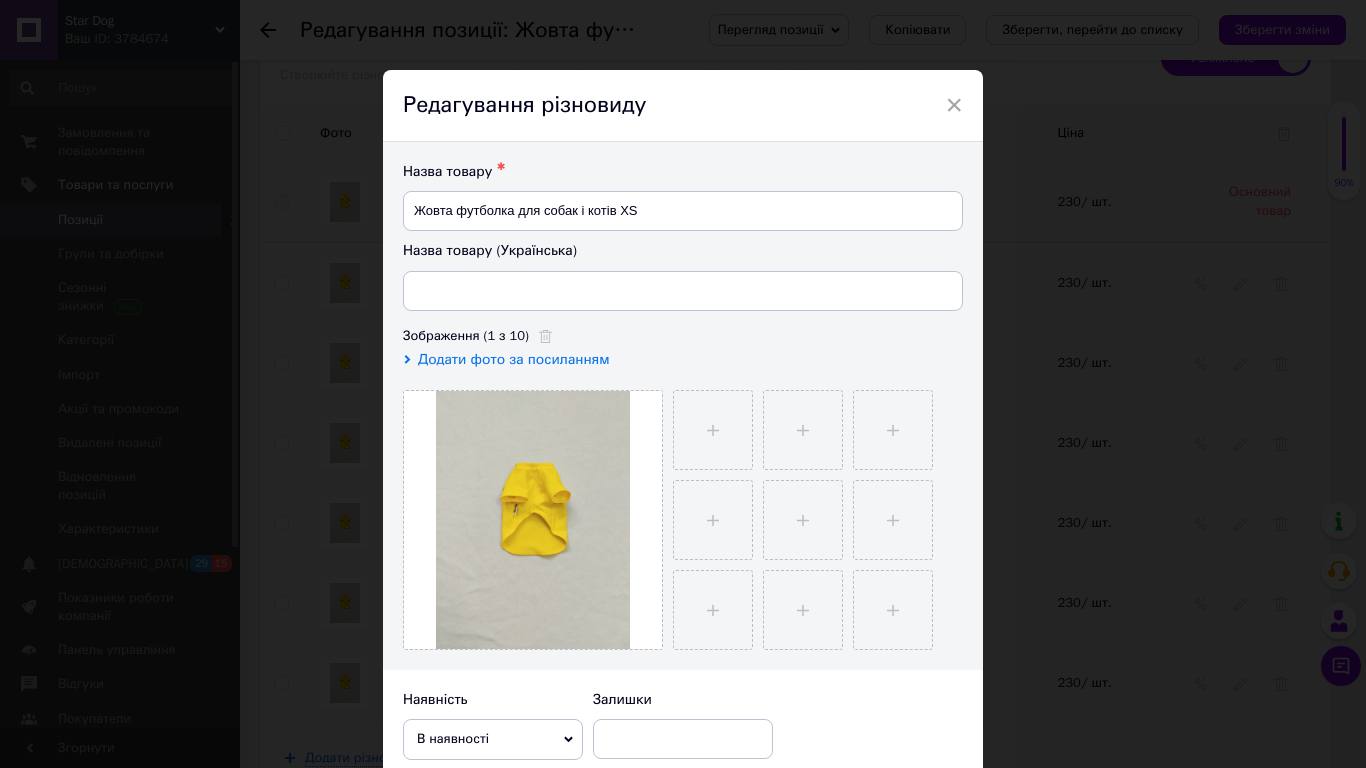 scroll, scrollTop: 565, scrollLeft: 0, axis: vertical 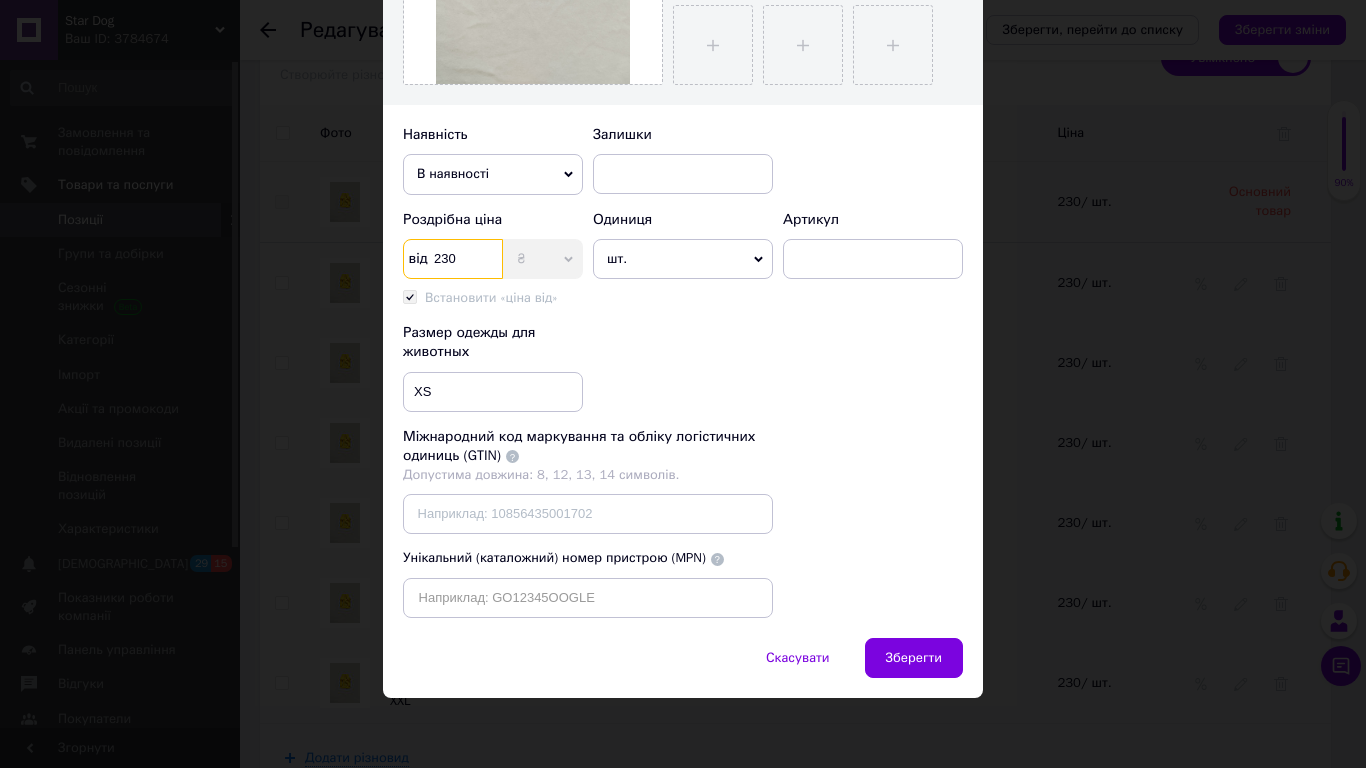 click on "230" at bounding box center [453, 259] 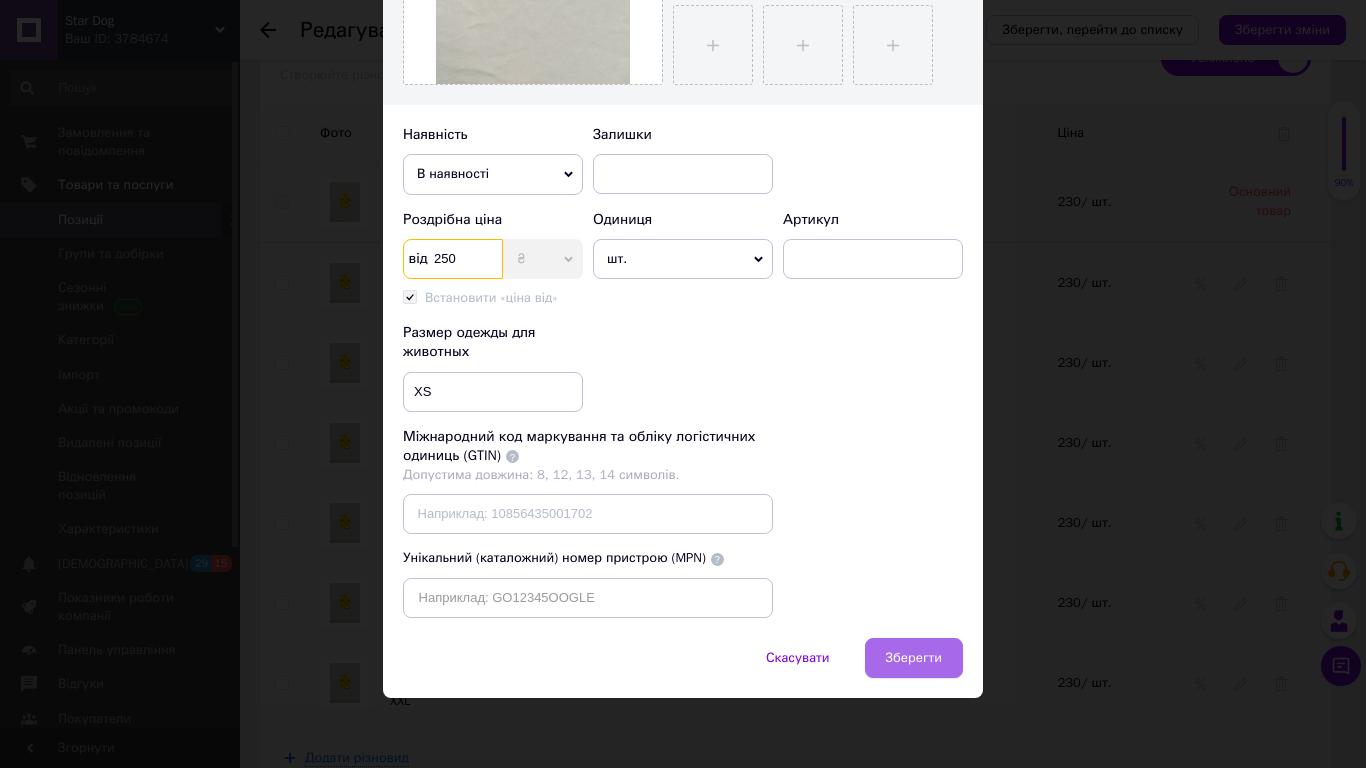 type on "250" 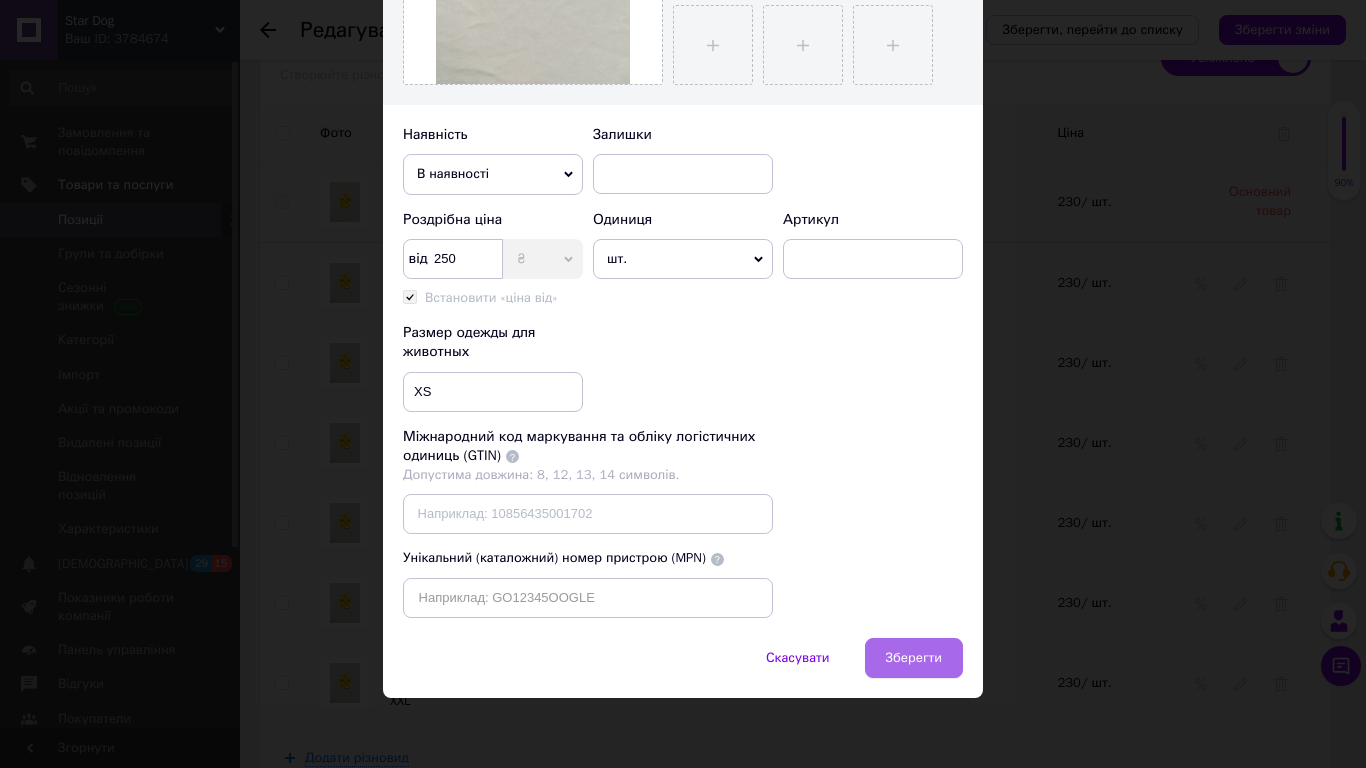 click on "Зберегти" at bounding box center [914, 658] 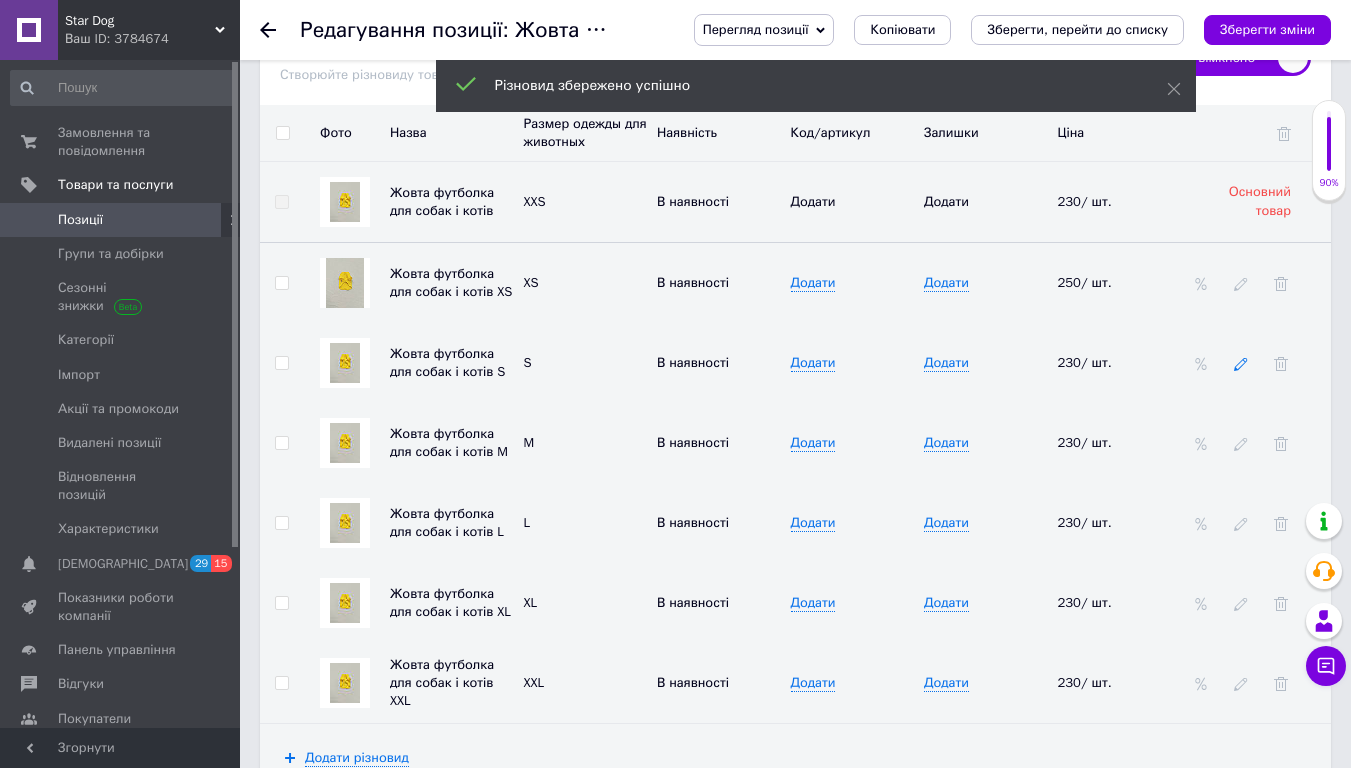 click 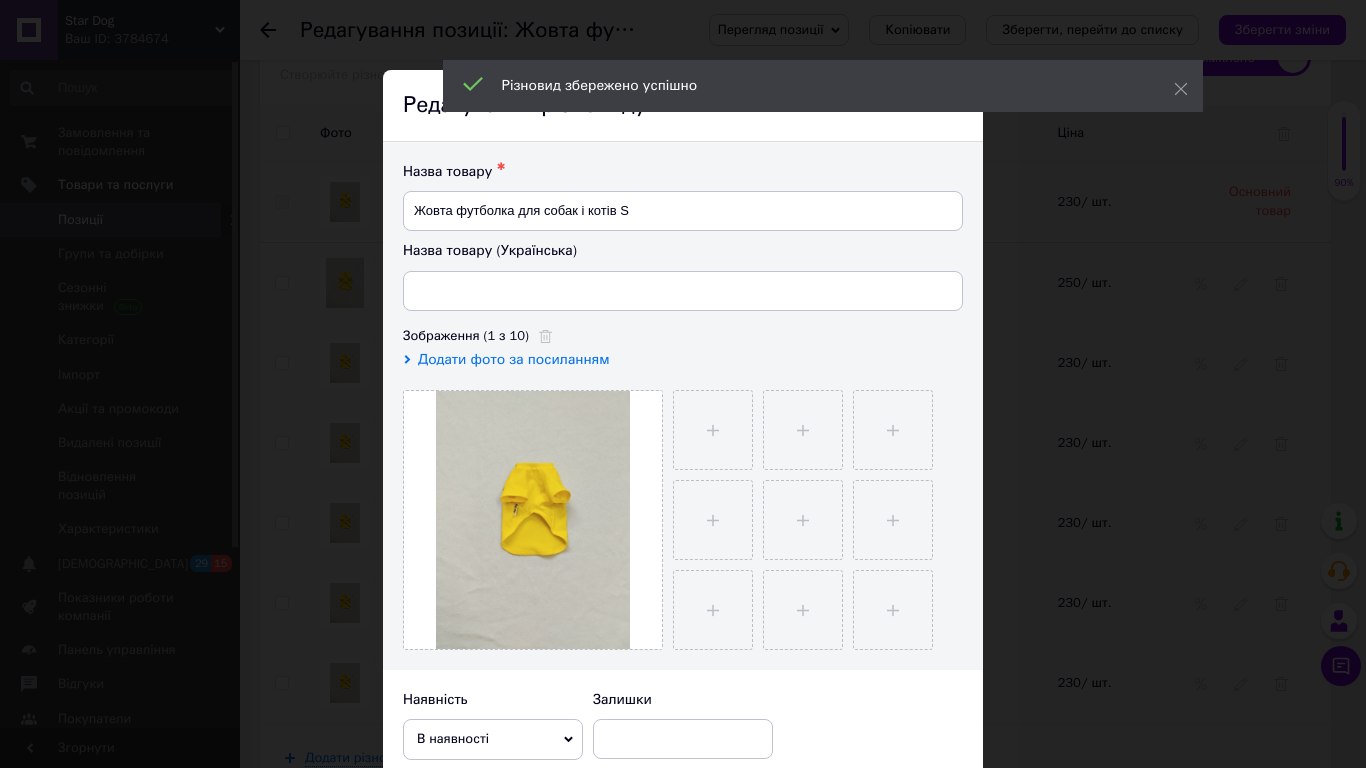scroll, scrollTop: 565, scrollLeft: 0, axis: vertical 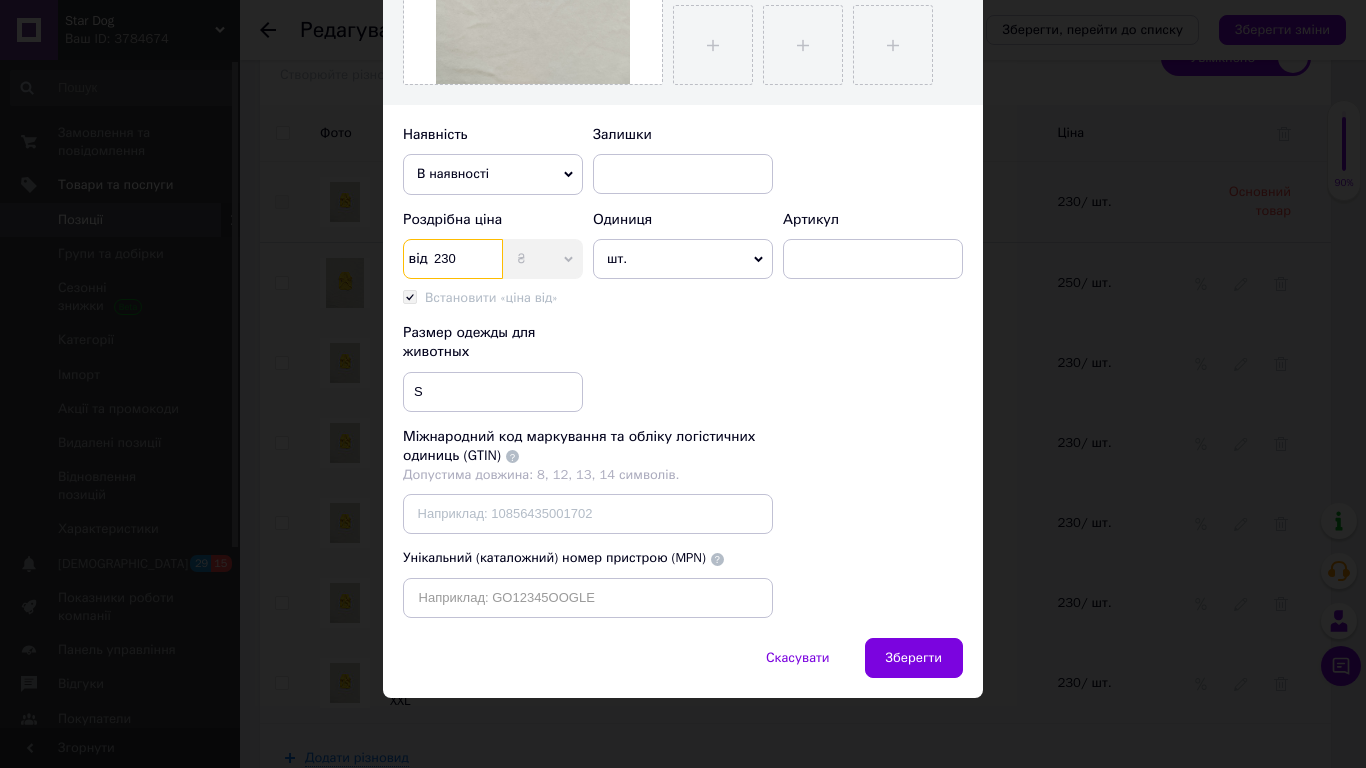 click on "230" at bounding box center [453, 259] 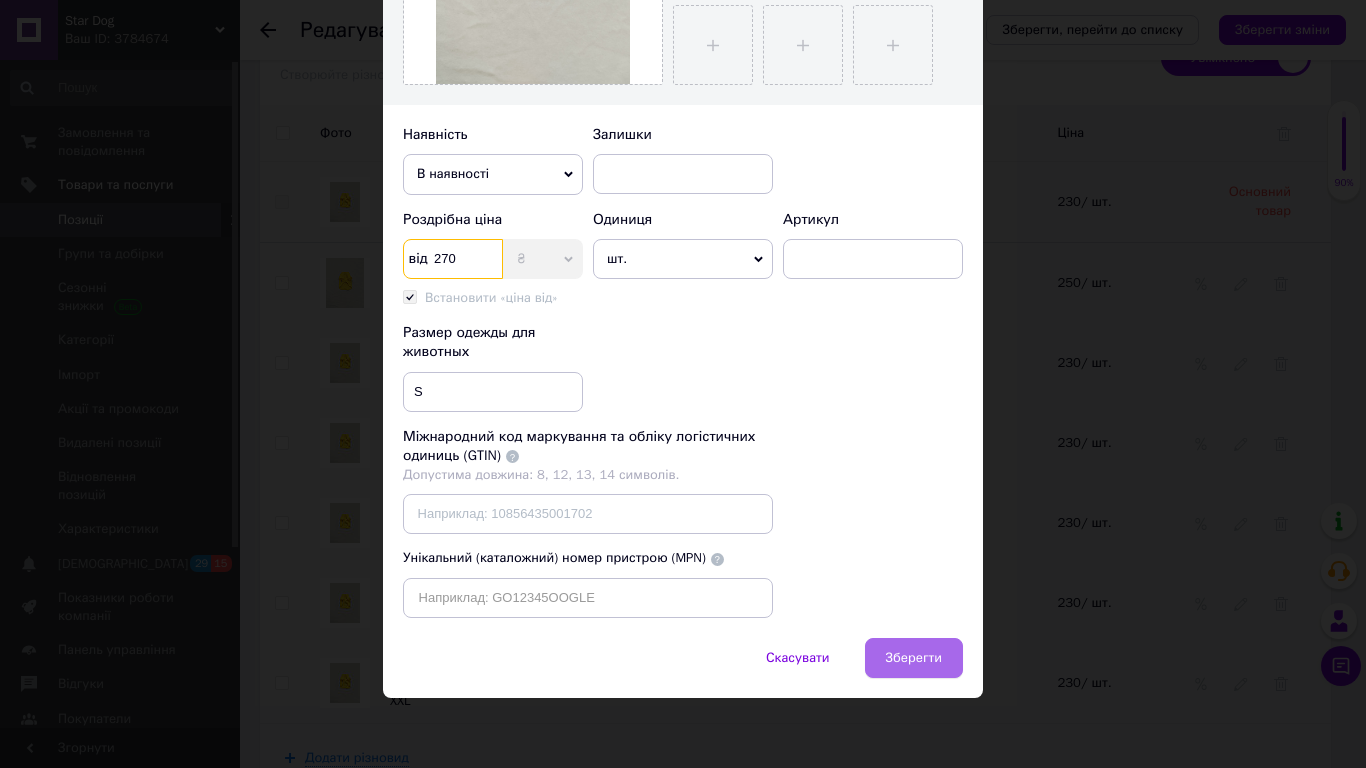 type on "270" 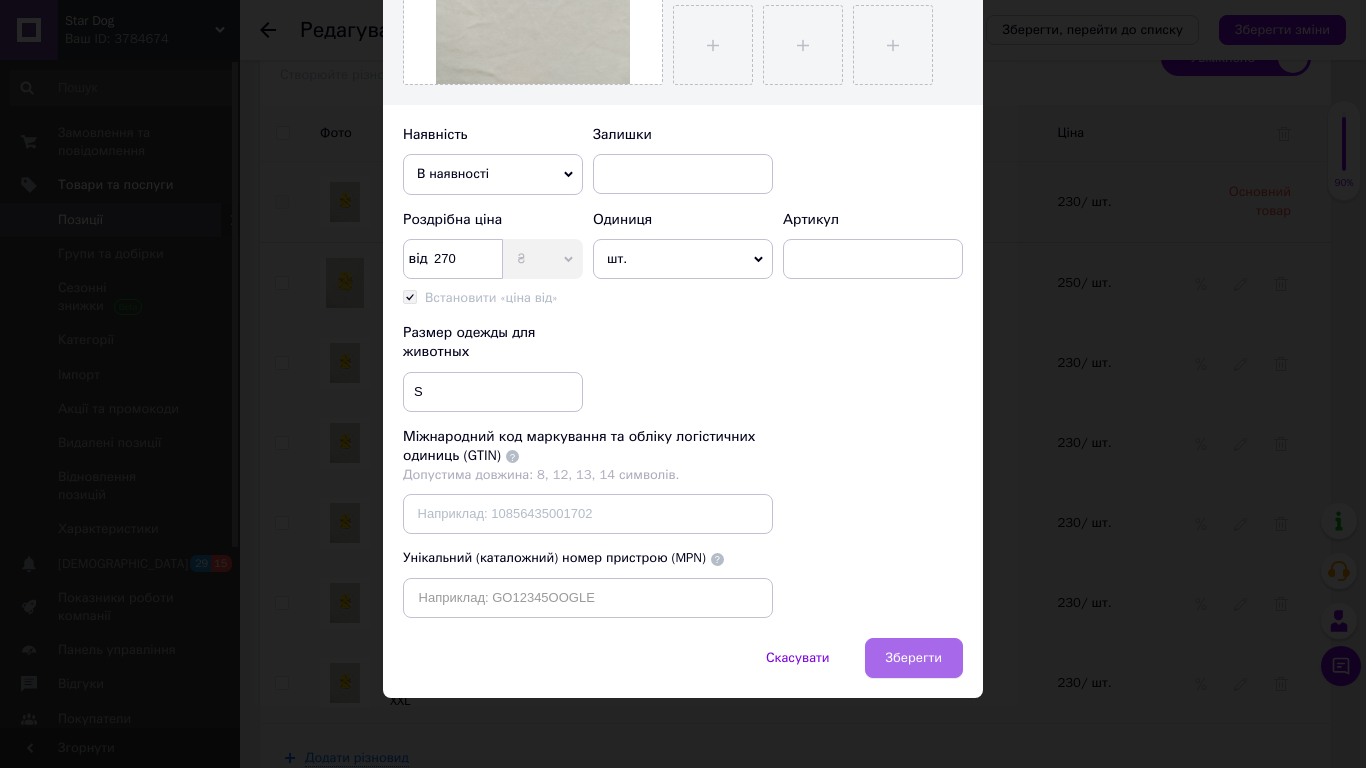 click on "Зберегти" at bounding box center (914, 658) 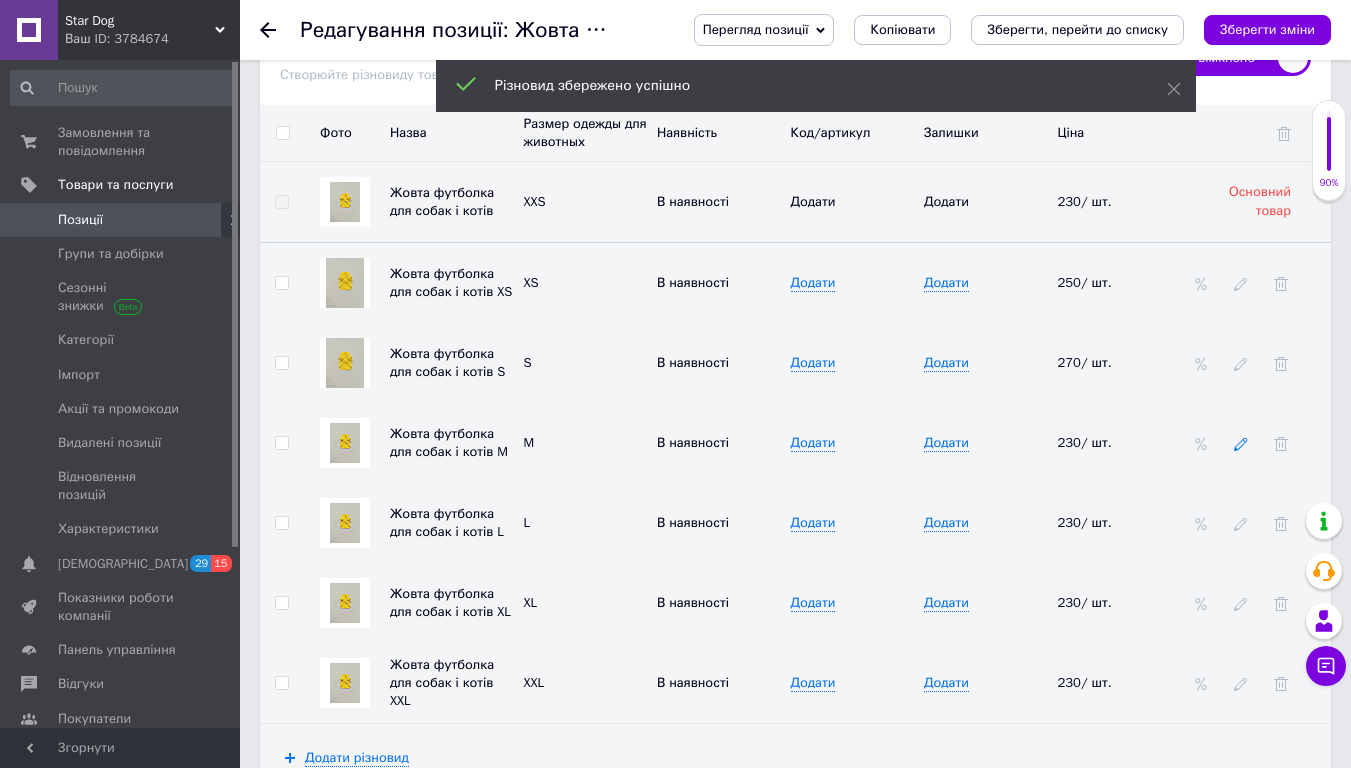 click 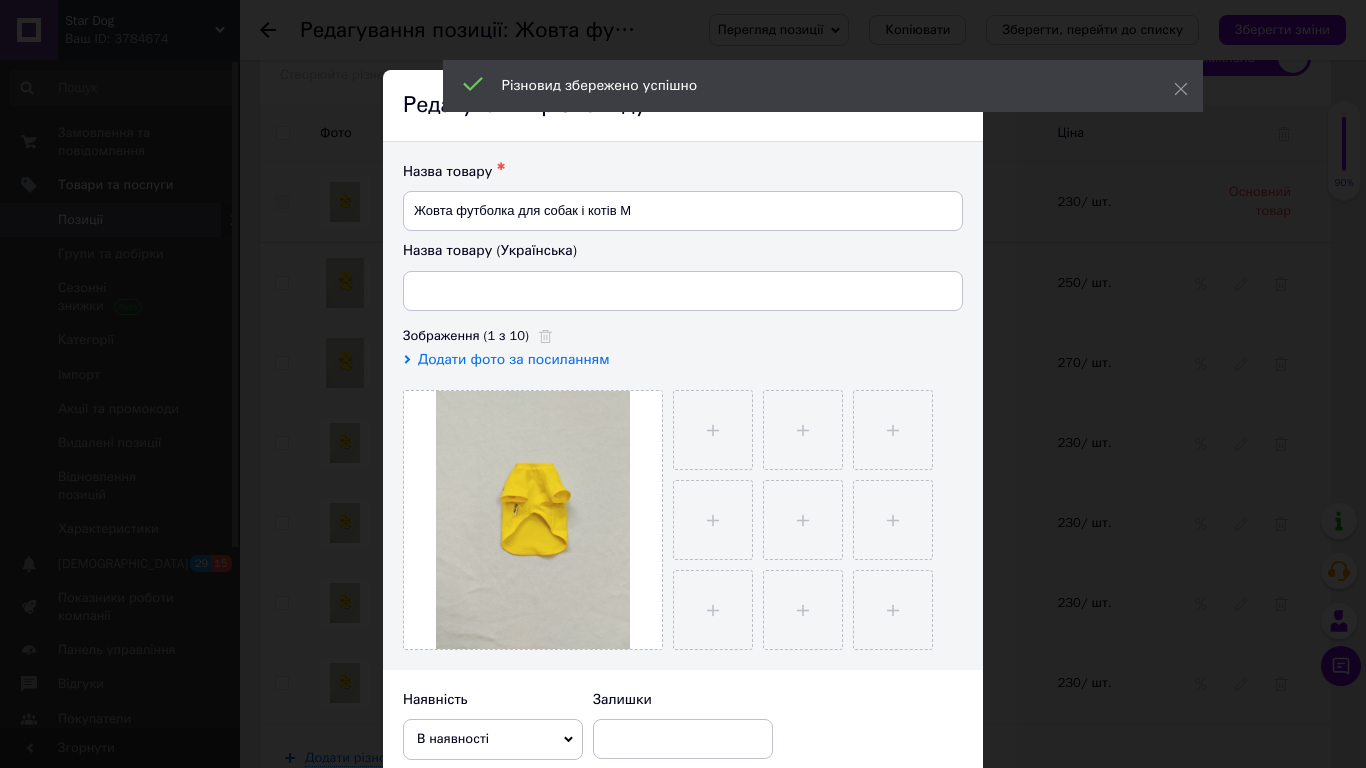scroll, scrollTop: 565, scrollLeft: 0, axis: vertical 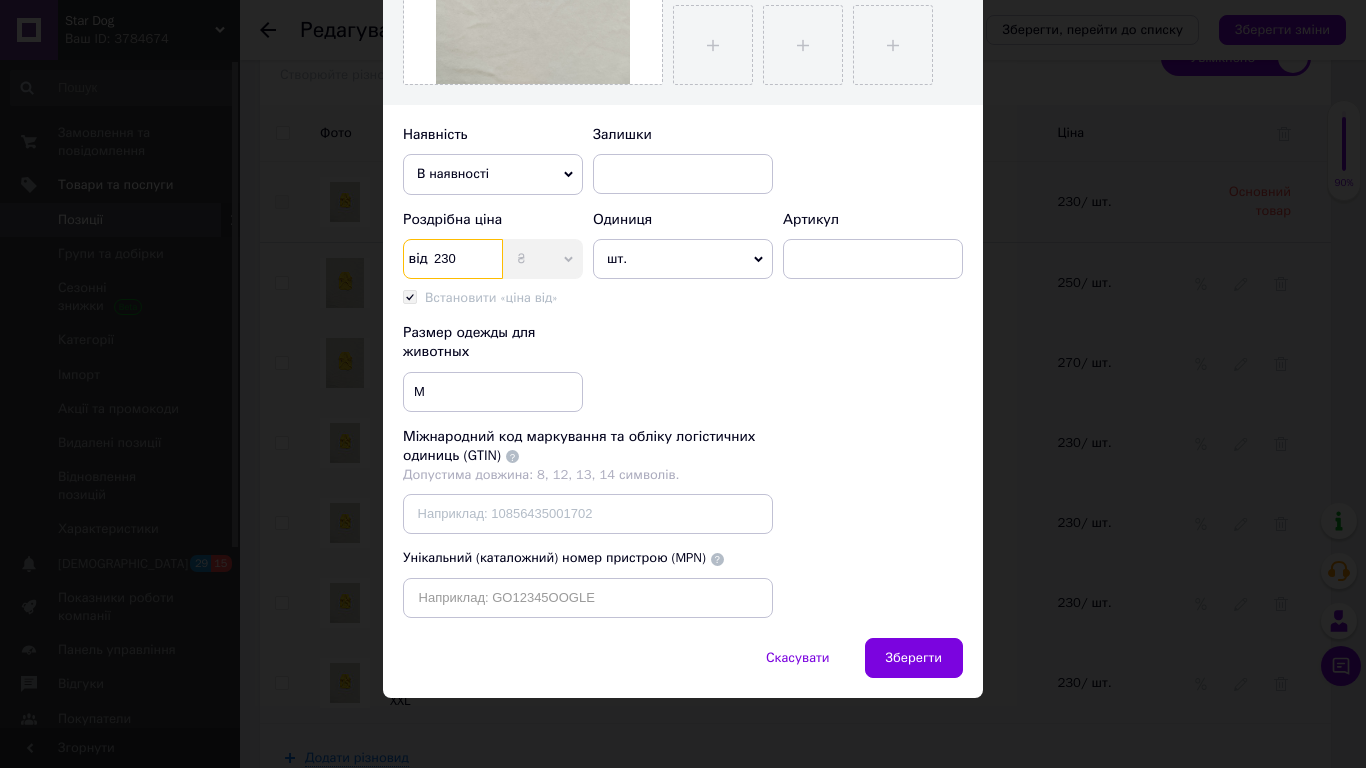 click on "230" at bounding box center (453, 259) 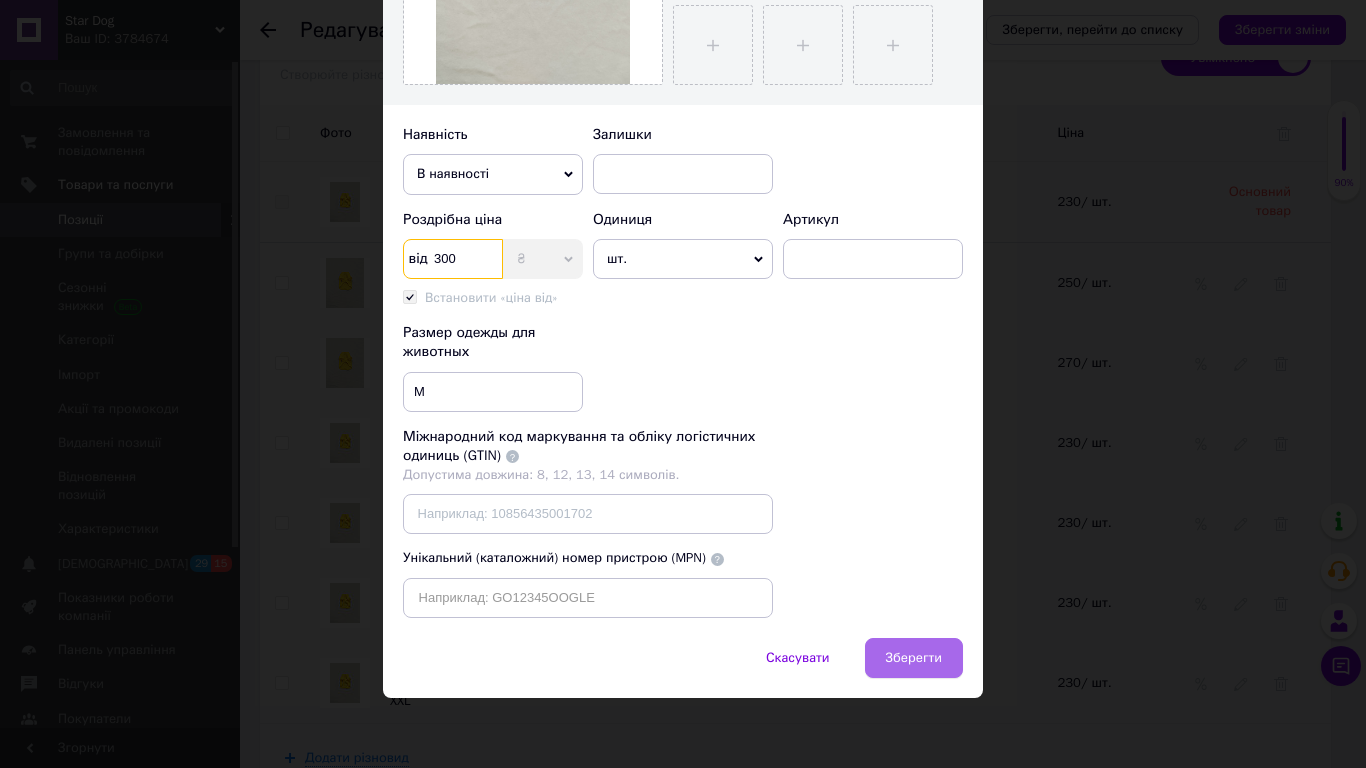 type on "300" 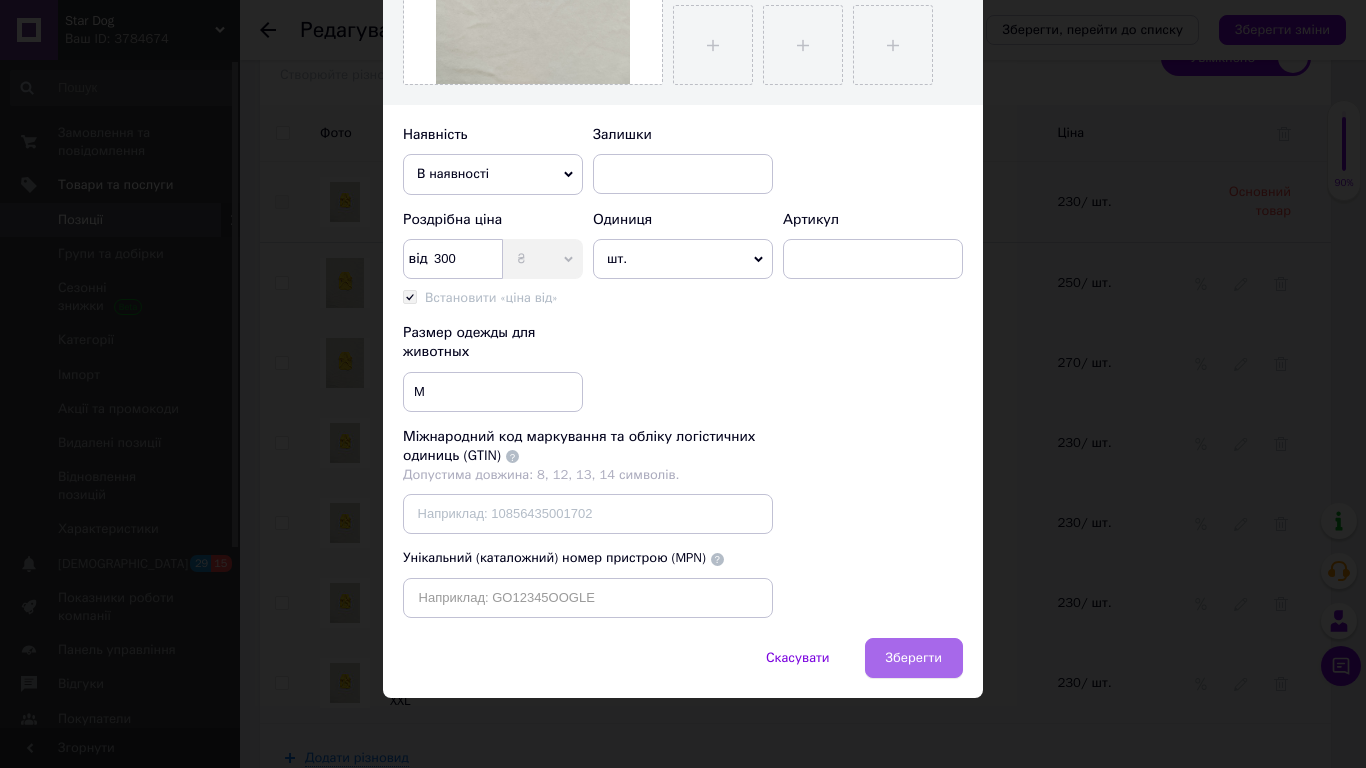 click on "Зберегти" at bounding box center [914, 658] 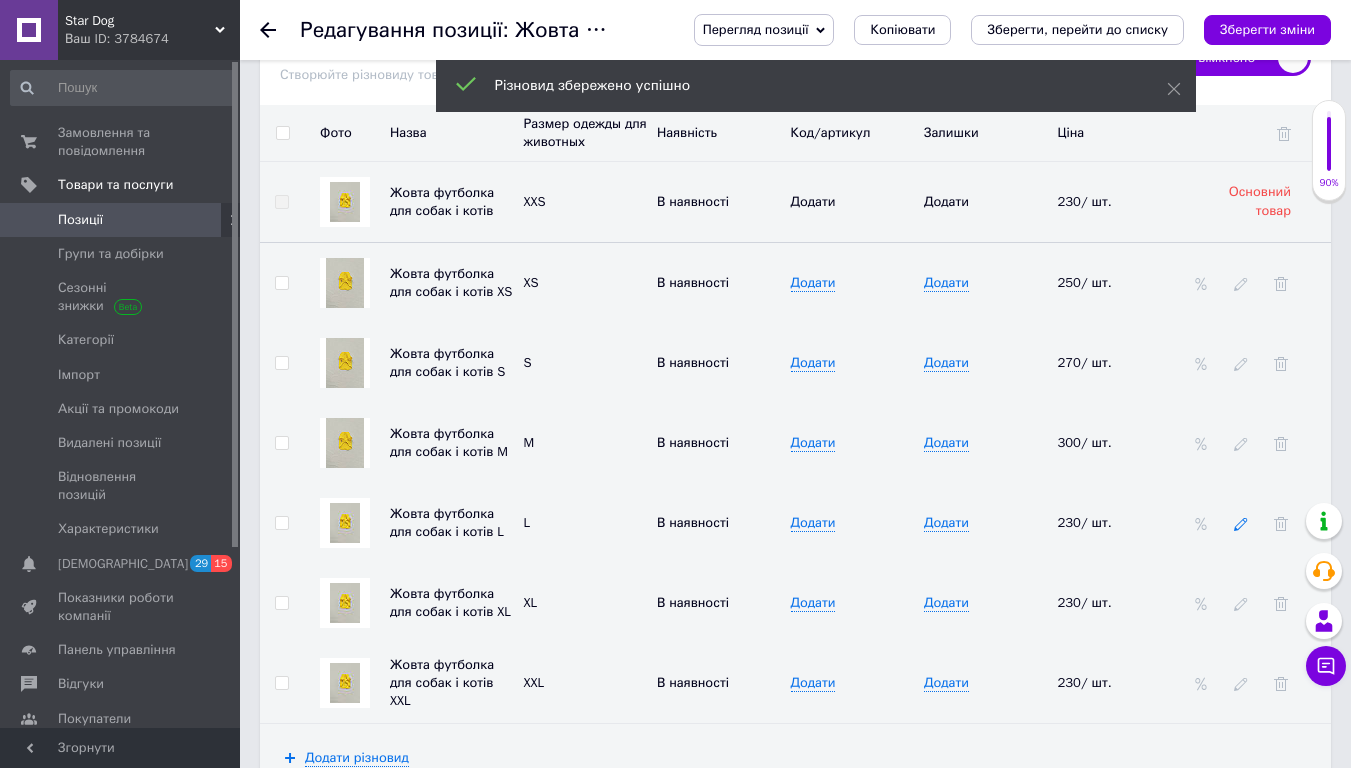 click 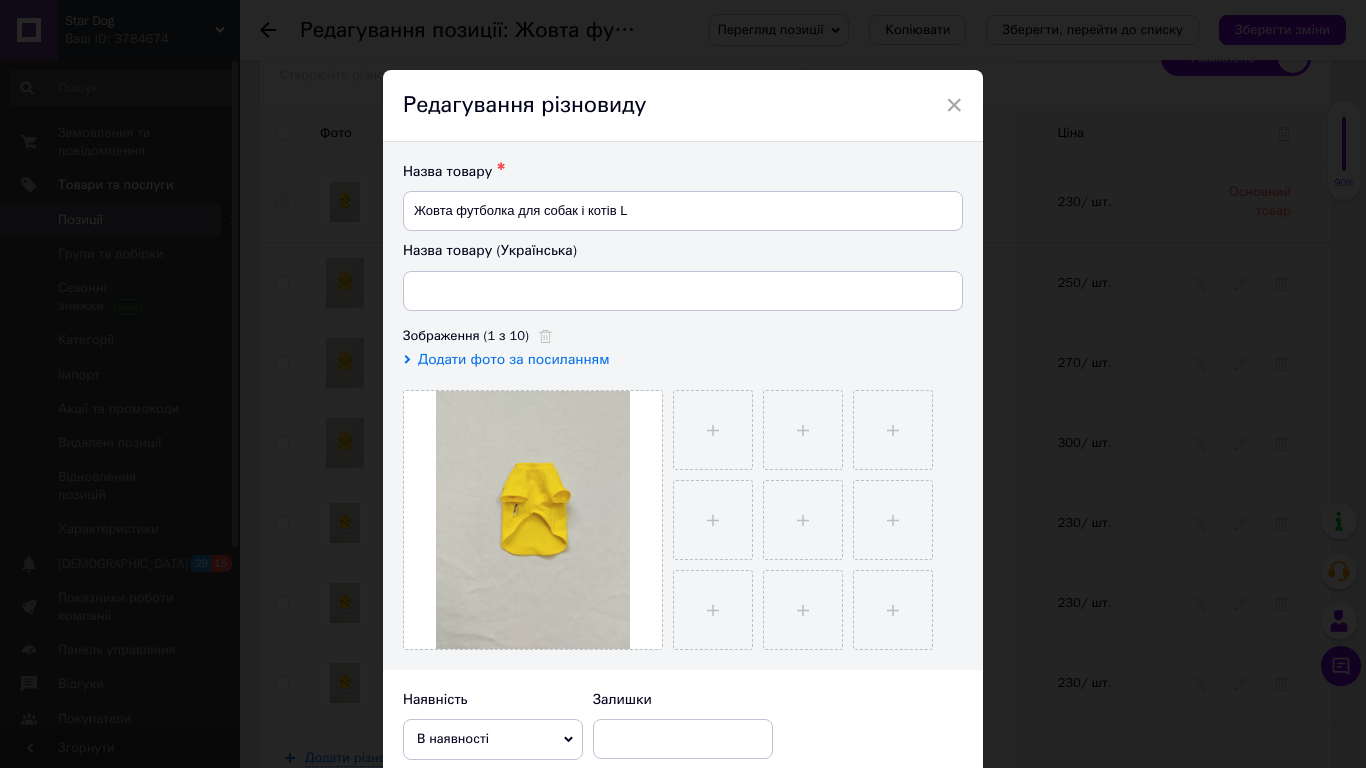 scroll, scrollTop: 565, scrollLeft: 0, axis: vertical 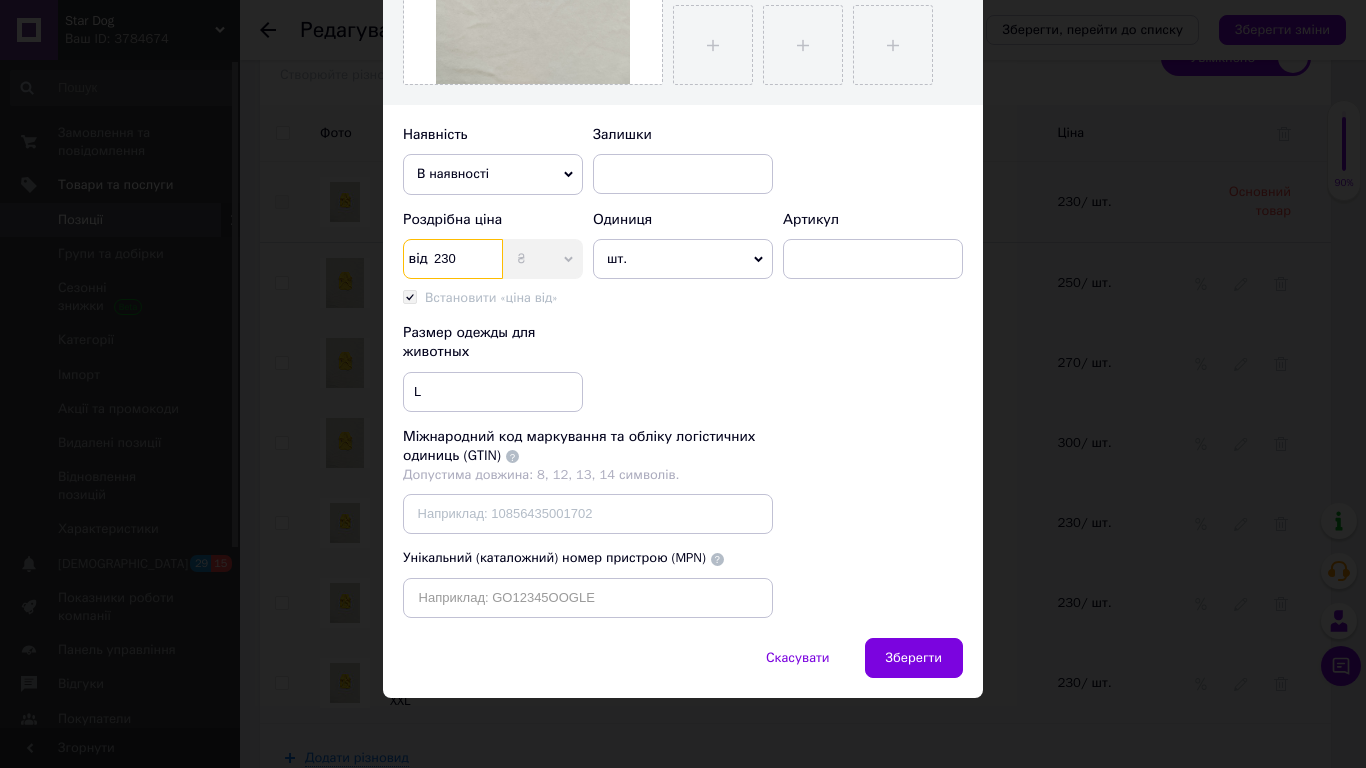 click on "230" at bounding box center [453, 259] 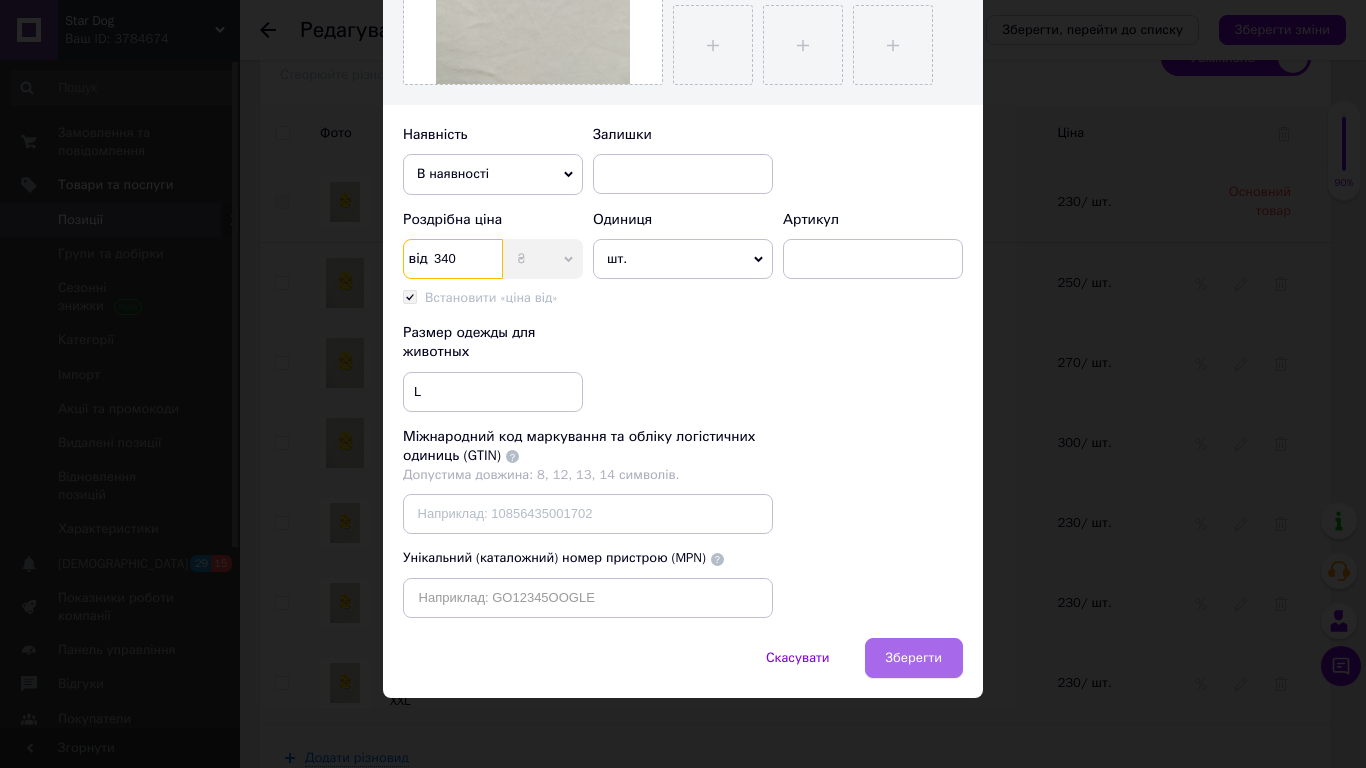 type on "340" 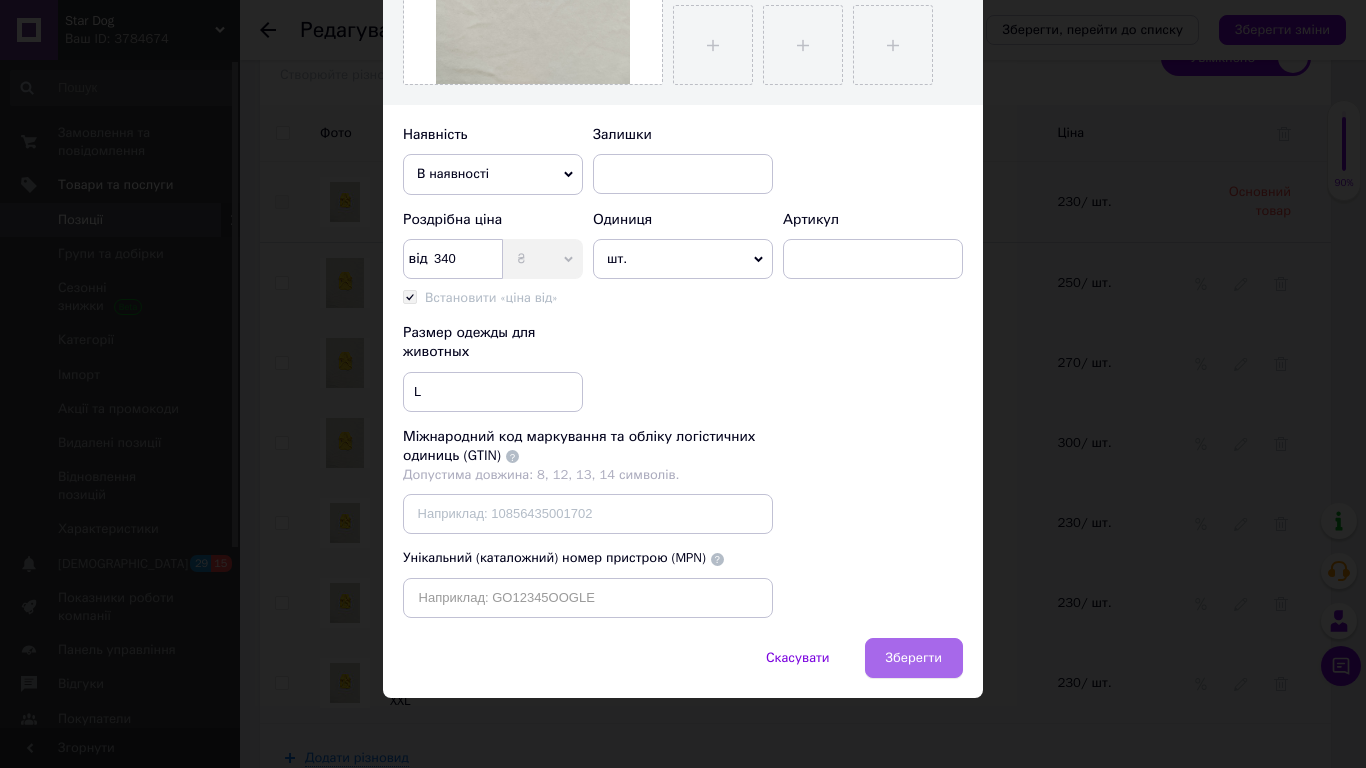 click on "Зберегти" at bounding box center [914, 658] 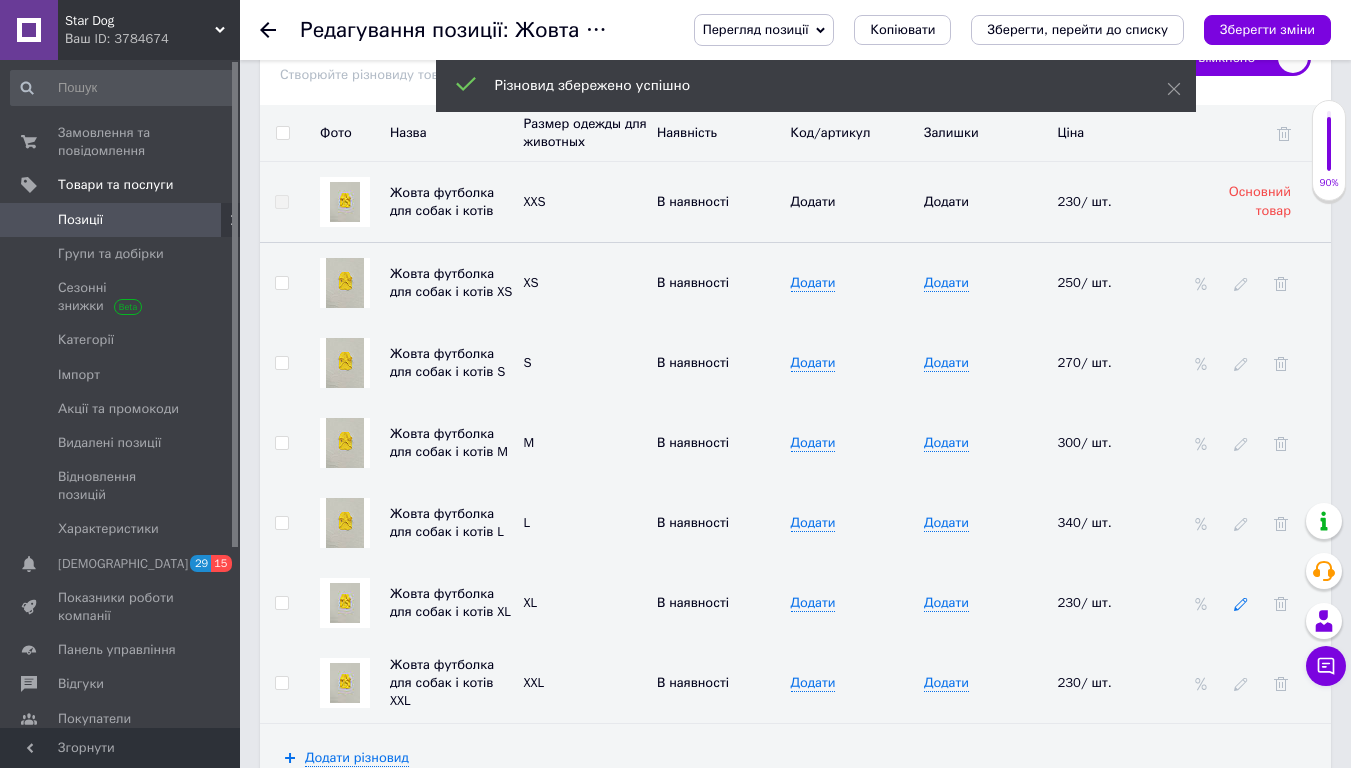 click 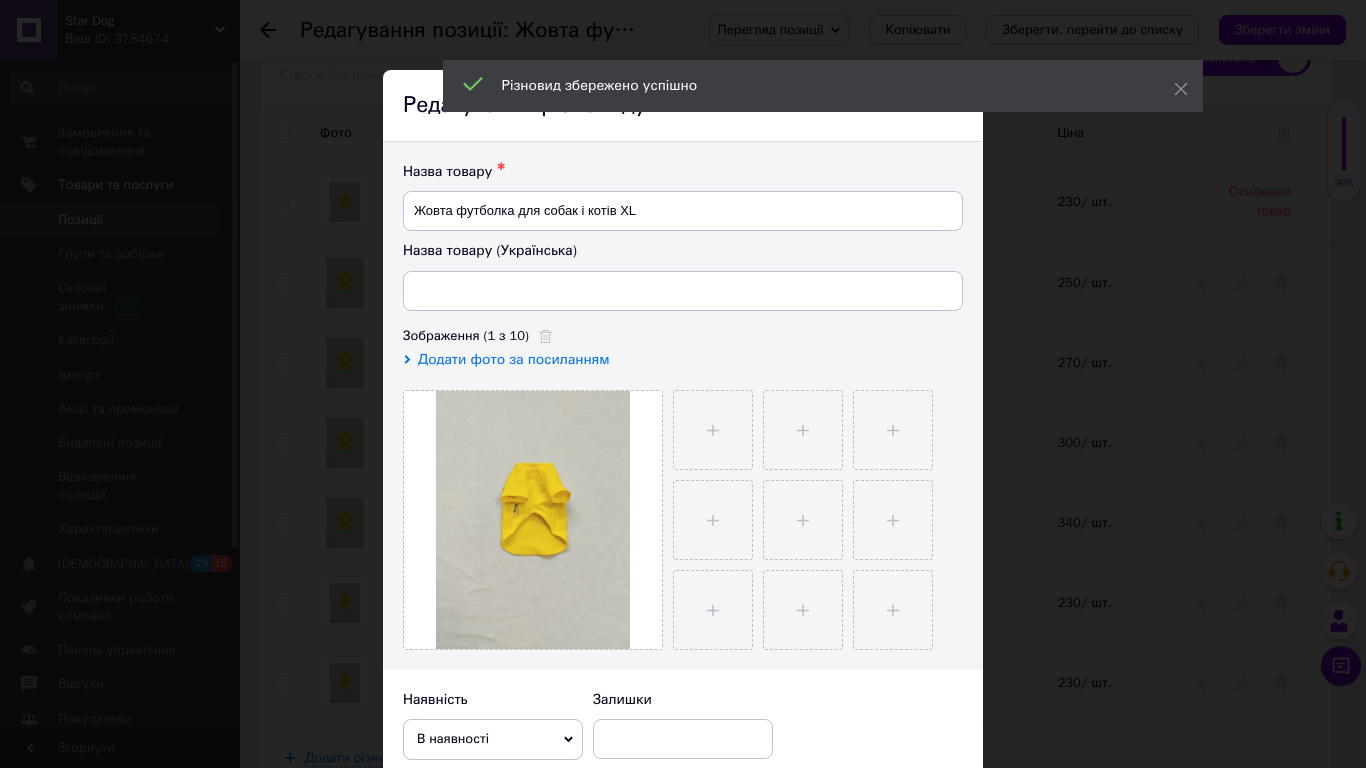 scroll, scrollTop: 565, scrollLeft: 0, axis: vertical 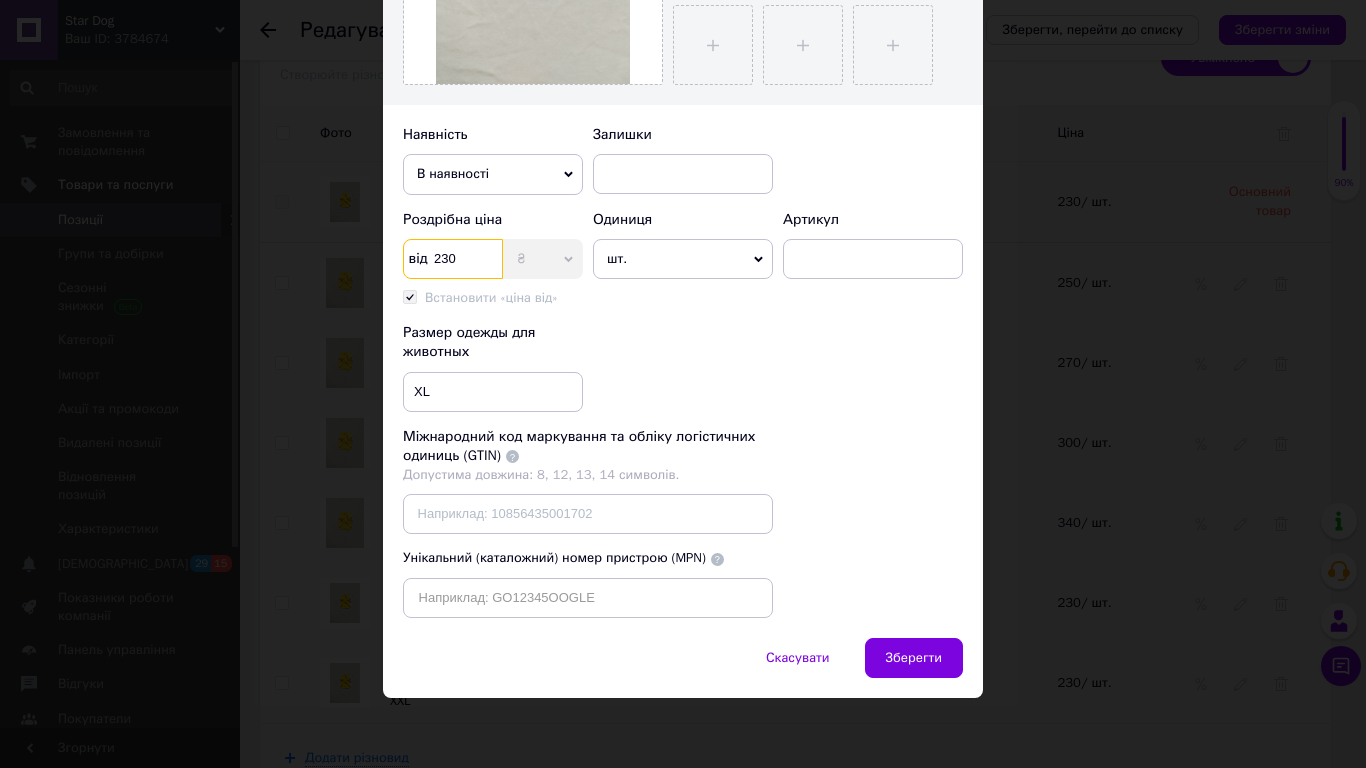 click on "230" at bounding box center (453, 259) 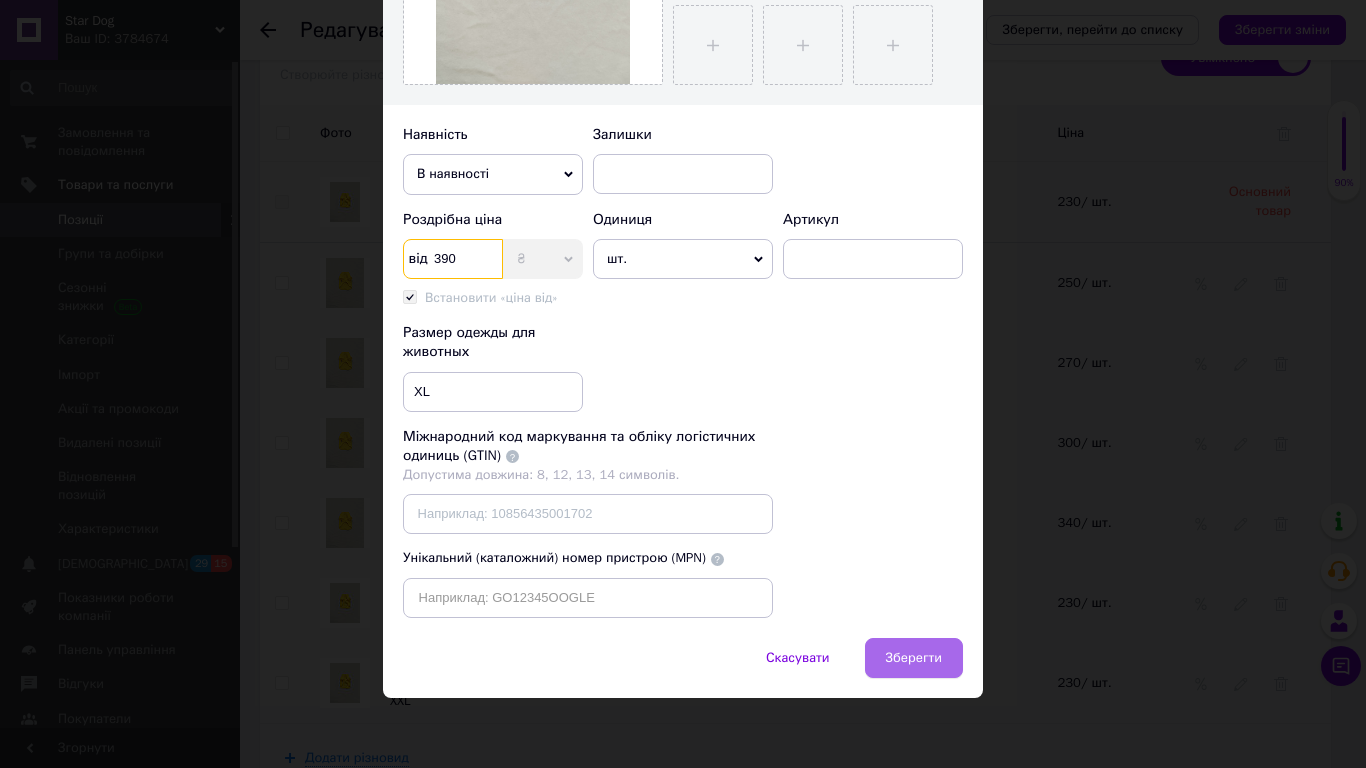 type on "390" 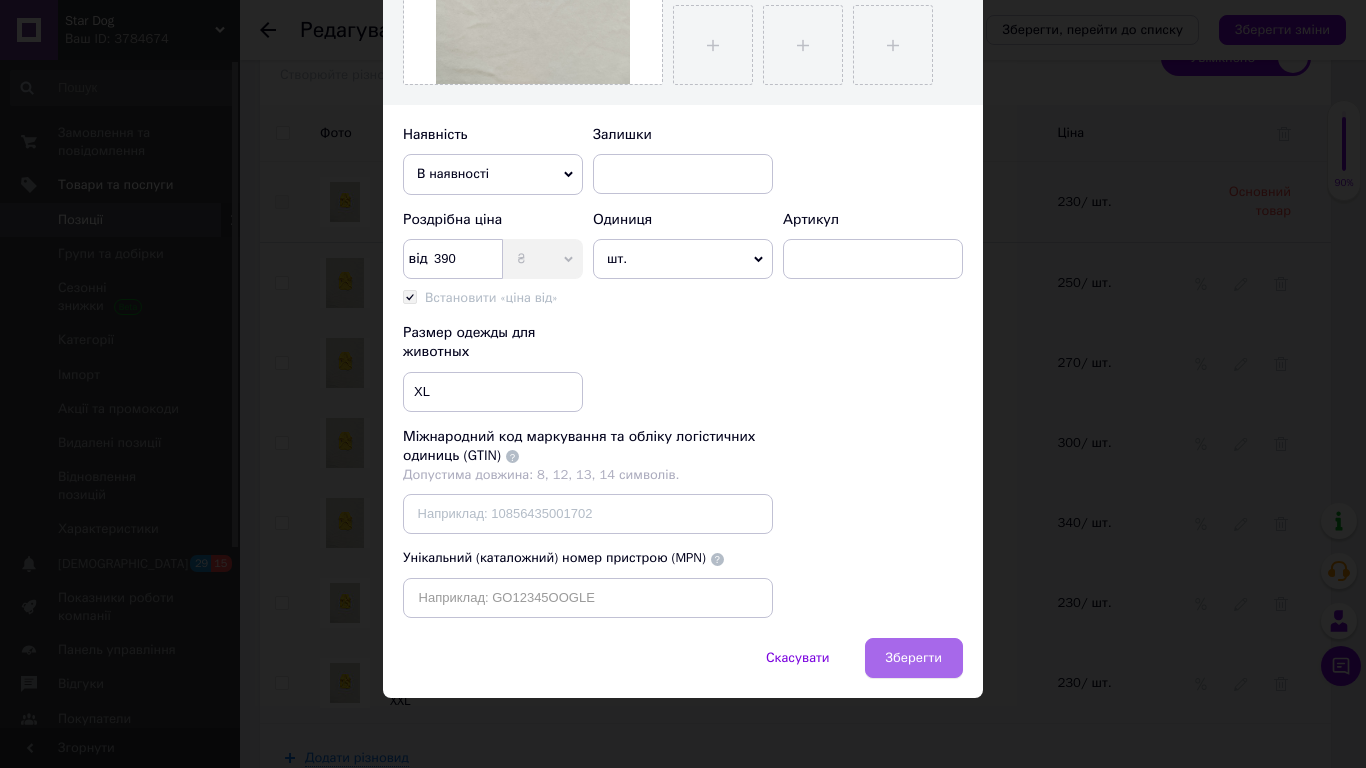 click on "Зберегти" at bounding box center [914, 658] 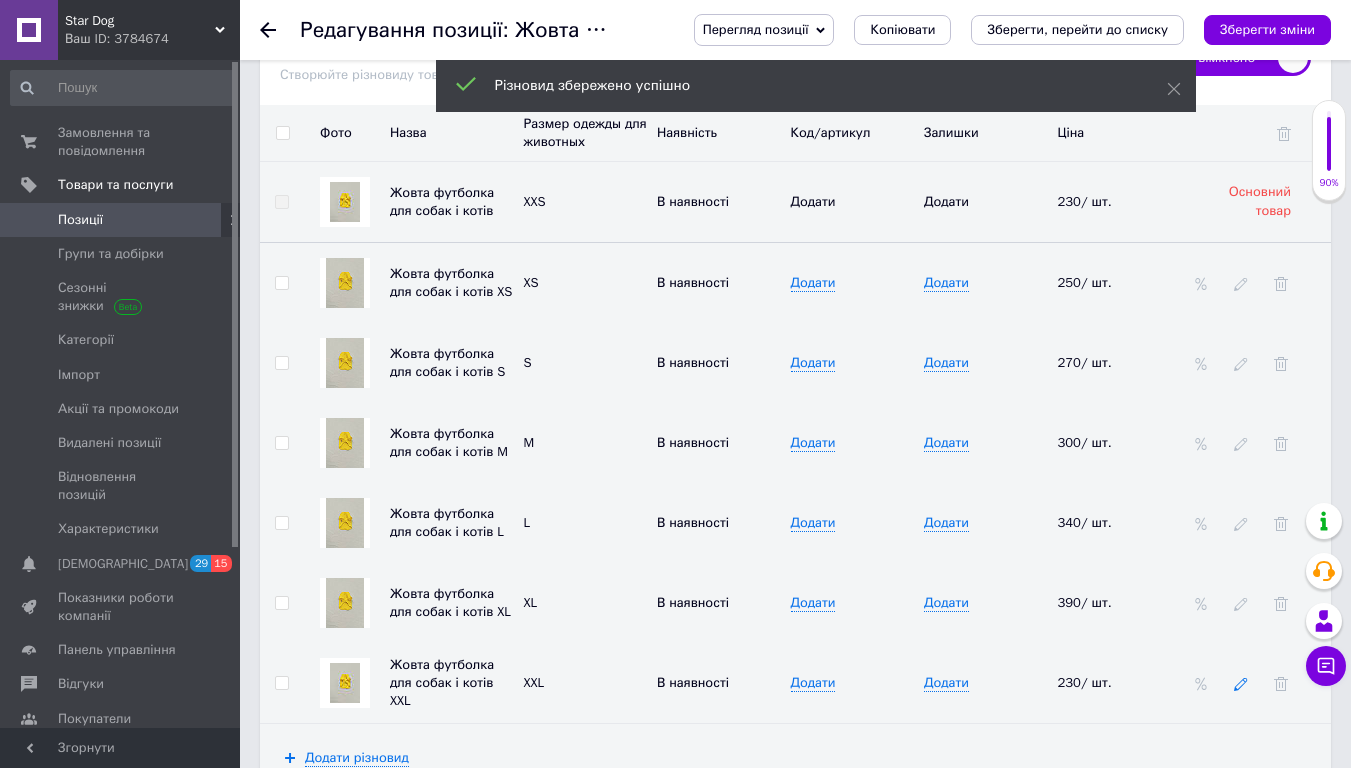 click 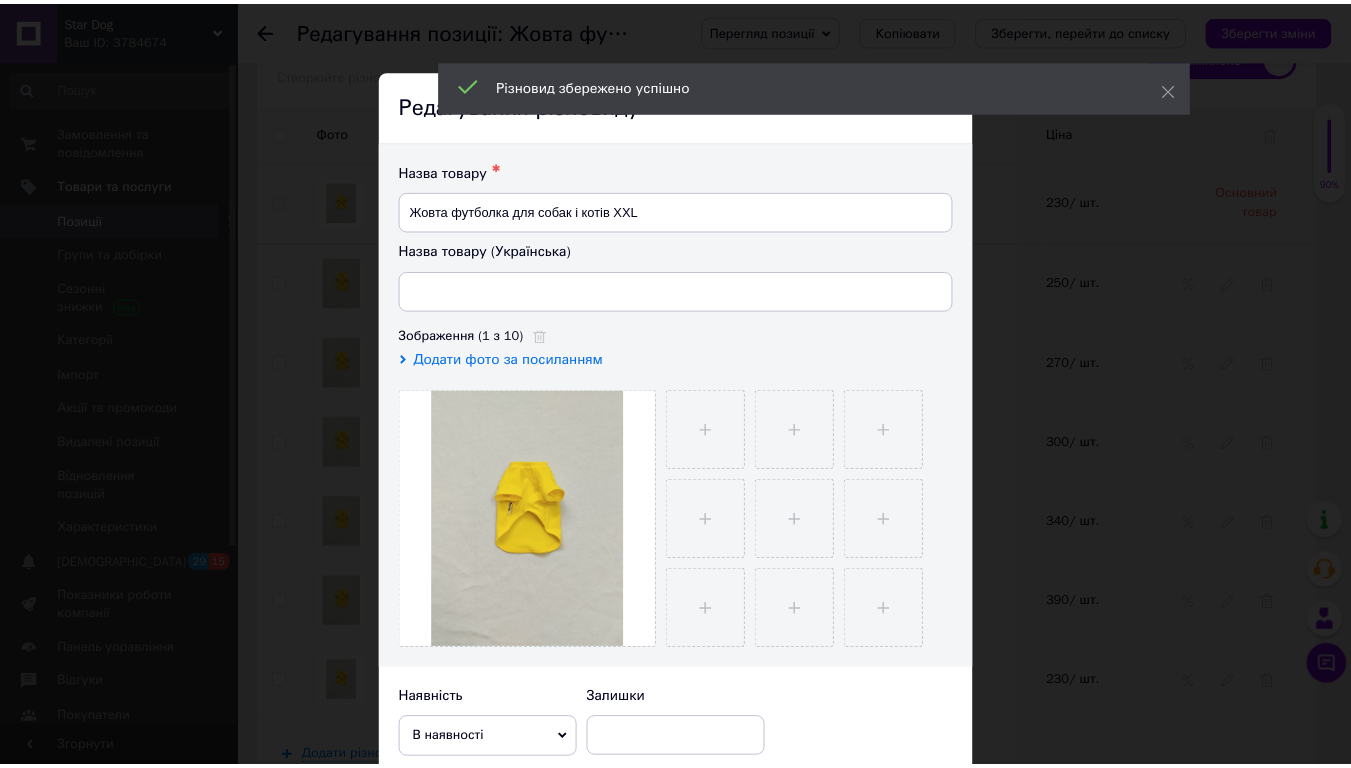 scroll, scrollTop: 565, scrollLeft: 0, axis: vertical 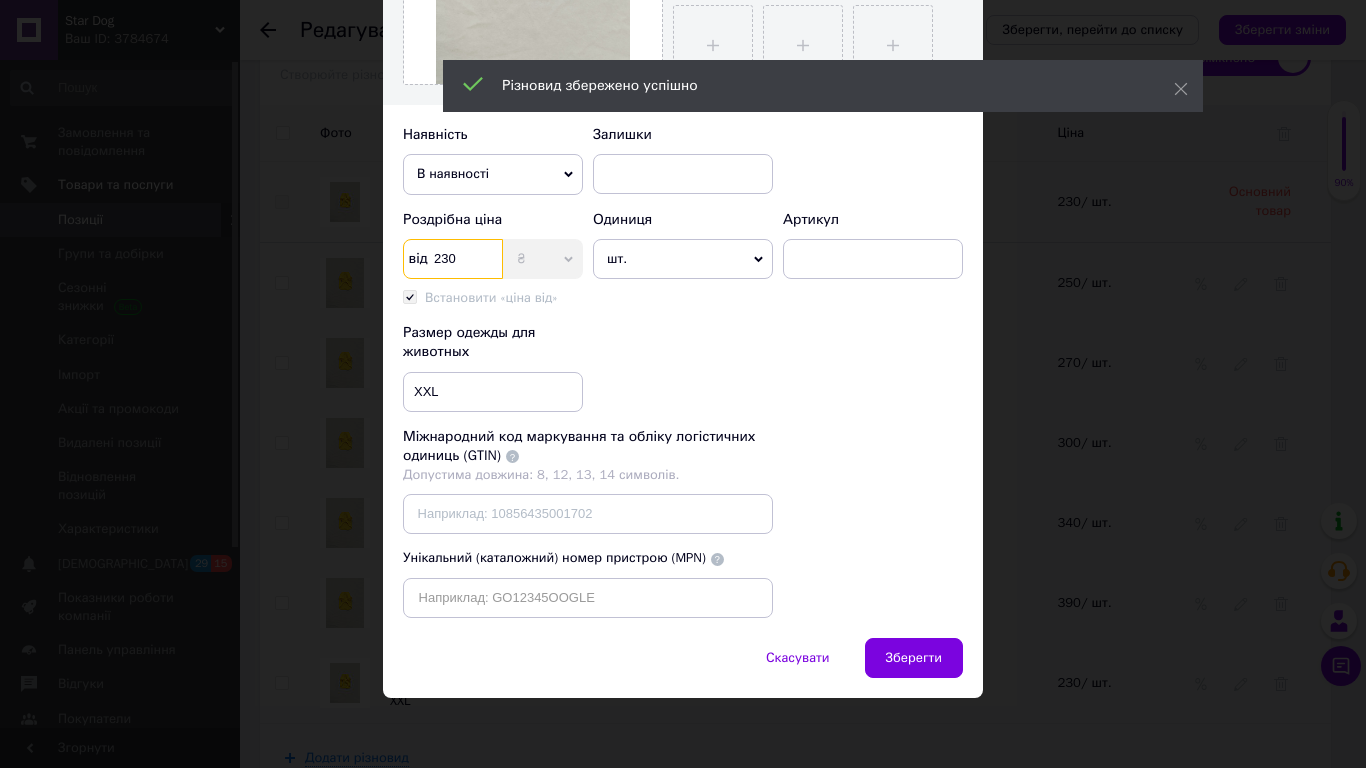 click on "230" at bounding box center [453, 259] 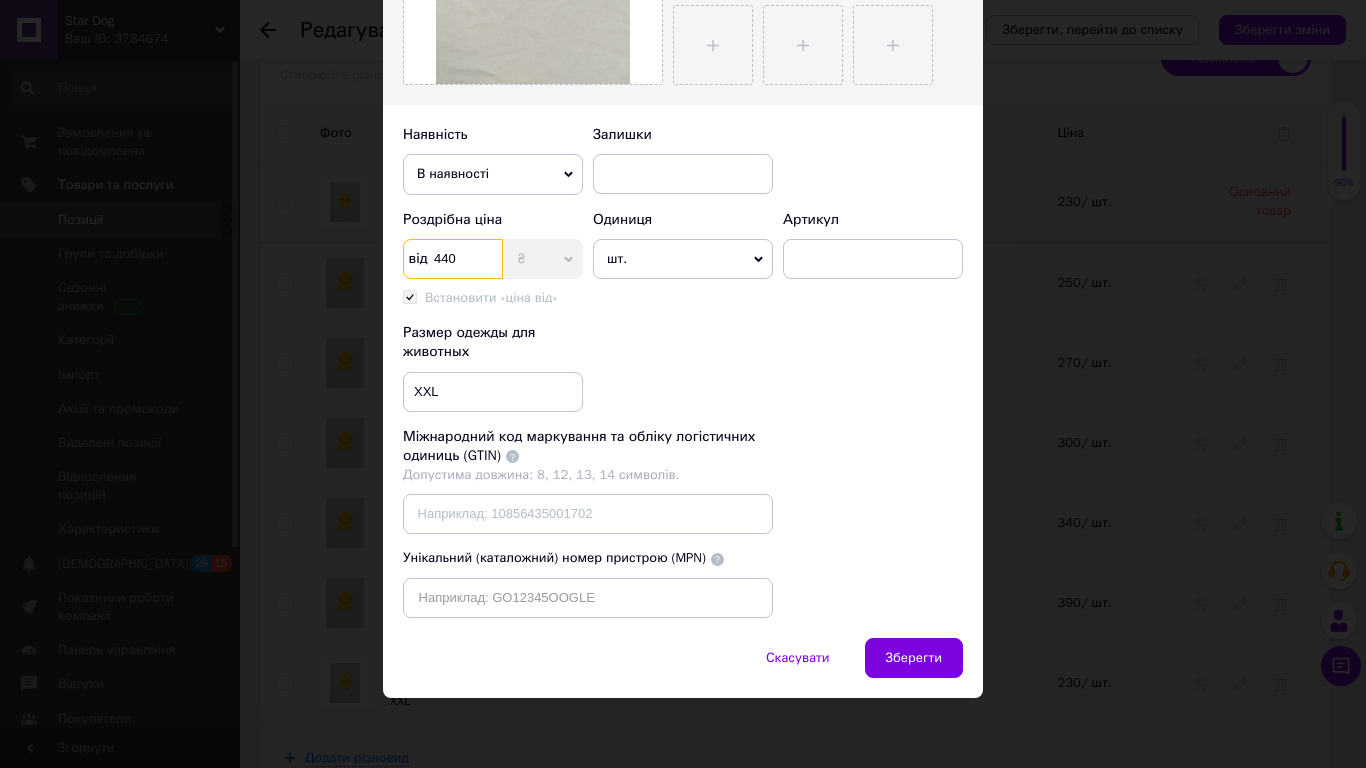 type on "440" 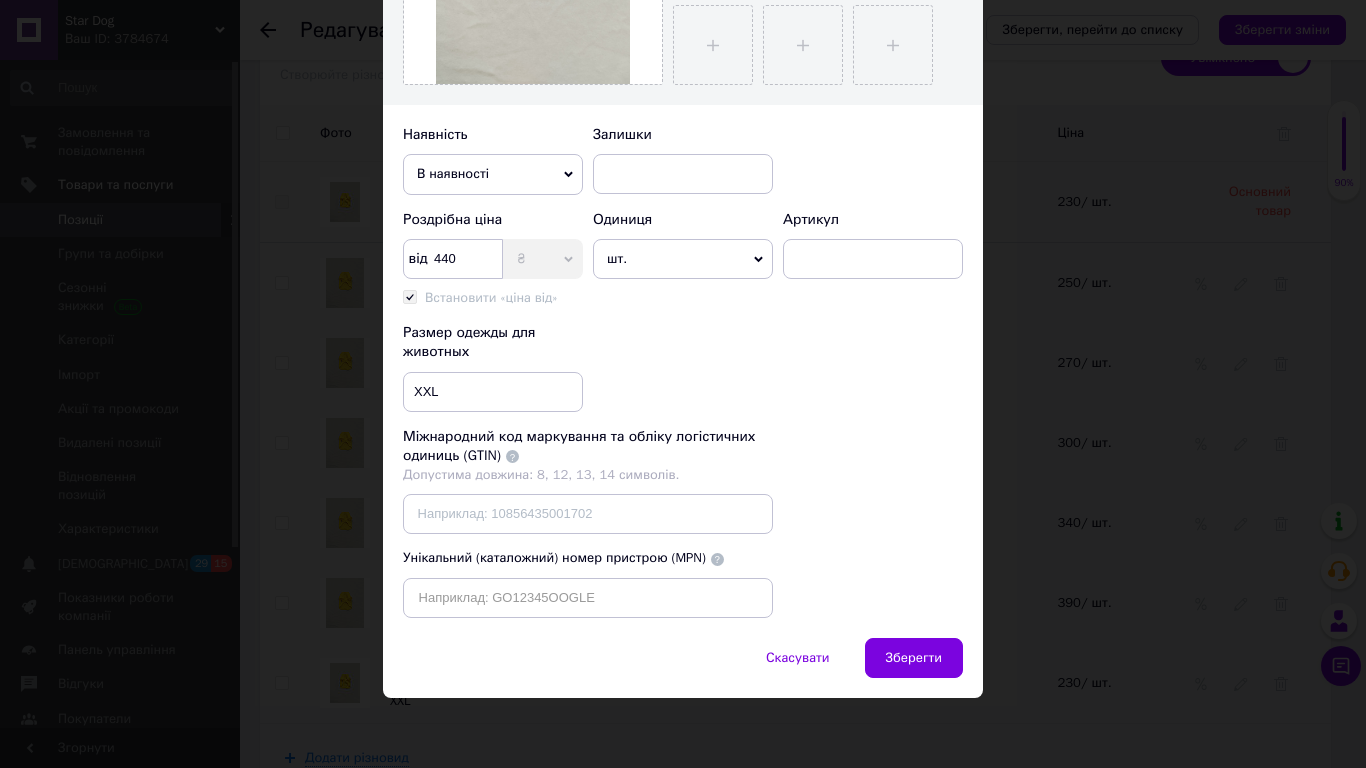 click on "Зберегти" at bounding box center (914, 658) 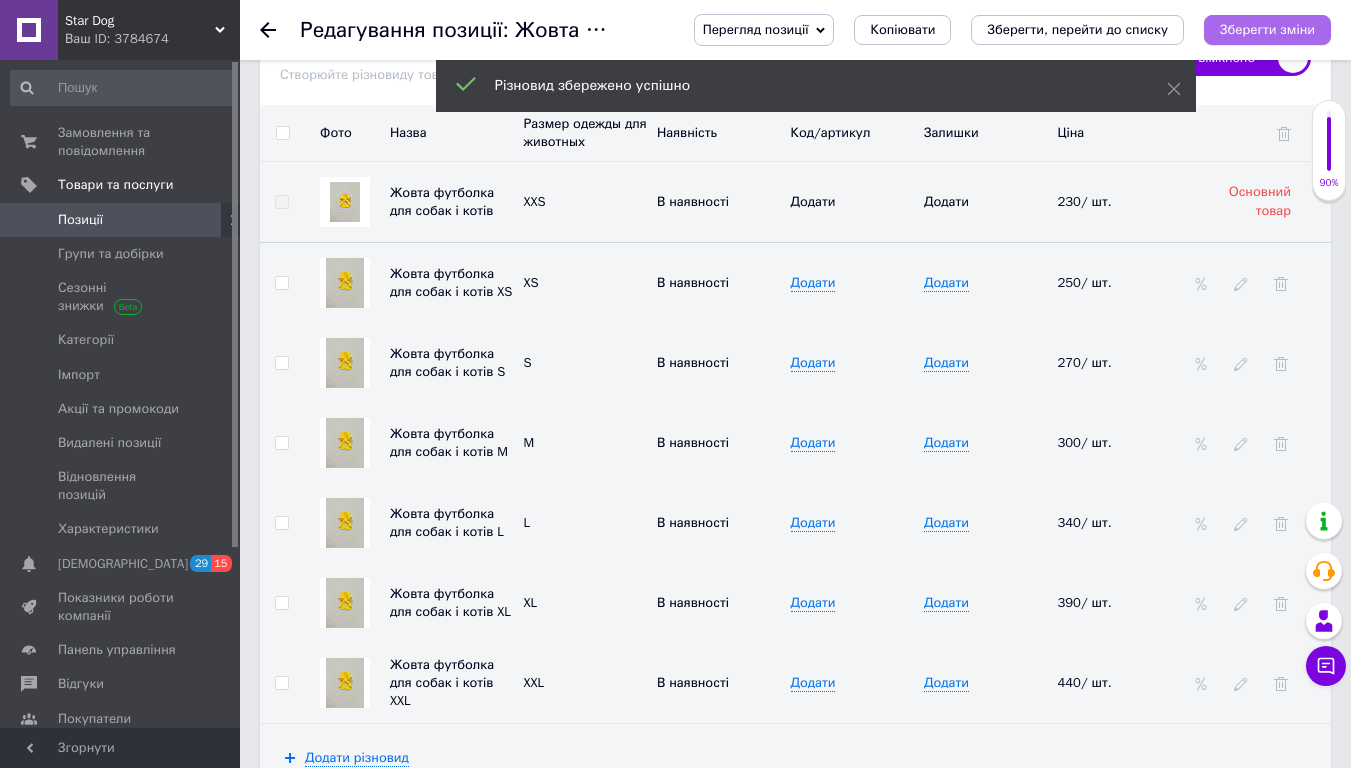 click on "Зберегти зміни" at bounding box center [1267, 29] 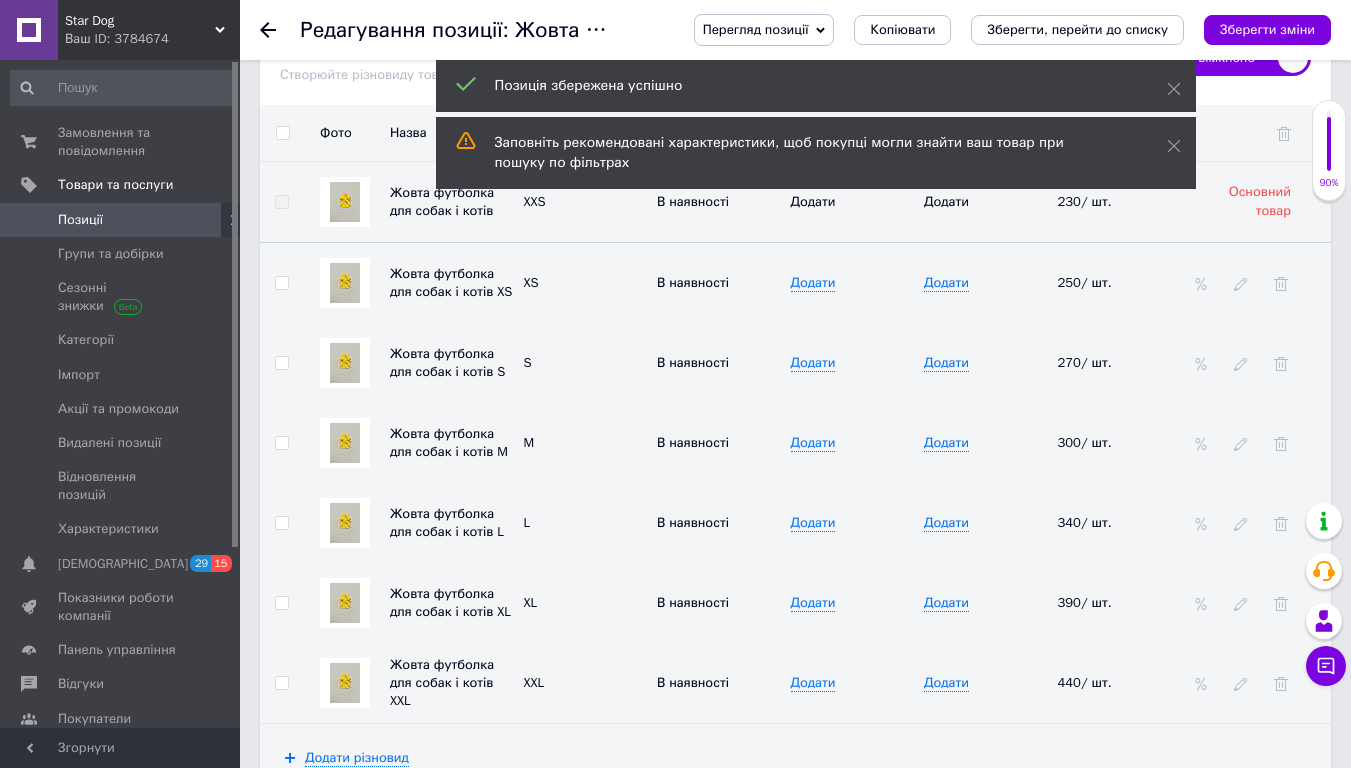 click 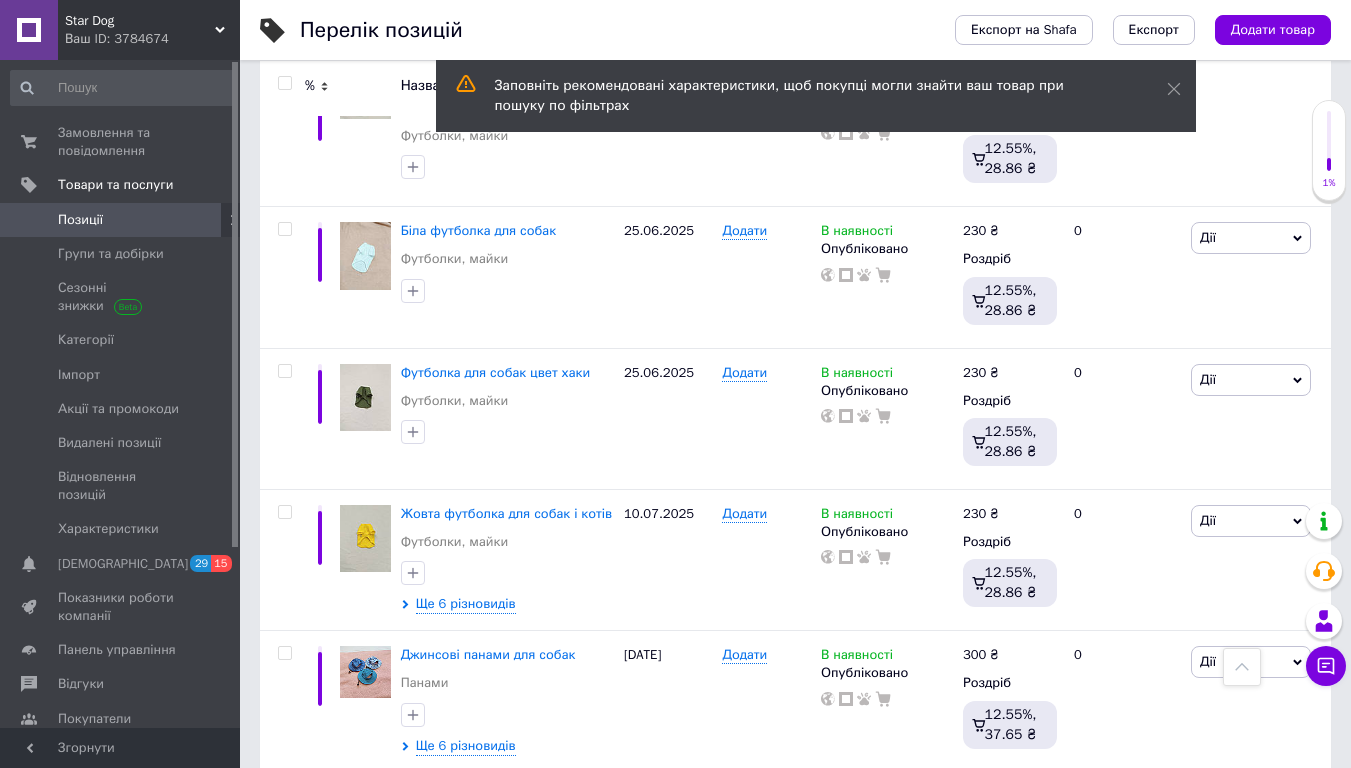 scroll, scrollTop: 776, scrollLeft: 0, axis: vertical 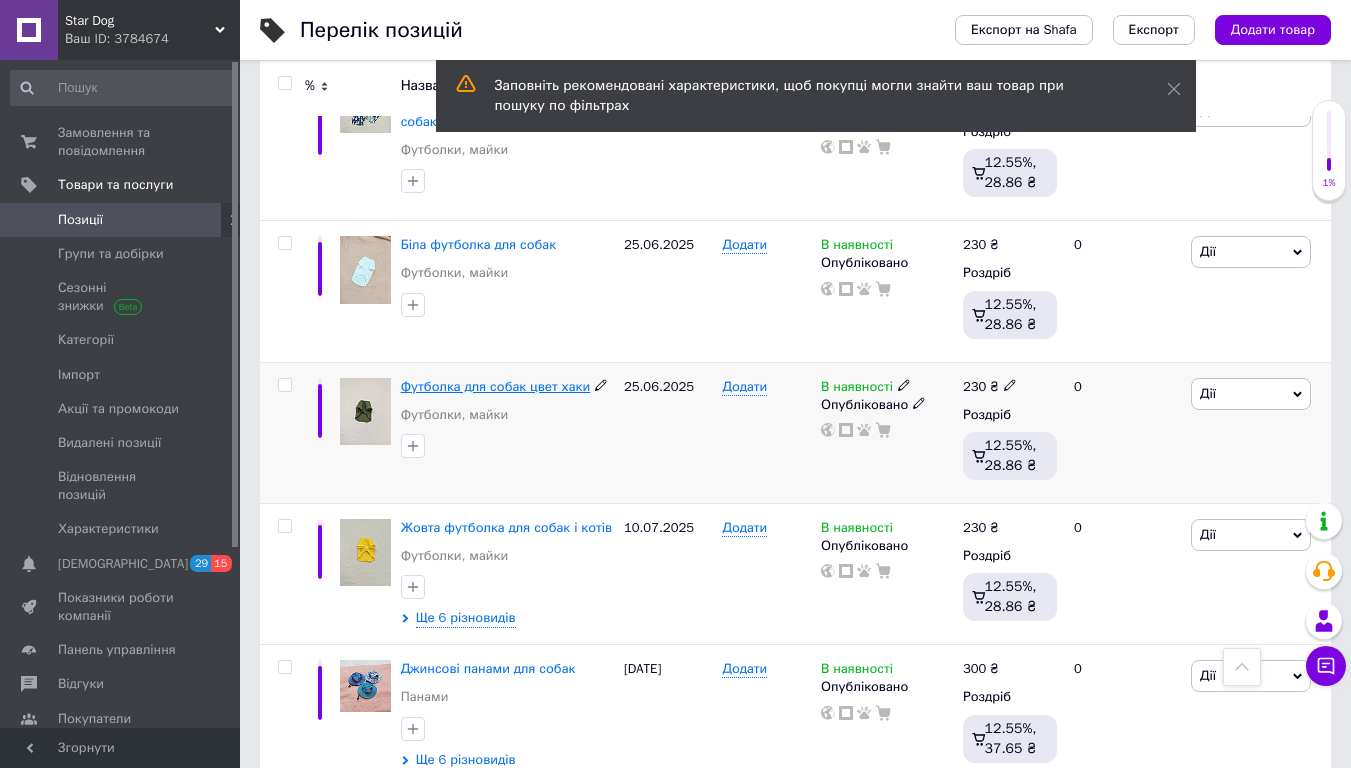 click on "Футболка для собак цвет хаки" at bounding box center (496, 386) 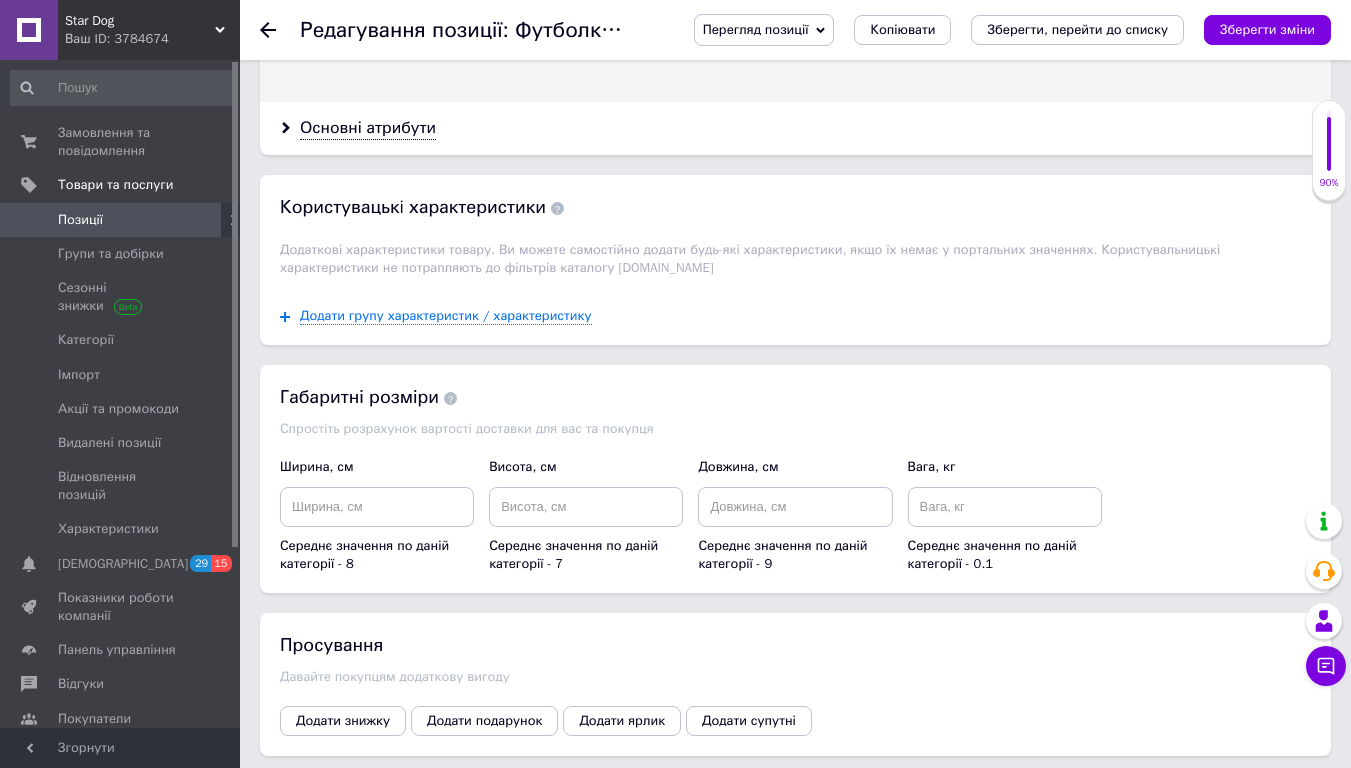 scroll, scrollTop: 2013, scrollLeft: 0, axis: vertical 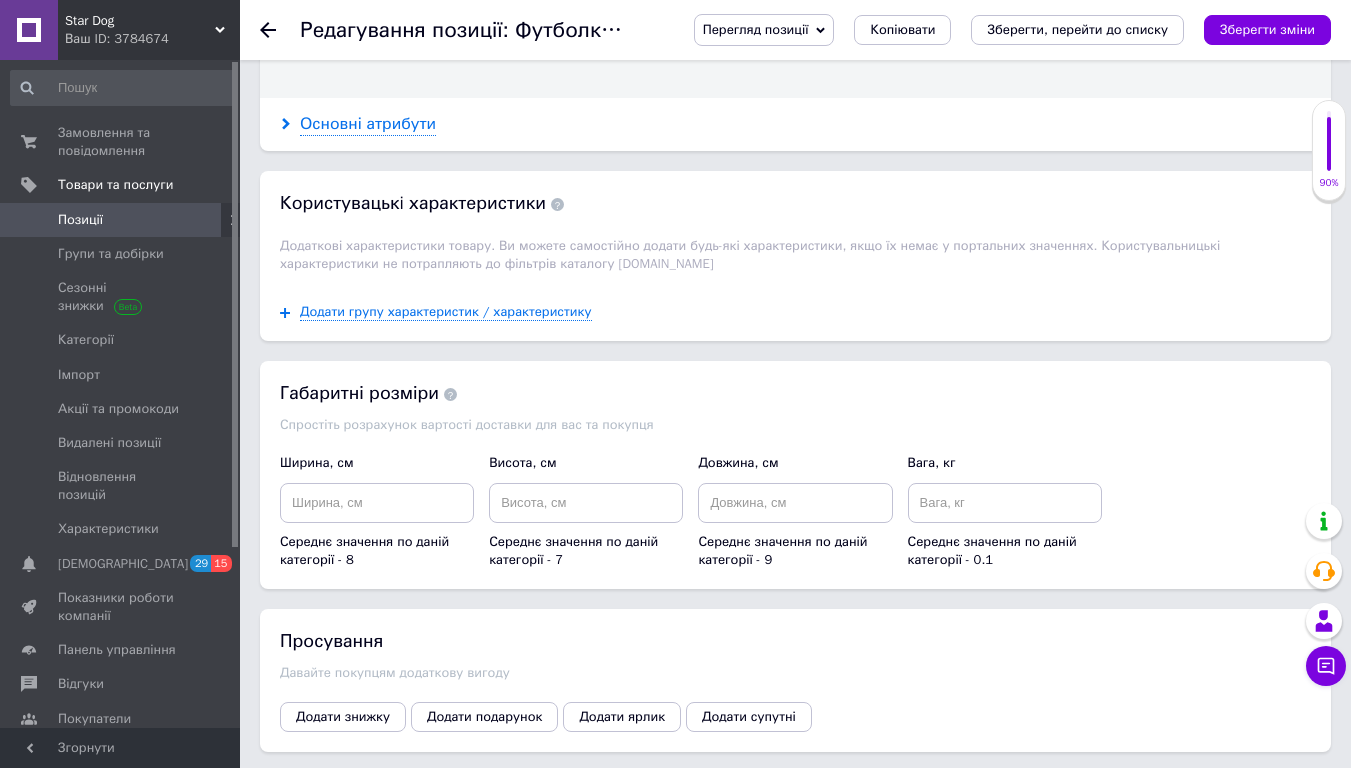 click on "Основні атрибути" at bounding box center [368, 124] 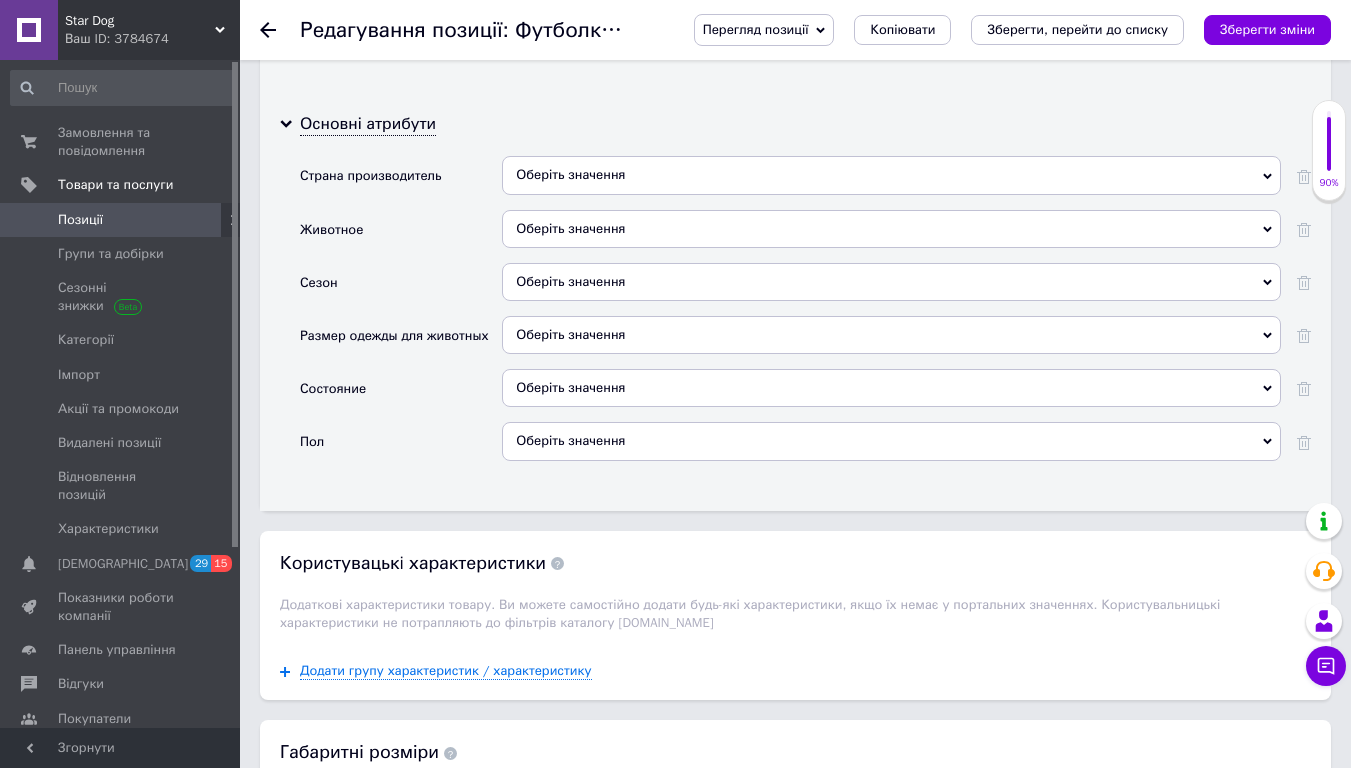 click on "Оберіть значення" at bounding box center (891, 335) 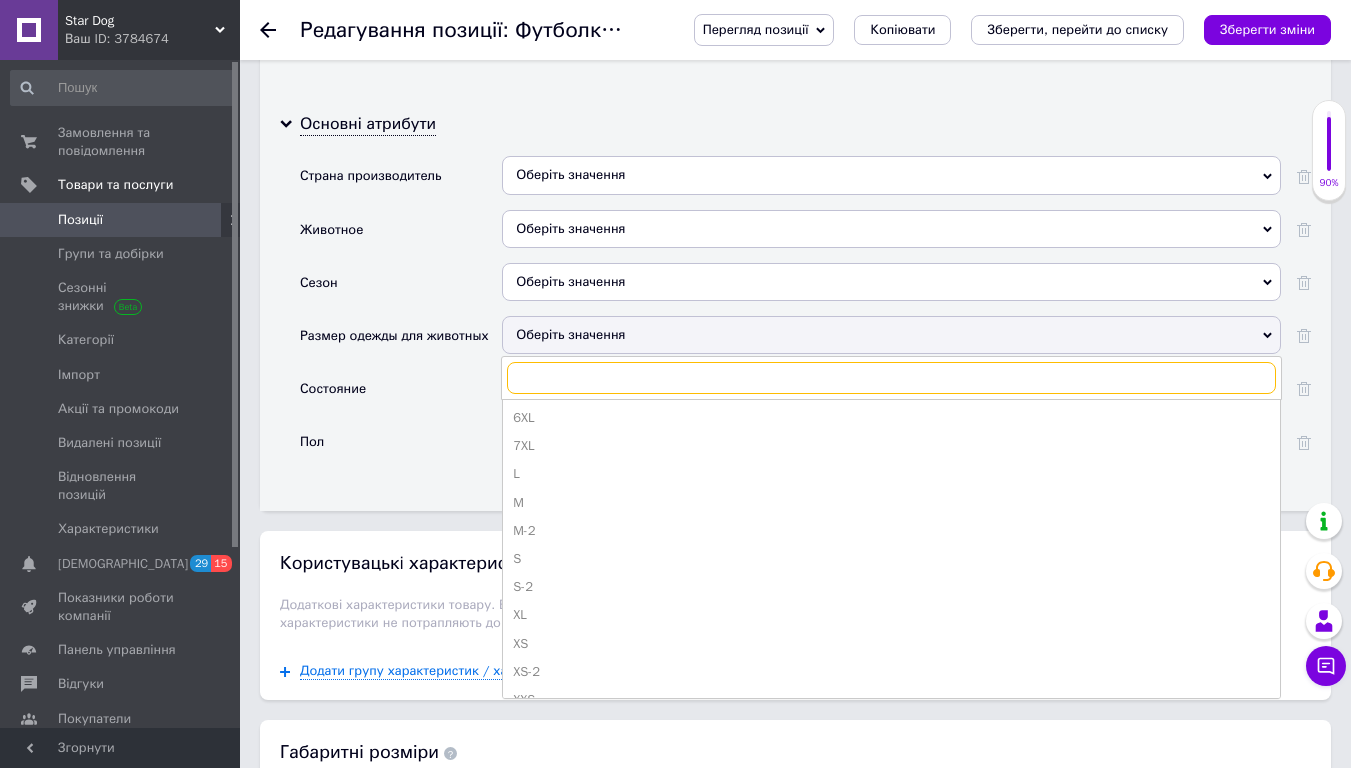 scroll, scrollTop: 304, scrollLeft: 0, axis: vertical 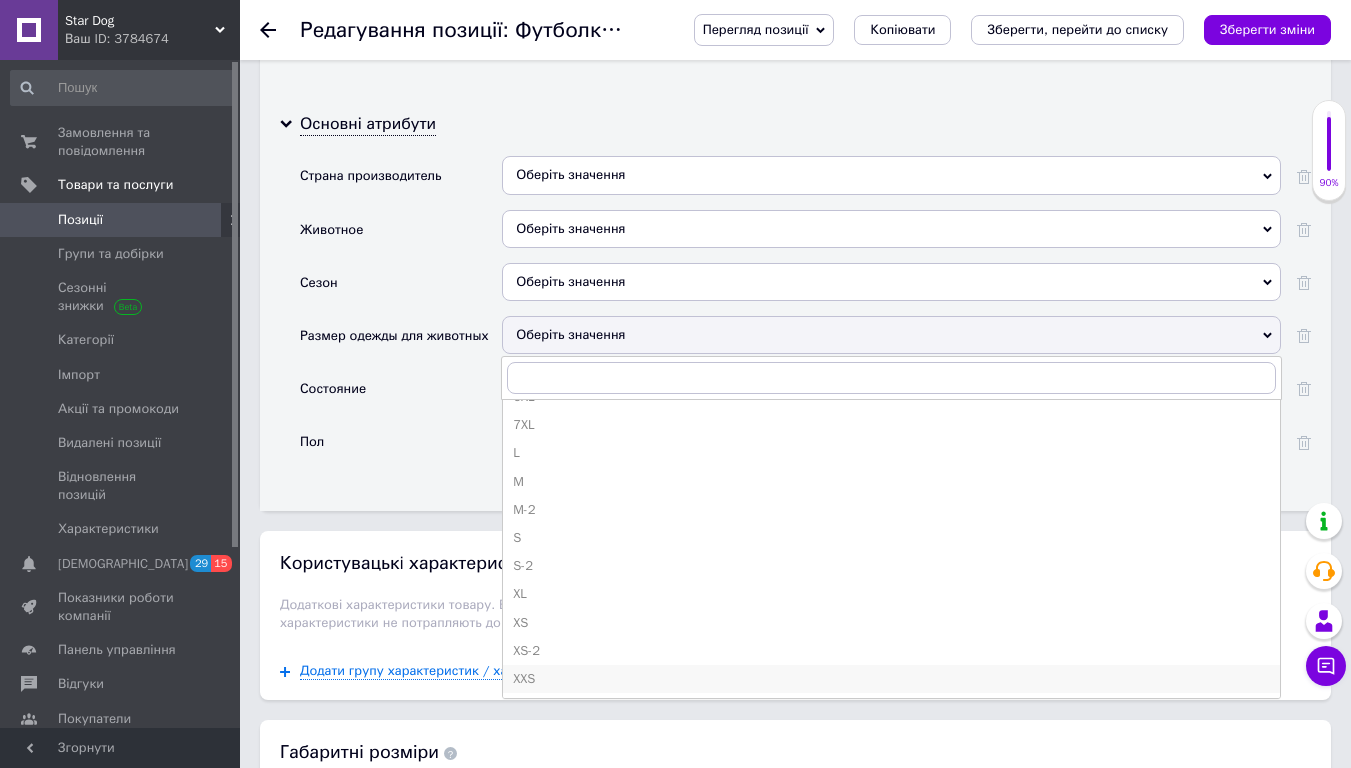 click on "XXS" at bounding box center (891, 679) 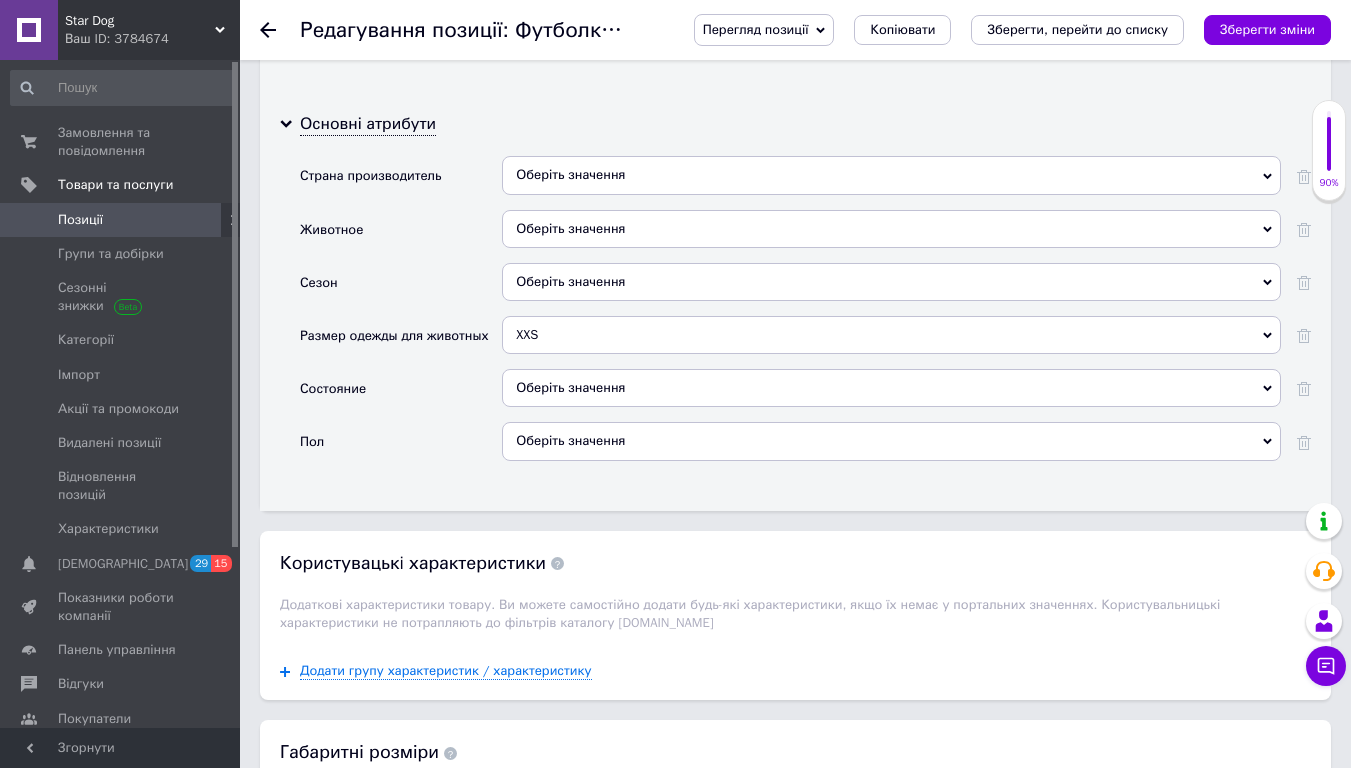 click on "Перегляд позиції Зберегти та переглянути на сайті Зберегти та переглянути на маркетплейсі [DOMAIN_NAME] Копіювати Зберегти, перейти до списку Зберегти зміни" at bounding box center (992, 30) 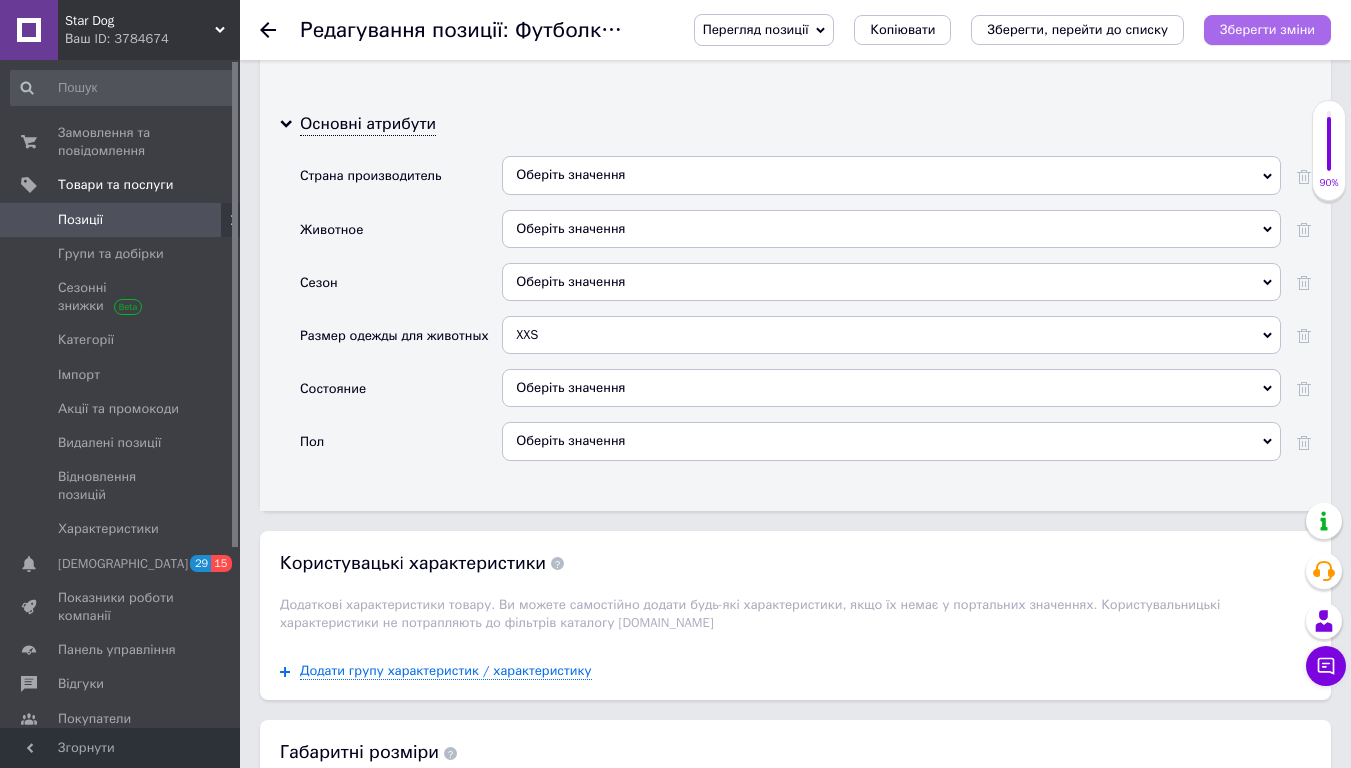 click on "Зберегти зміни" at bounding box center (1267, 30) 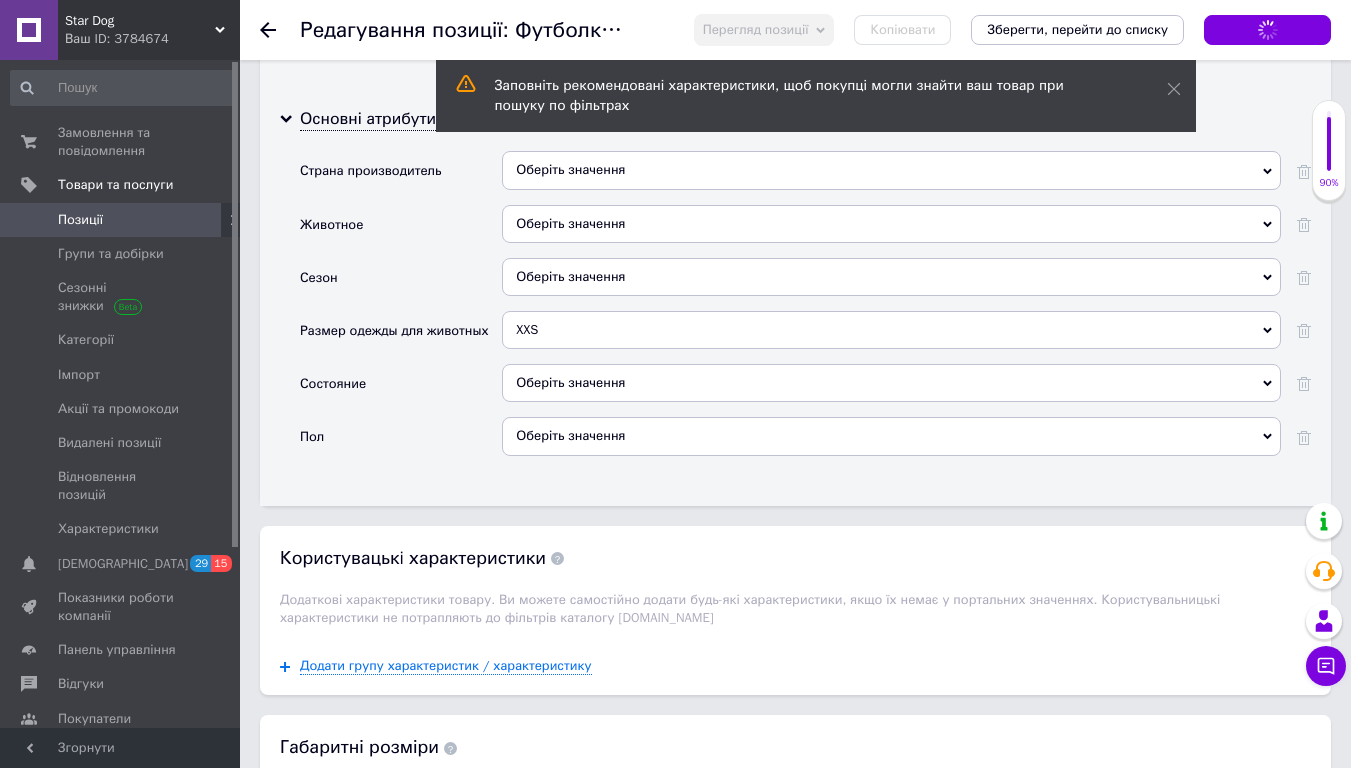 scroll, scrollTop: 2643, scrollLeft: 0, axis: vertical 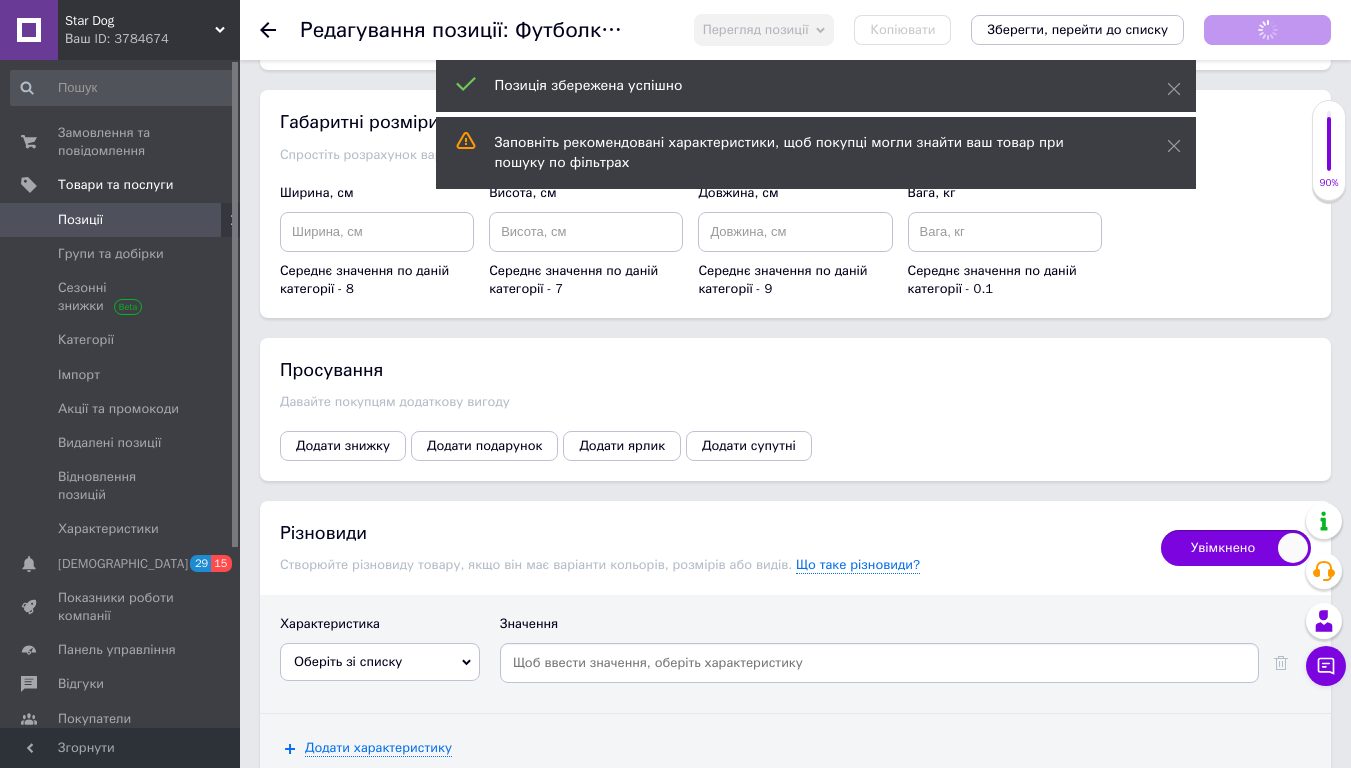 click on "Увімкнено" at bounding box center (1236, 548) 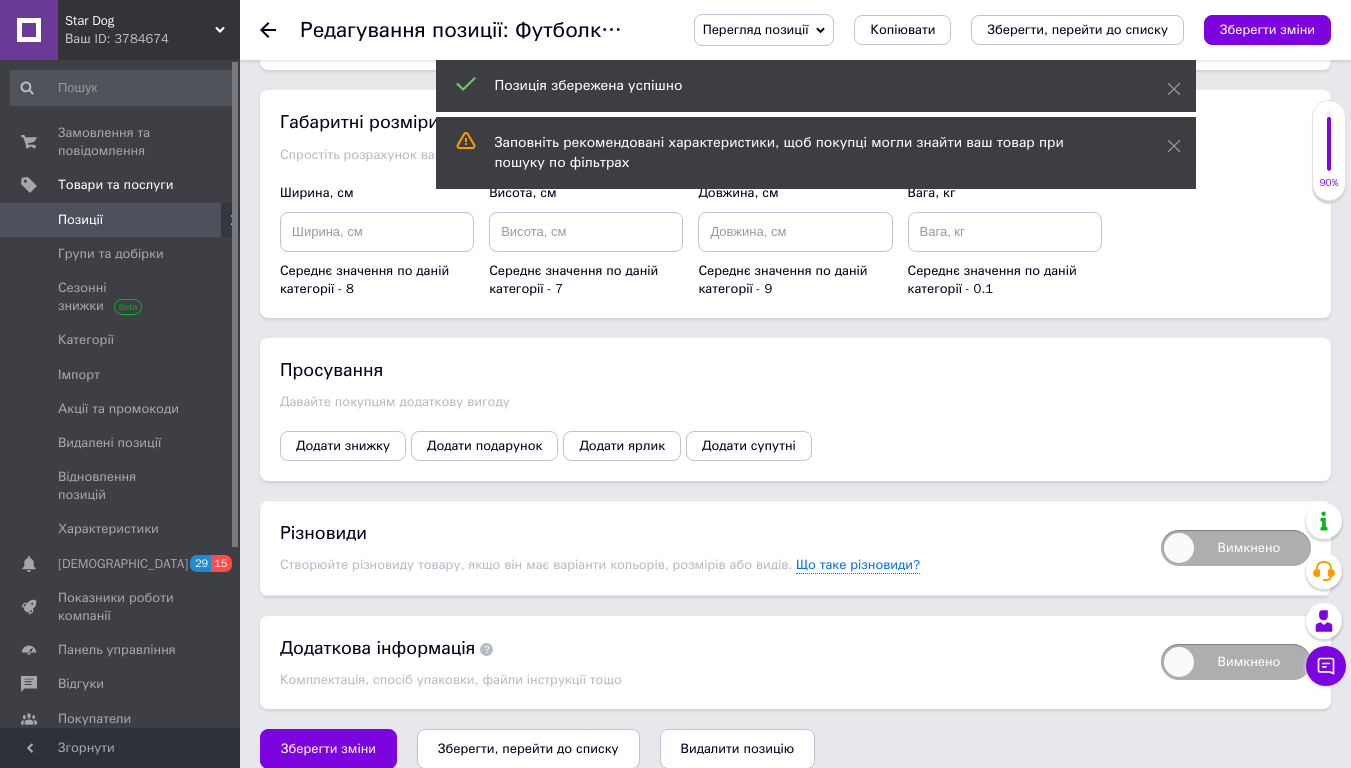 click on "Вимкнено" at bounding box center [1226, 547] 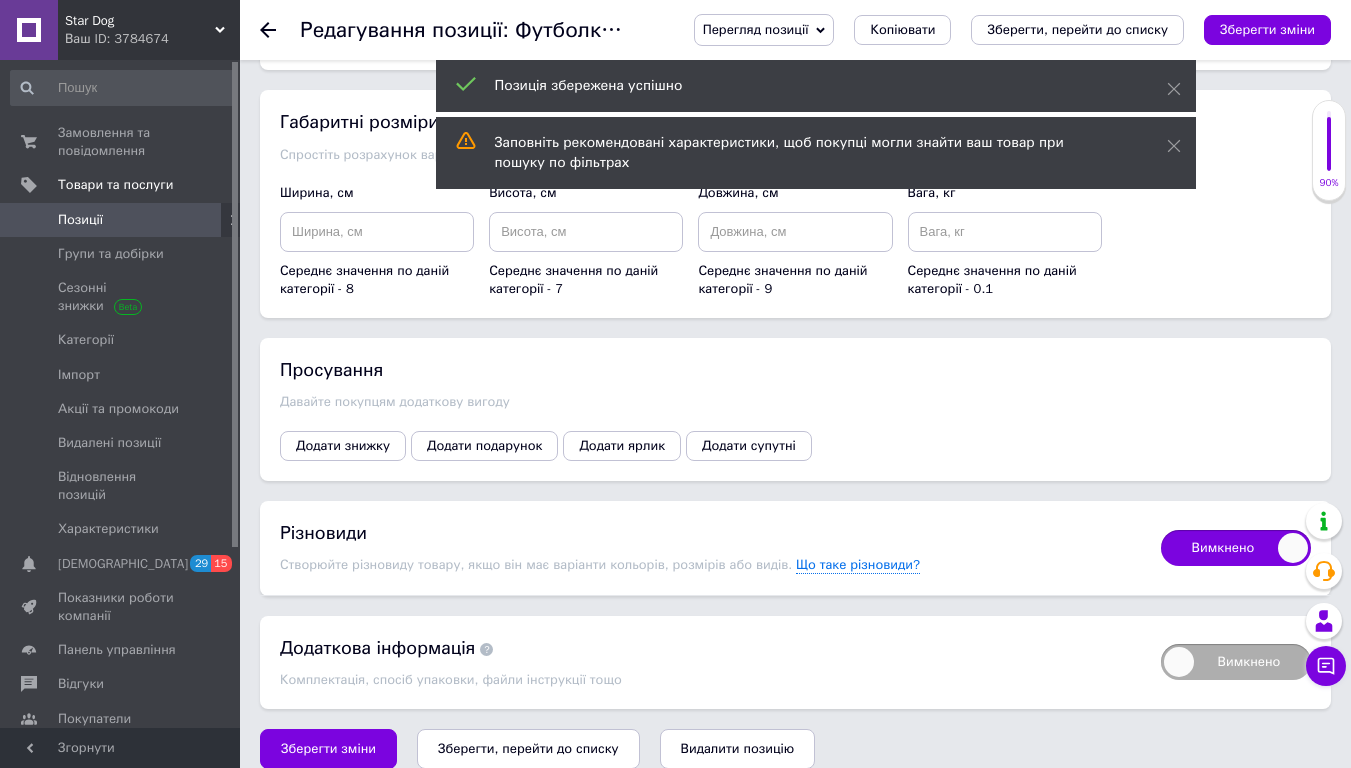 checkbox on "true" 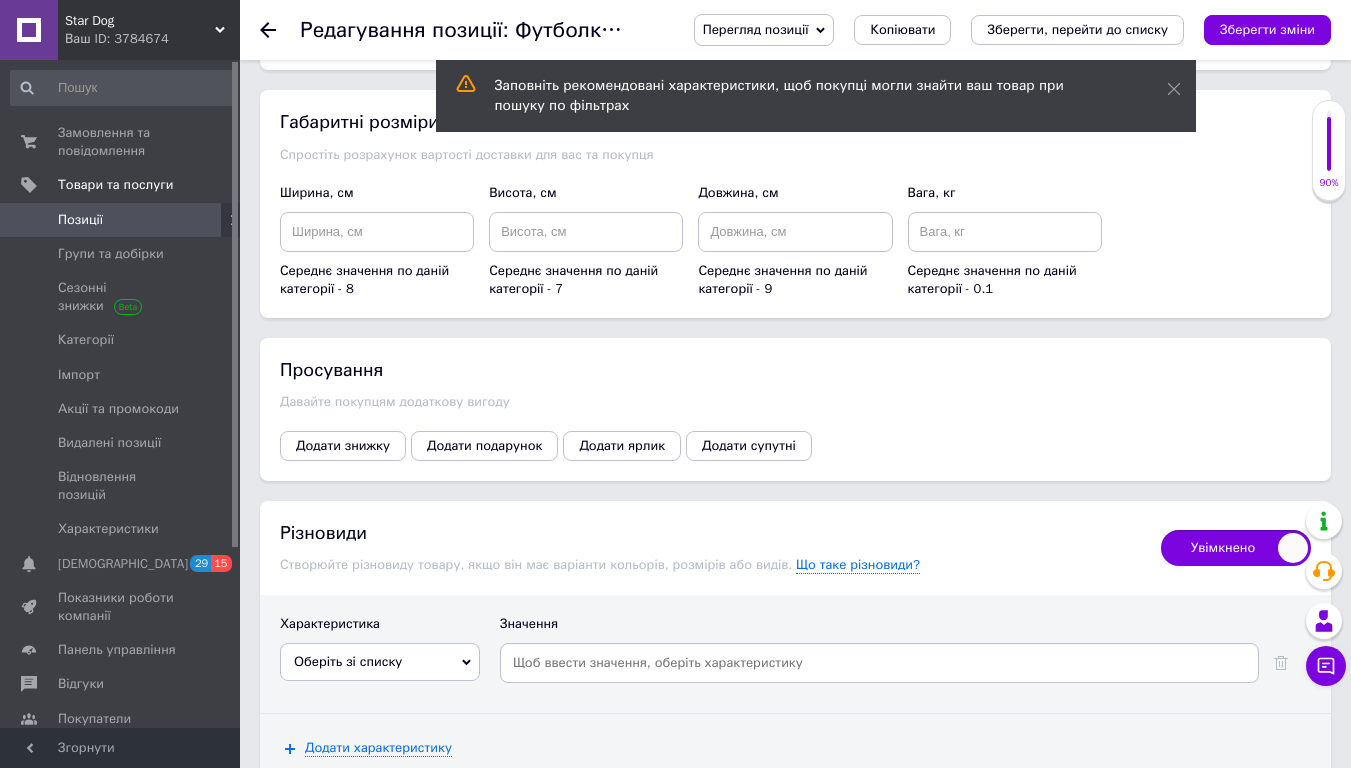 click on "Оберіть зі списку" at bounding box center [380, 662] 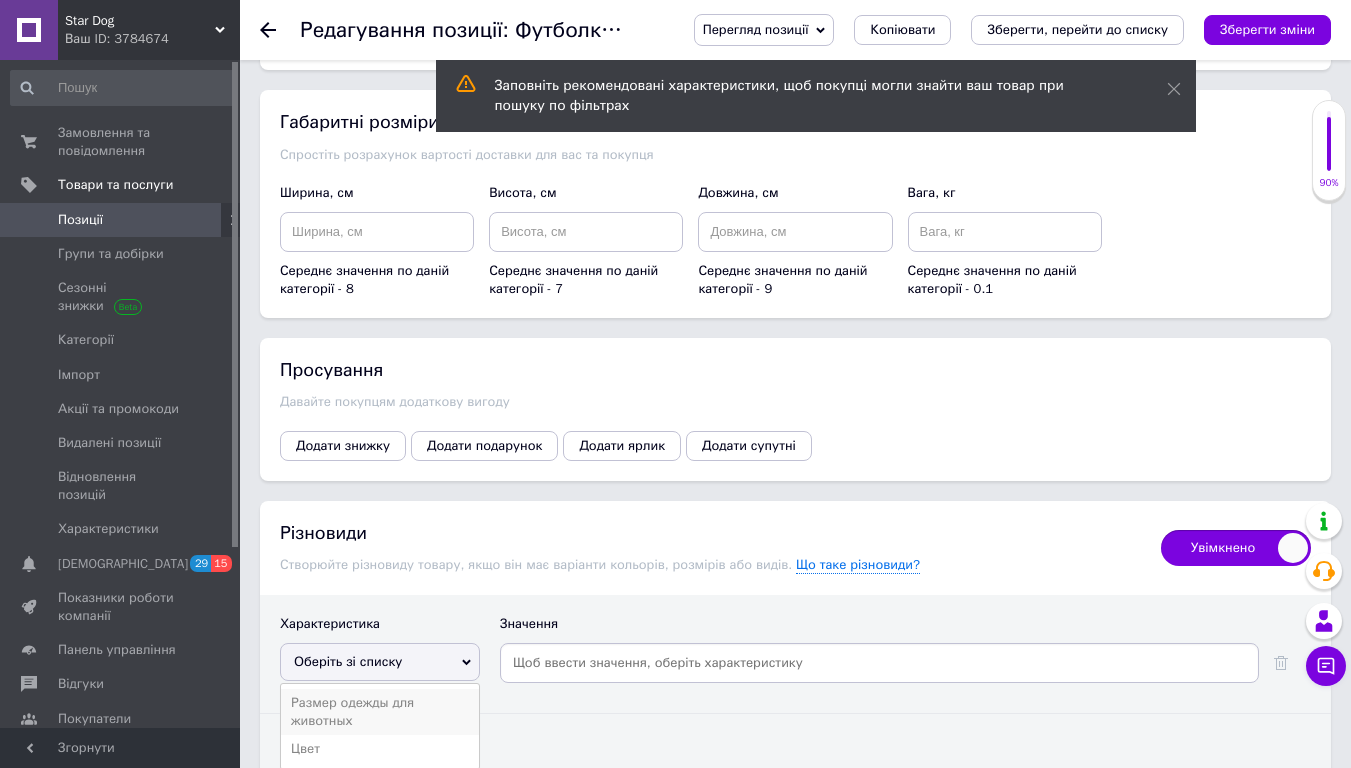 click on "Размер одежды для животных" at bounding box center [380, 712] 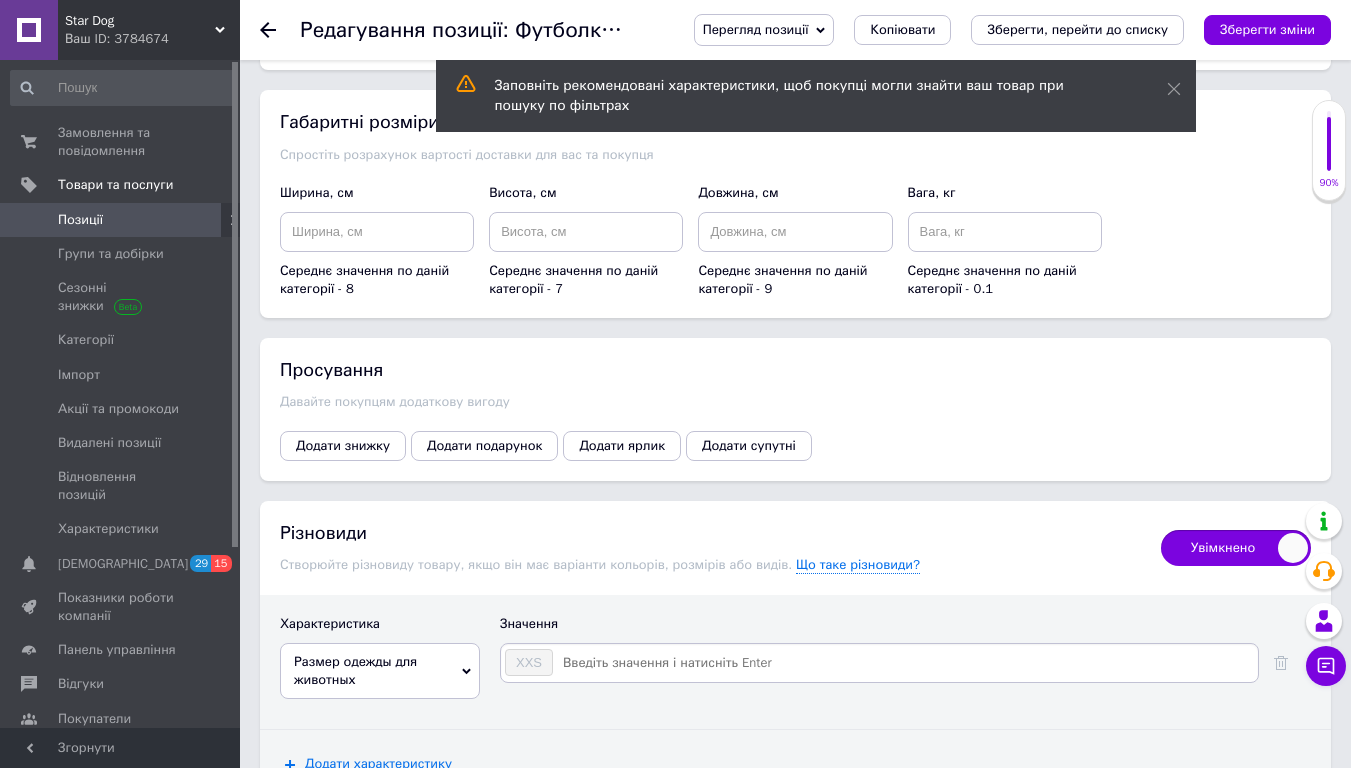 click at bounding box center [904, 663] 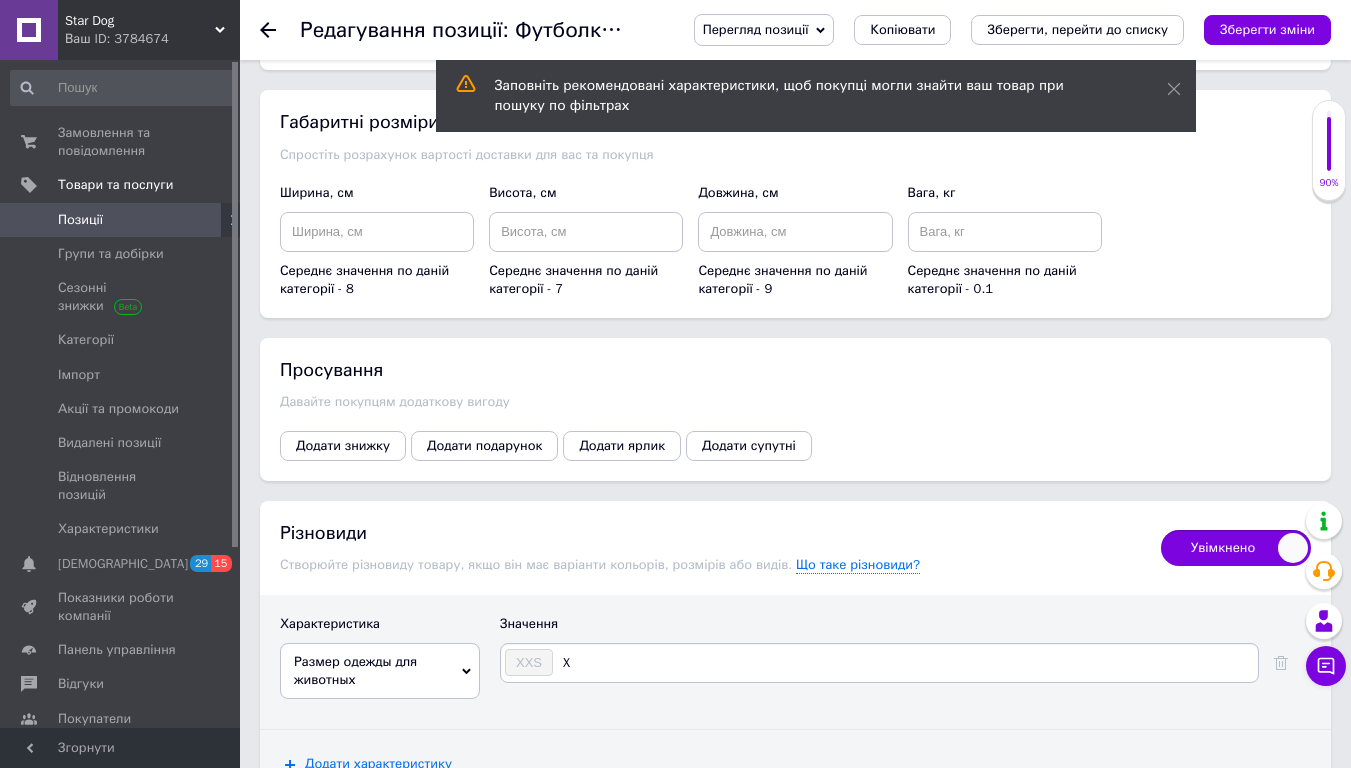 type on "XS" 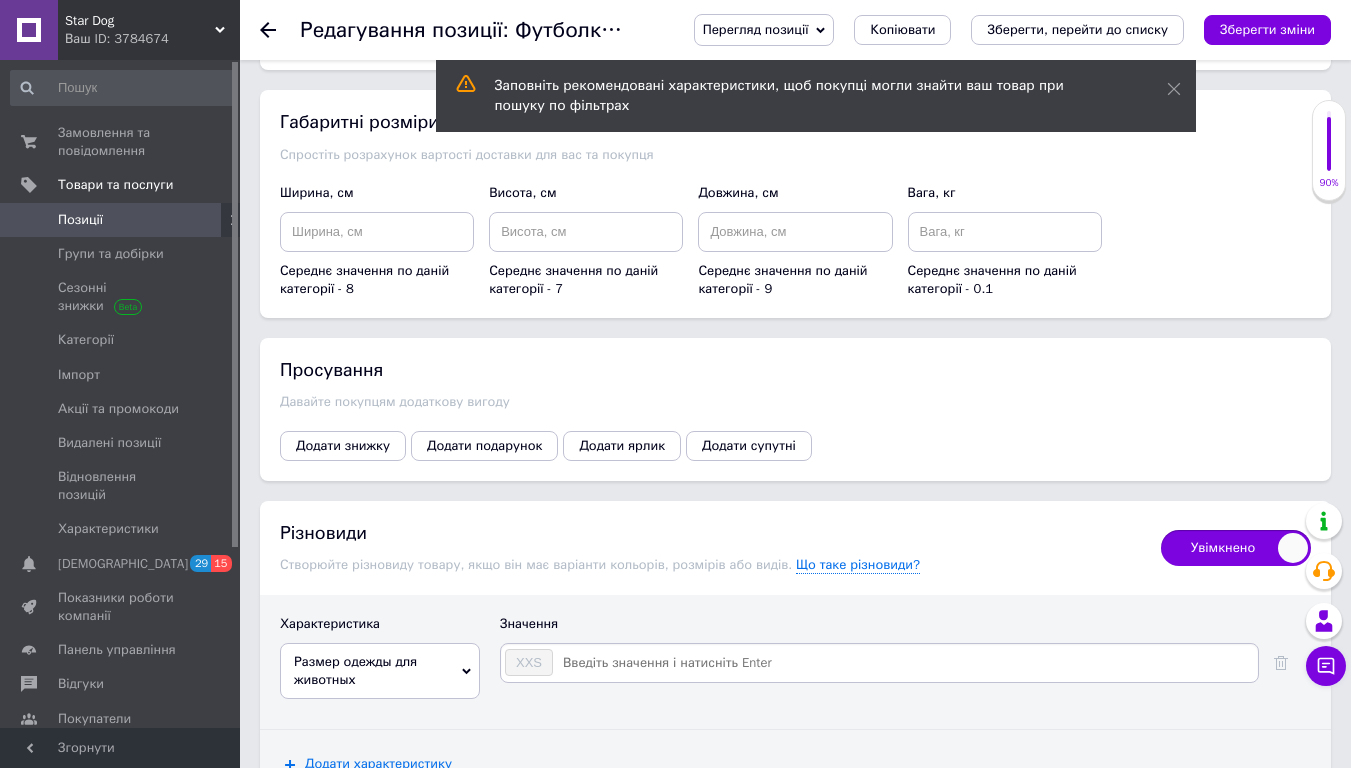 type on "S" 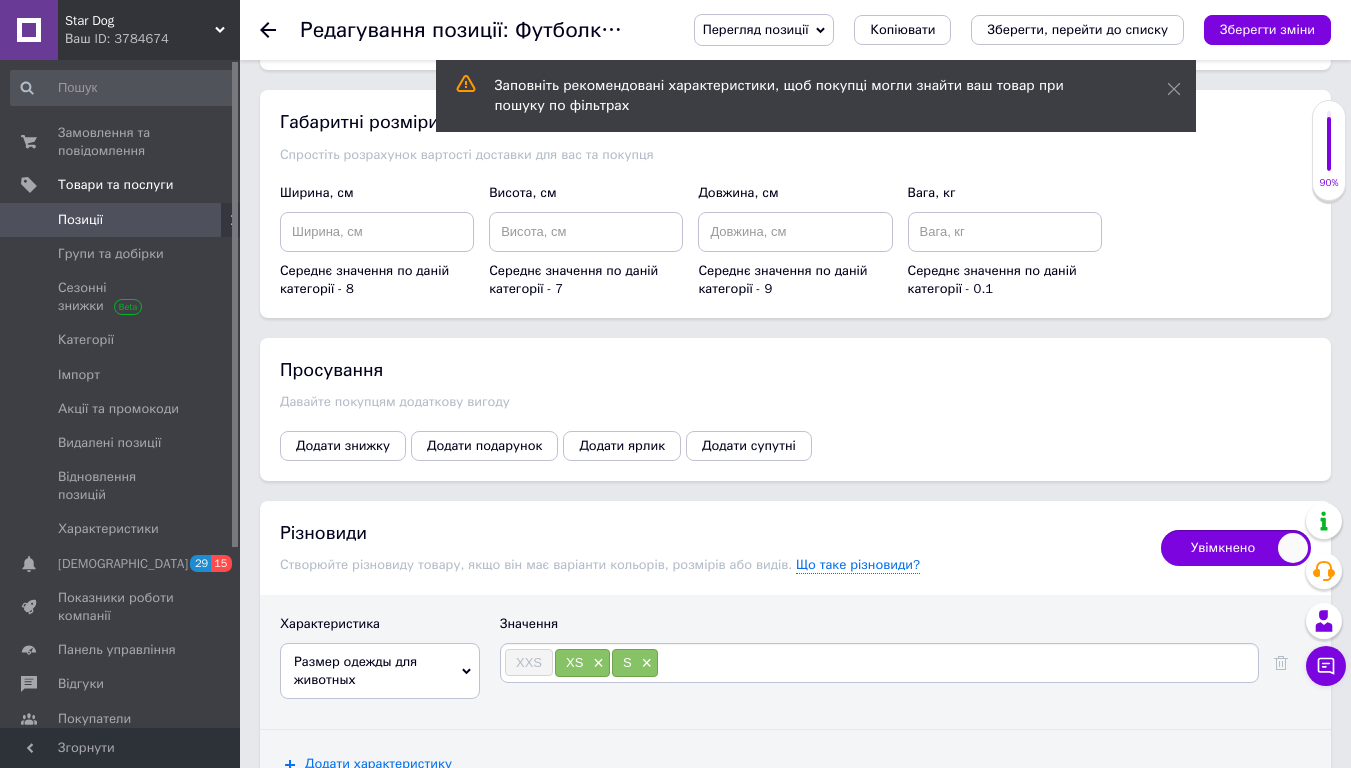 type on "M" 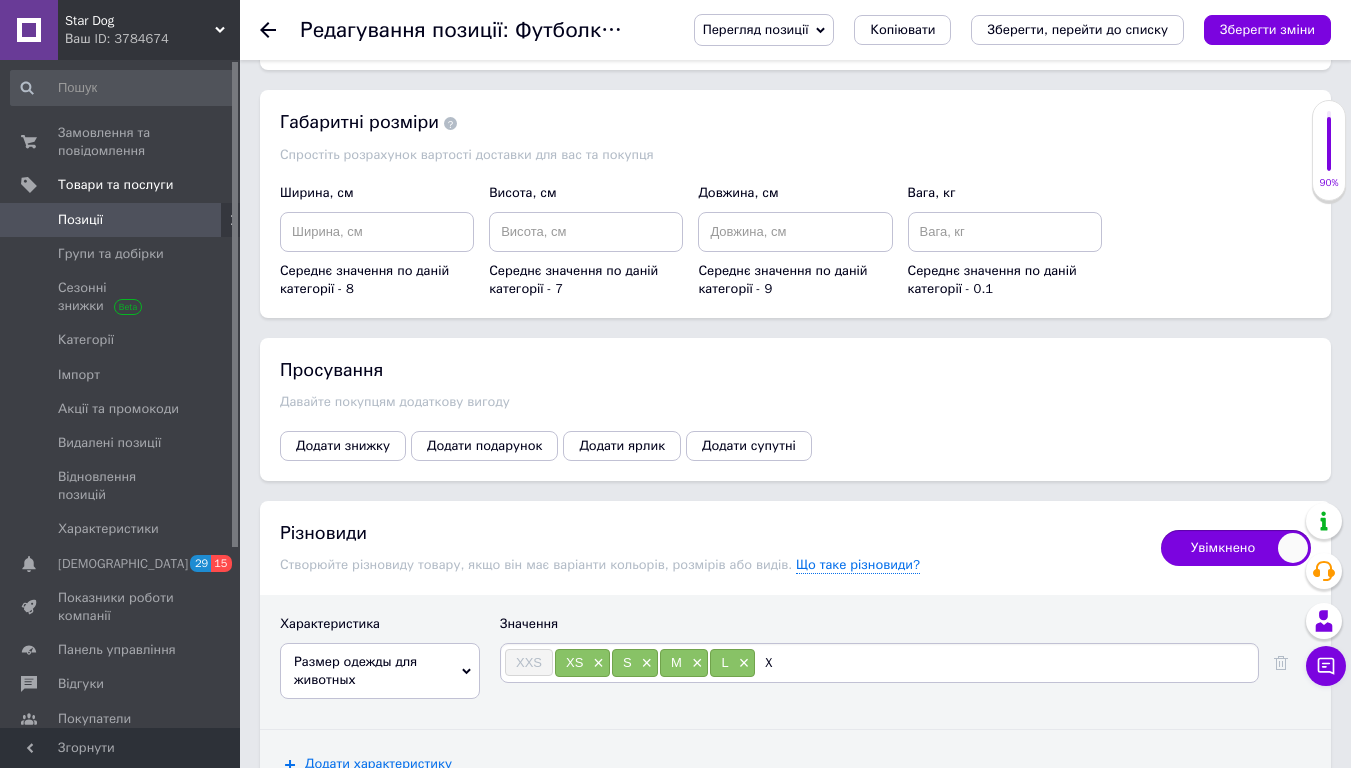 type on "XL" 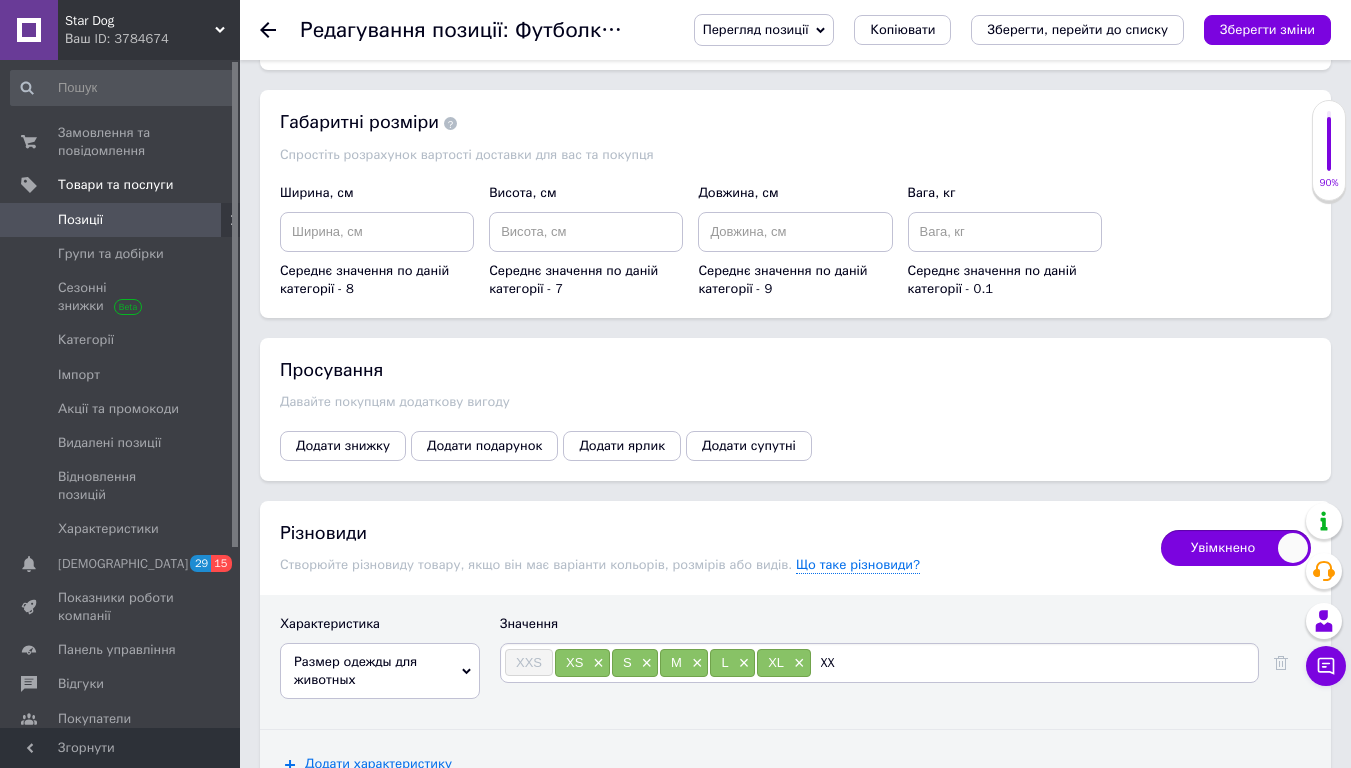 type on "XXL" 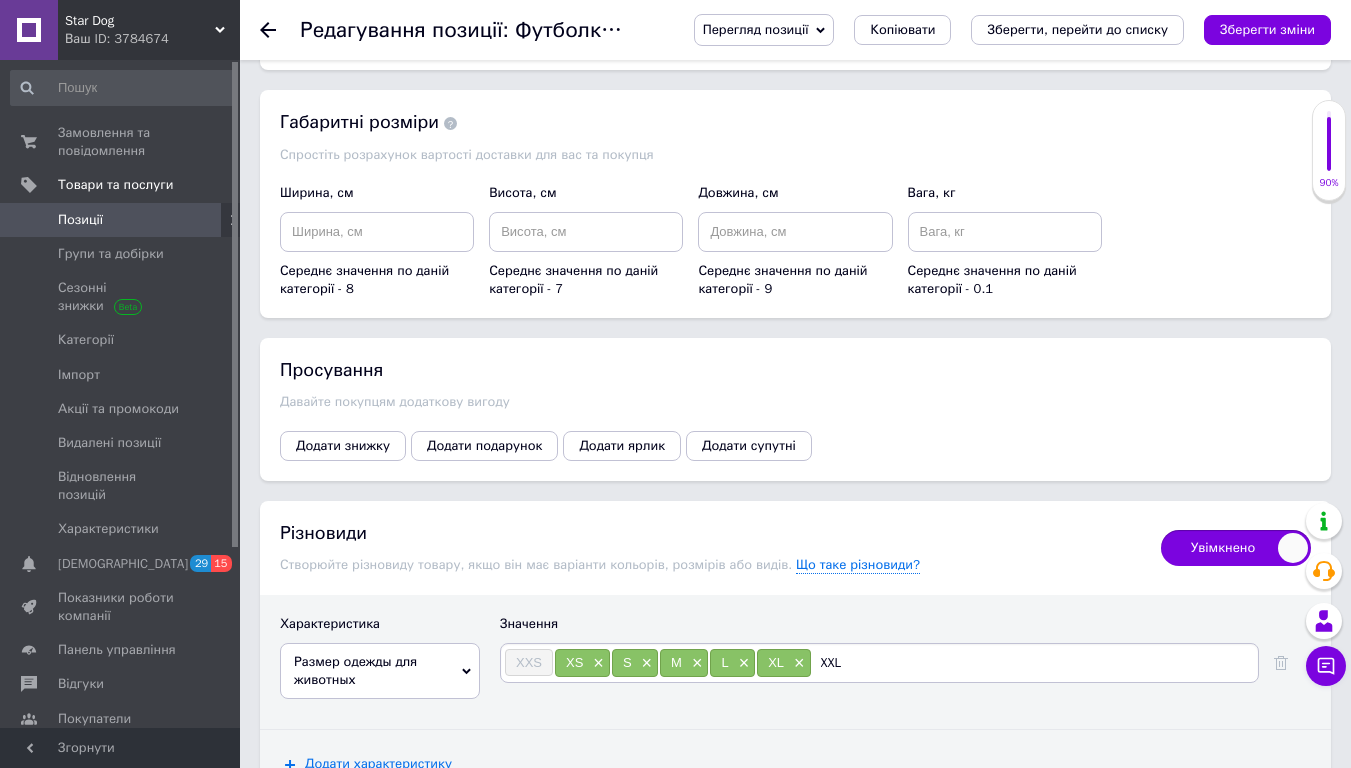 type 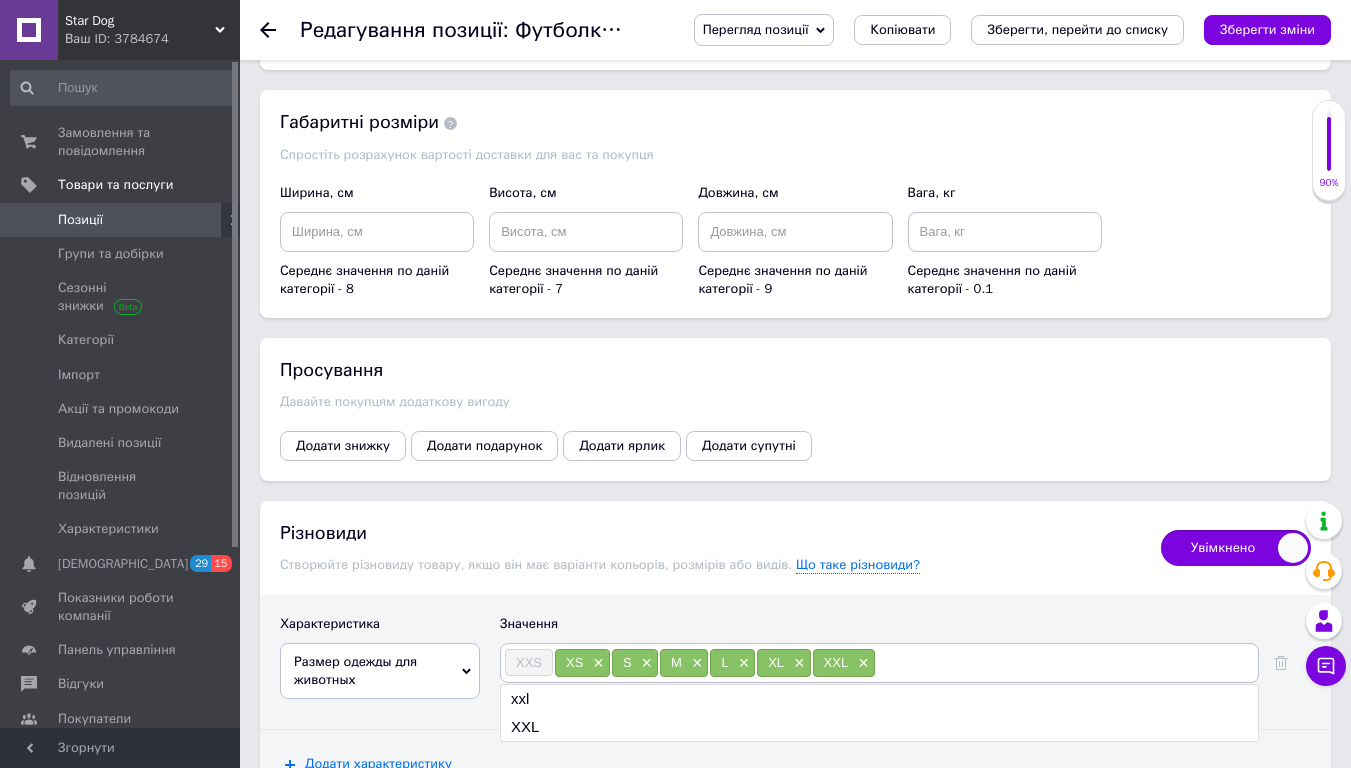 drag, startPoint x: 1296, startPoint y: 30, endPoint x: 1330, endPoint y: 63, distance: 47.38143 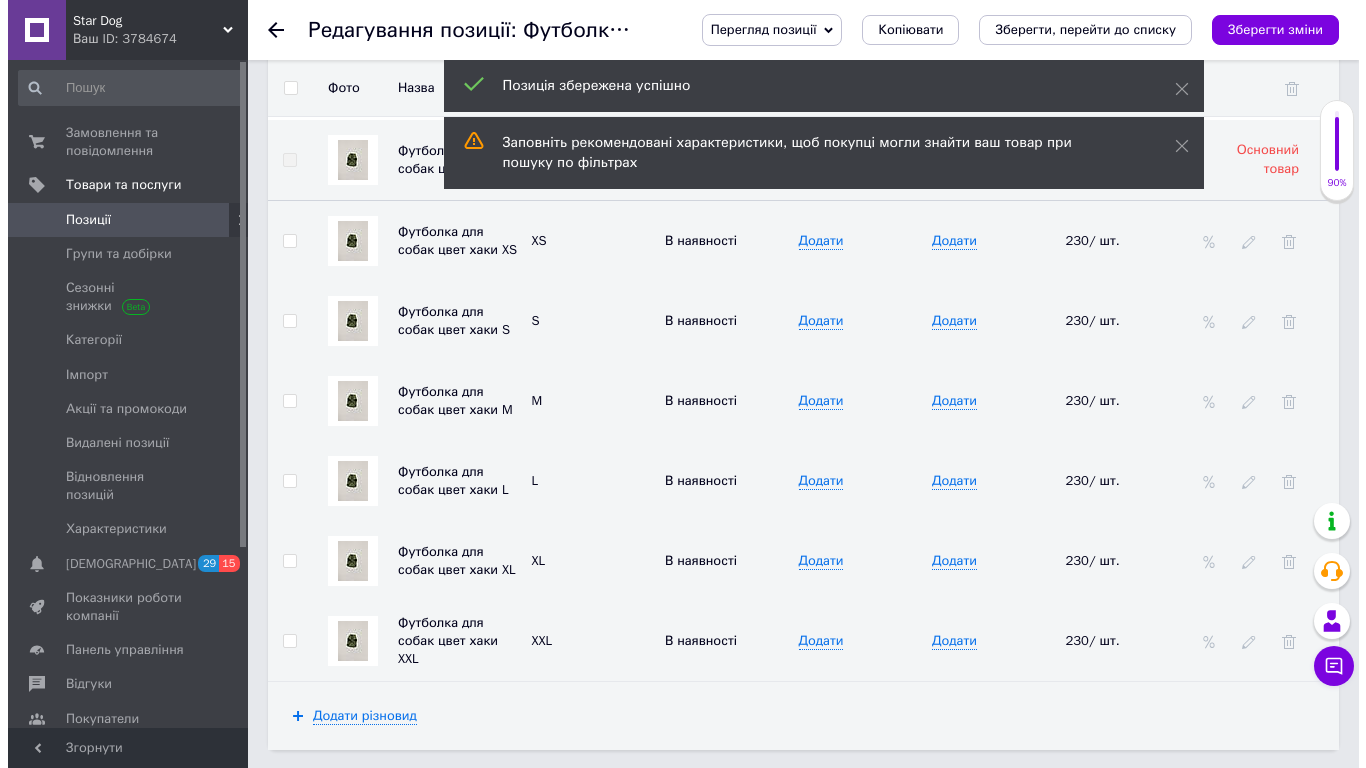 scroll, scrollTop: 3113, scrollLeft: 0, axis: vertical 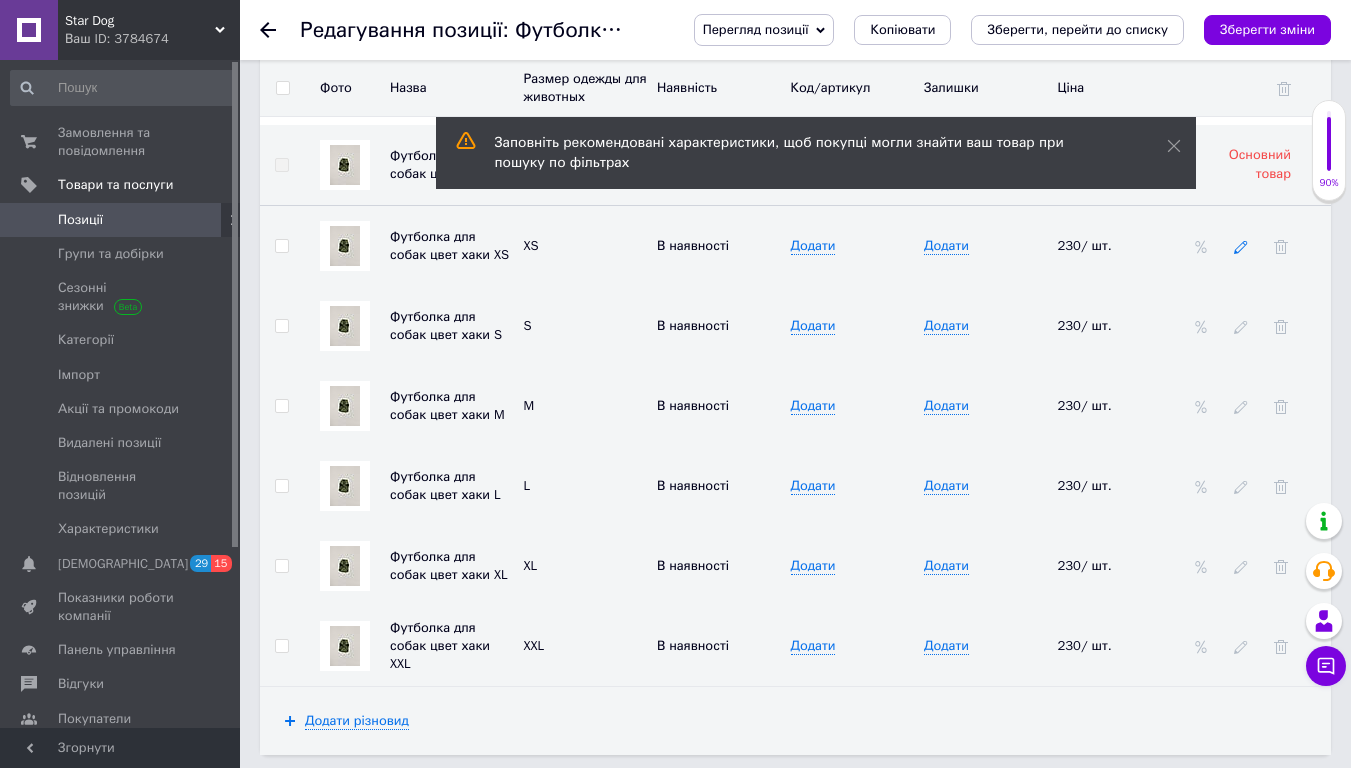 click 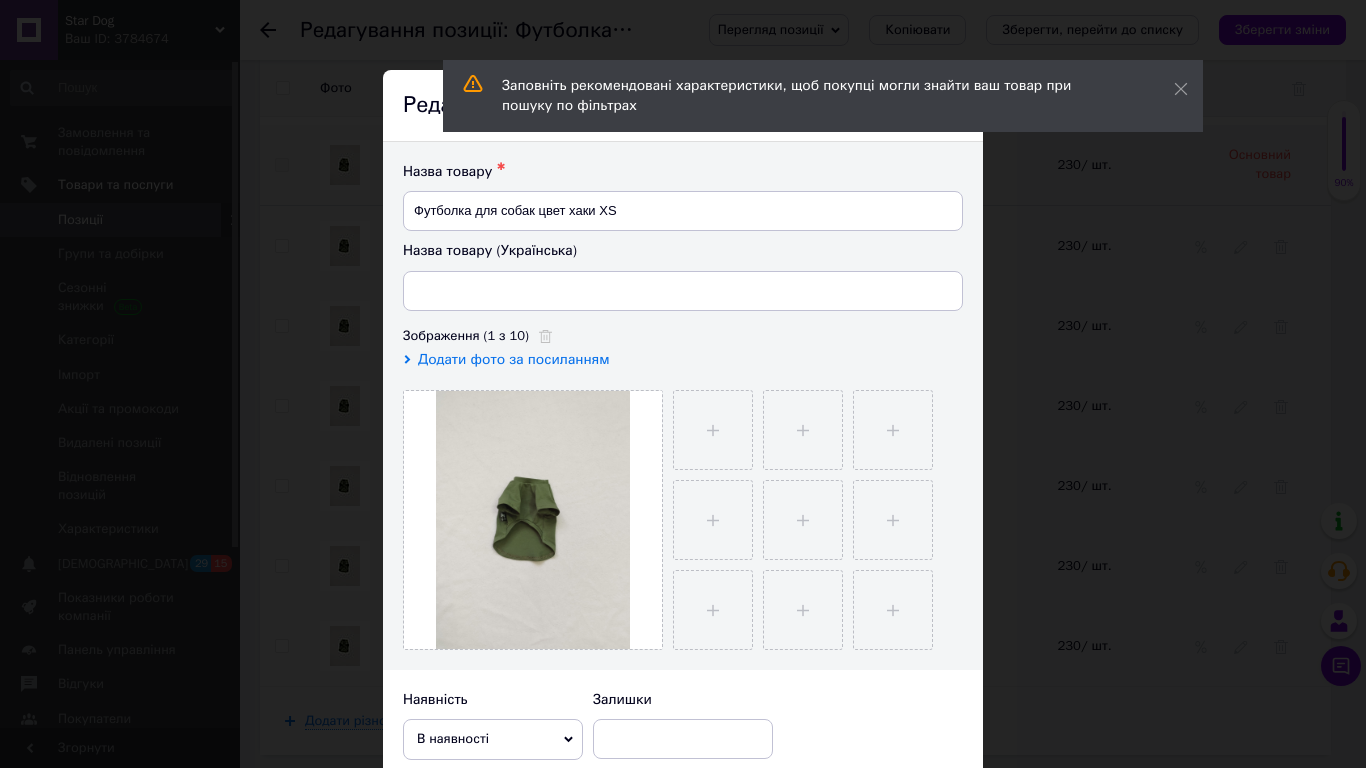 scroll, scrollTop: 565, scrollLeft: 0, axis: vertical 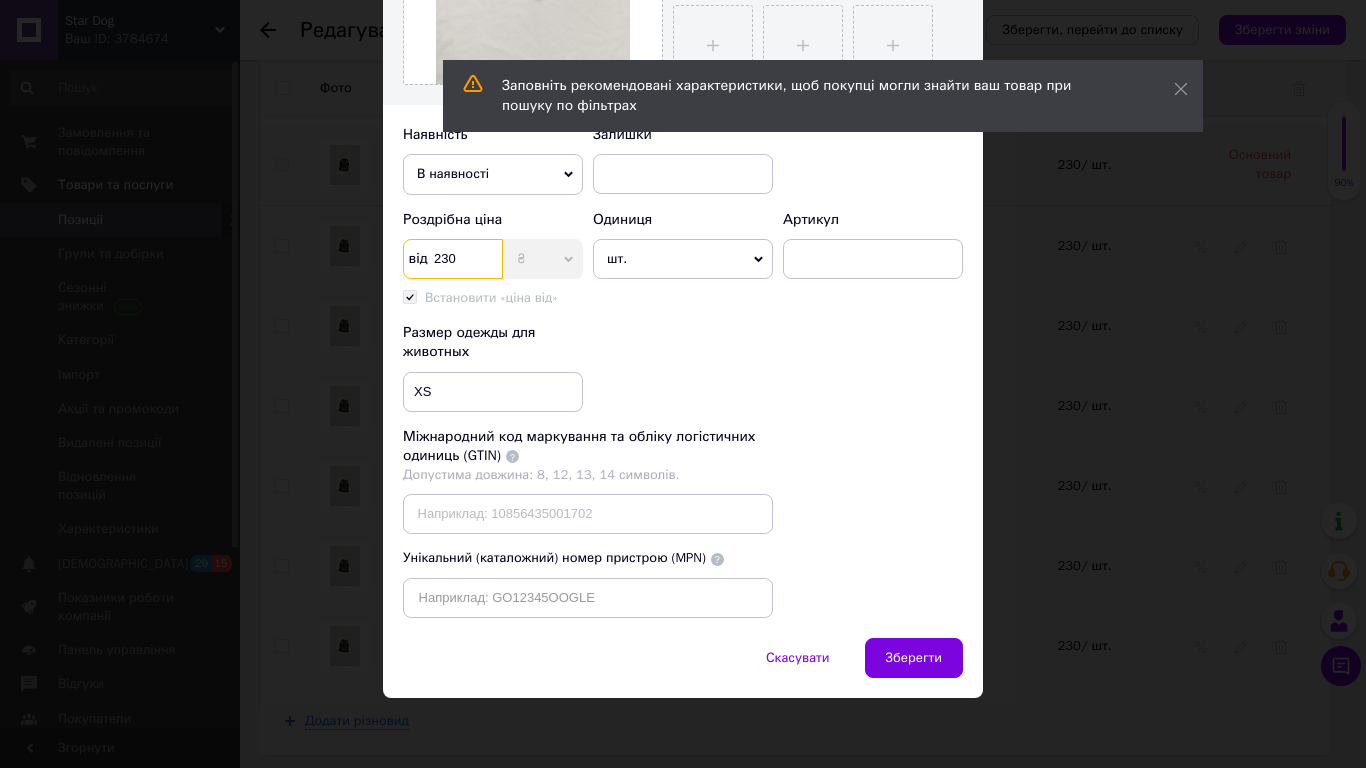 click on "230" at bounding box center (453, 259) 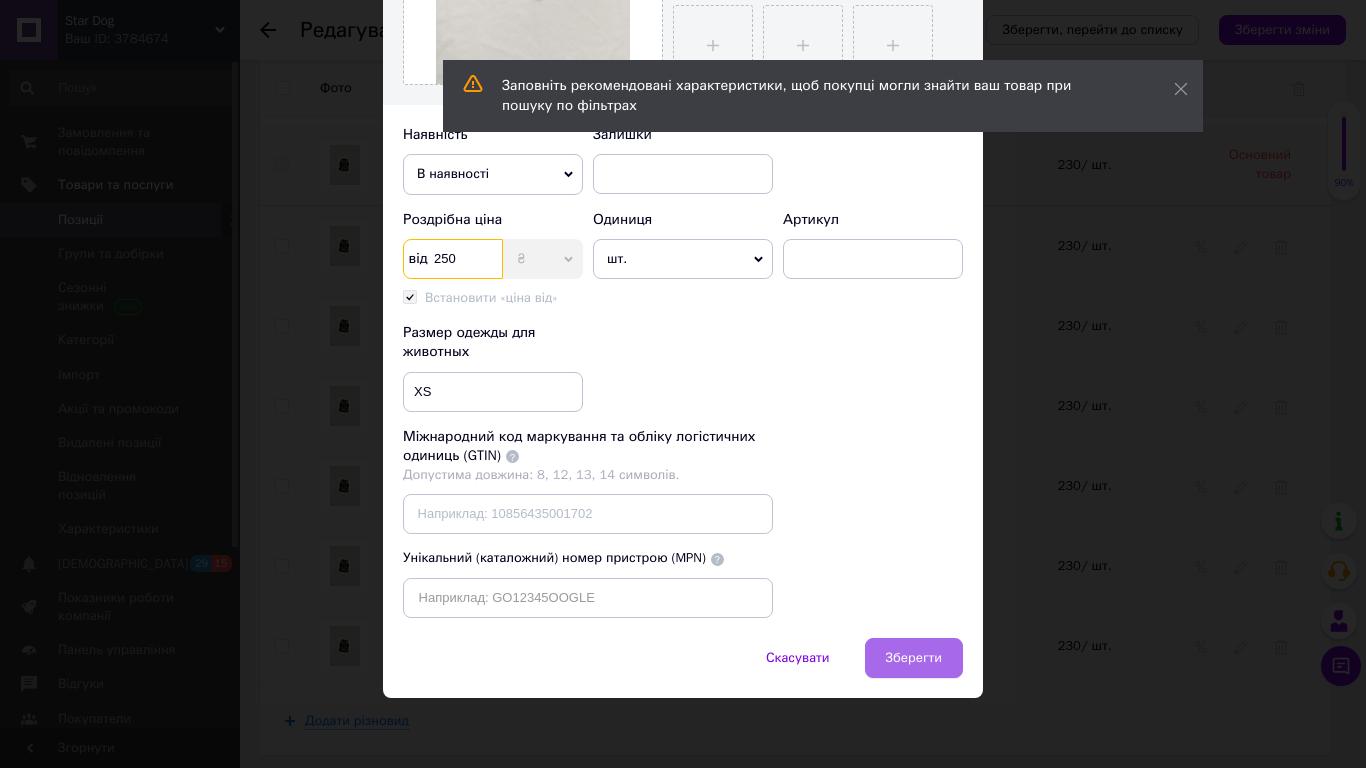 type on "250" 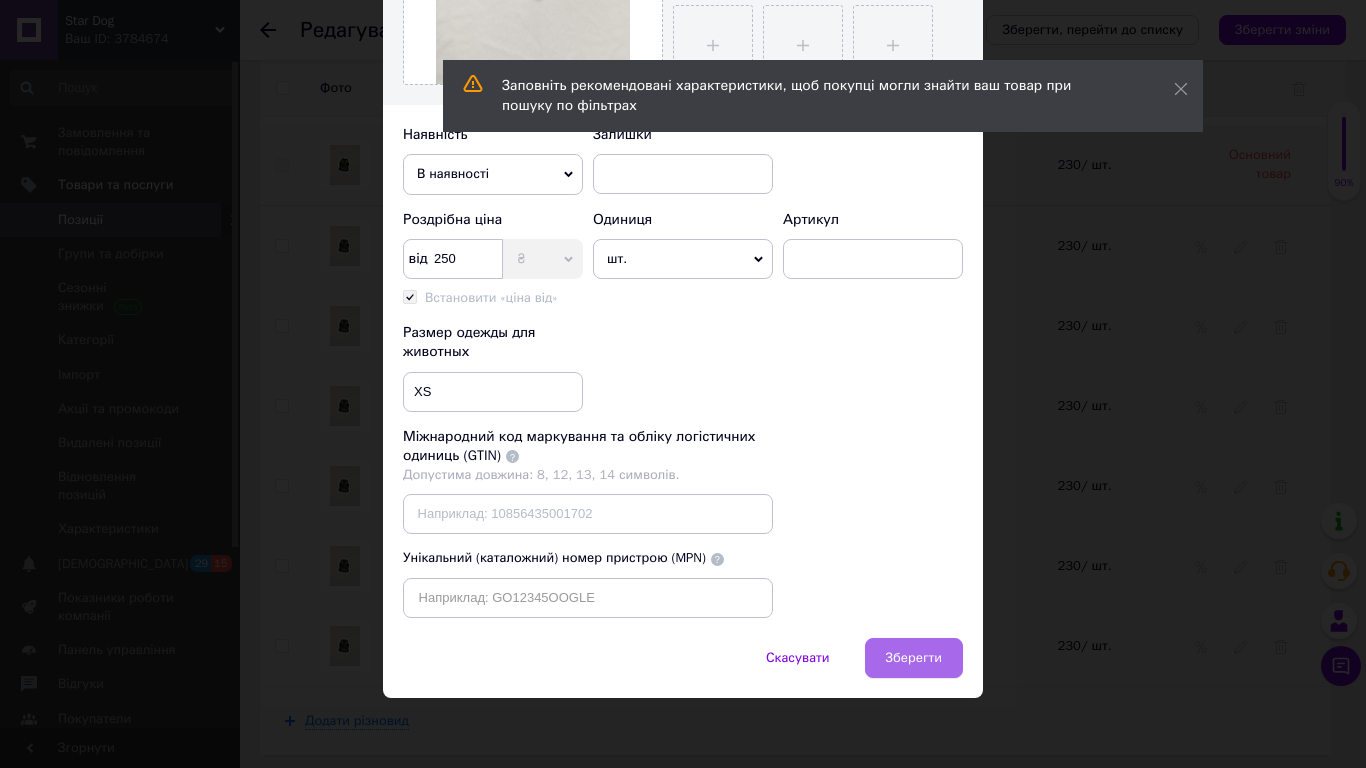 click on "Зберегти" at bounding box center [914, 658] 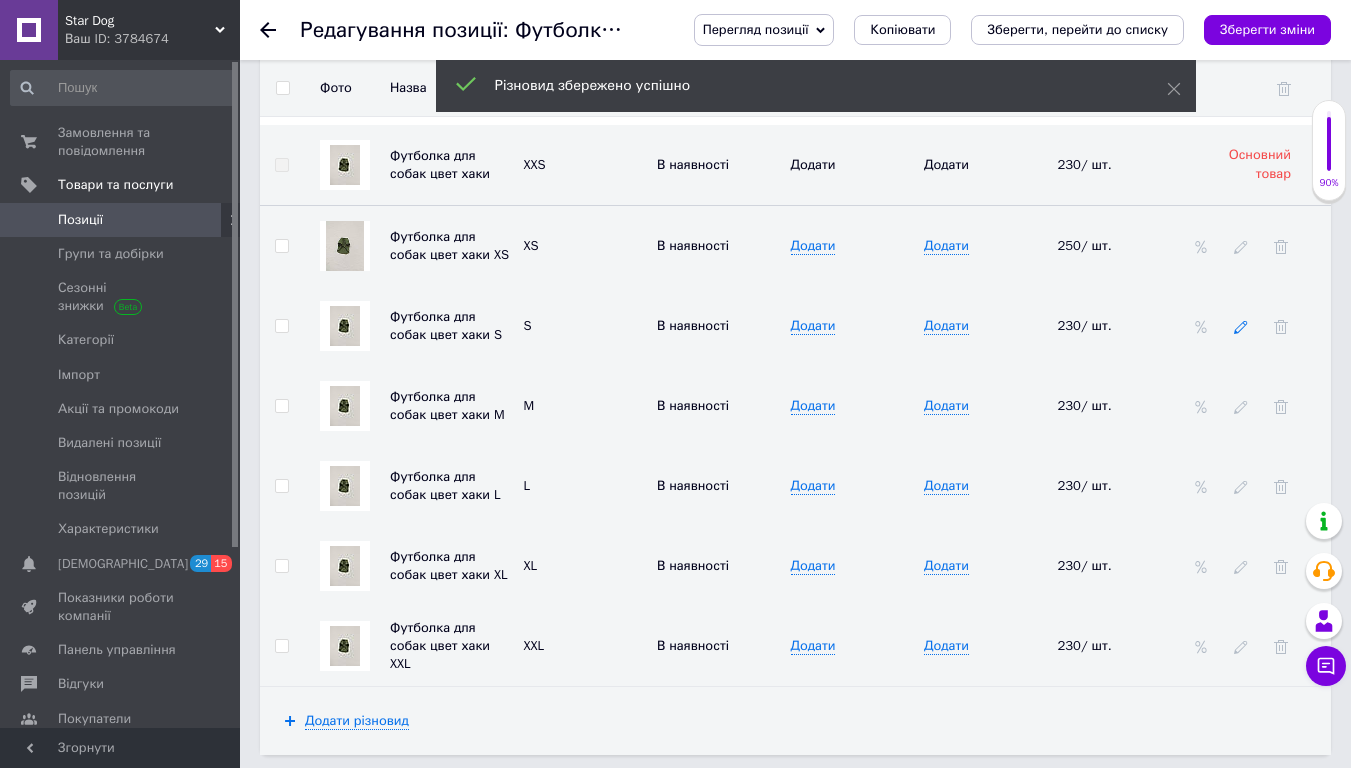 click 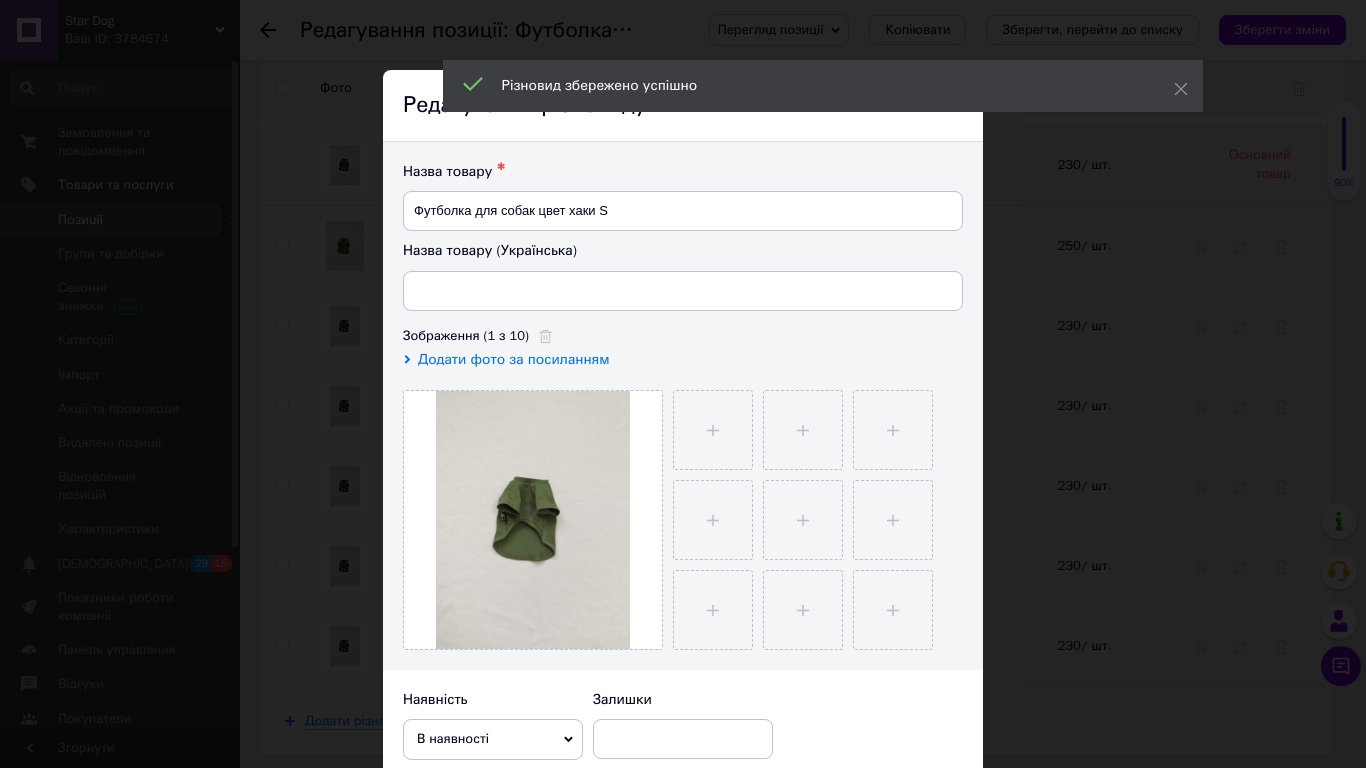 scroll, scrollTop: 565, scrollLeft: 0, axis: vertical 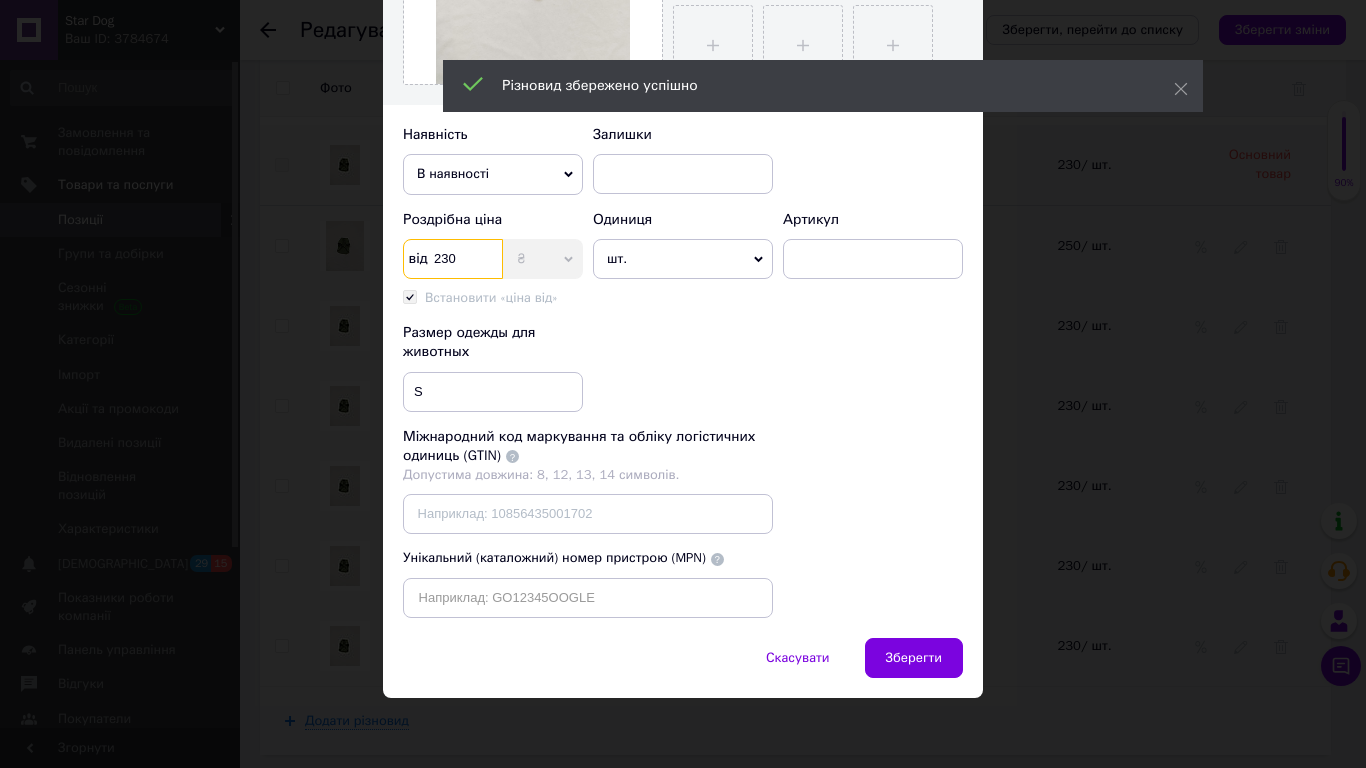 click on "230" at bounding box center [453, 259] 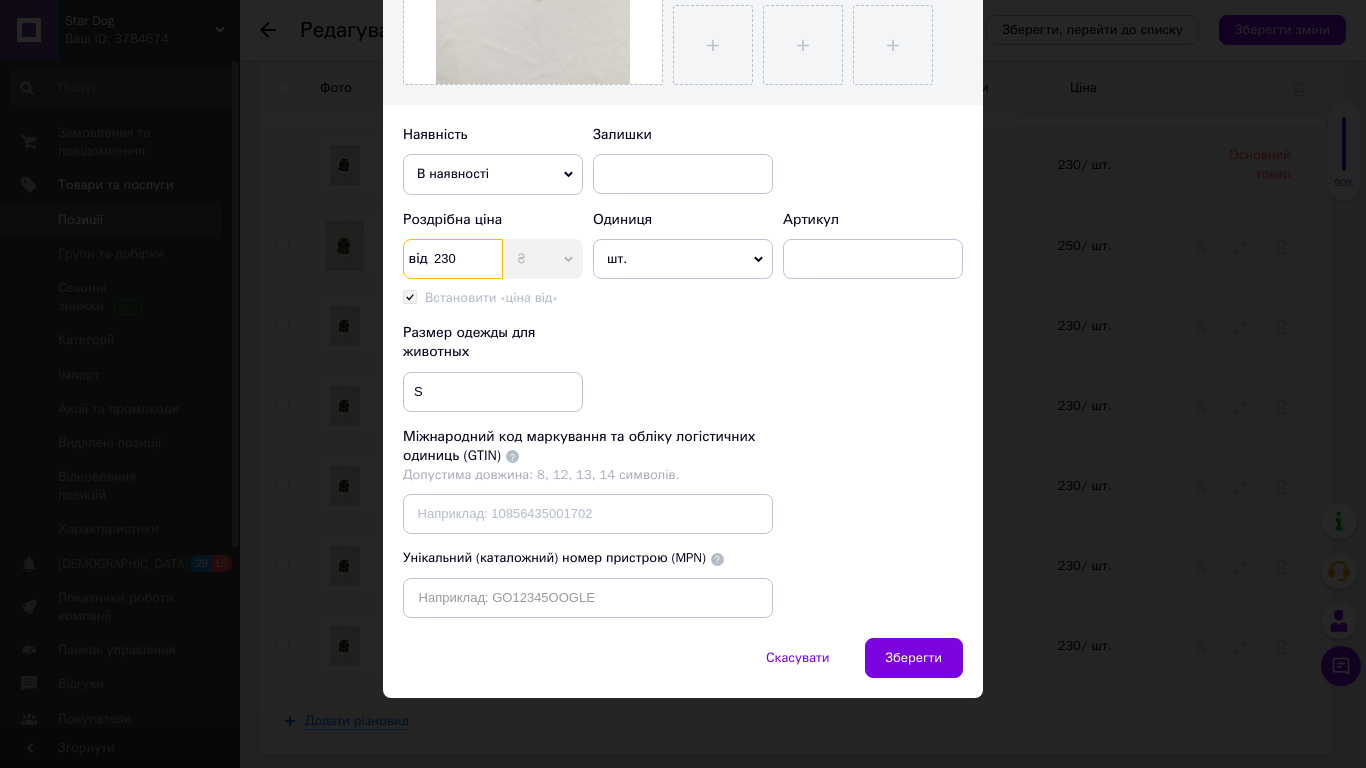 click on "230" at bounding box center [453, 259] 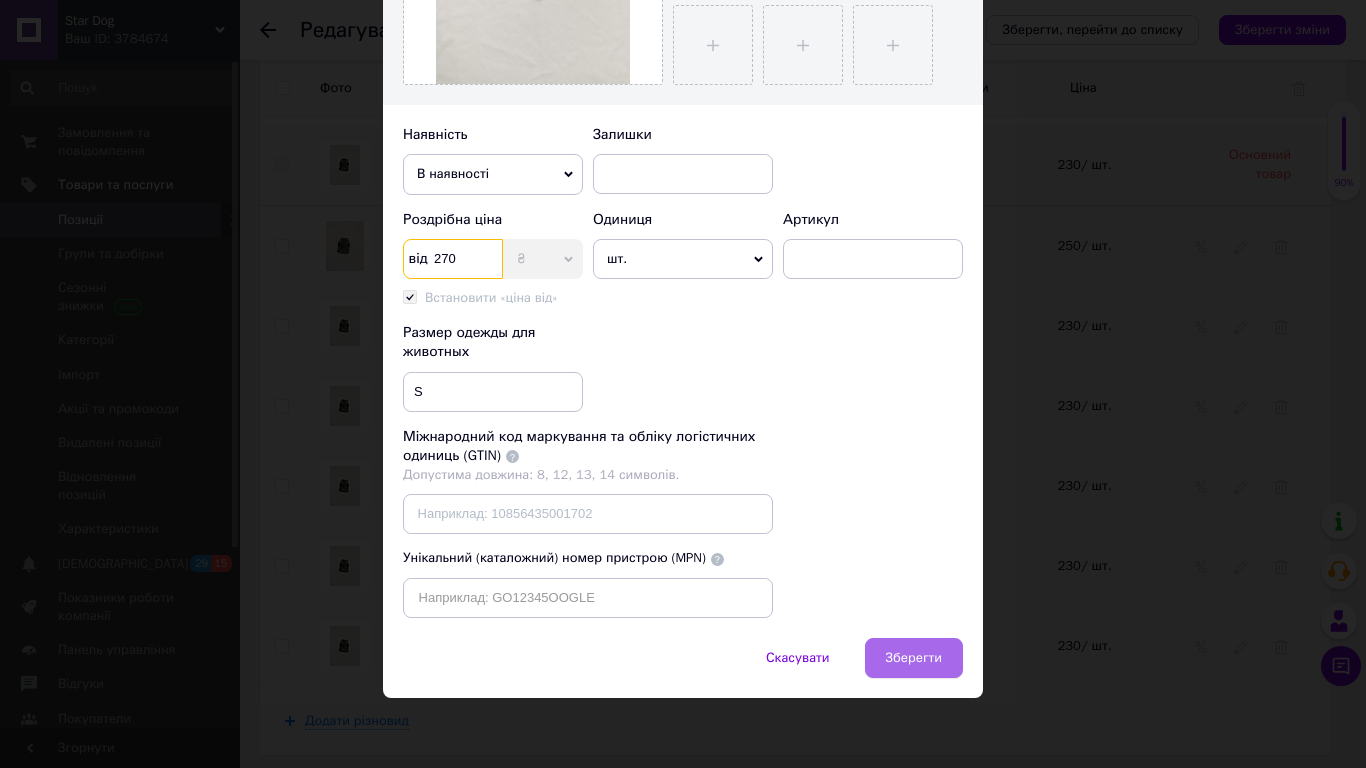 type on "270" 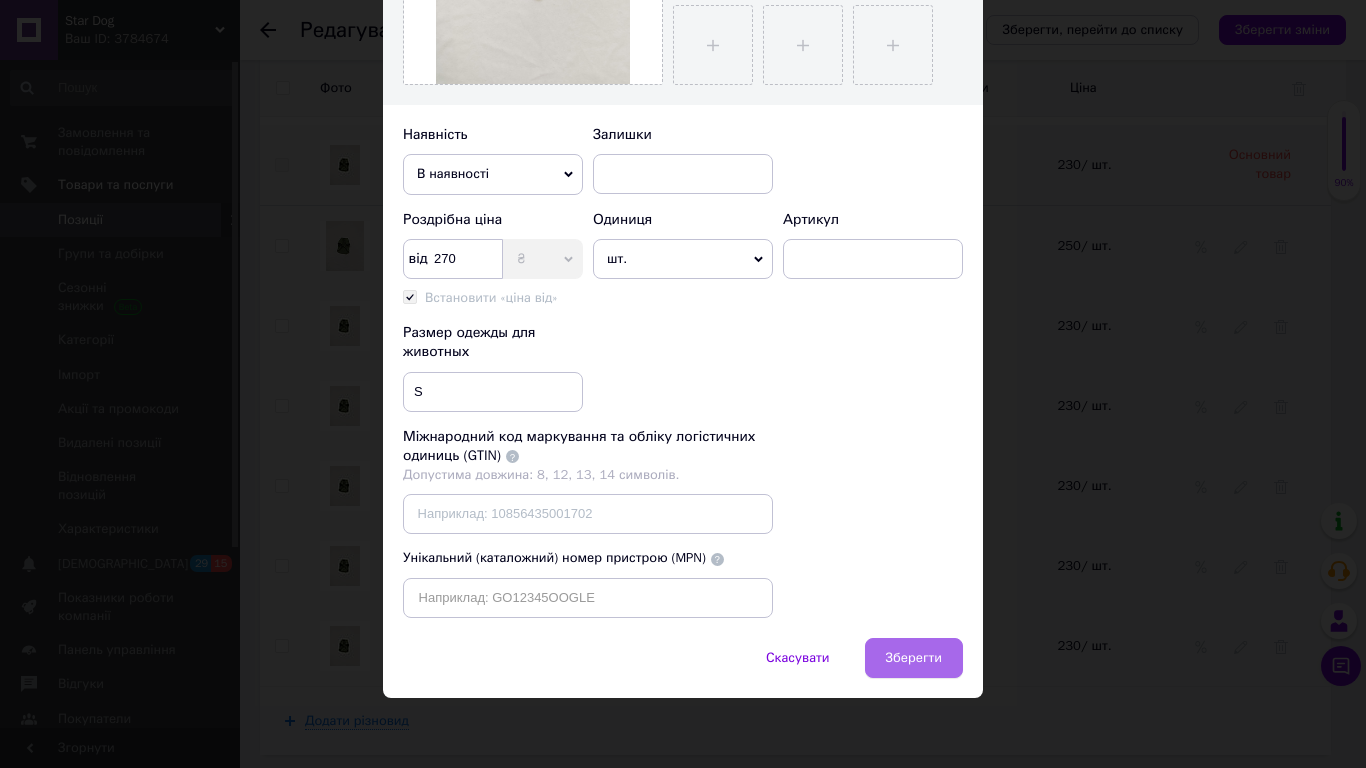 click on "Зберегти" at bounding box center [914, 658] 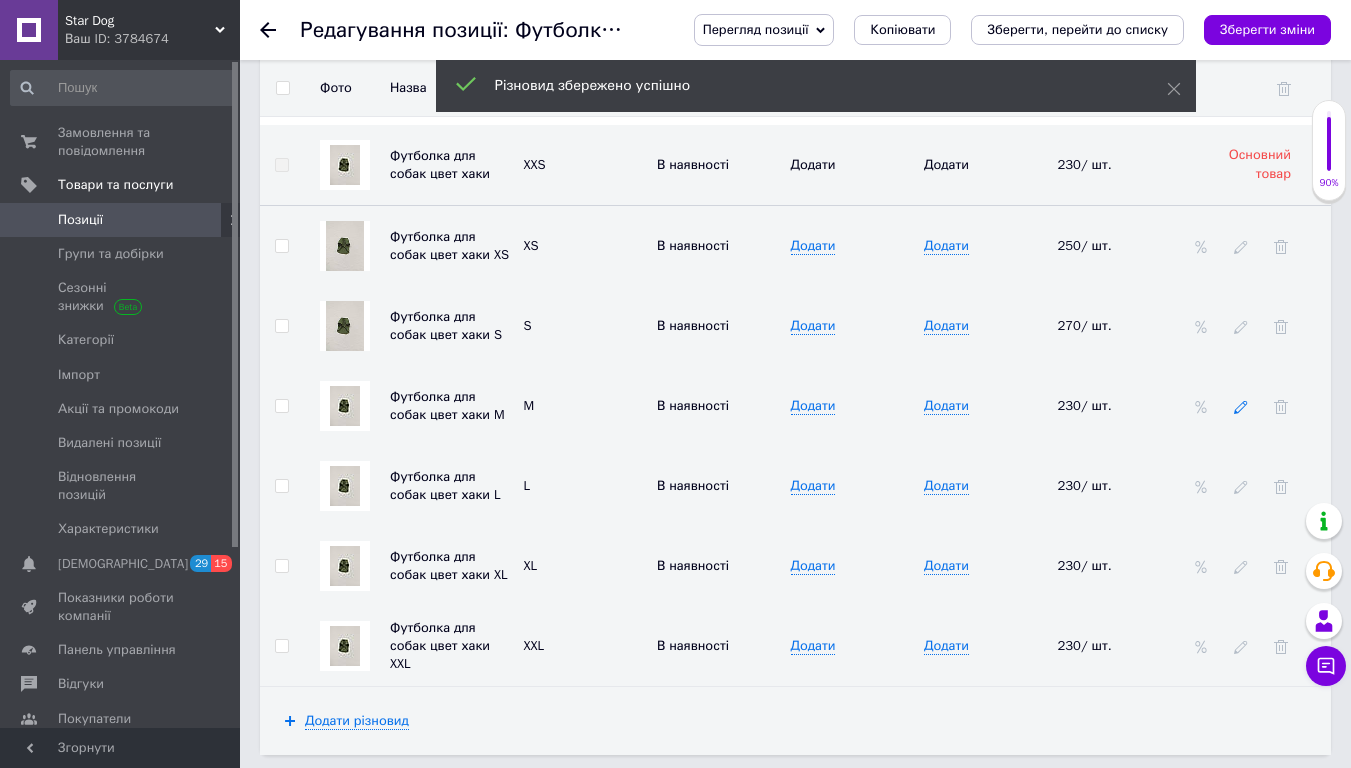 click 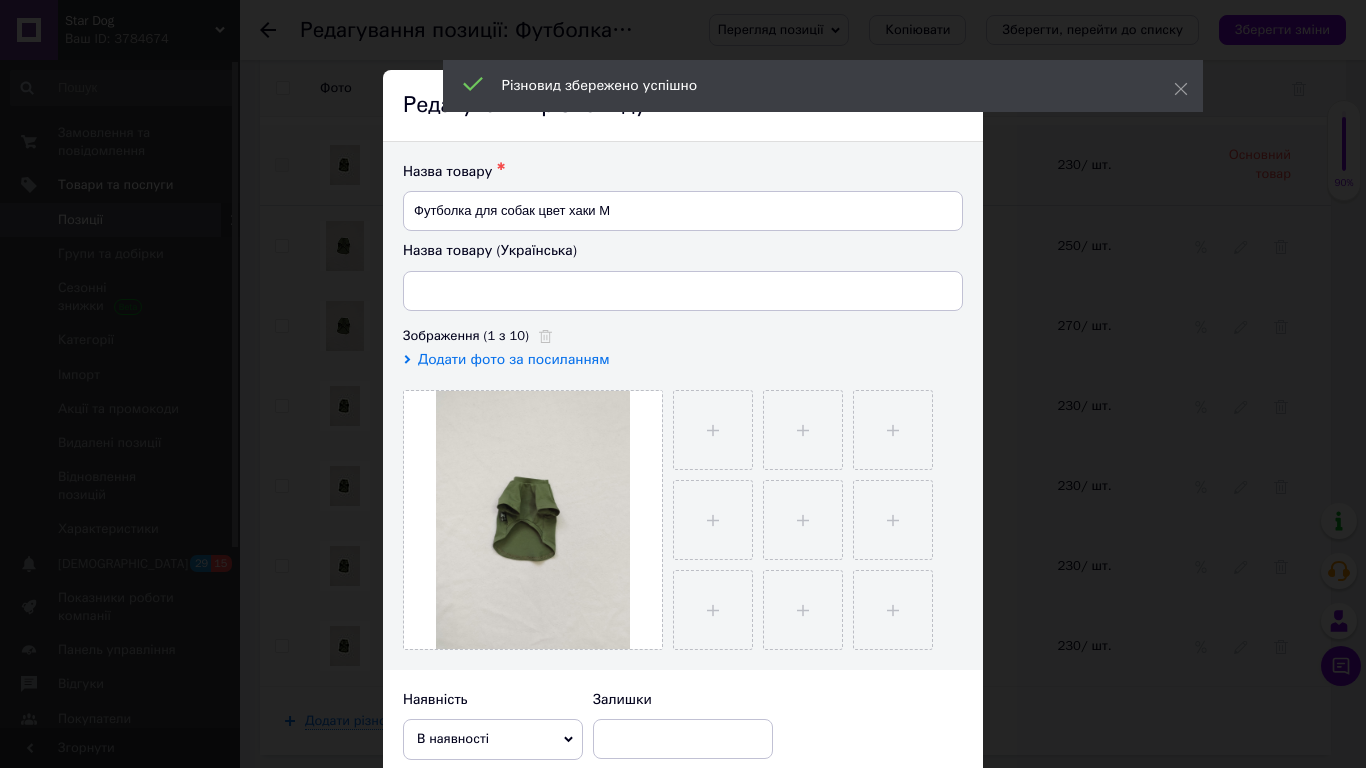 scroll, scrollTop: 565, scrollLeft: 0, axis: vertical 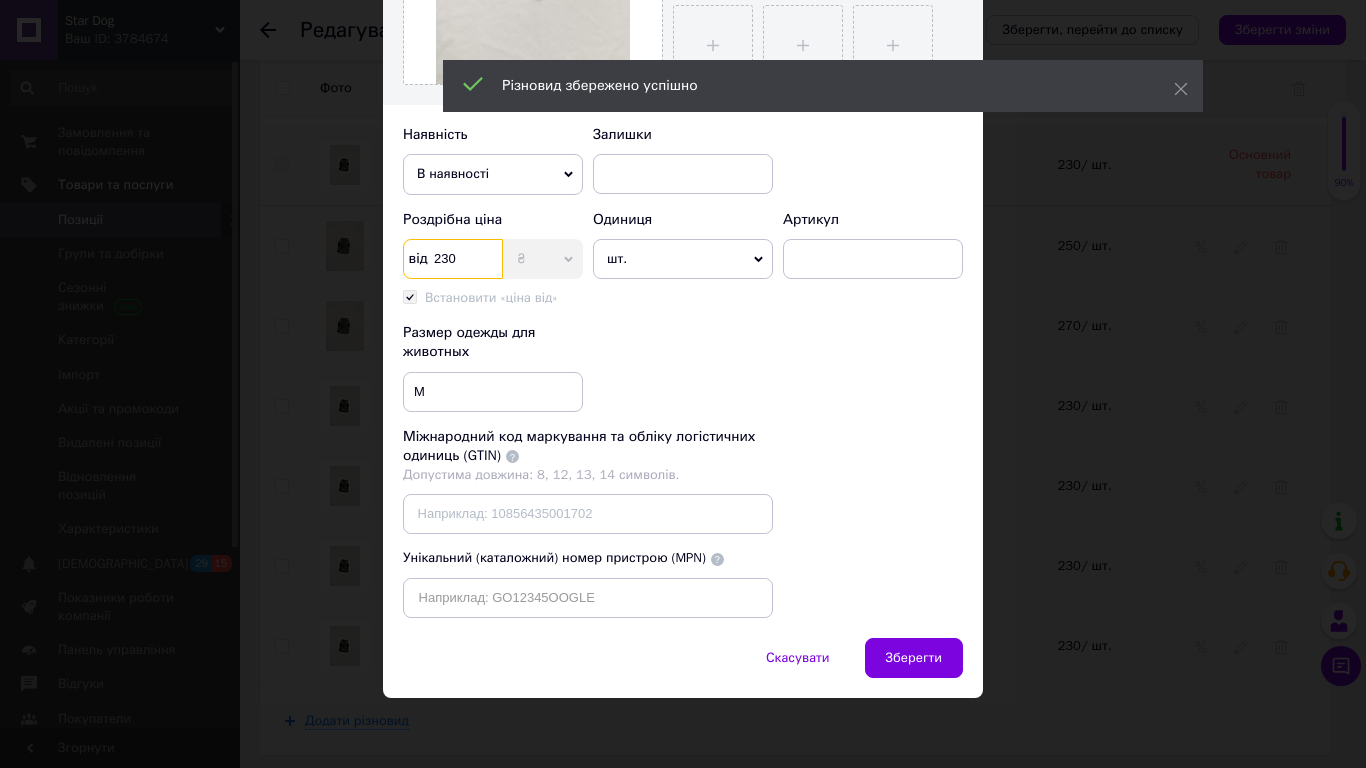 click on "230" at bounding box center [453, 259] 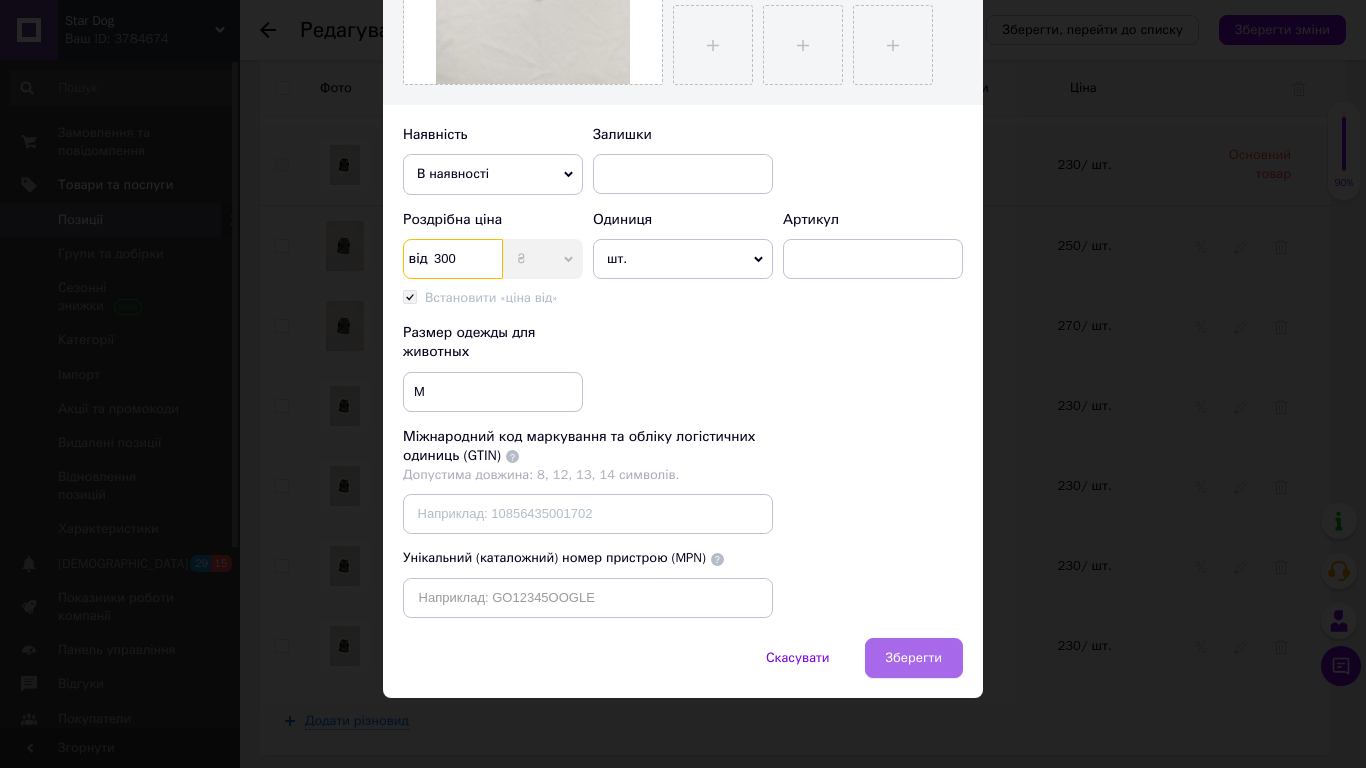 type on "300" 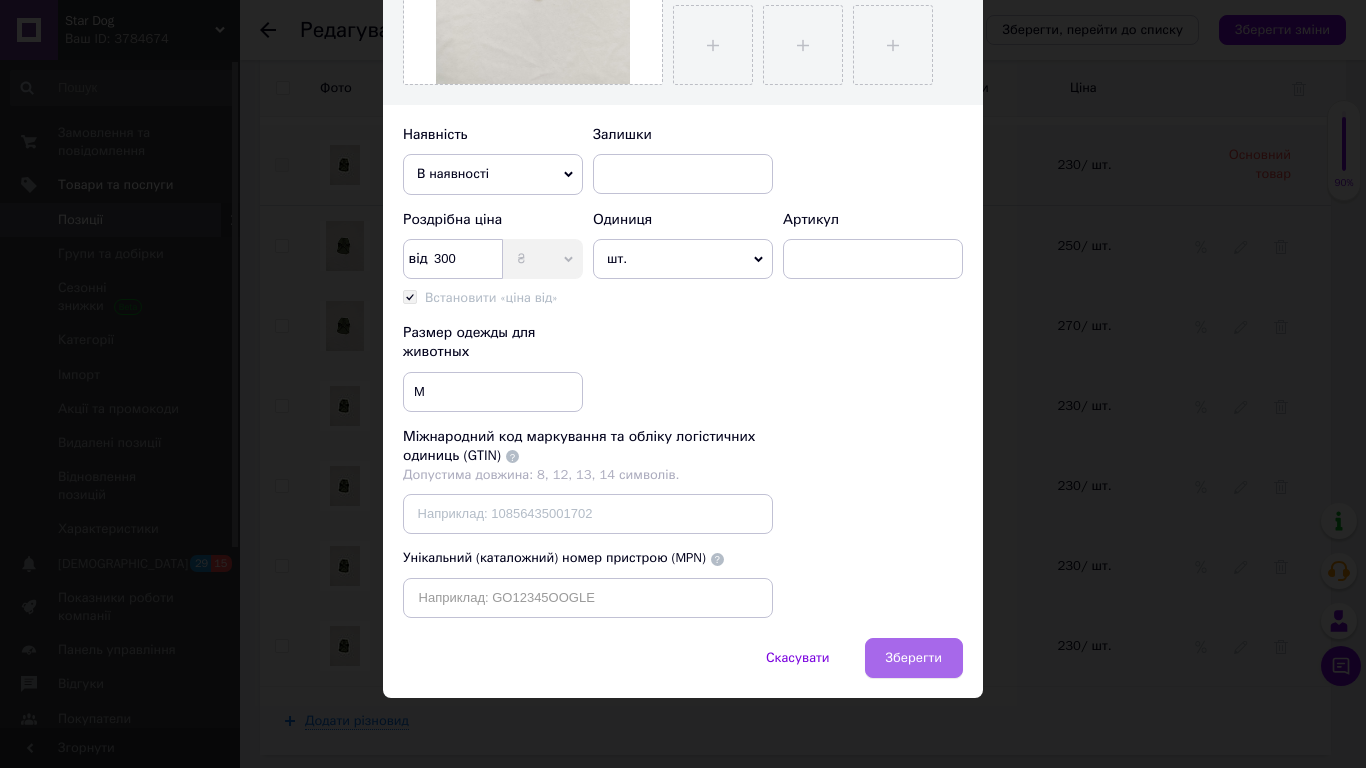 click on "Зберегти" at bounding box center [914, 658] 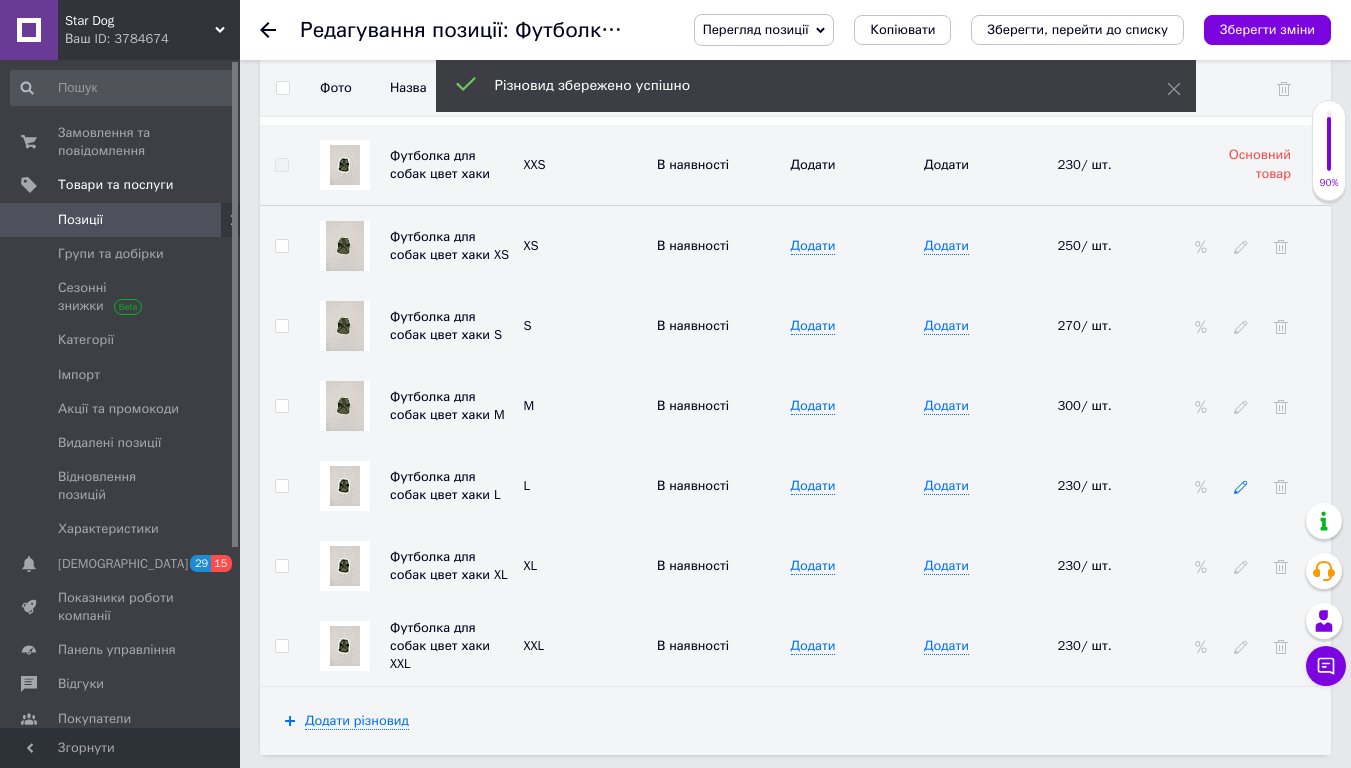 click 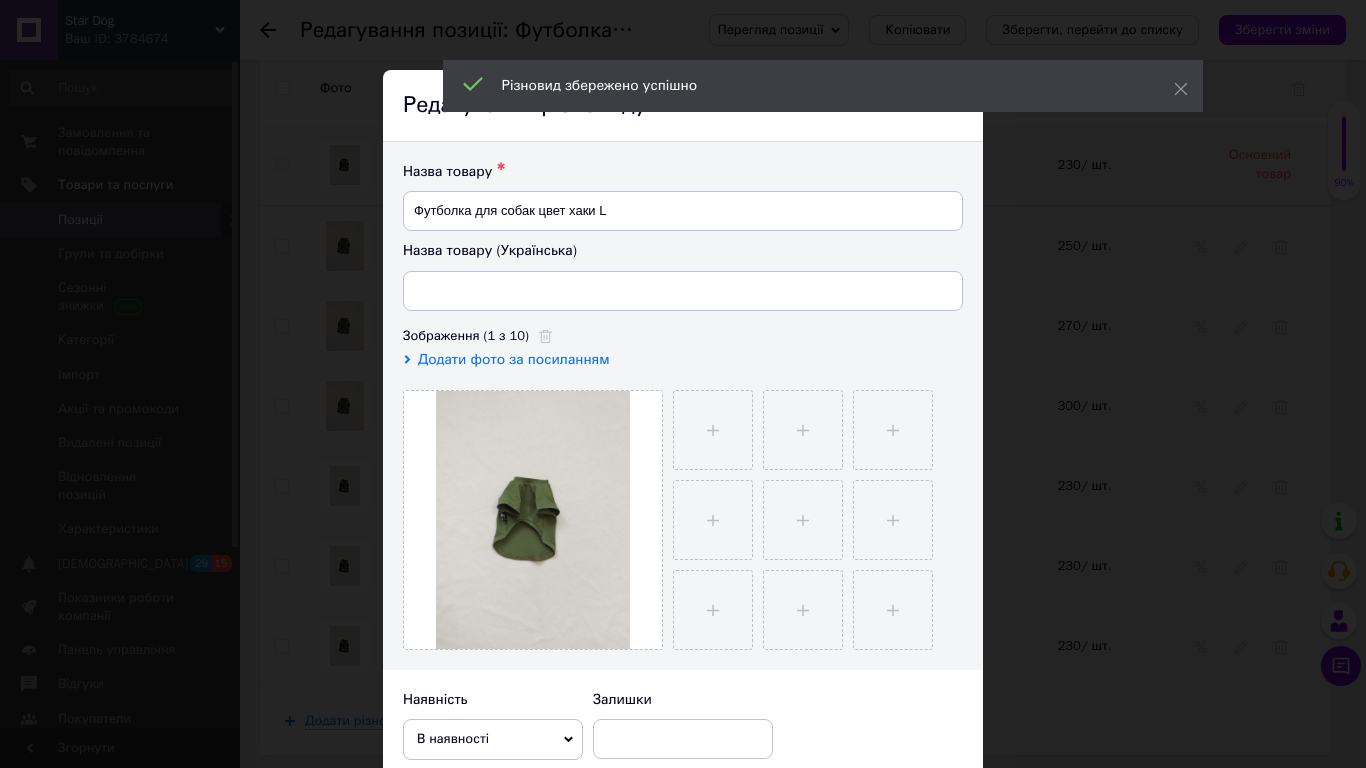 scroll, scrollTop: 565, scrollLeft: 0, axis: vertical 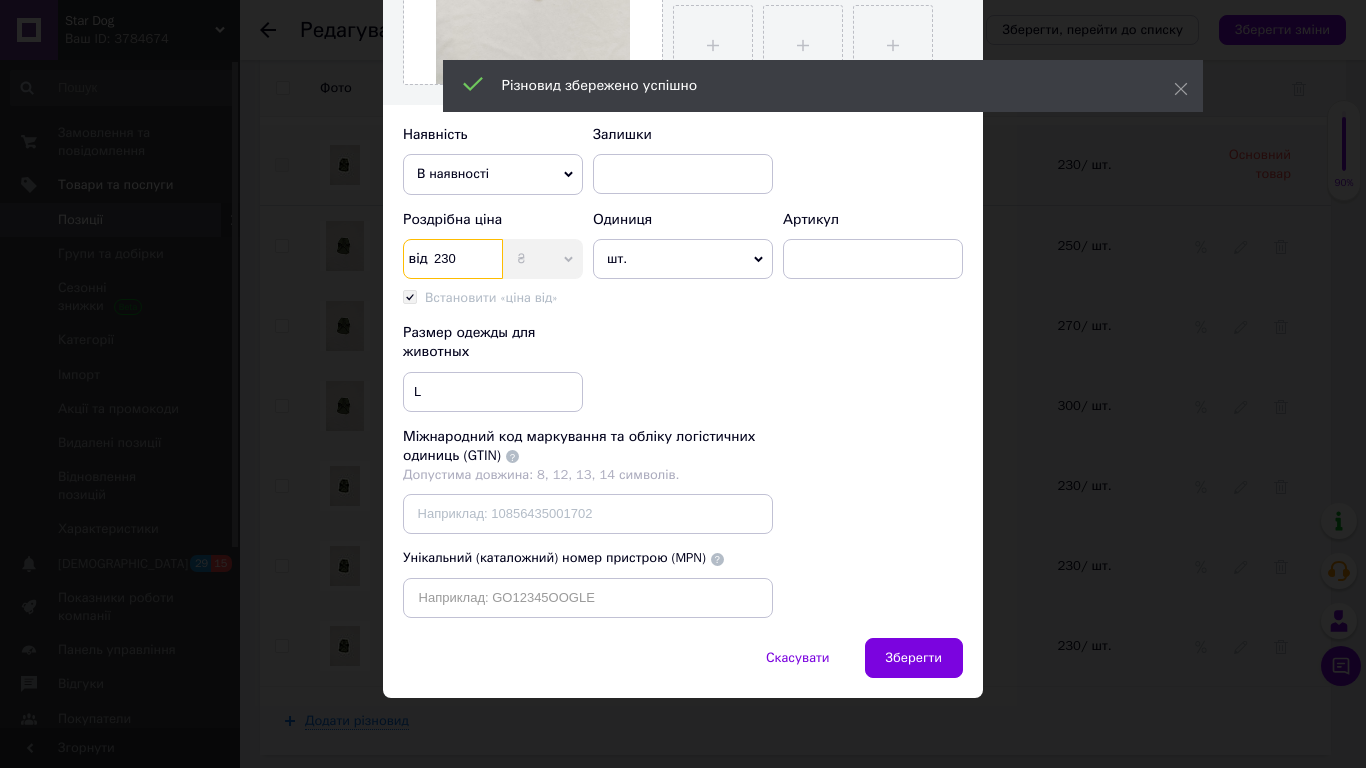 click on "230" at bounding box center (453, 259) 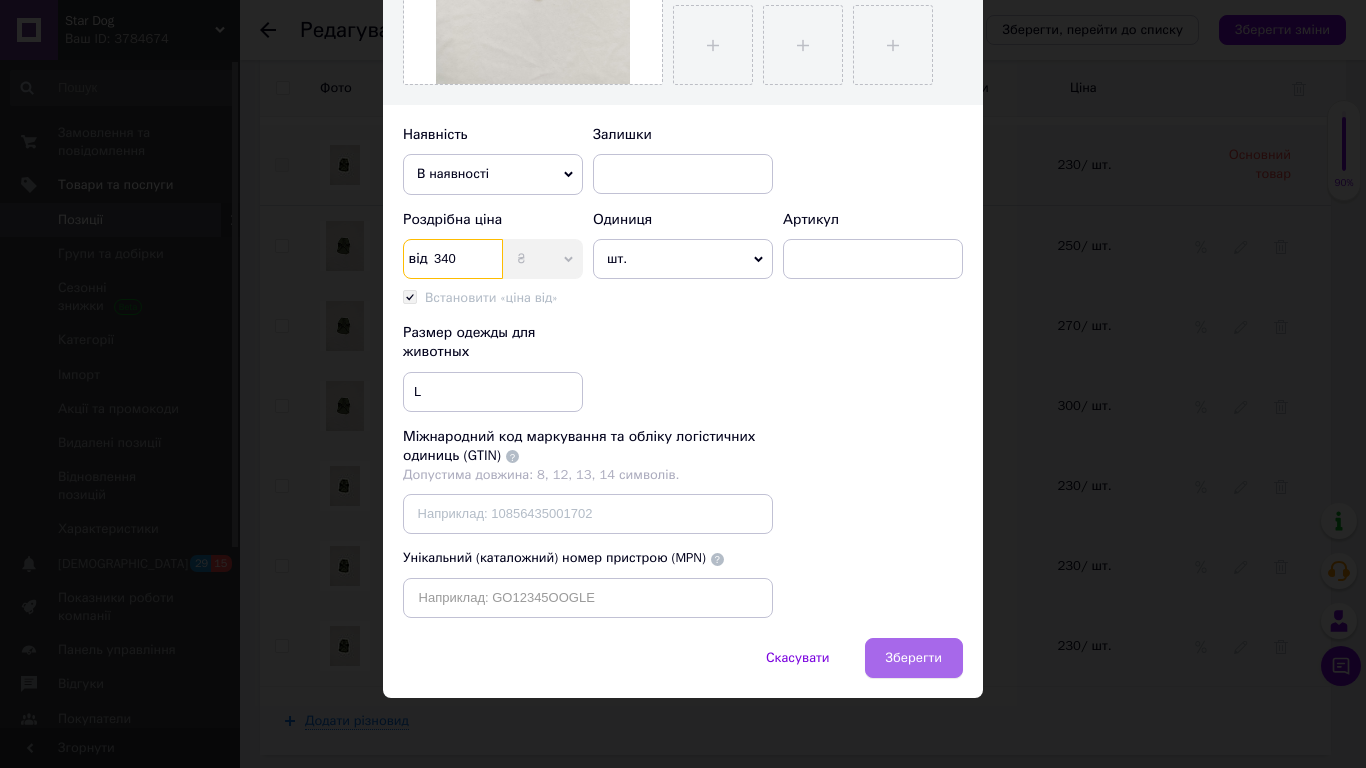 type on "340" 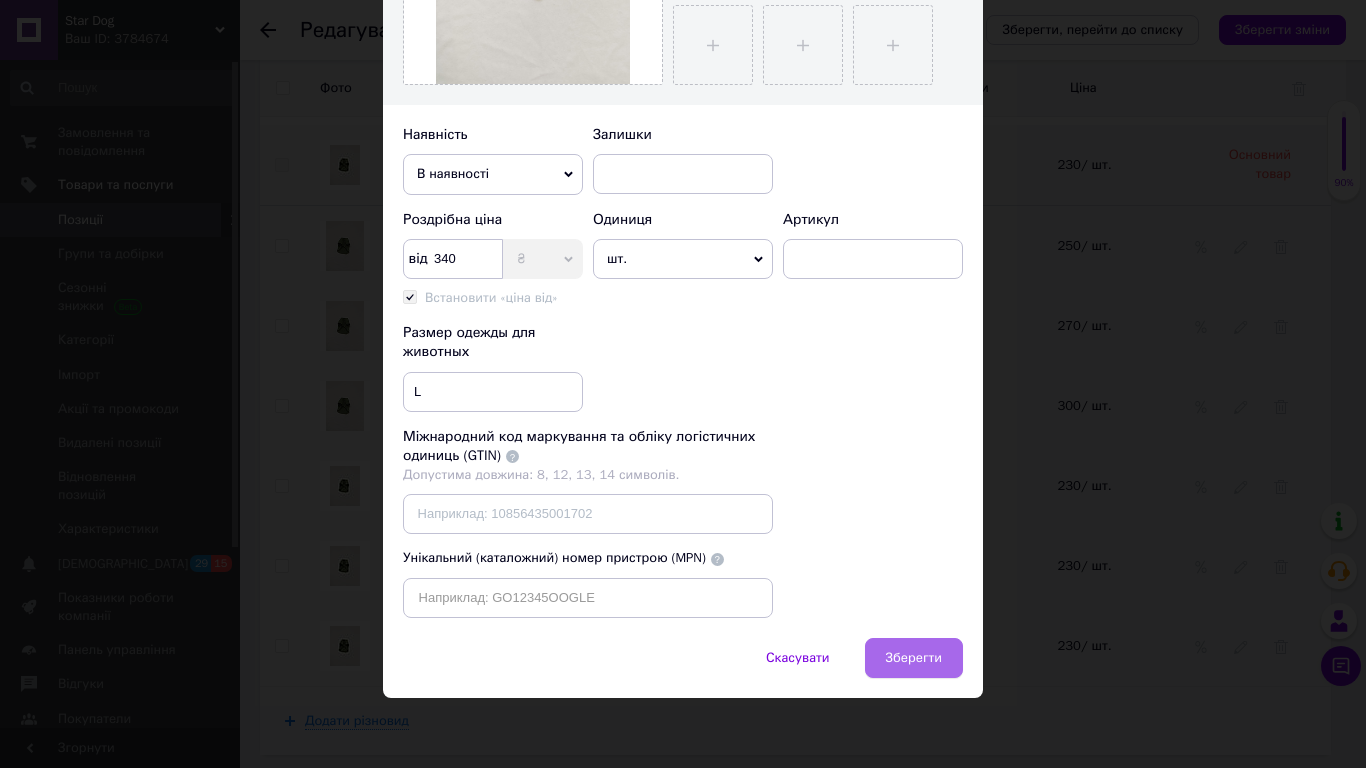 click on "Зберегти" at bounding box center [914, 658] 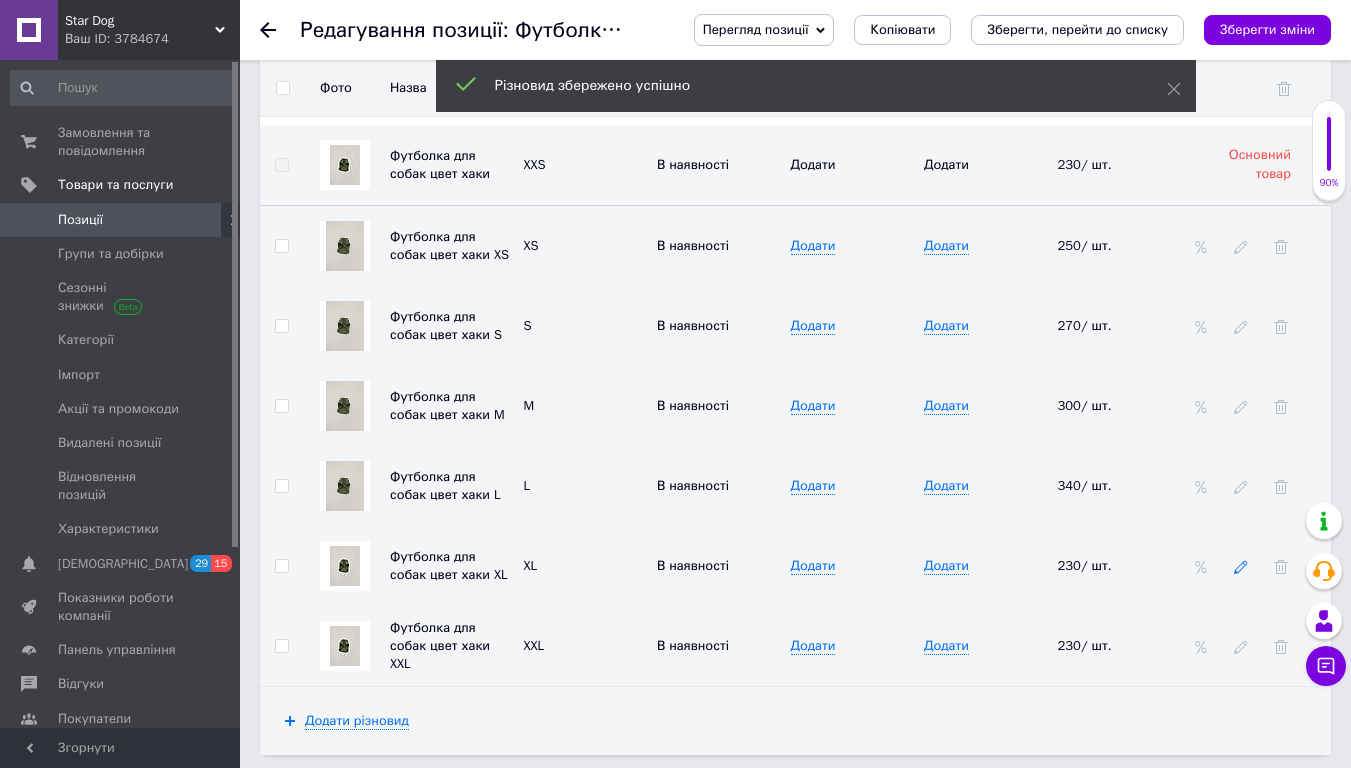 click 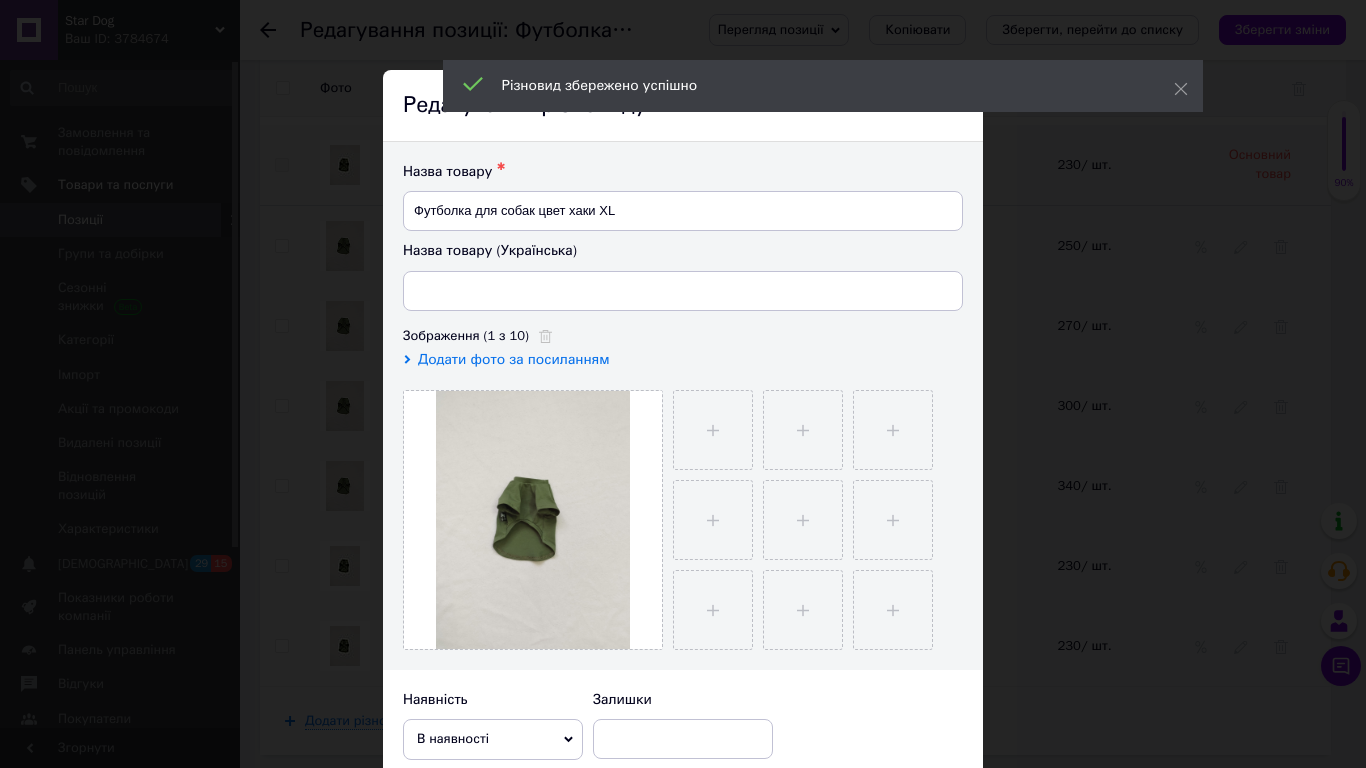 scroll, scrollTop: 565, scrollLeft: 0, axis: vertical 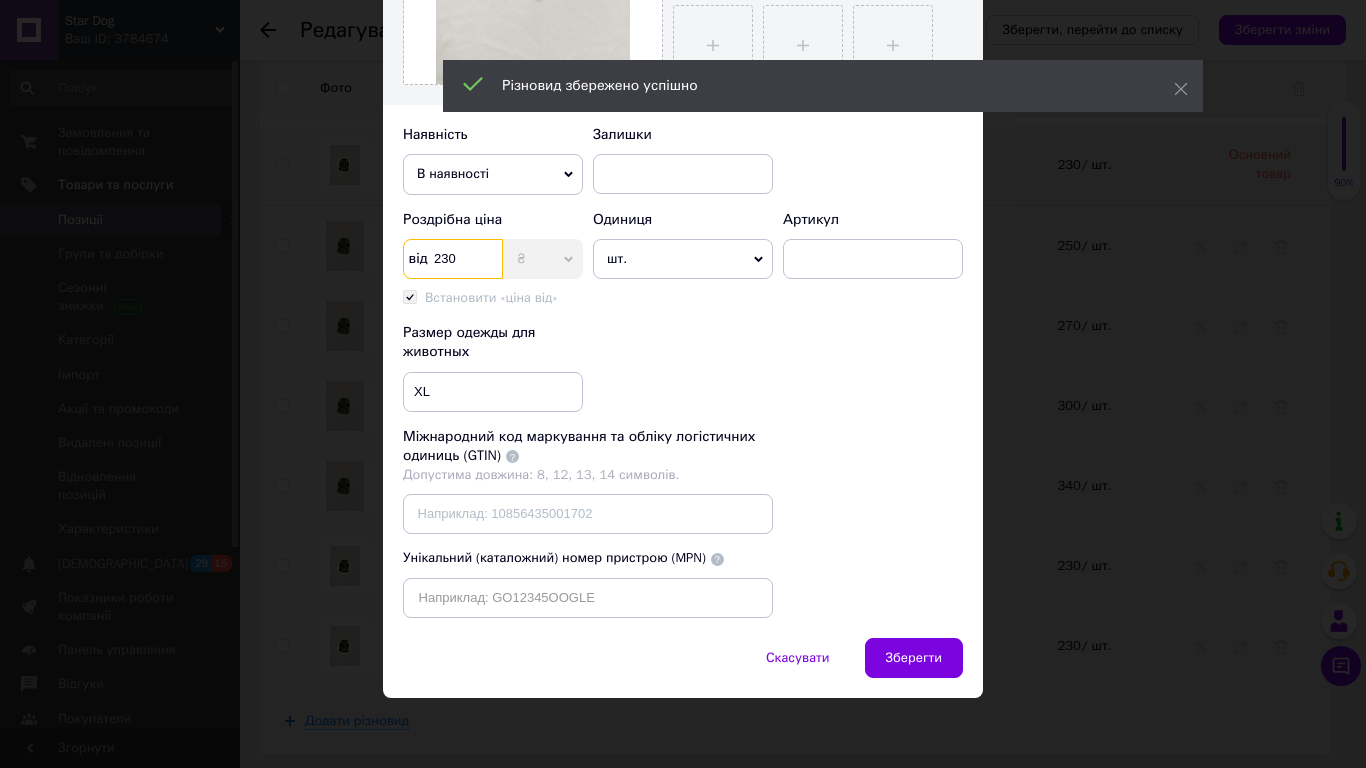 click on "230" at bounding box center [453, 259] 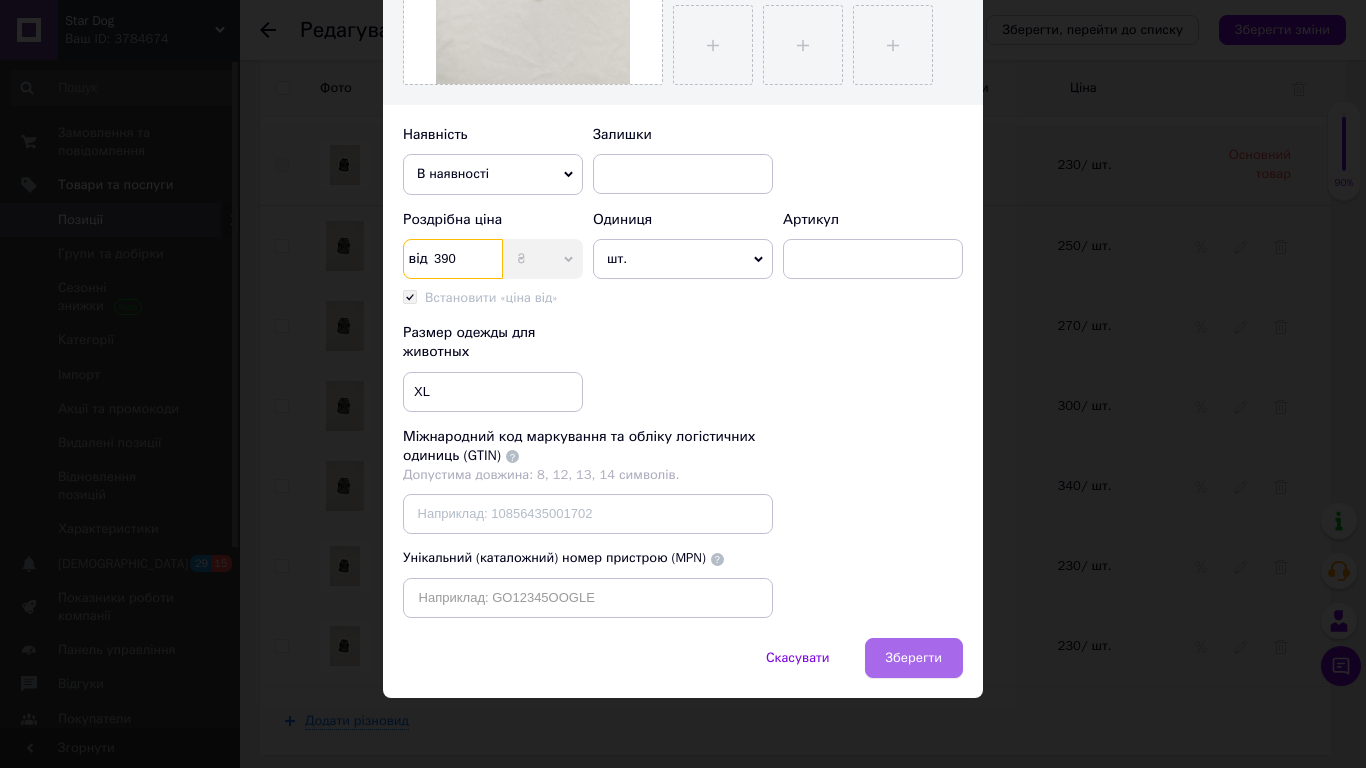 type on "390" 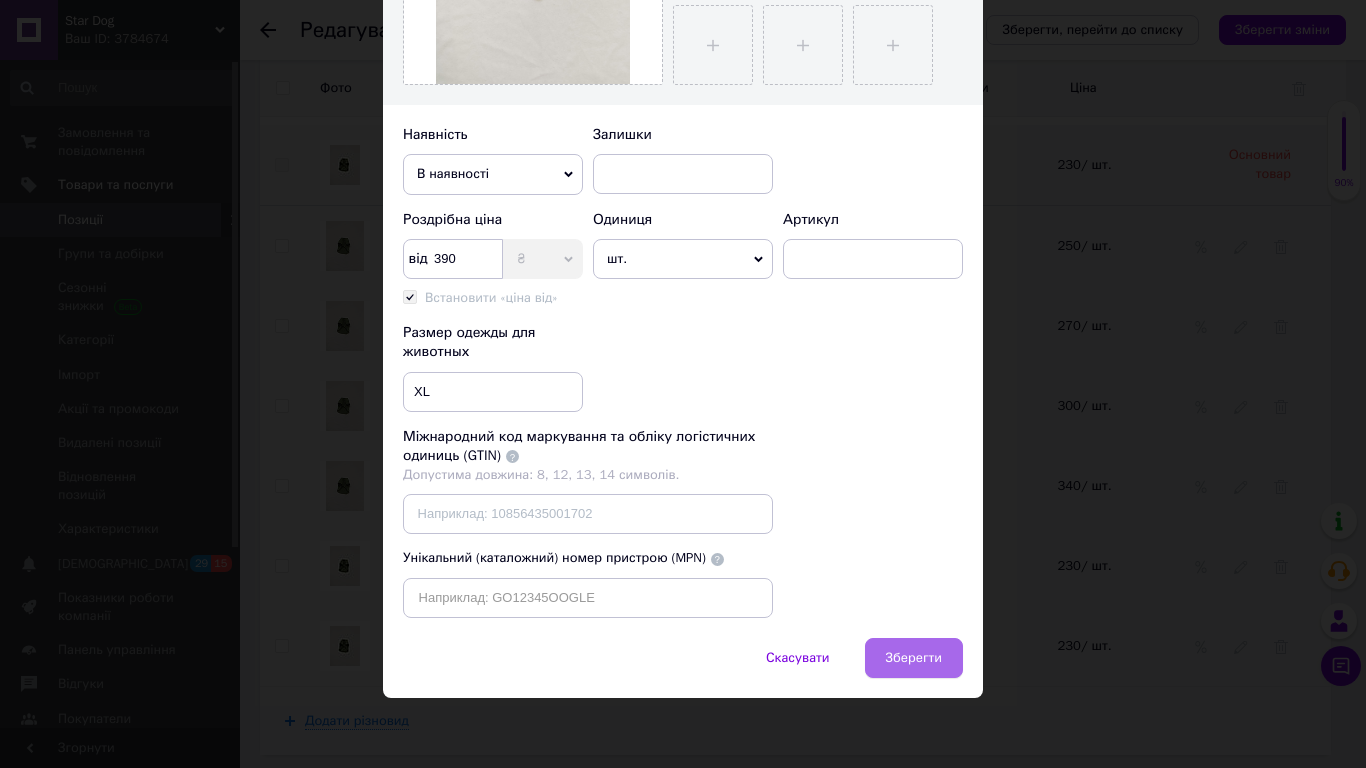 click on "Зберегти" at bounding box center [914, 658] 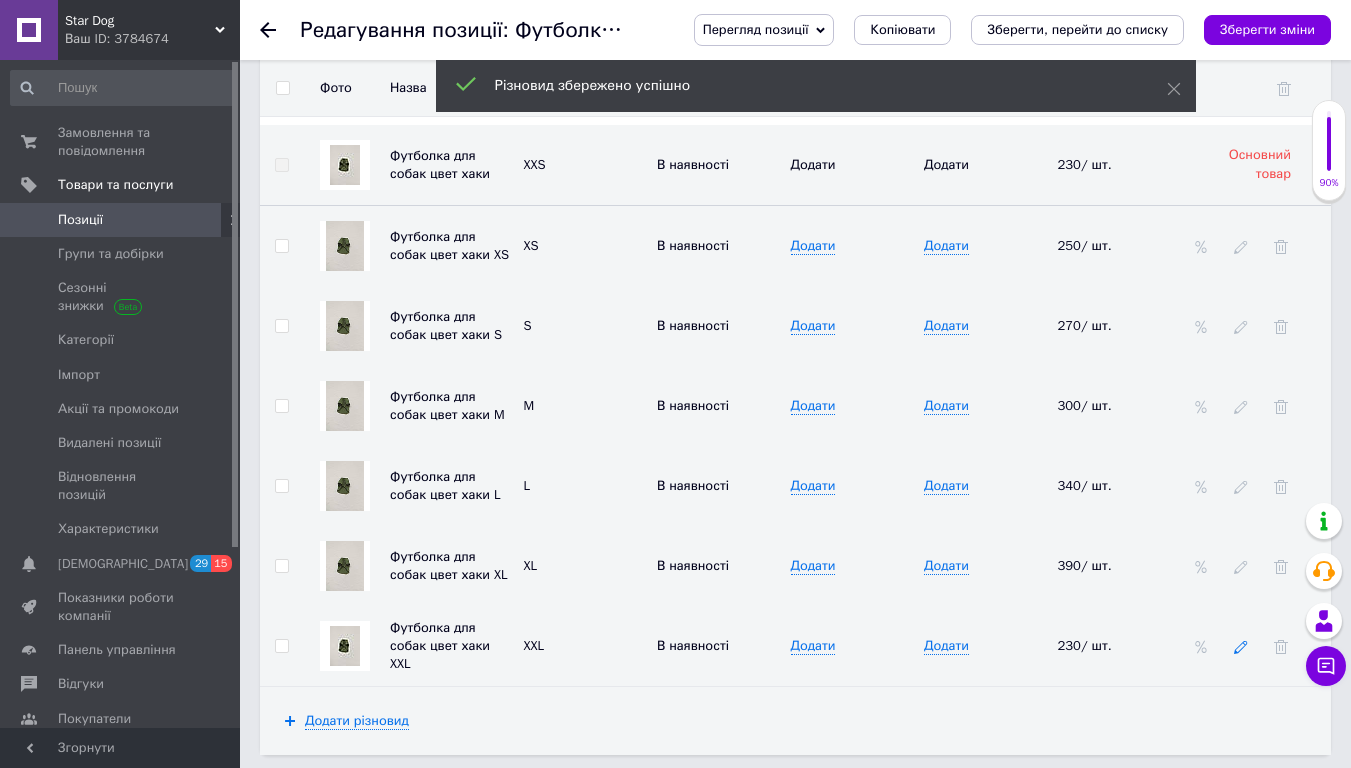 click 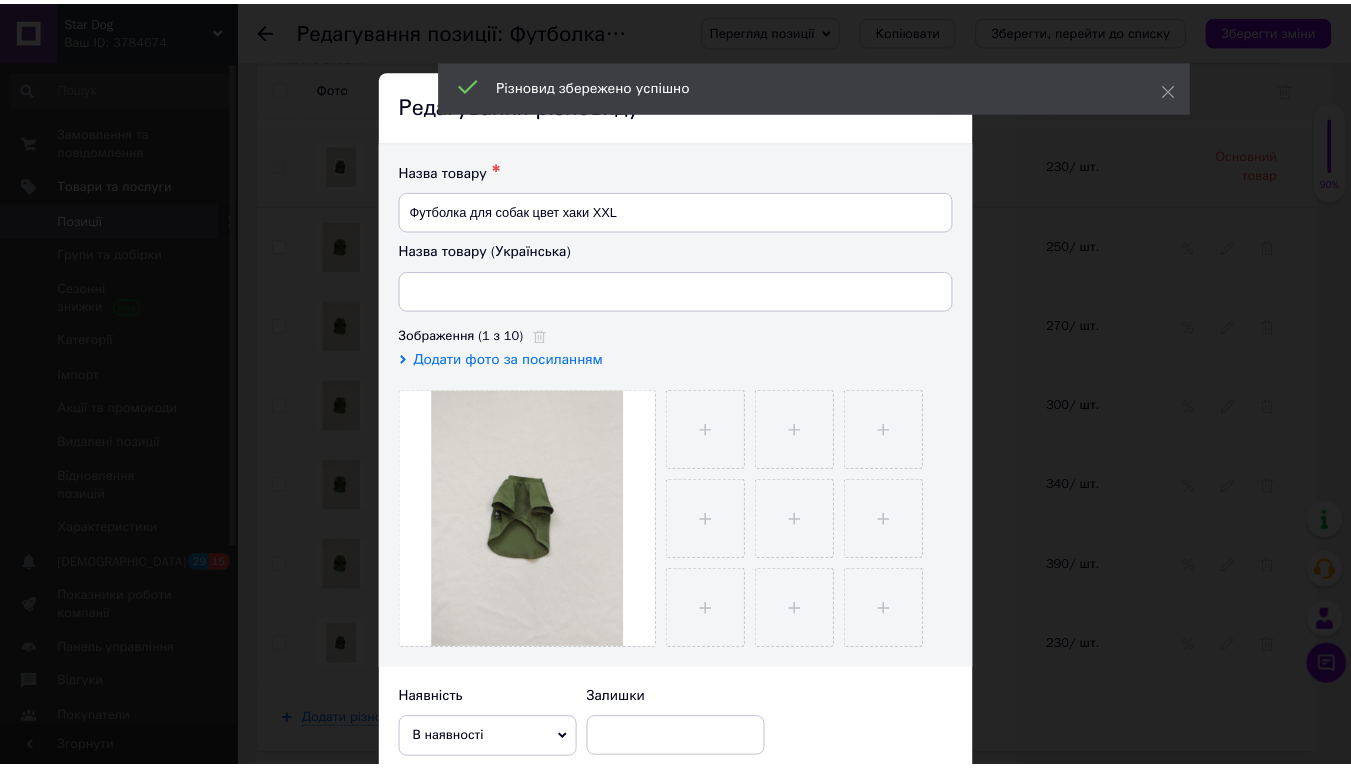 scroll, scrollTop: 565, scrollLeft: 0, axis: vertical 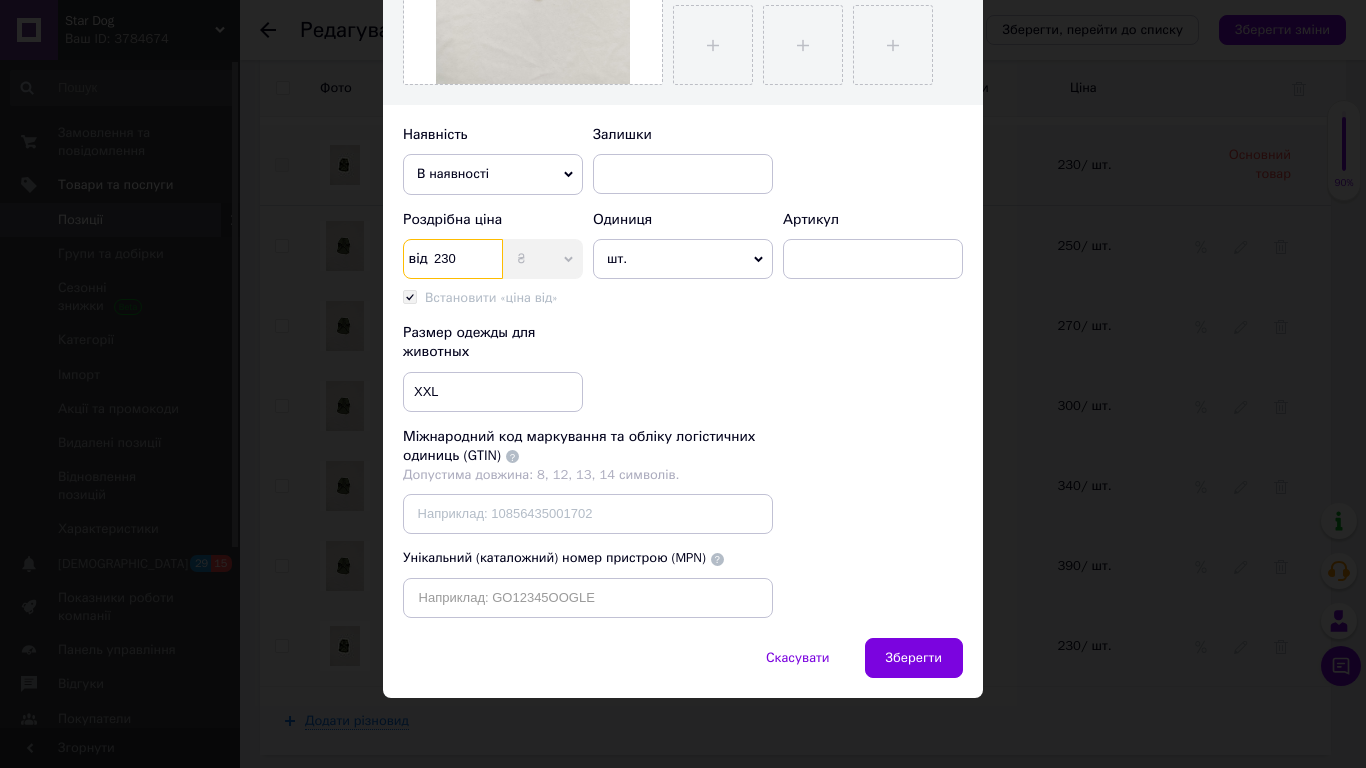 click on "230" at bounding box center (453, 259) 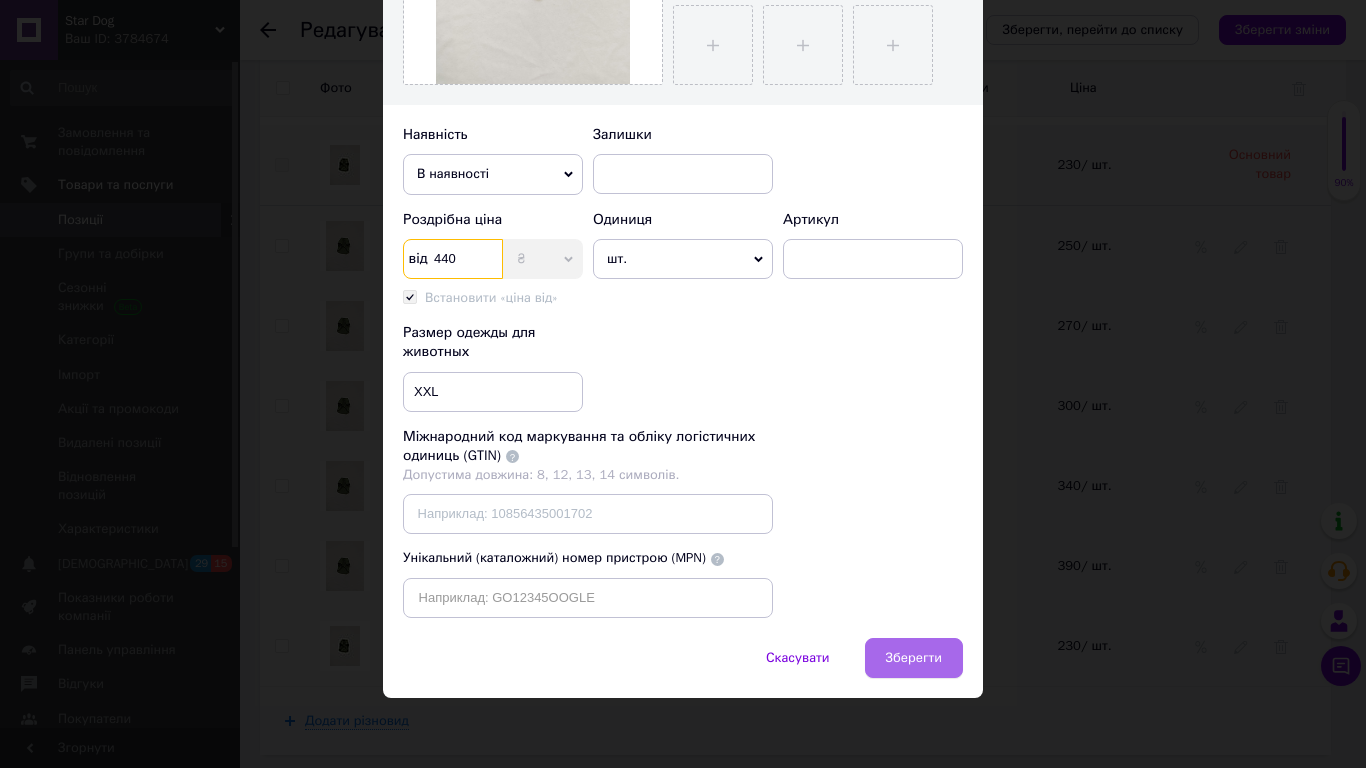 type on "440" 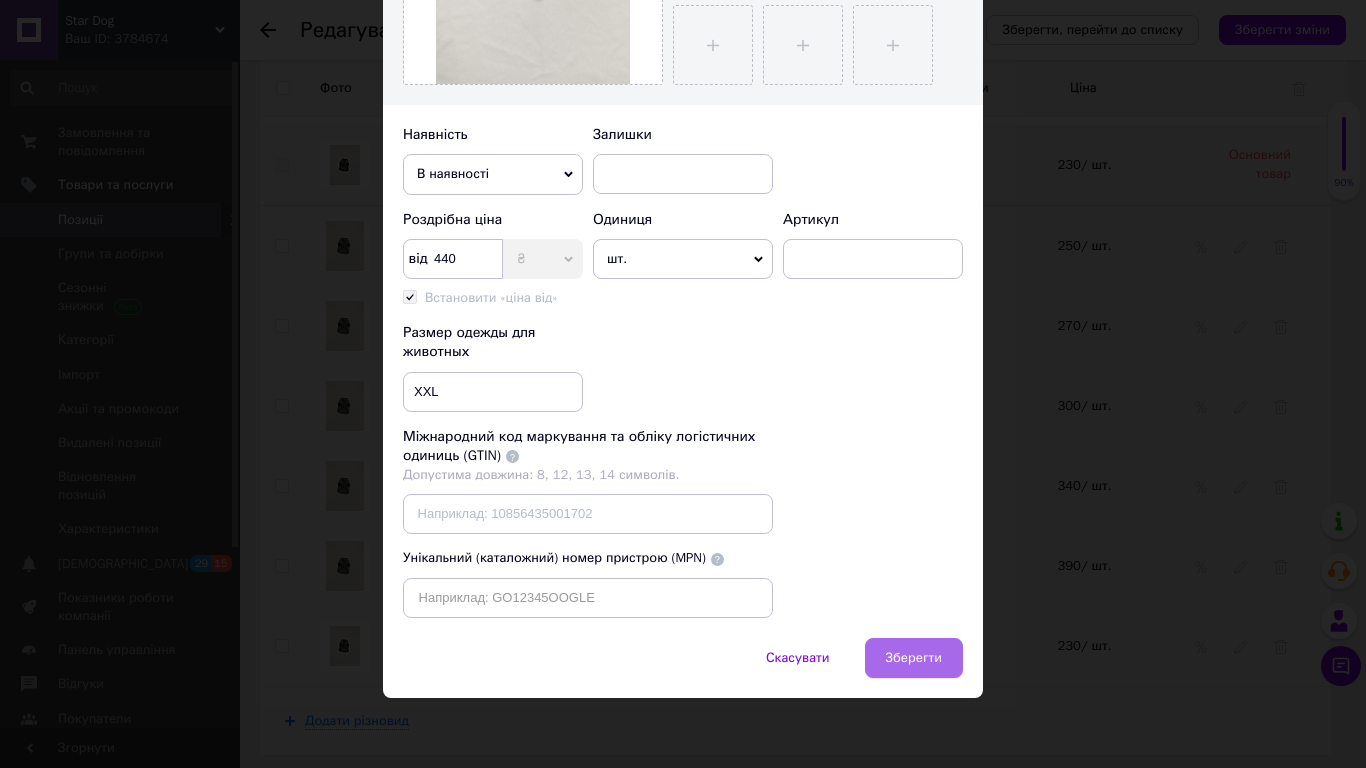 click on "Зберегти" at bounding box center [914, 658] 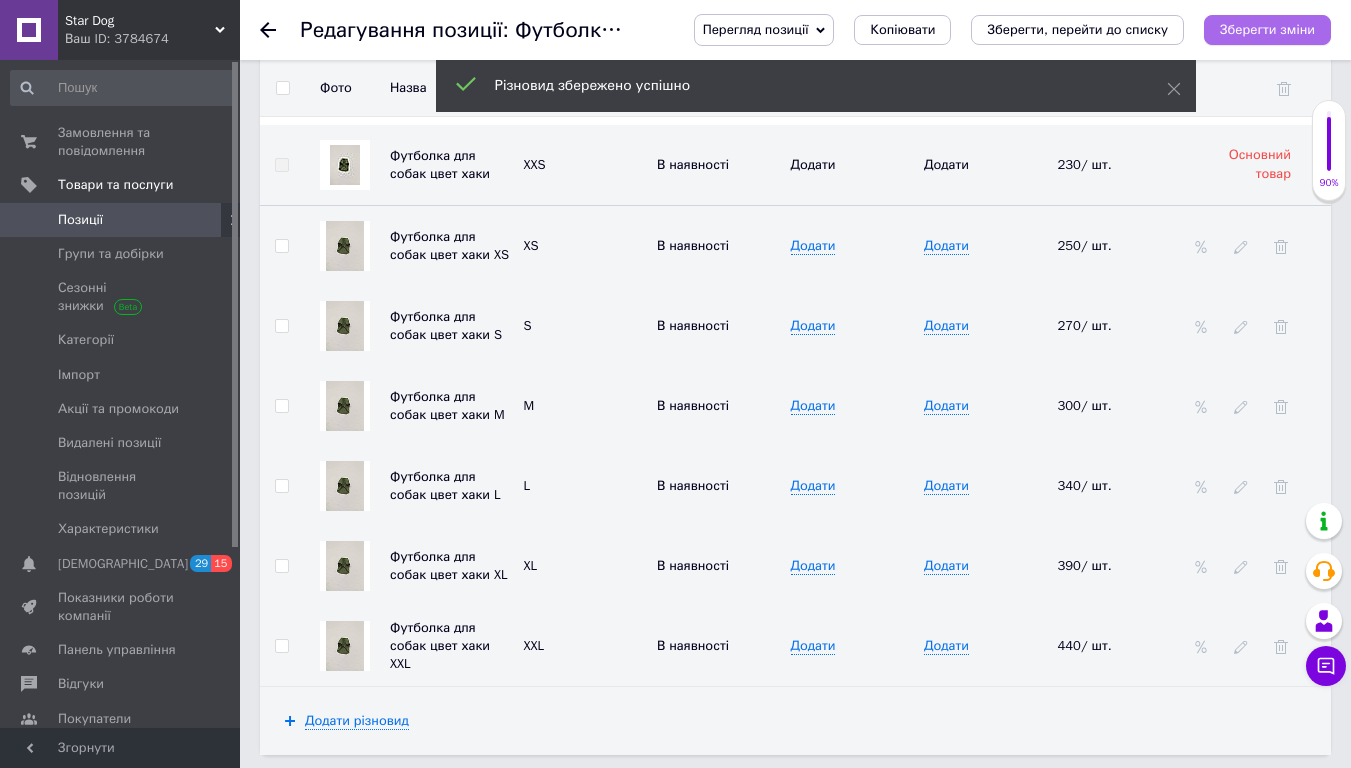click on "Зберегти зміни" at bounding box center (1267, 29) 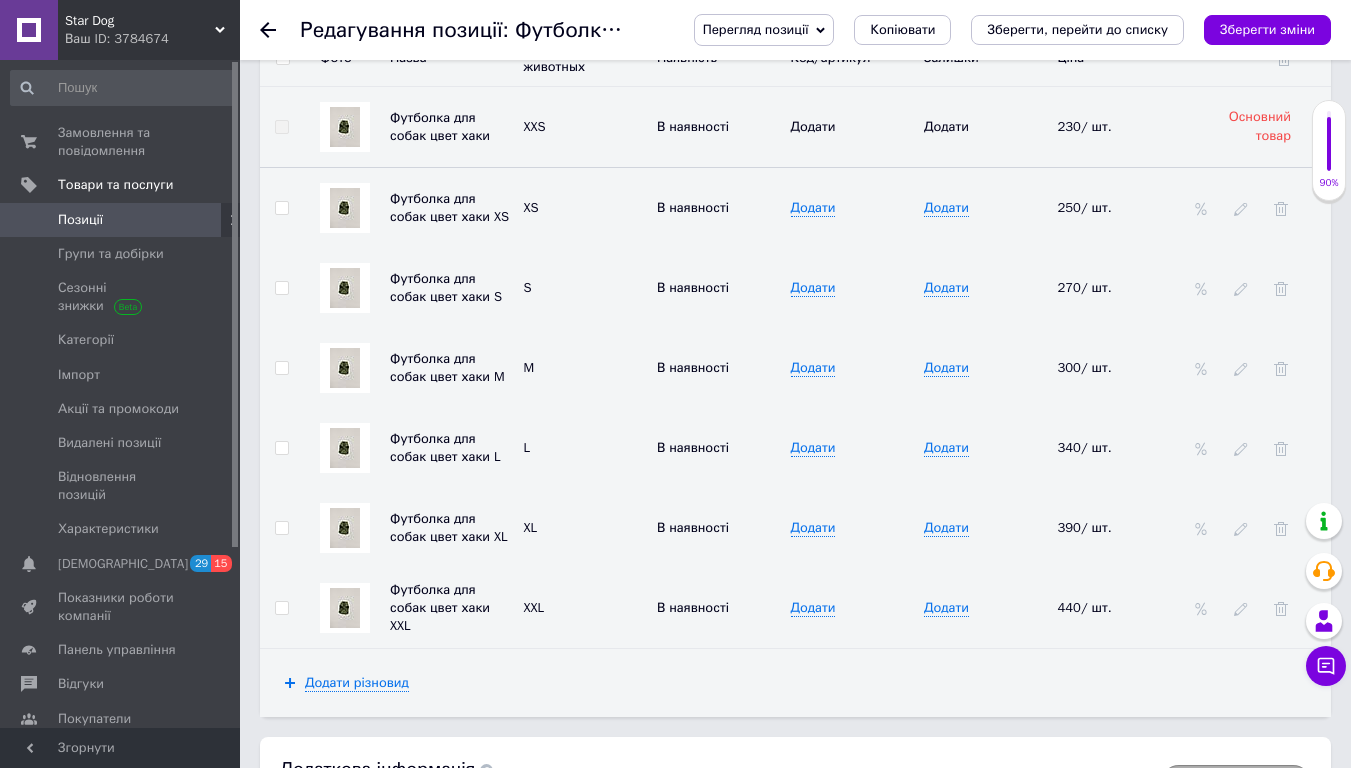 scroll, scrollTop: 3219, scrollLeft: 0, axis: vertical 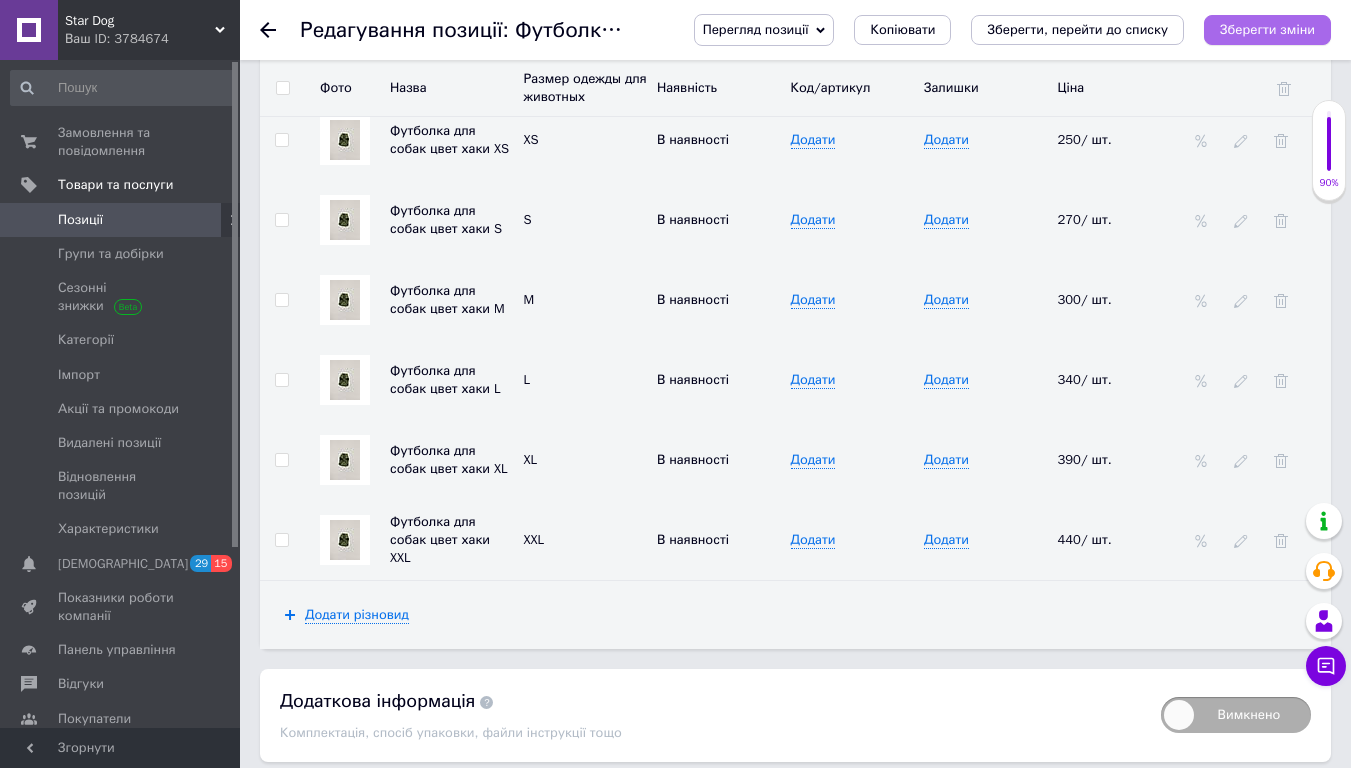 click on "Зберегти зміни" at bounding box center (1267, 29) 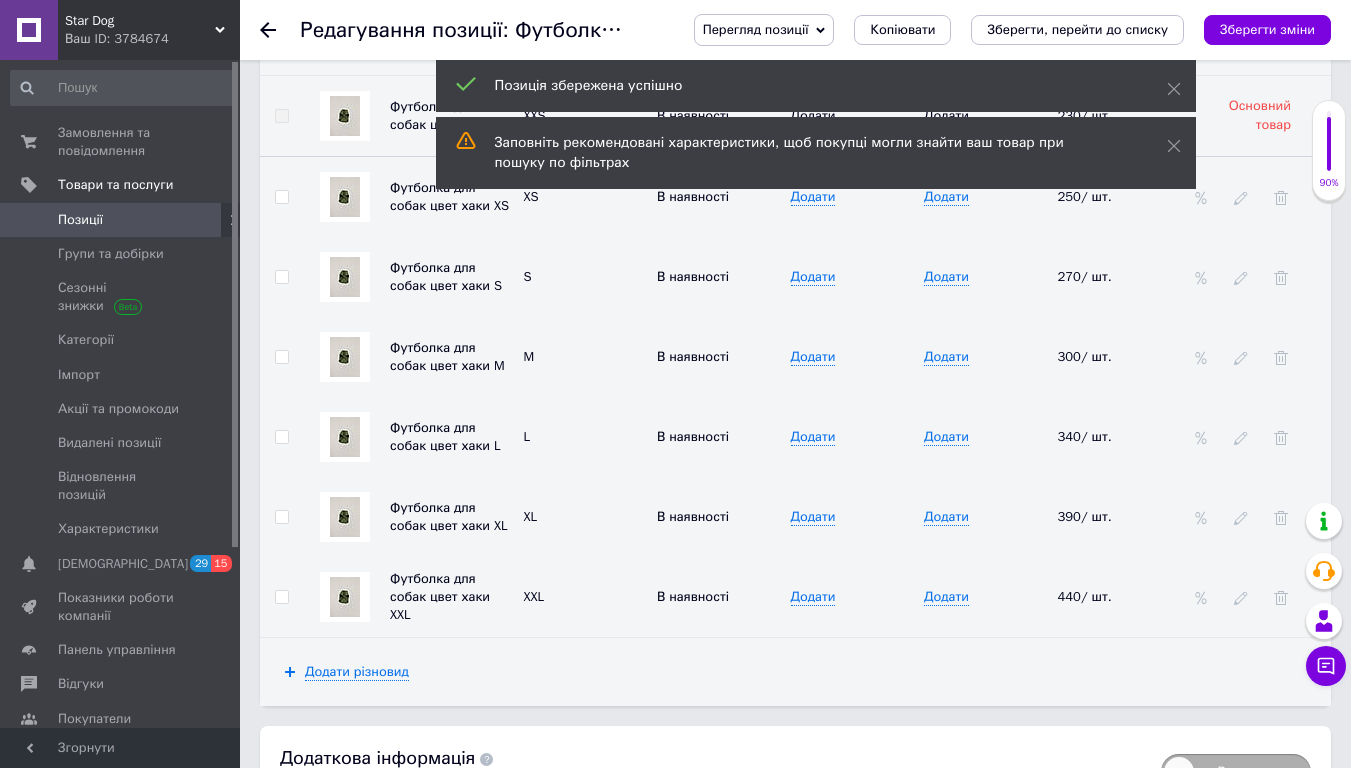 click 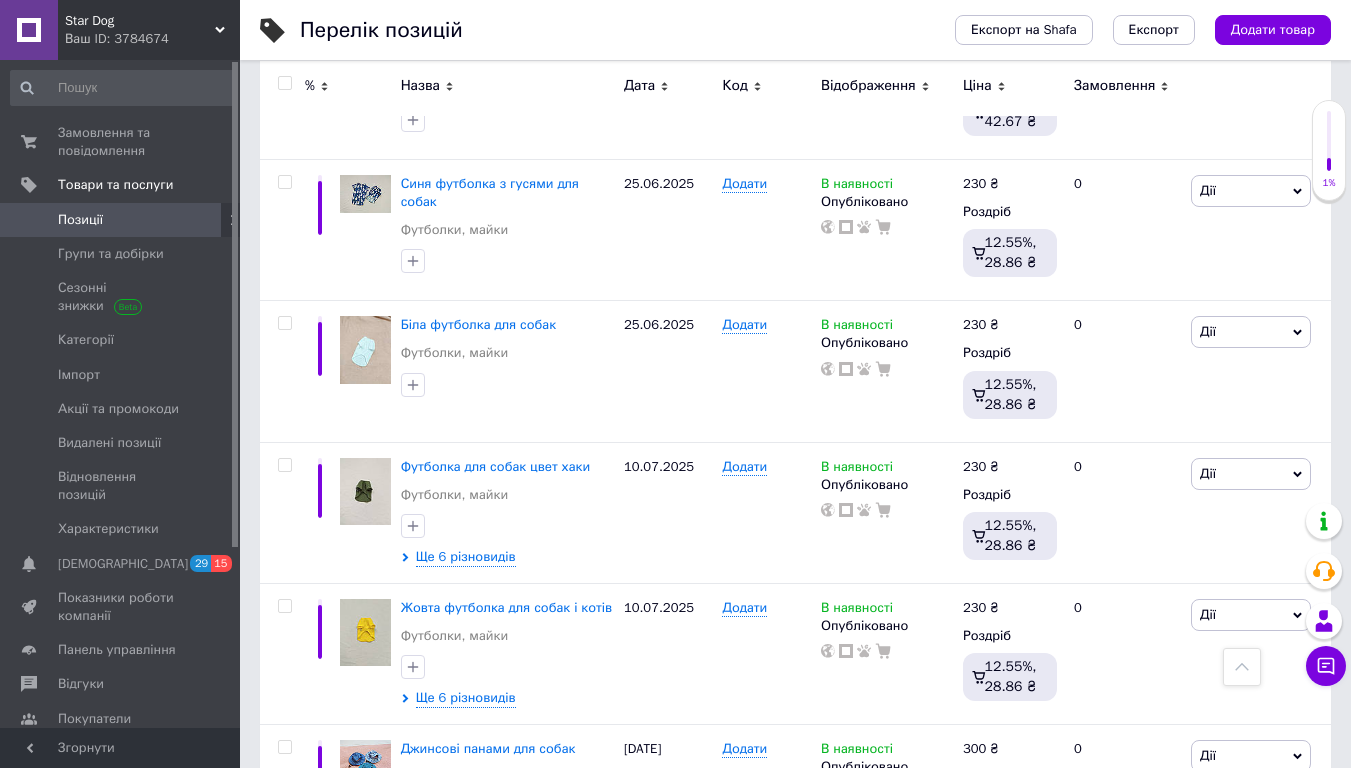 scroll, scrollTop: 715, scrollLeft: 0, axis: vertical 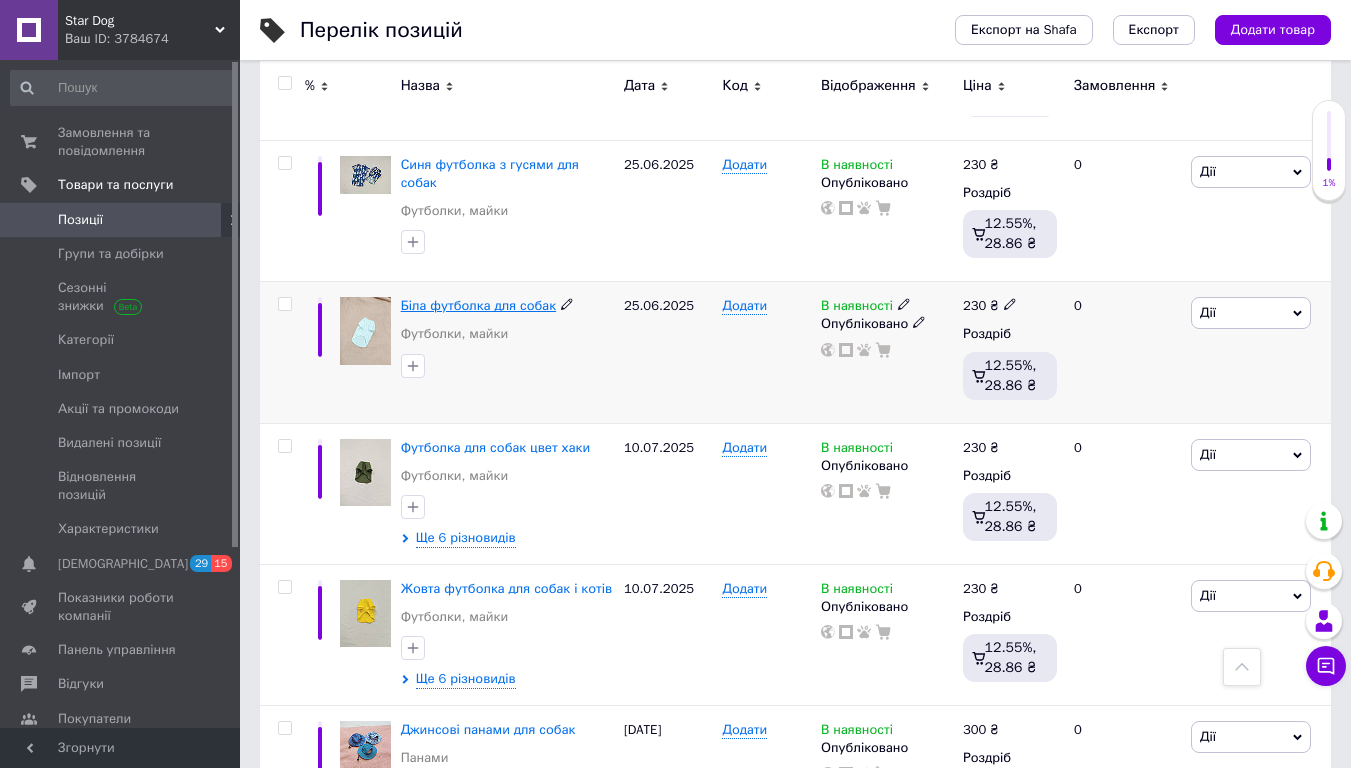 click on "Біла футболка для собак" at bounding box center [479, 305] 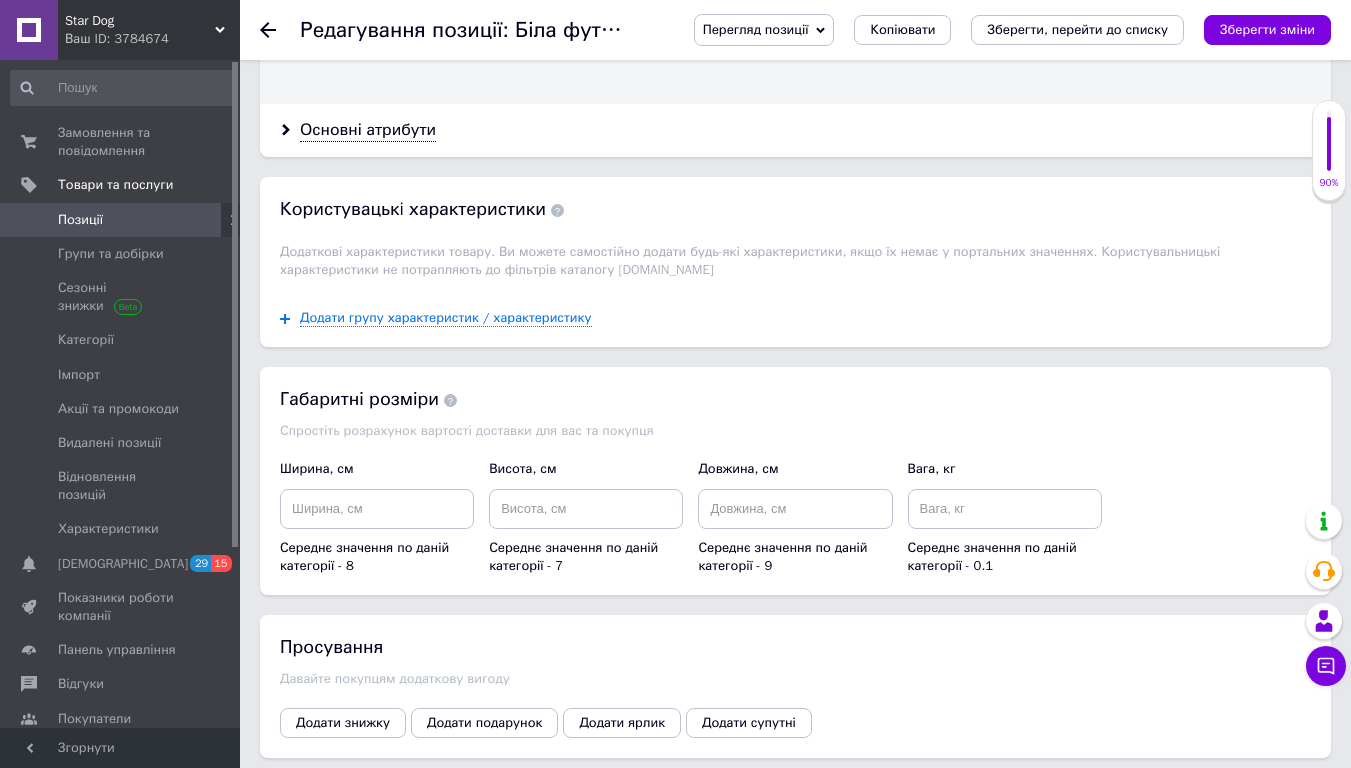 scroll, scrollTop: 2072, scrollLeft: 0, axis: vertical 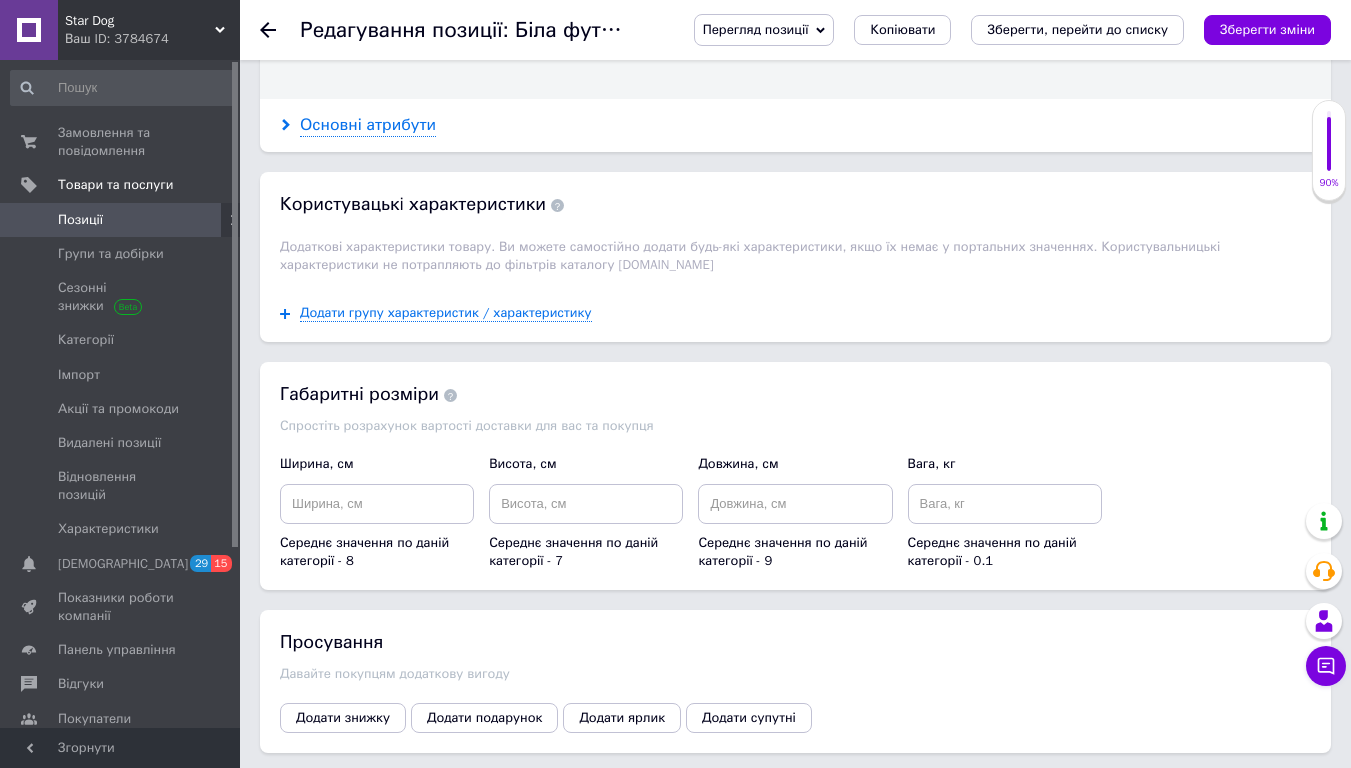 click on "Основні атрибути" at bounding box center (368, 125) 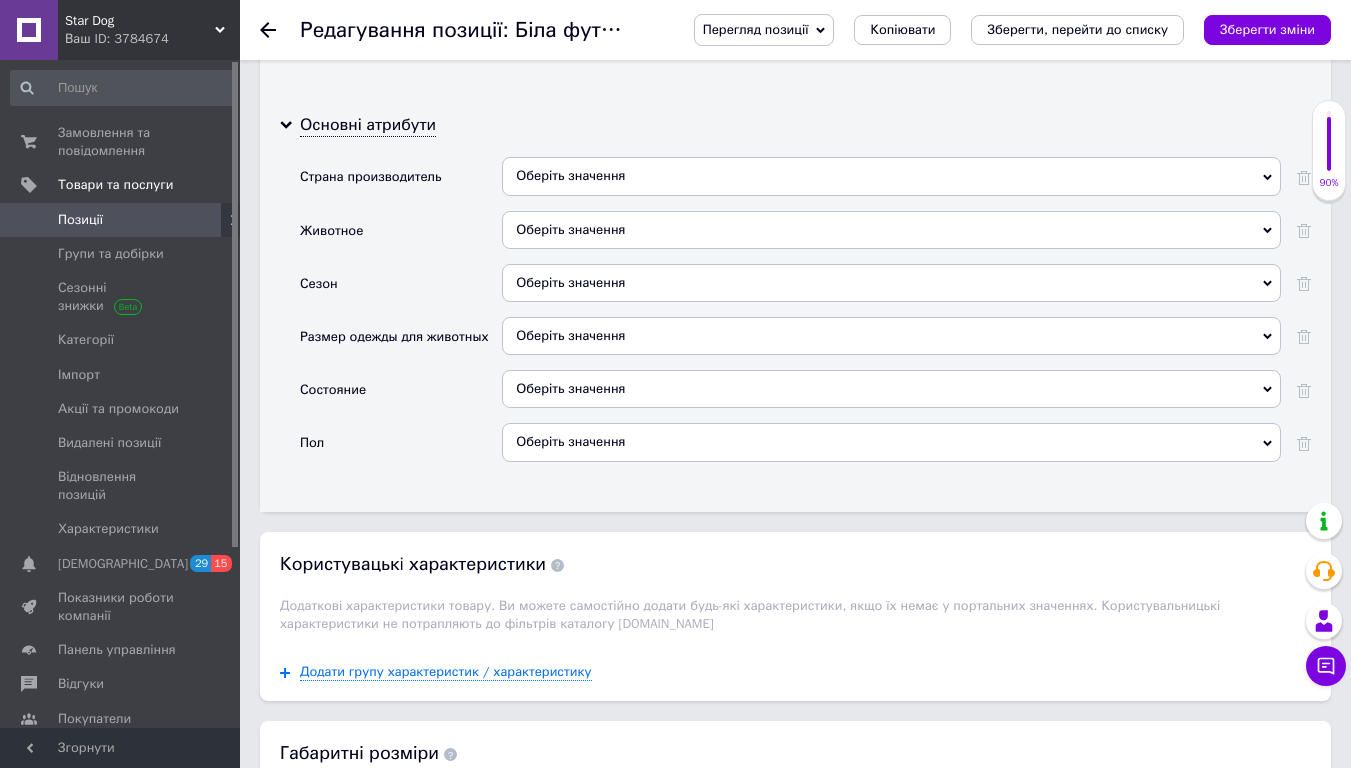 click on "Оберіть значення" at bounding box center (891, 336) 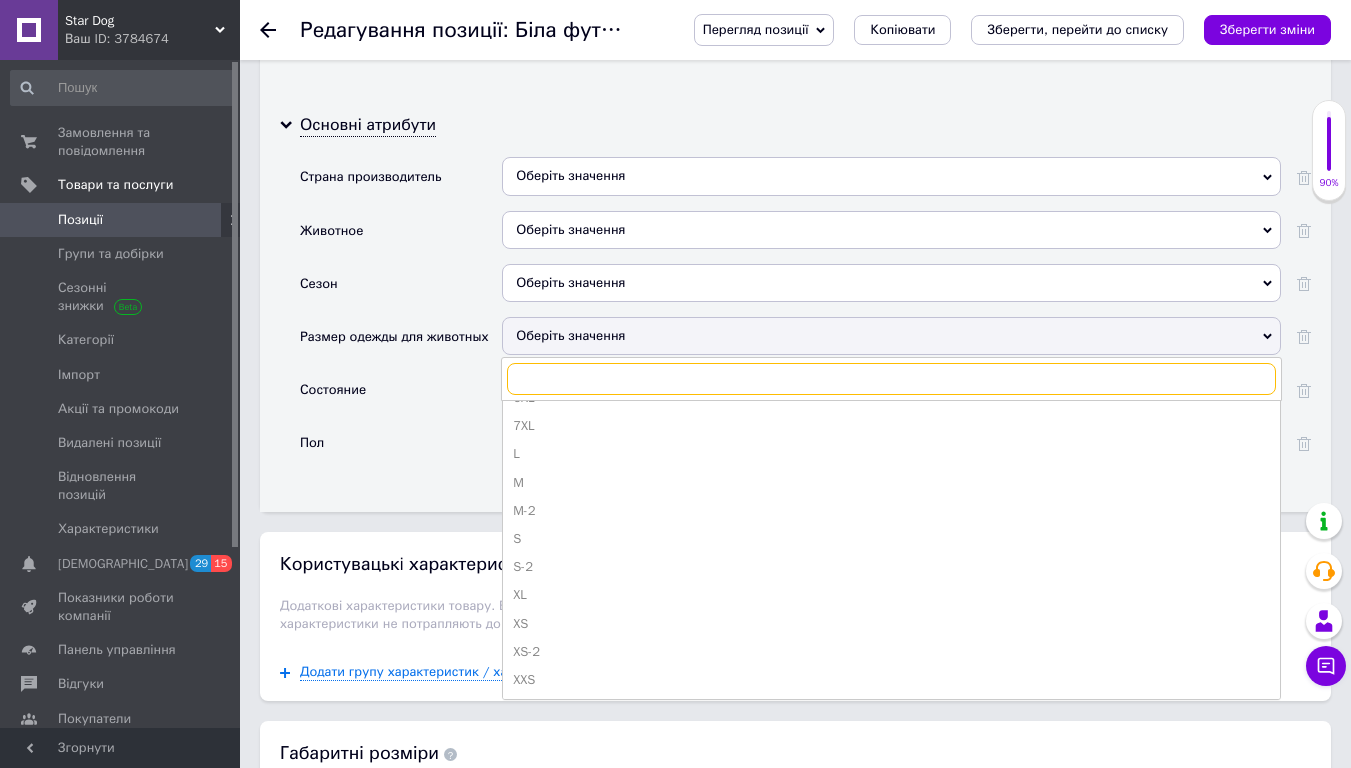 scroll, scrollTop: 298, scrollLeft: 0, axis: vertical 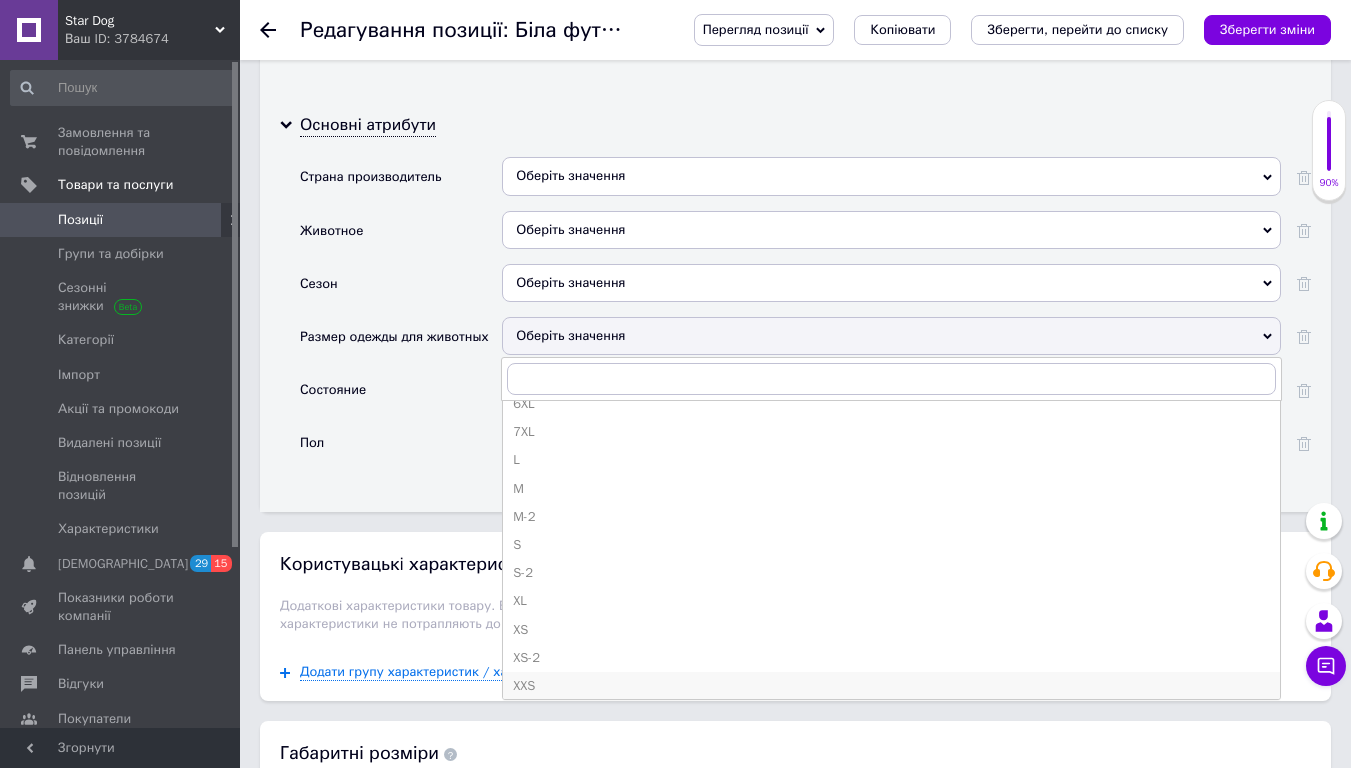 click on "XXS" at bounding box center (891, 686) 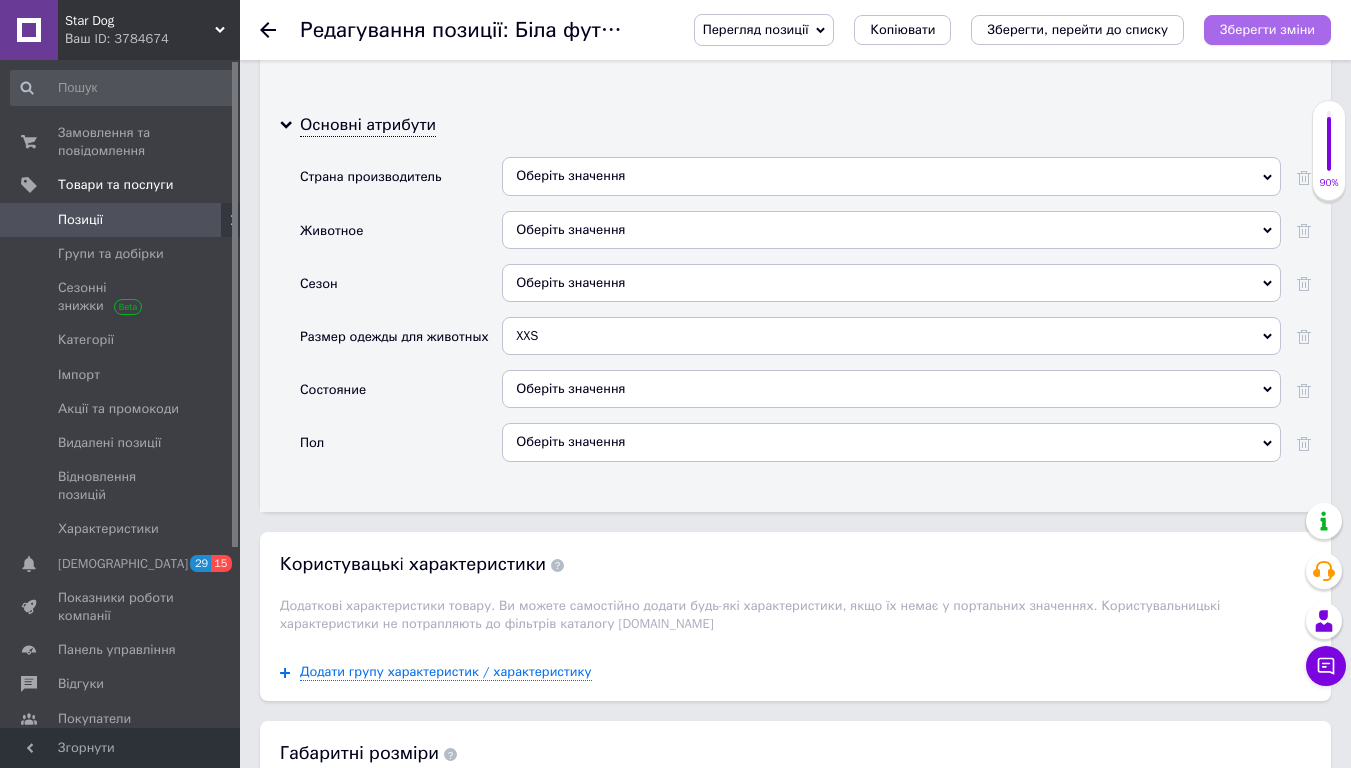click on "Зберегти зміни" at bounding box center (1267, 30) 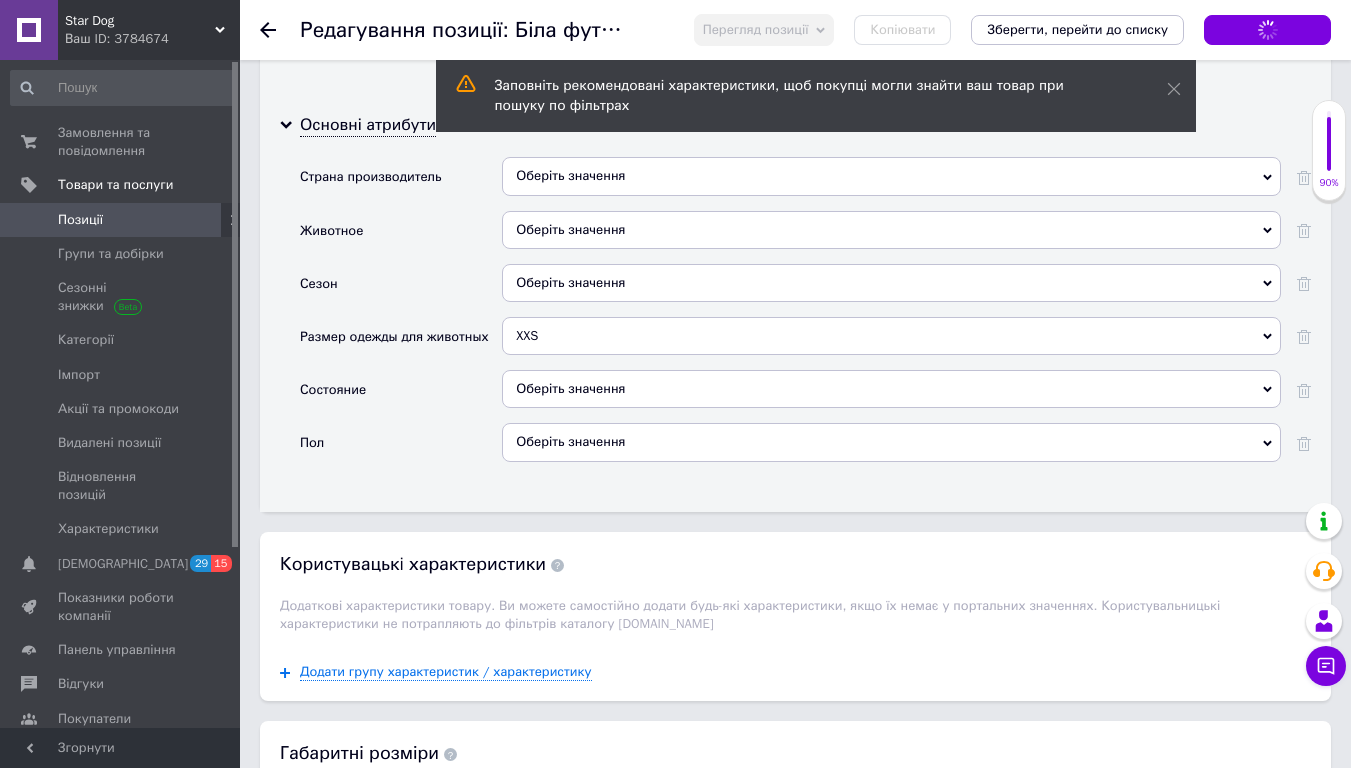 scroll, scrollTop: 2703, scrollLeft: 0, axis: vertical 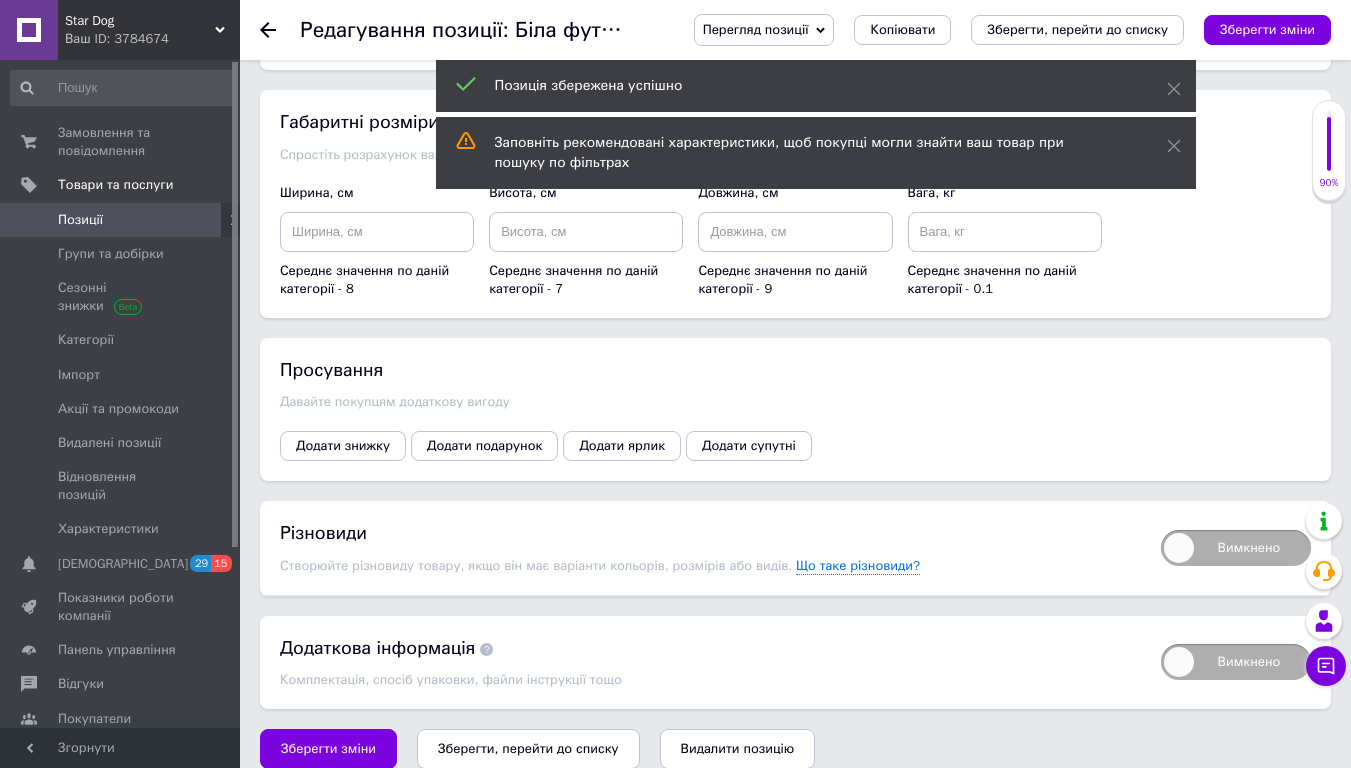 click on "Вимкнено" at bounding box center (1236, 548) 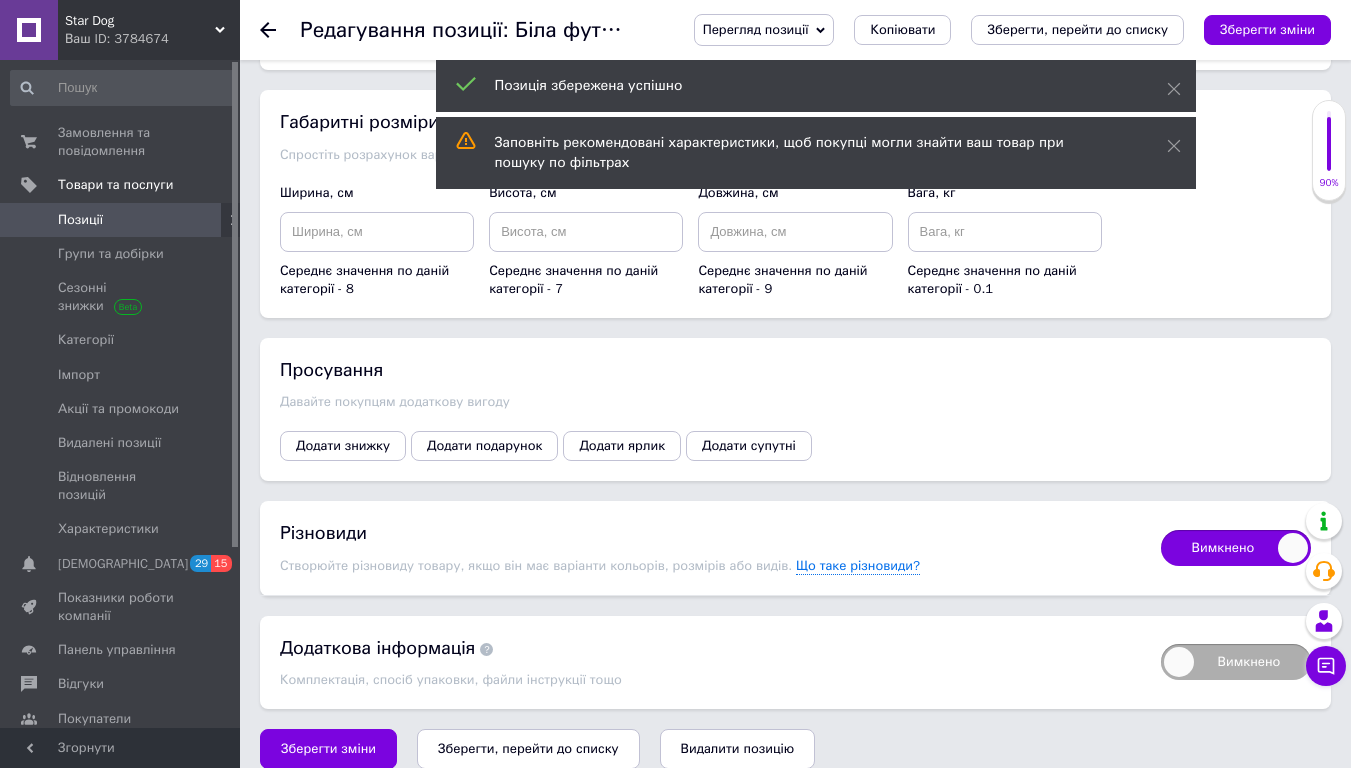 checkbox on "true" 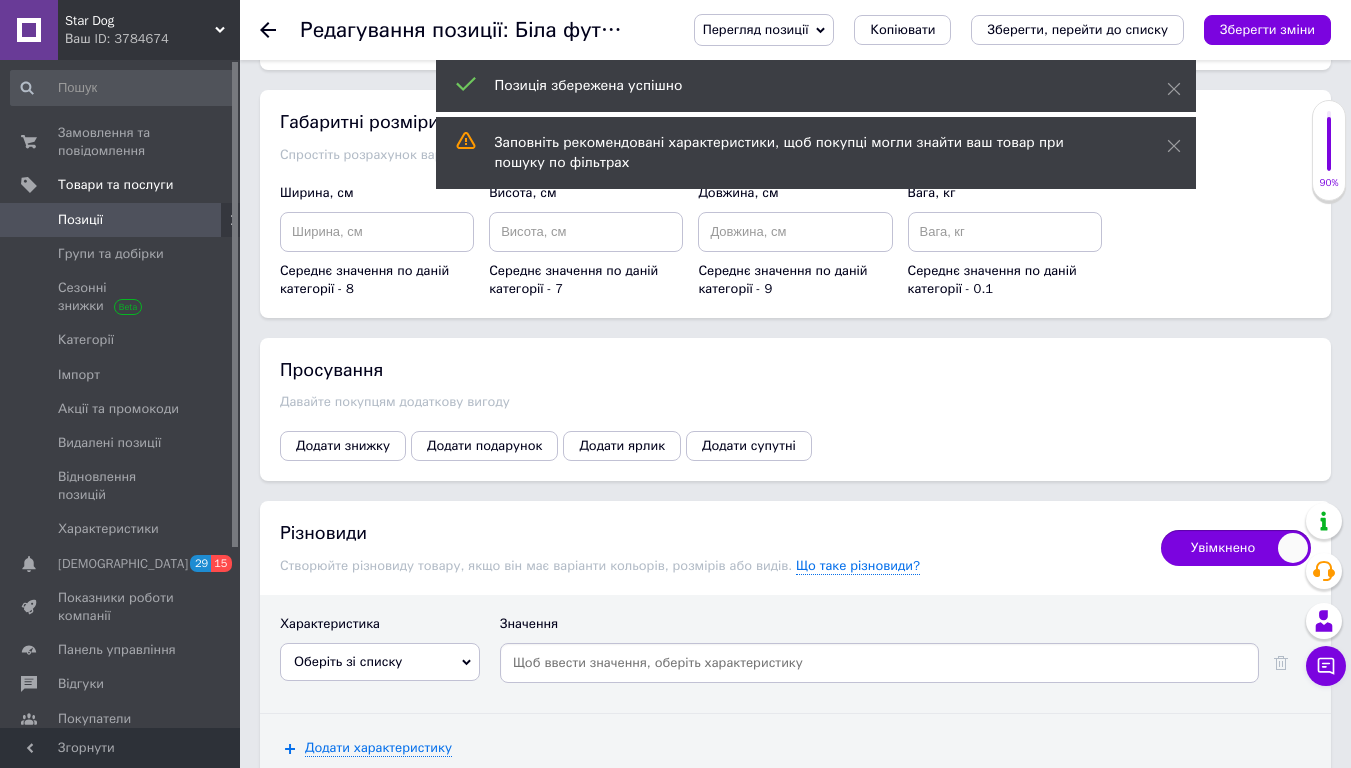 click on "Оберіть зі списку" at bounding box center [348, 661] 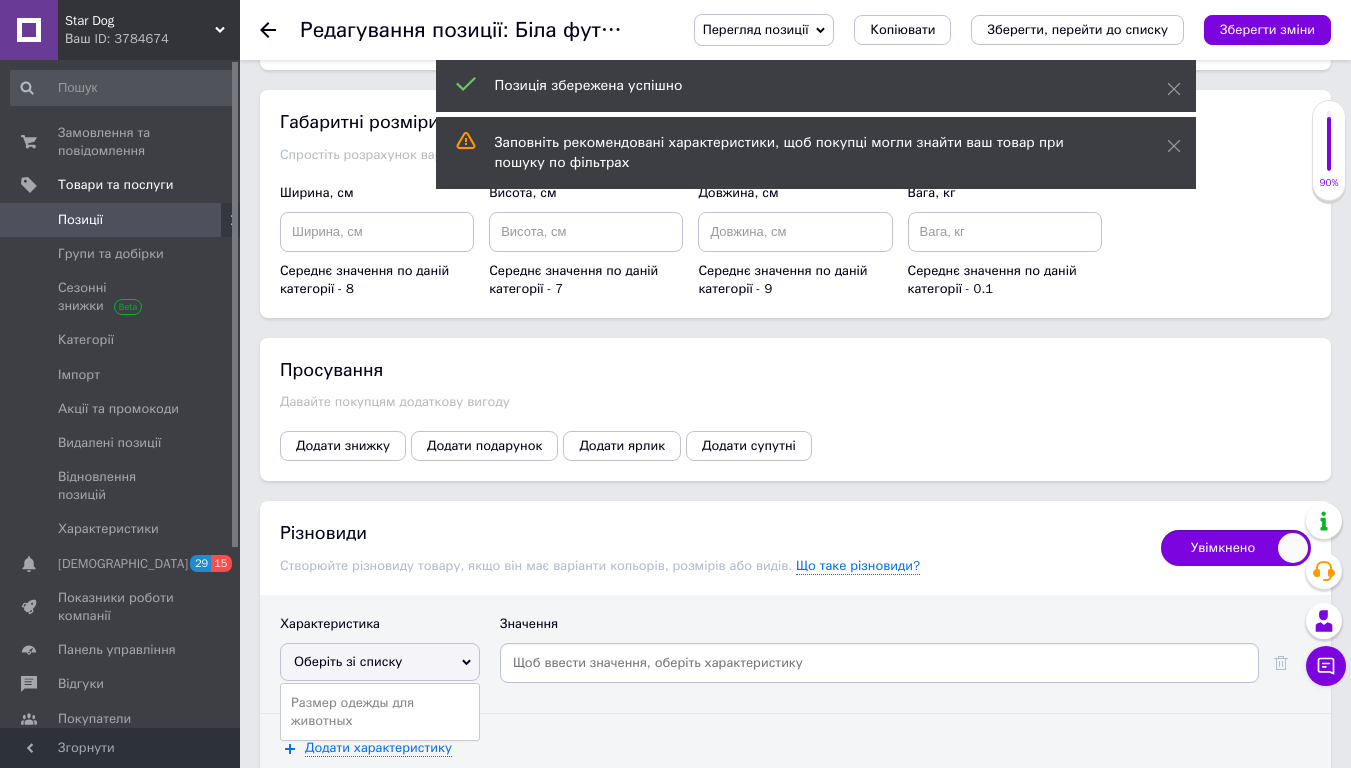 drag, startPoint x: 346, startPoint y: 691, endPoint x: 523, endPoint y: 692, distance: 177.00282 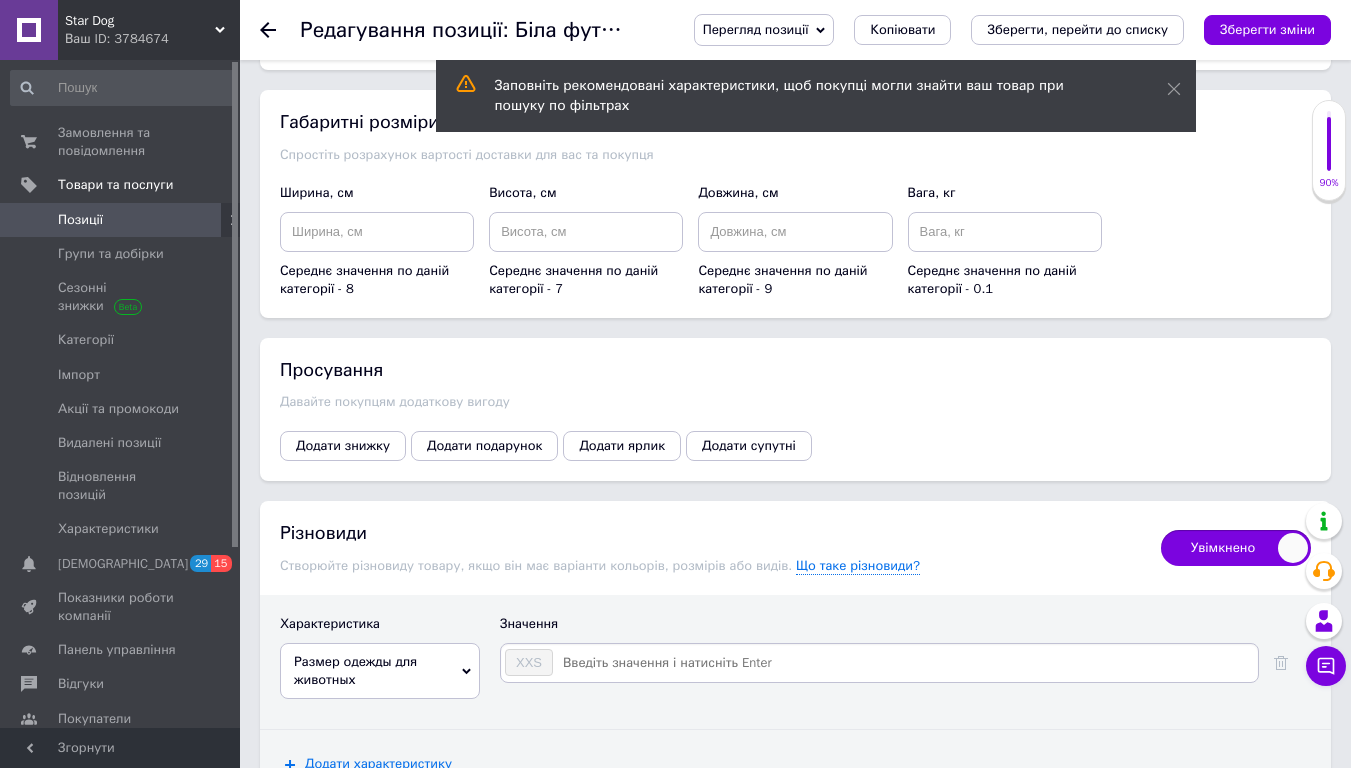 click at bounding box center (904, 663) 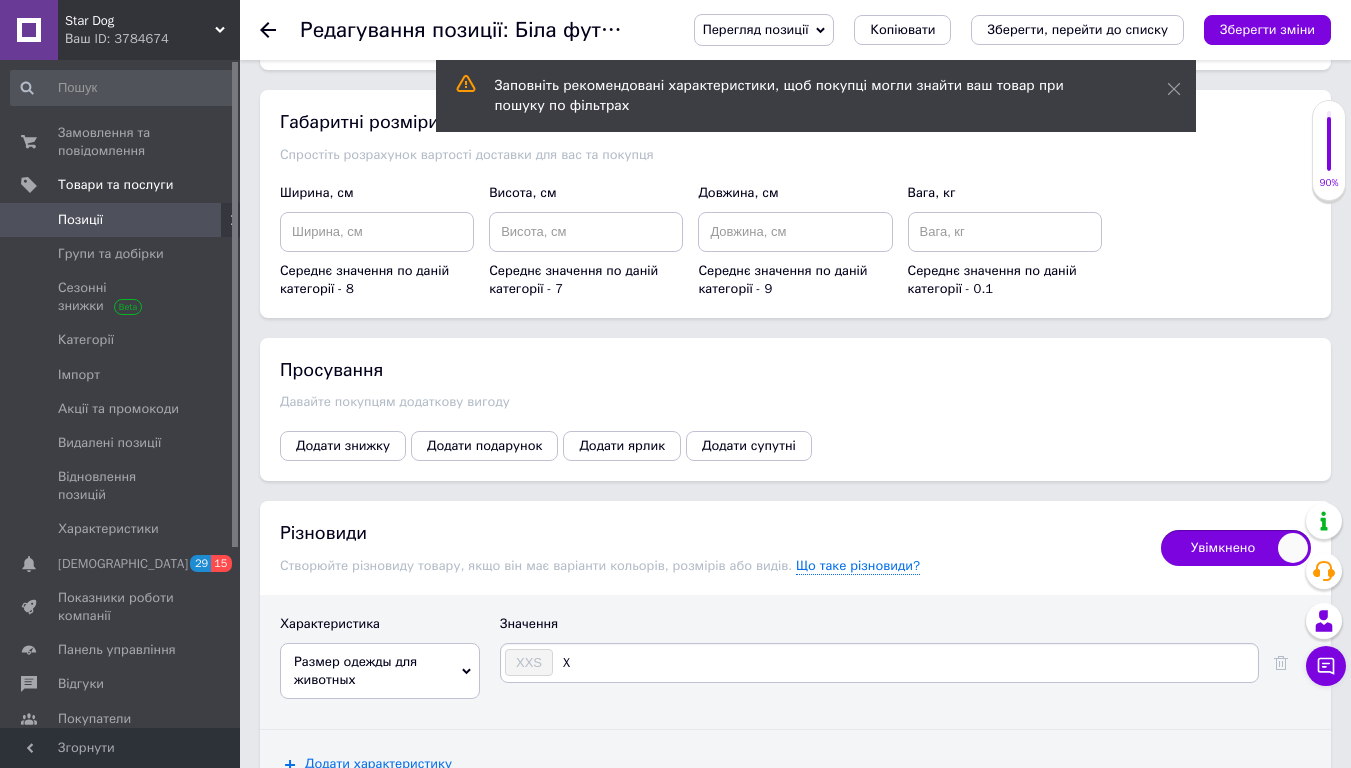 type on "XS" 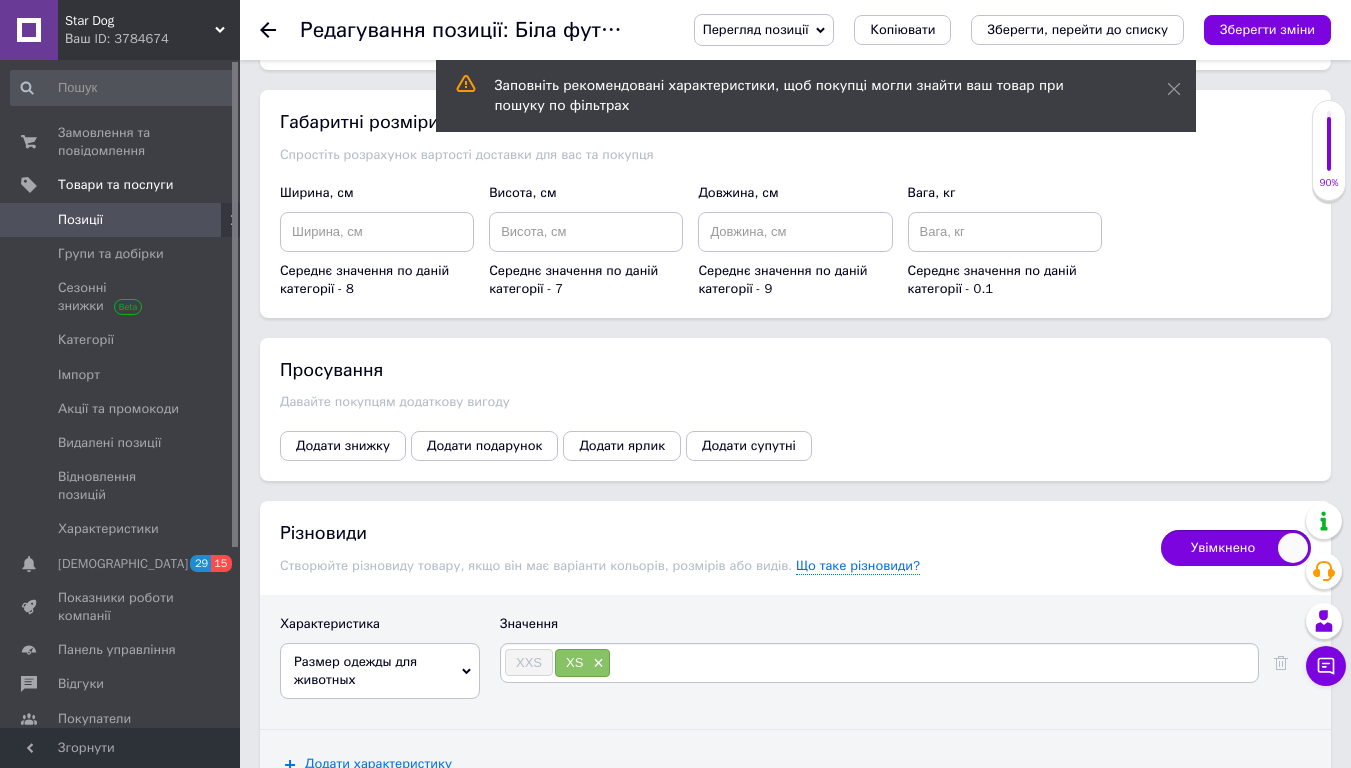 type on "S" 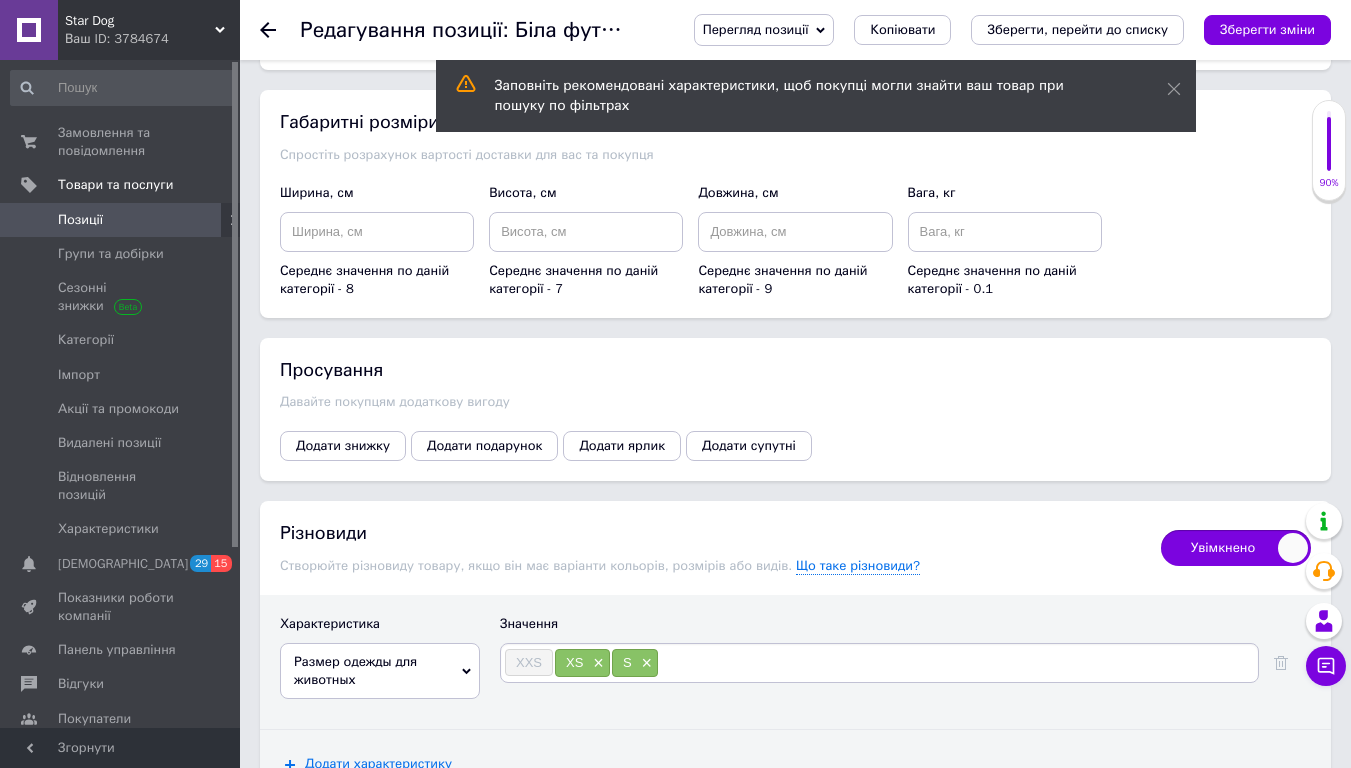 type on "M" 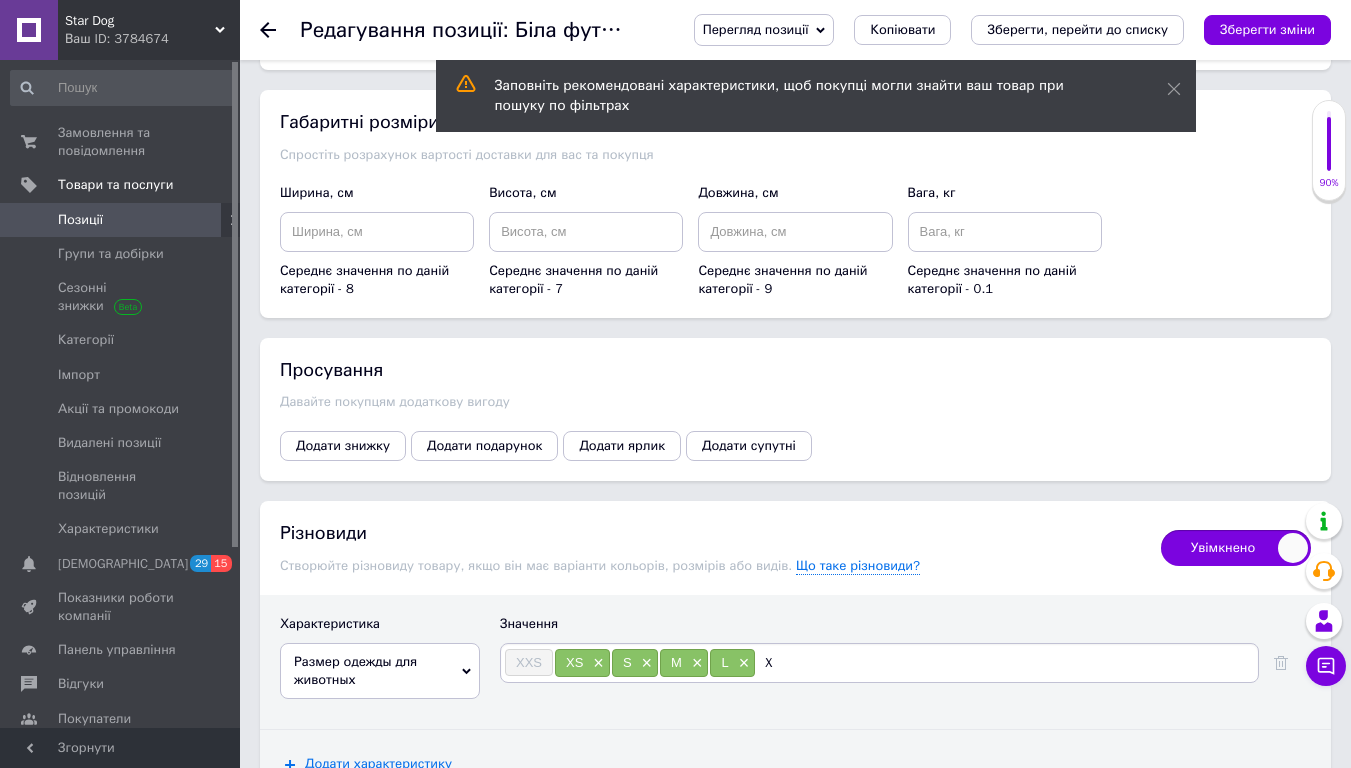 type on "XL" 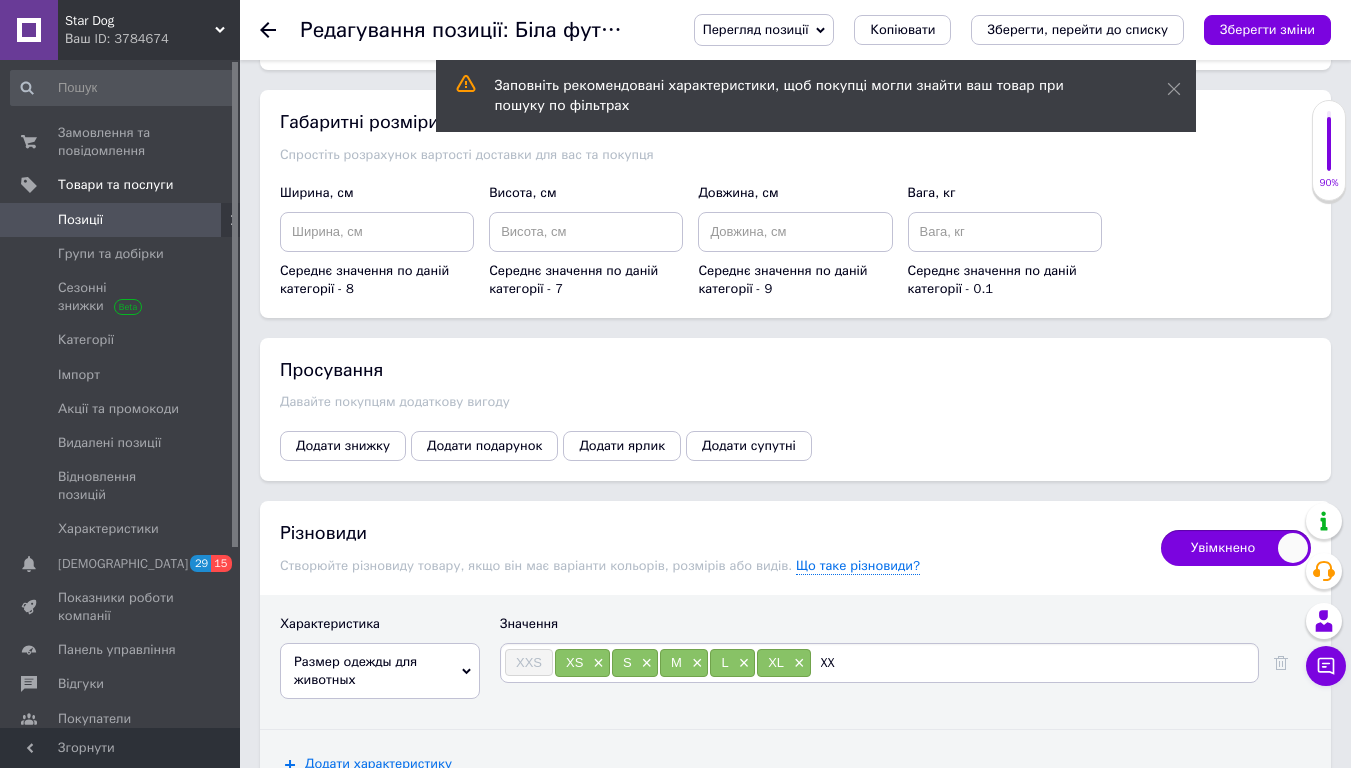 type on "XXL" 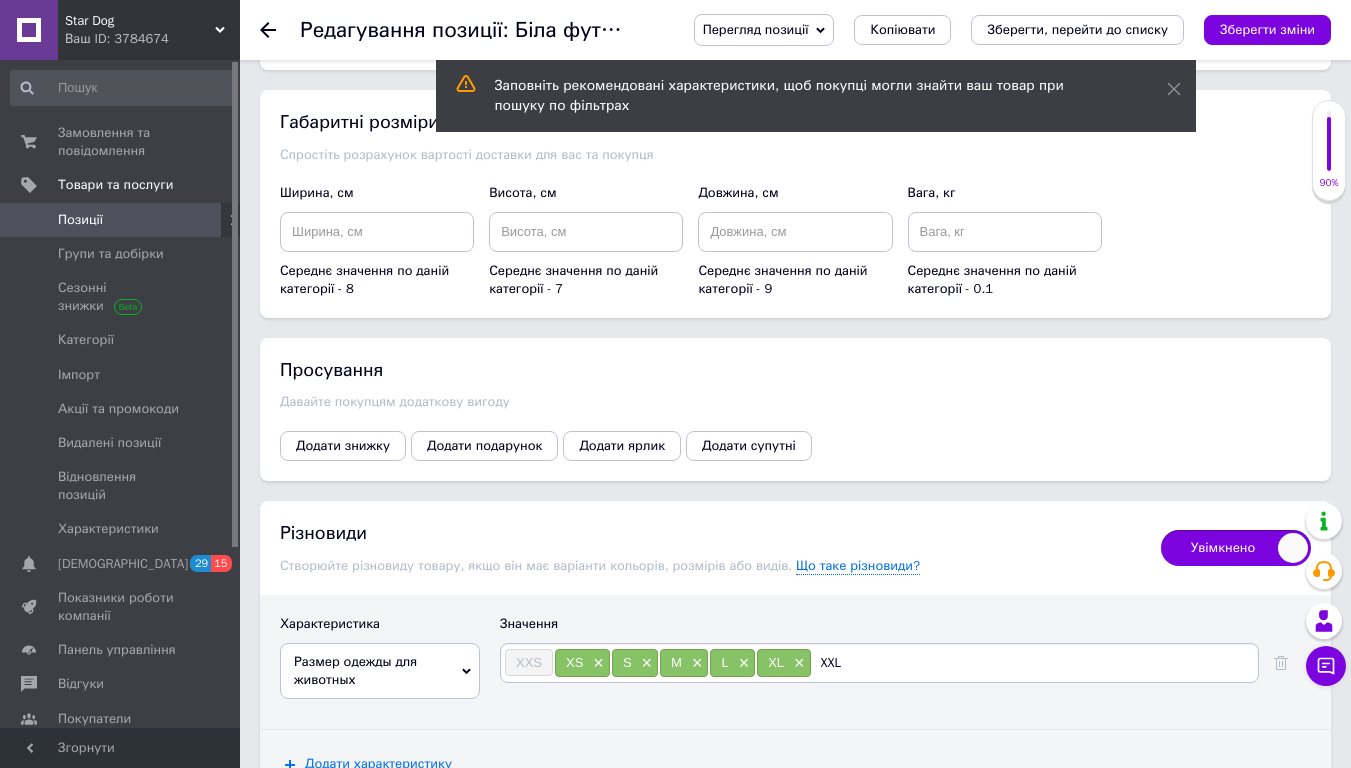 type 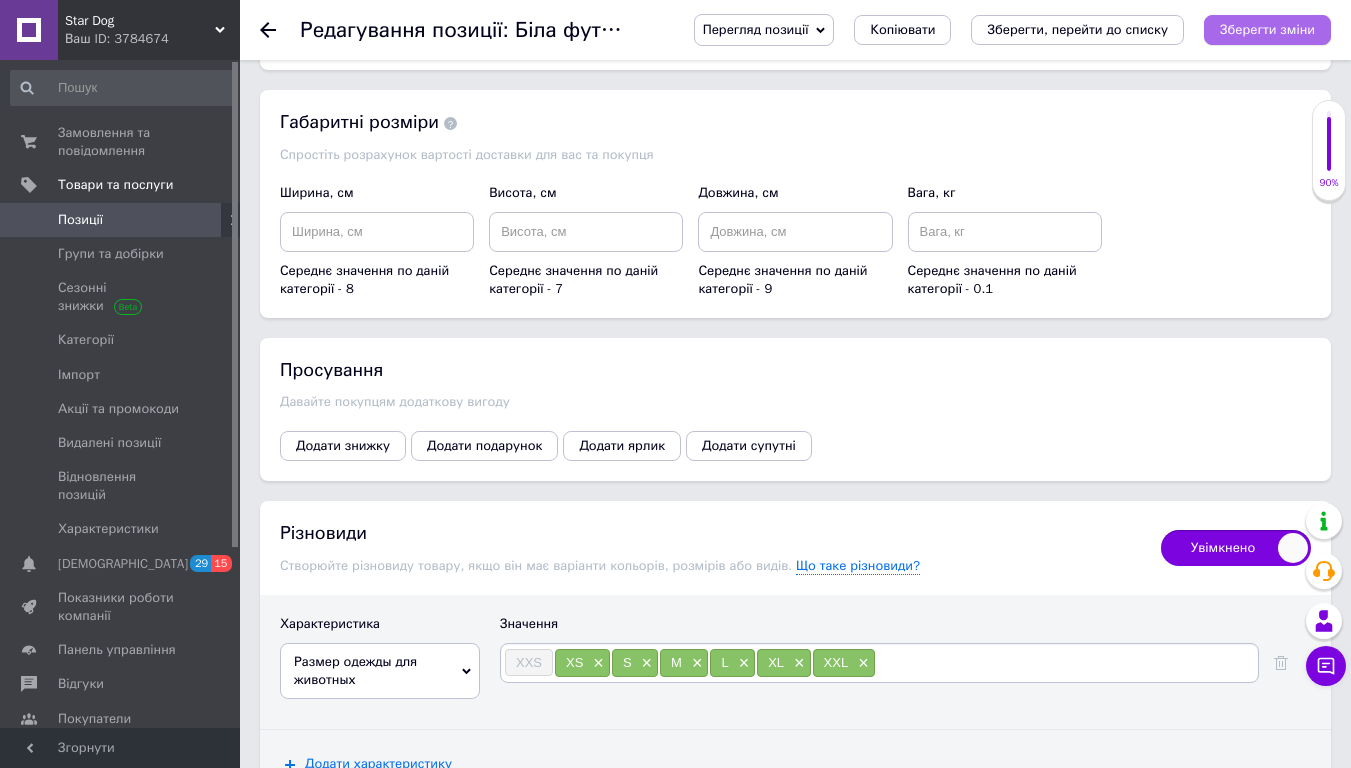 click on "Зберегти зміни" at bounding box center [1267, 29] 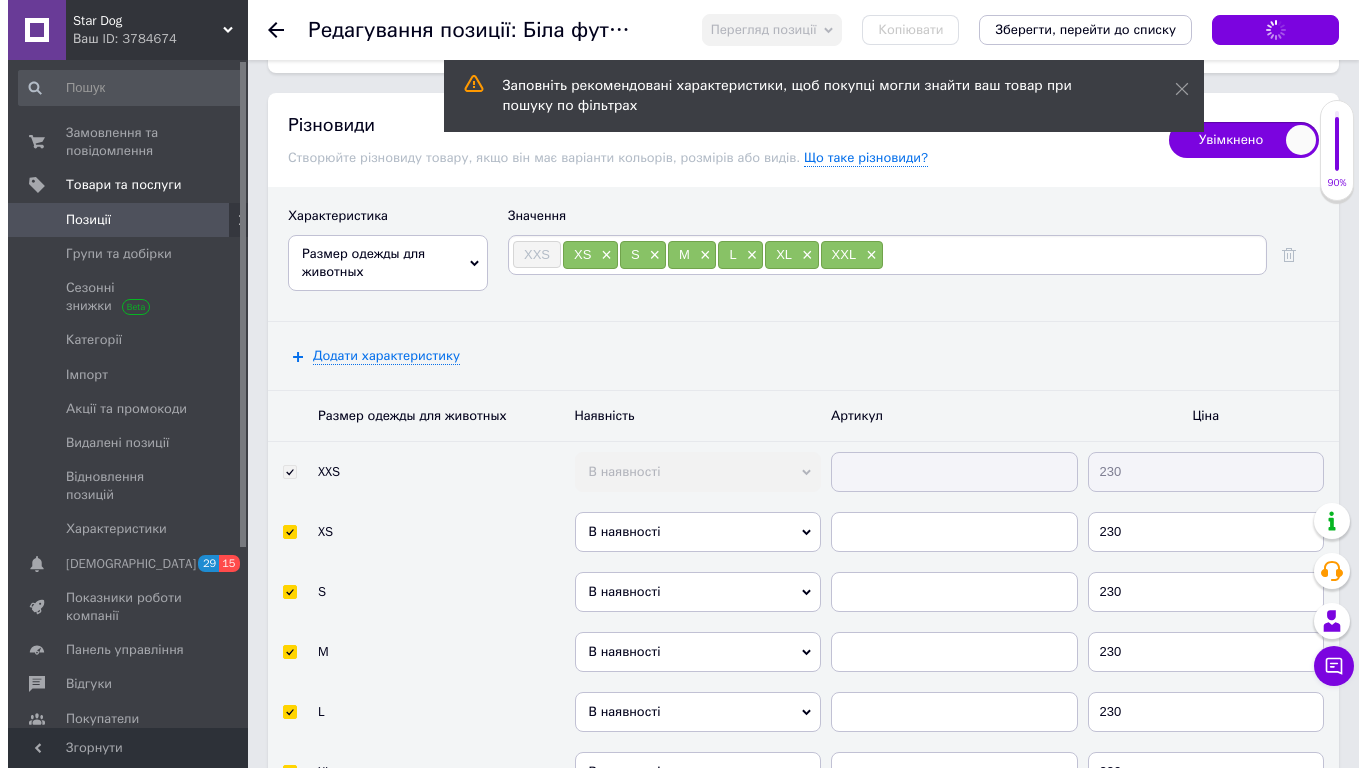 scroll, scrollTop: 3207, scrollLeft: 0, axis: vertical 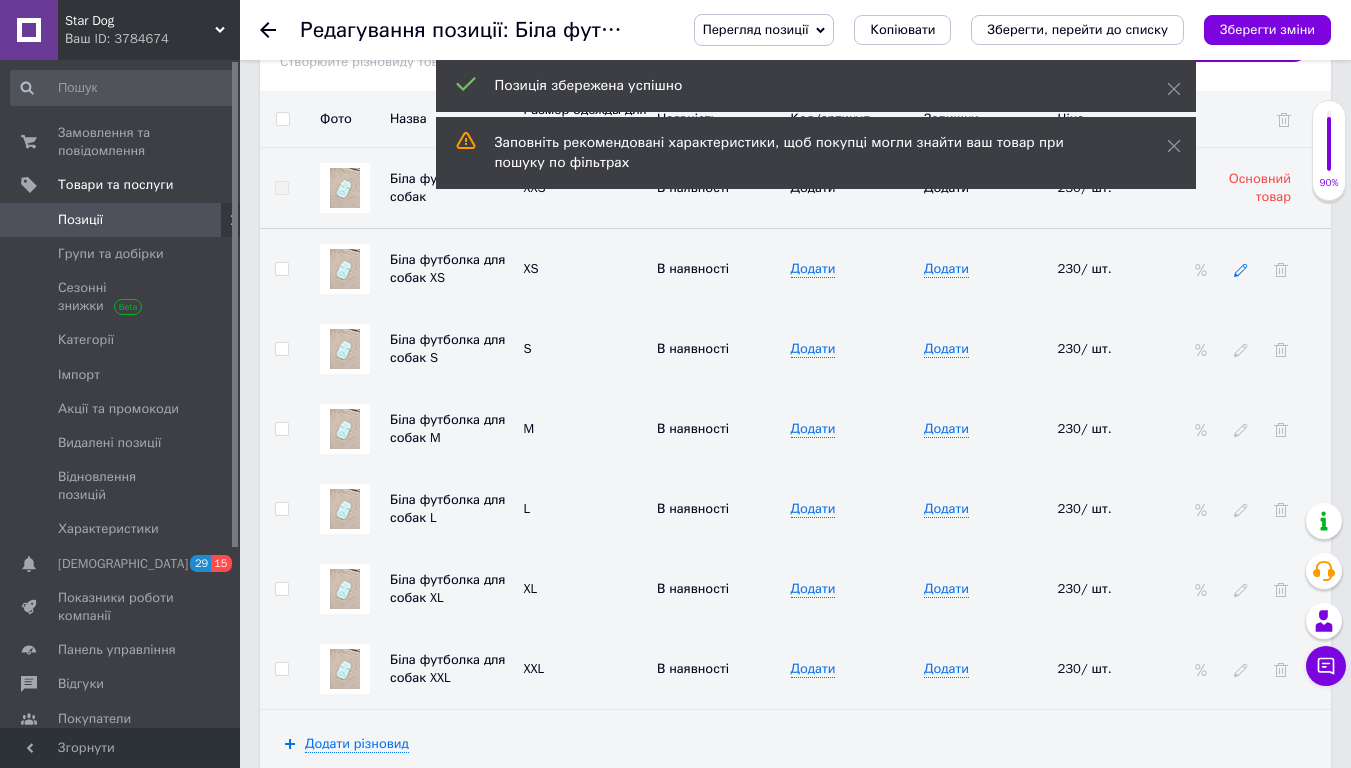 click 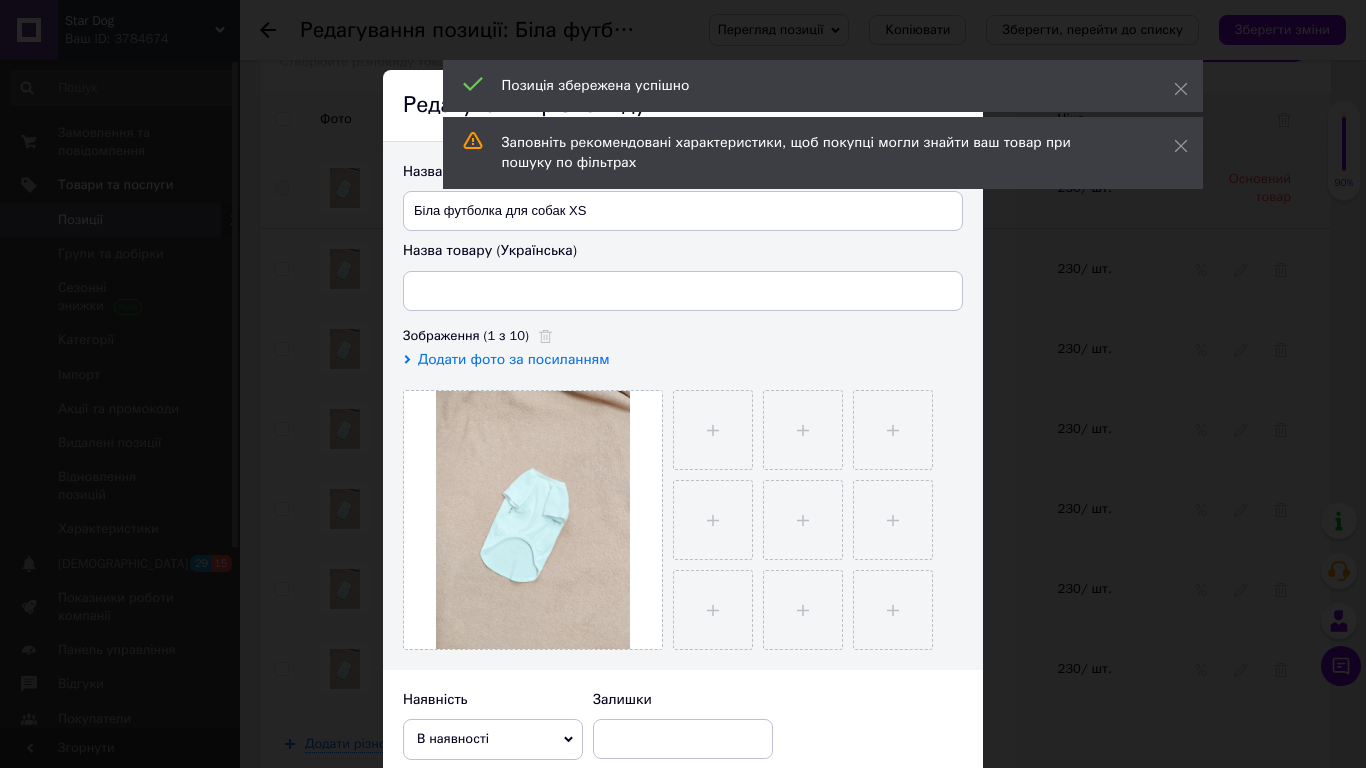 scroll, scrollTop: 565, scrollLeft: 0, axis: vertical 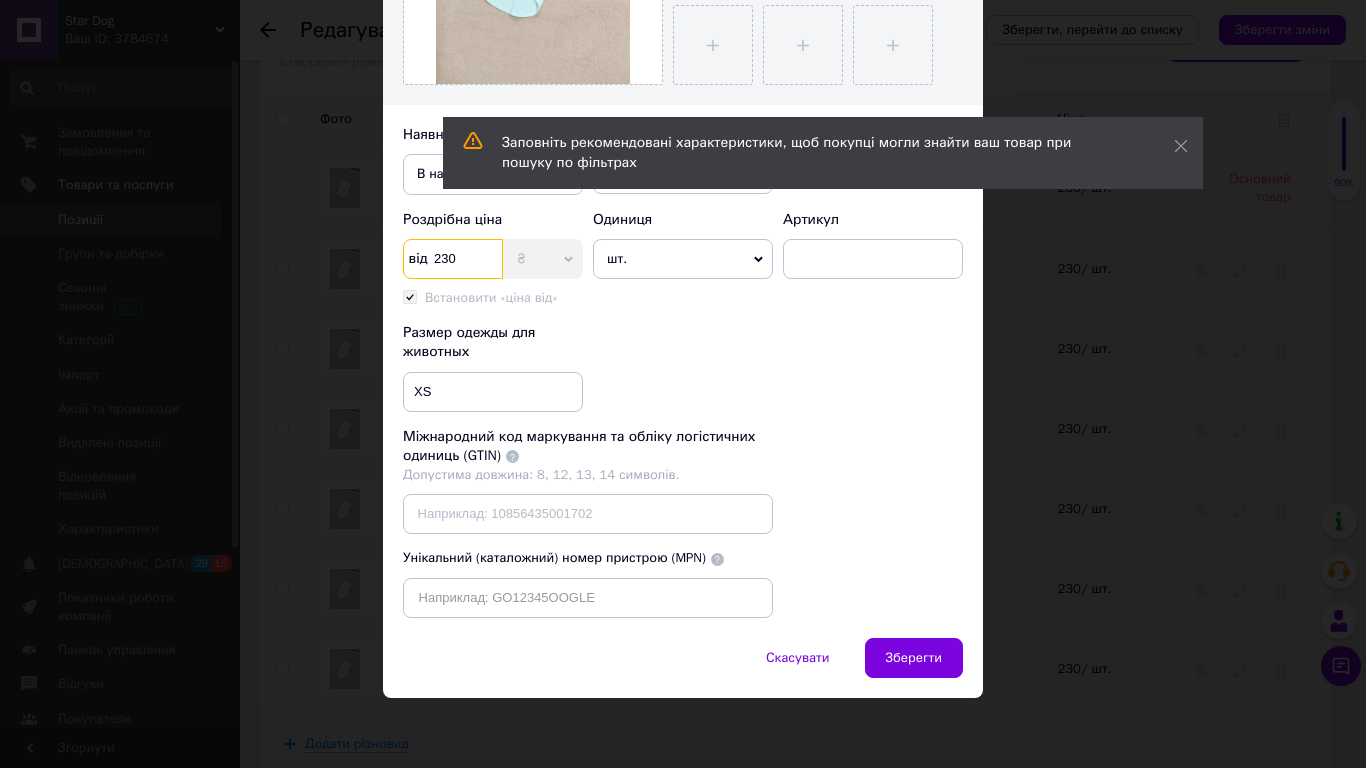 click on "230" at bounding box center [453, 259] 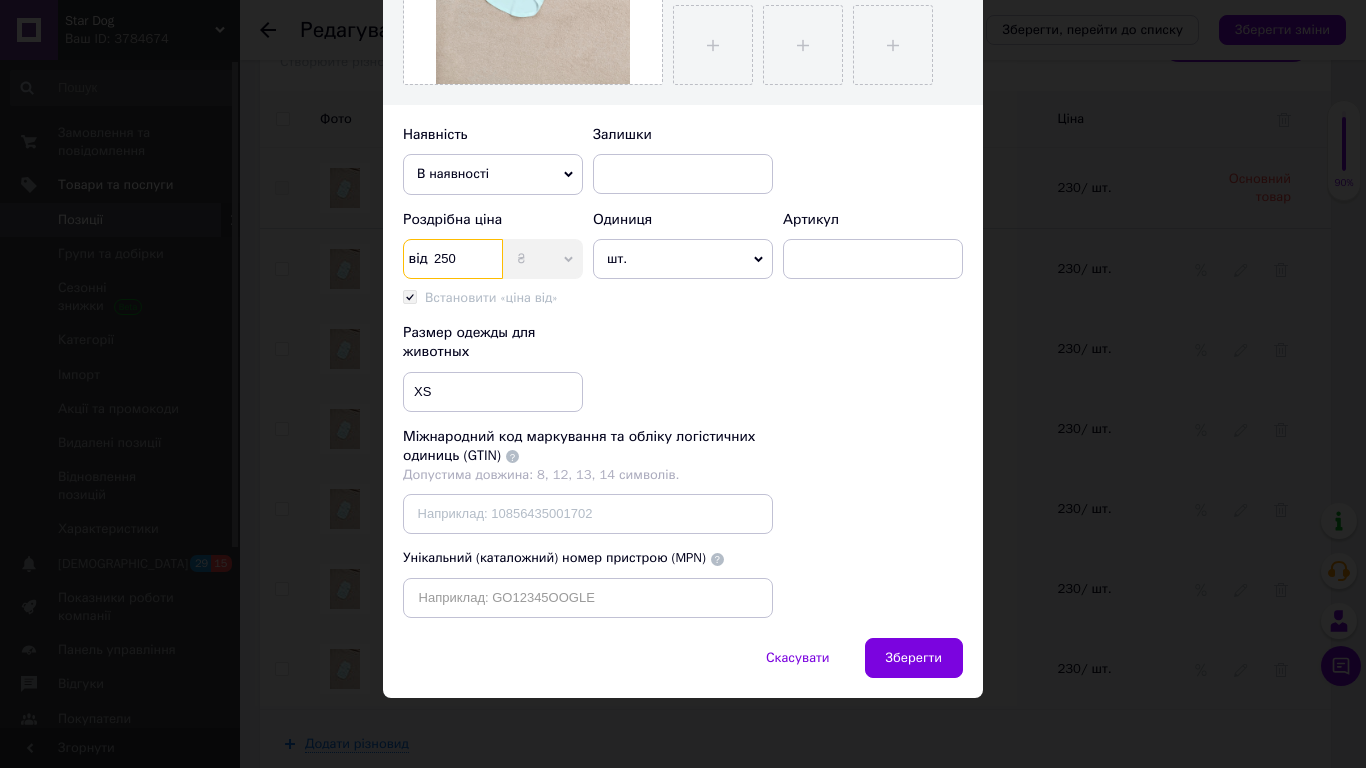type on "250" 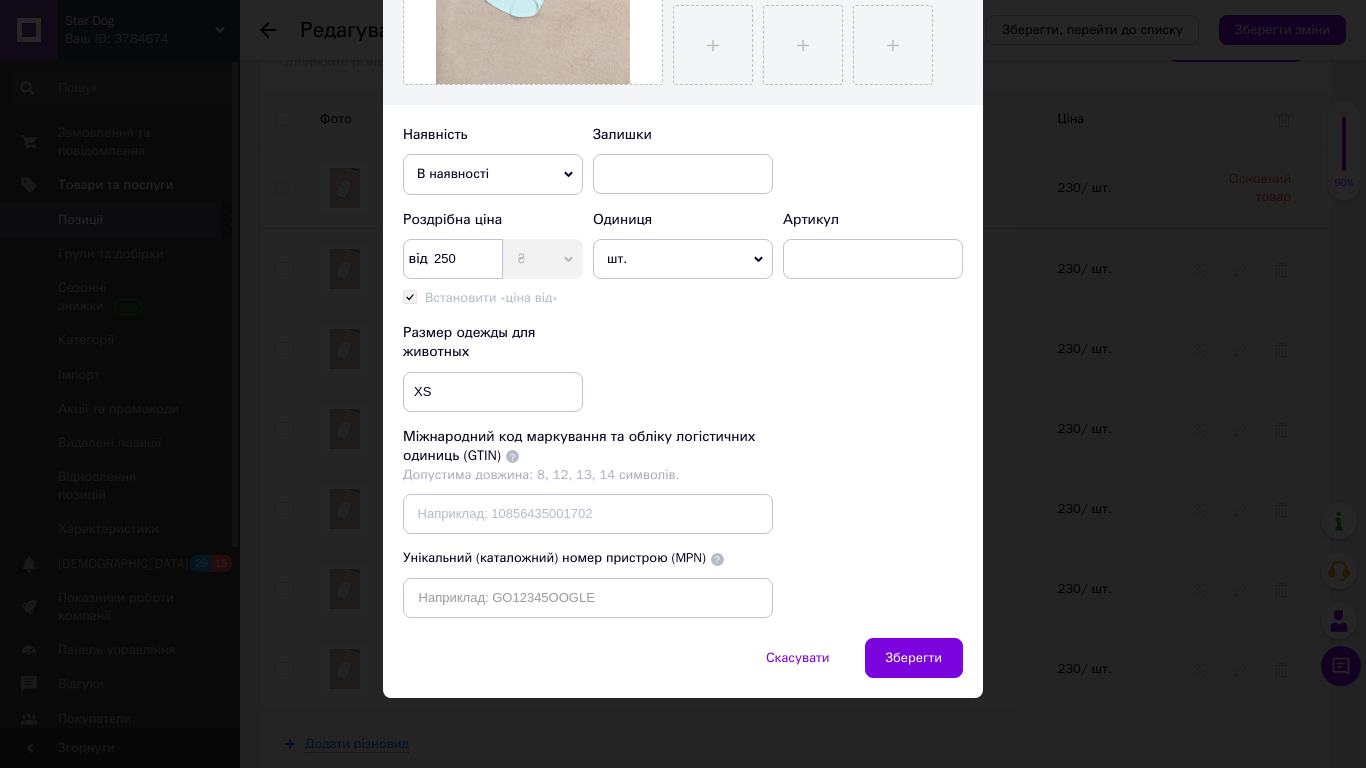 click on "Скасувати   Зберегти" at bounding box center [683, 668] 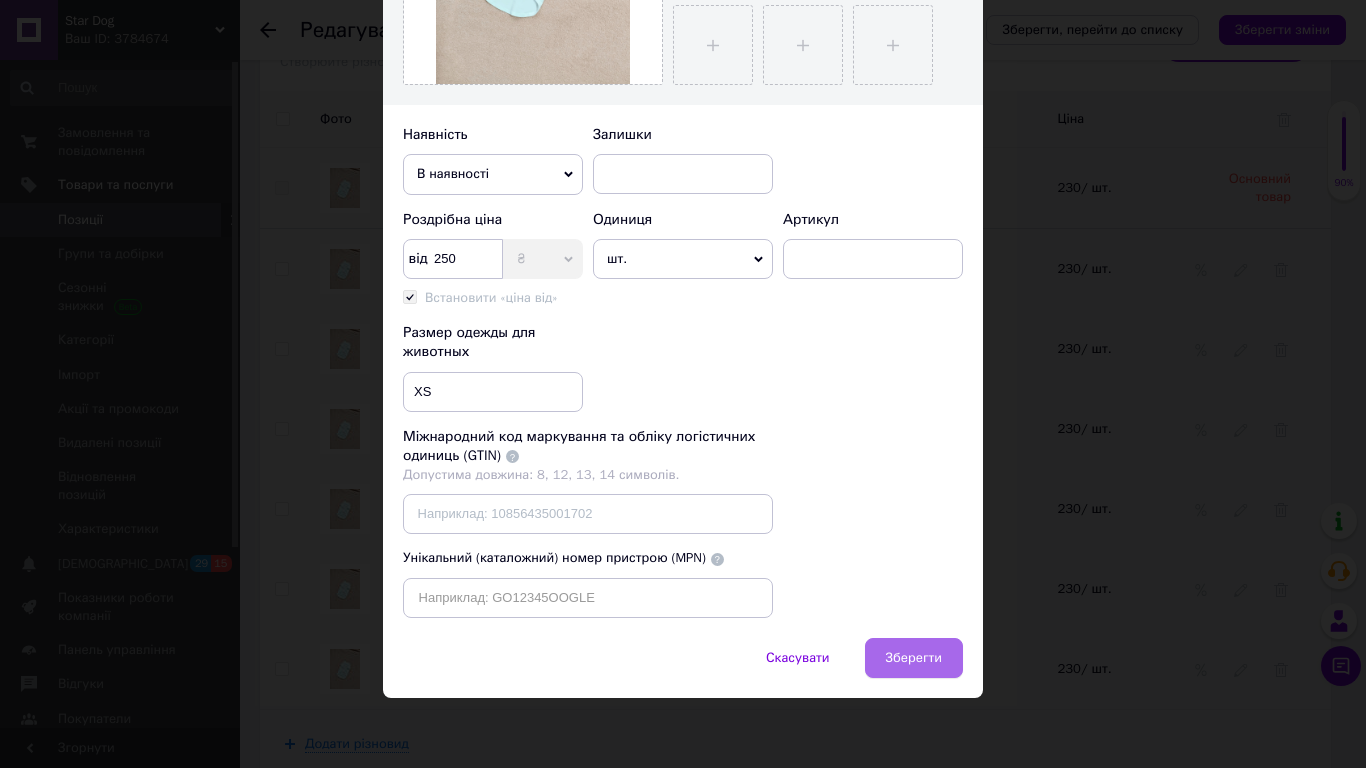 click on "Зберегти" at bounding box center [914, 658] 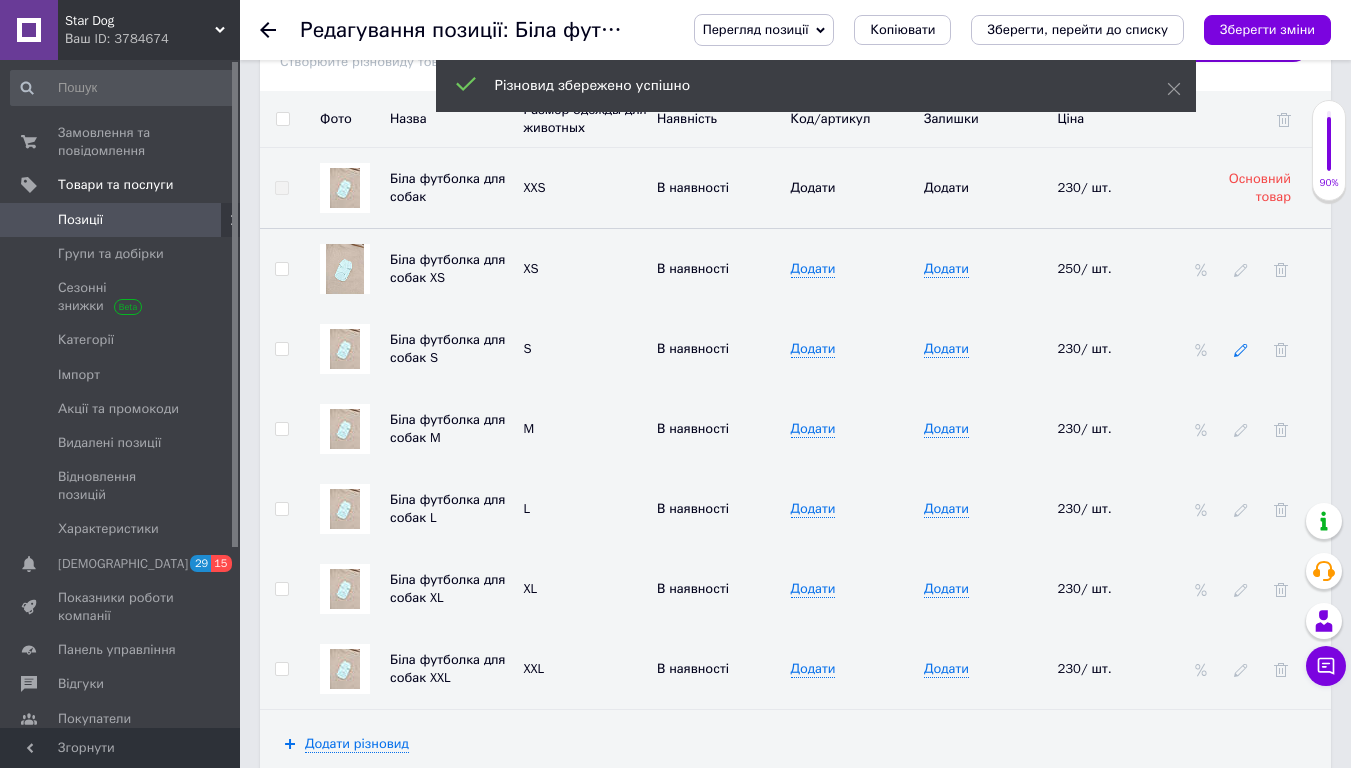 click 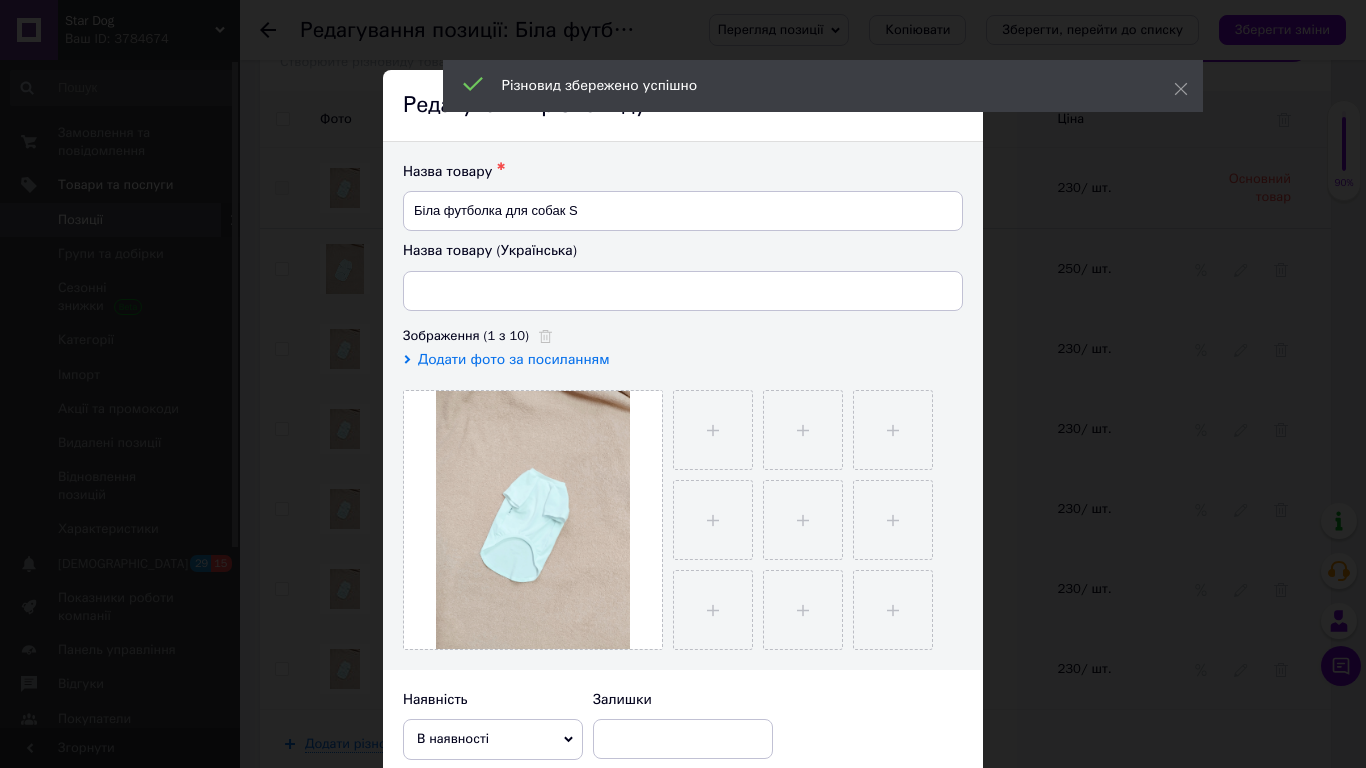 scroll, scrollTop: 565, scrollLeft: 0, axis: vertical 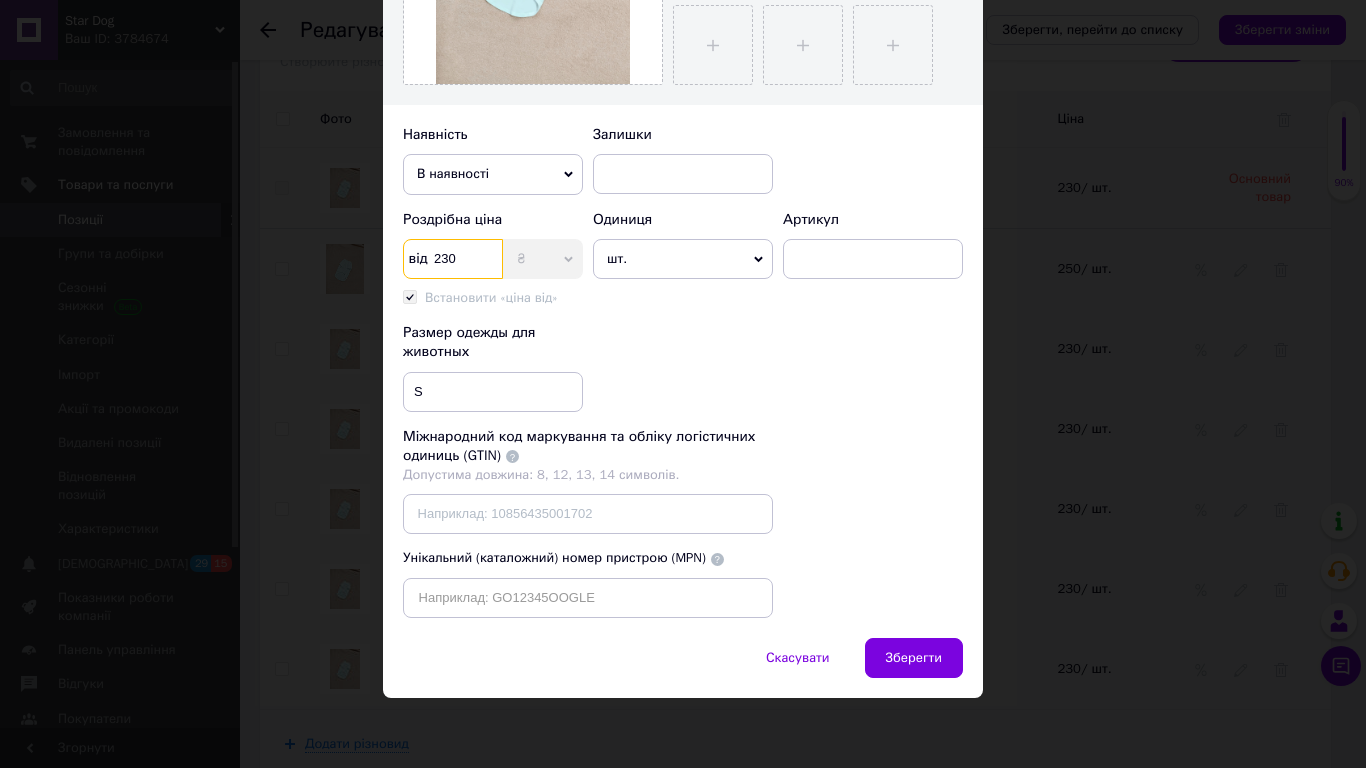 click on "230" at bounding box center (453, 259) 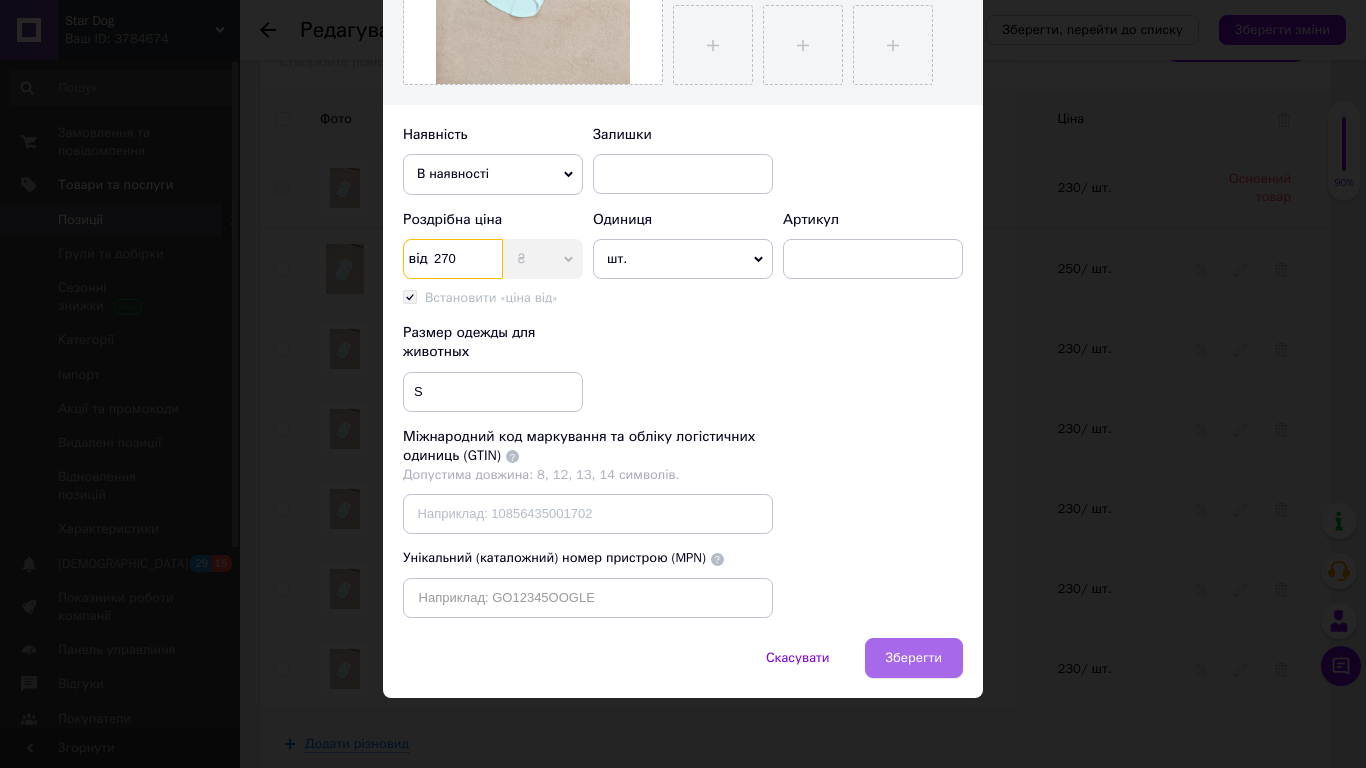 type on "270" 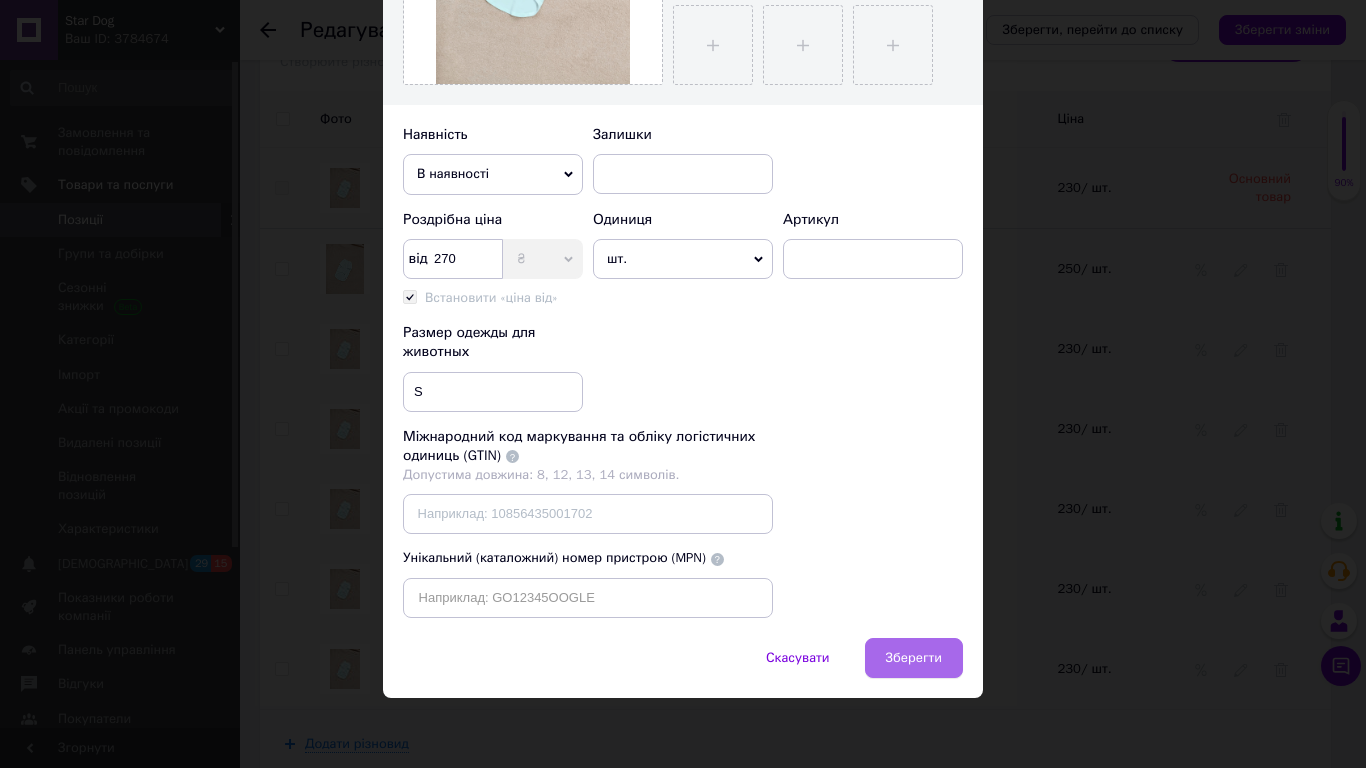click on "Зберегти" at bounding box center [914, 658] 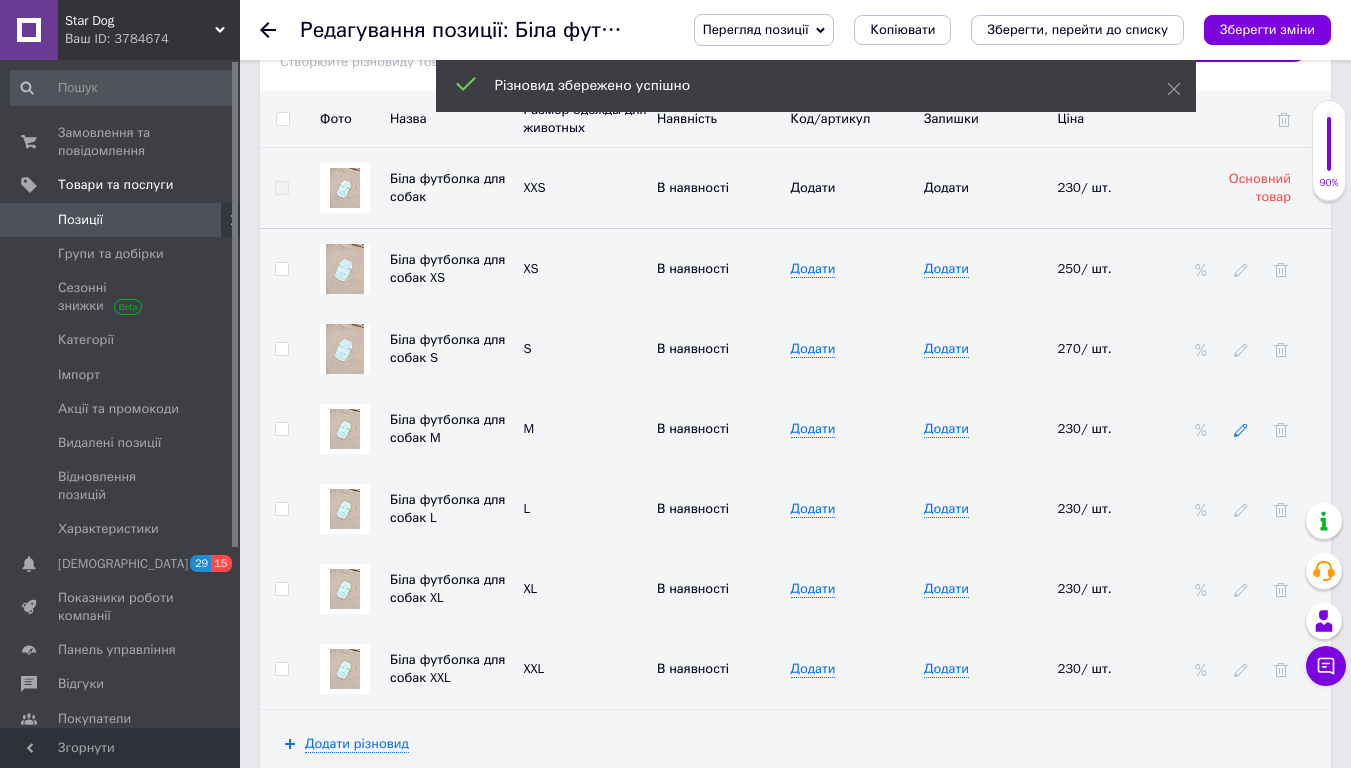 click 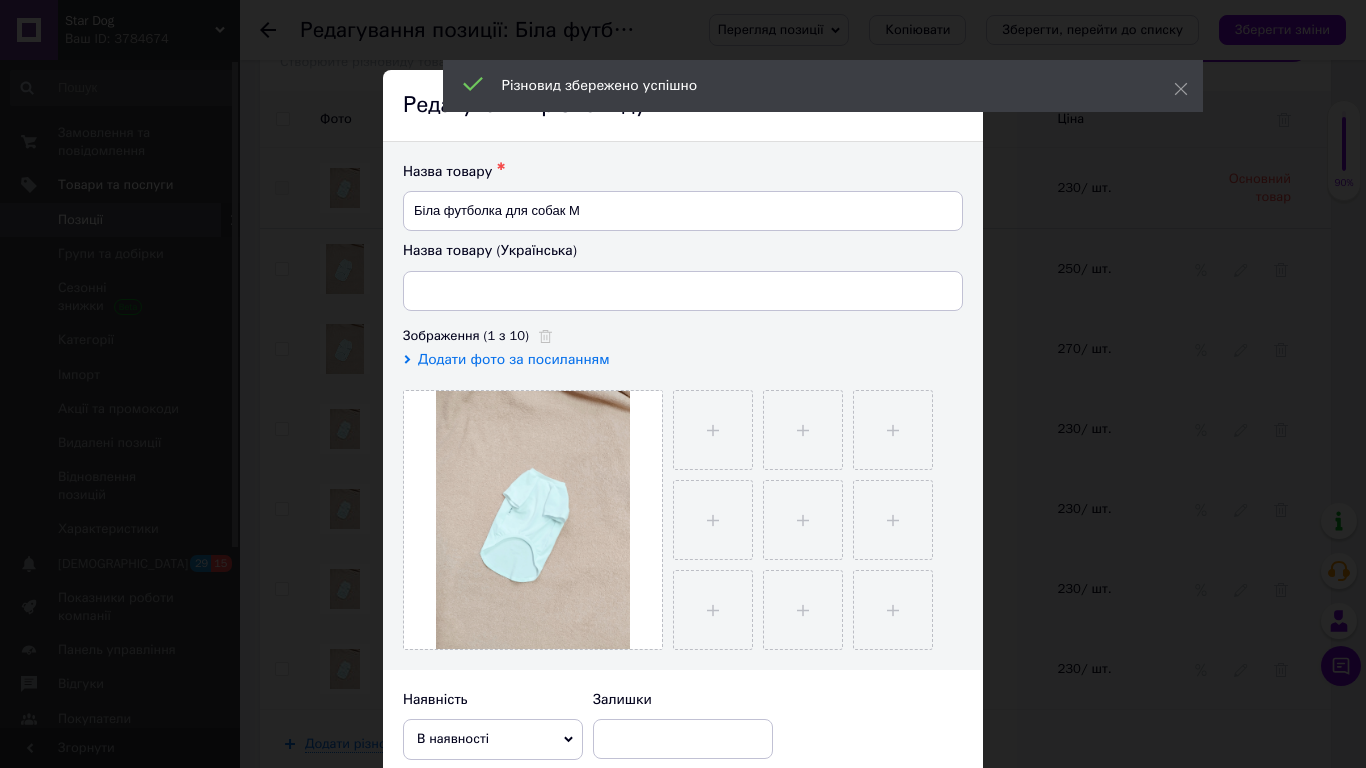 scroll, scrollTop: 565, scrollLeft: 0, axis: vertical 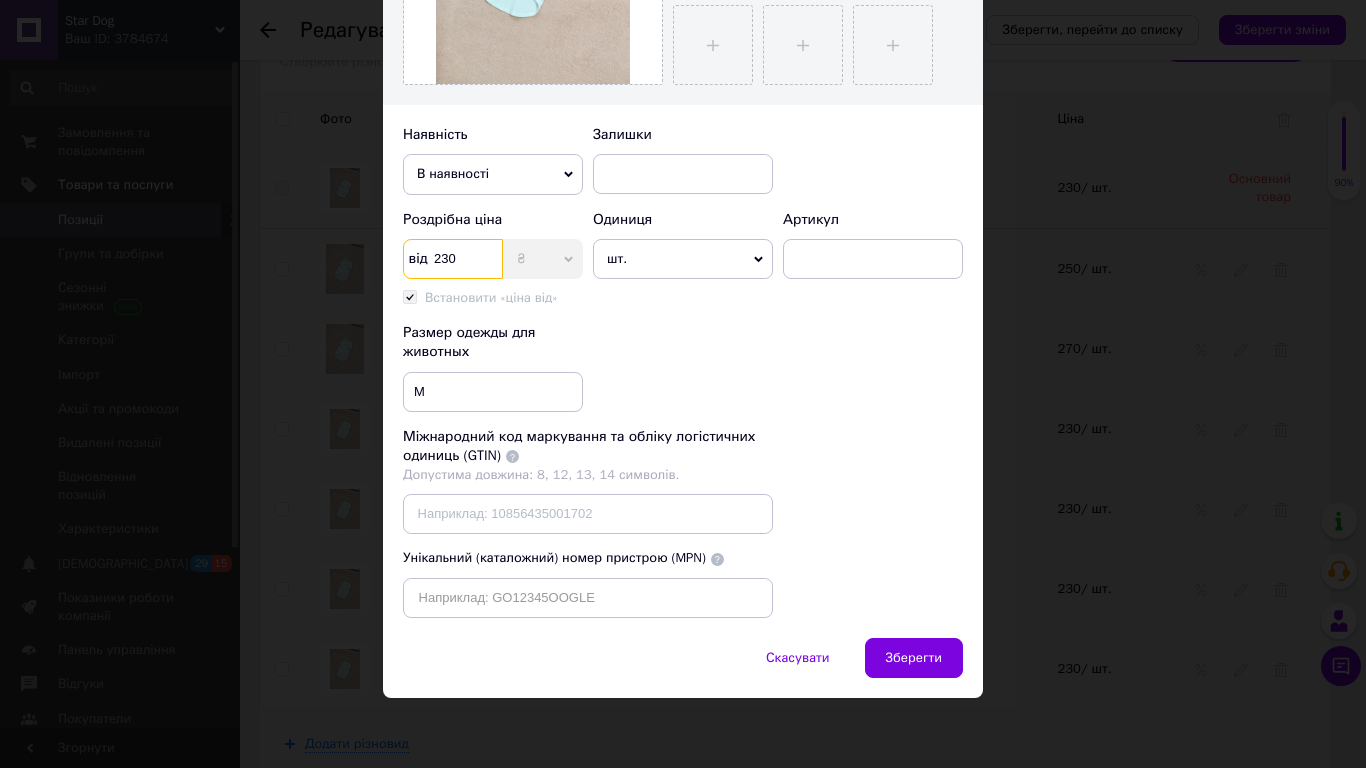 click on "230" at bounding box center [453, 259] 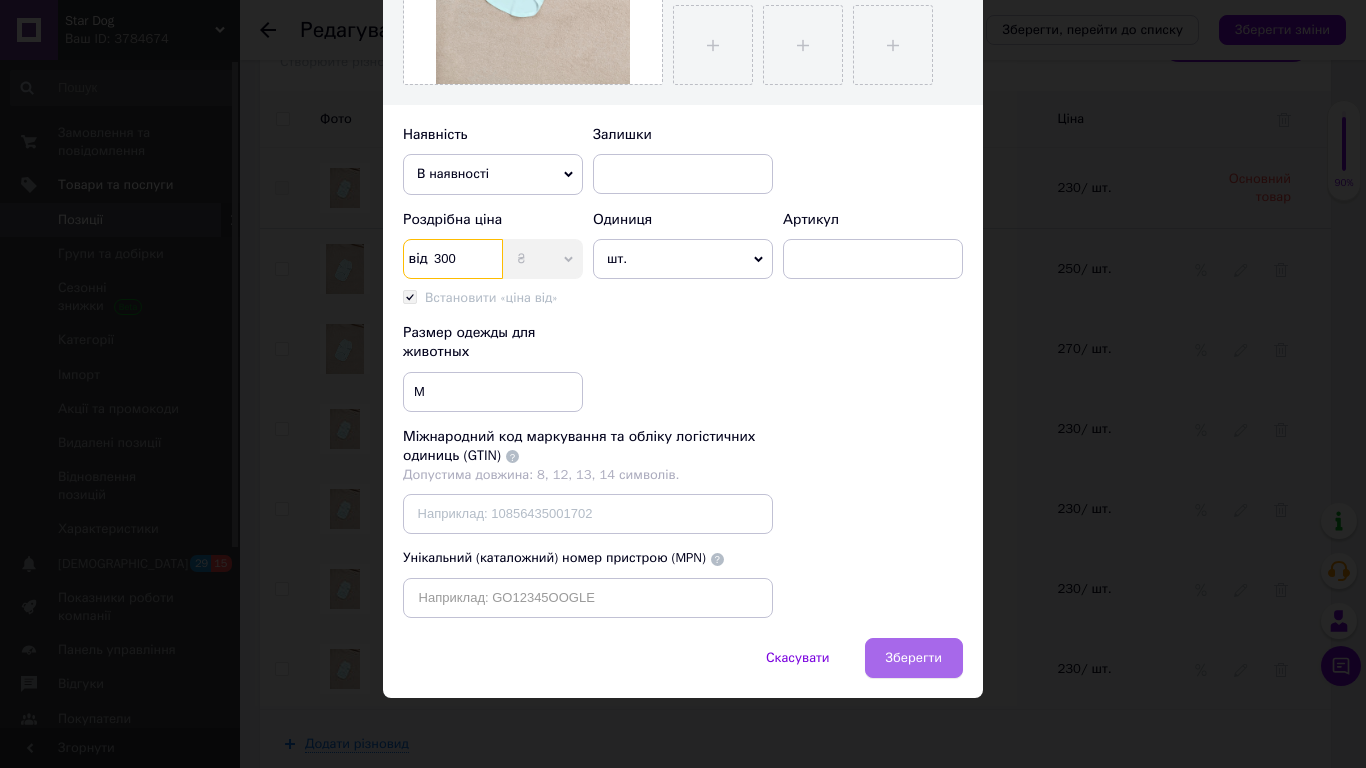 type on "300" 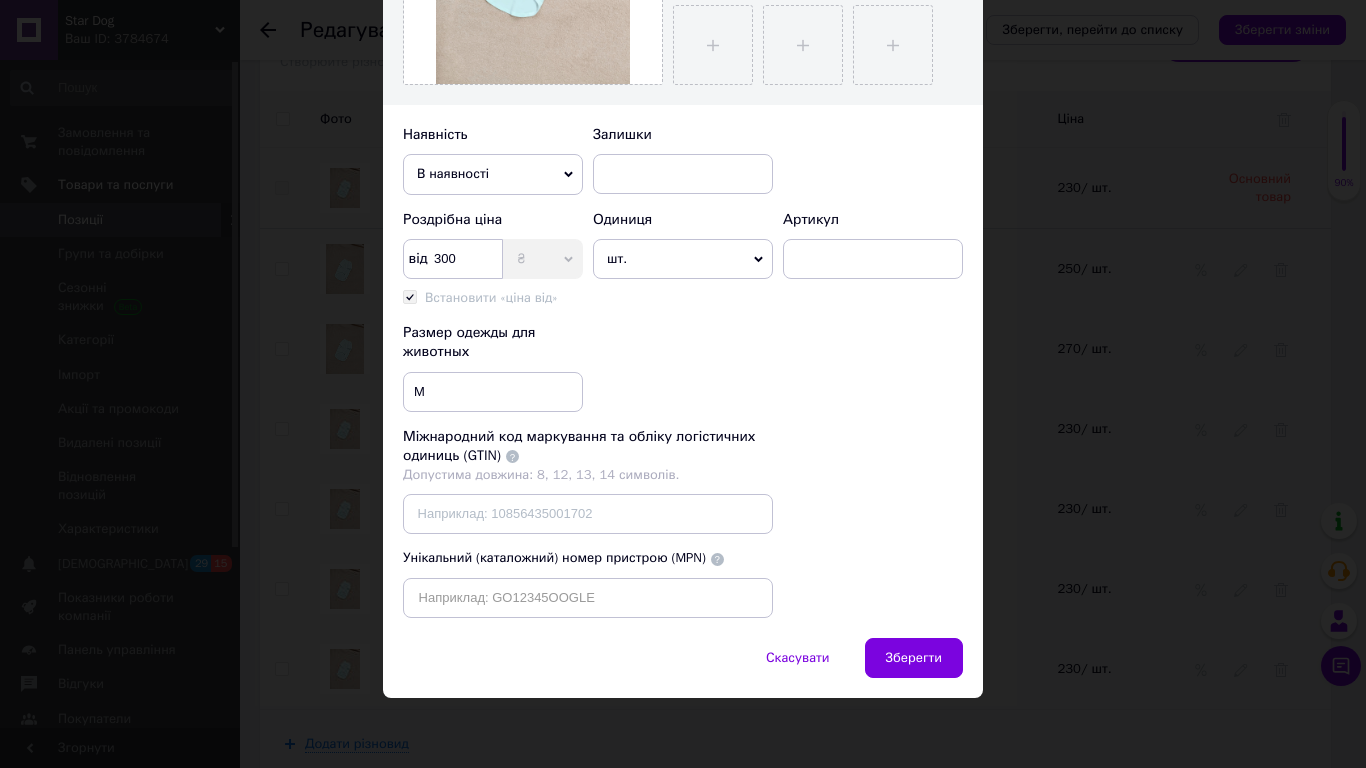 click on "Зберегти" at bounding box center [914, 658] 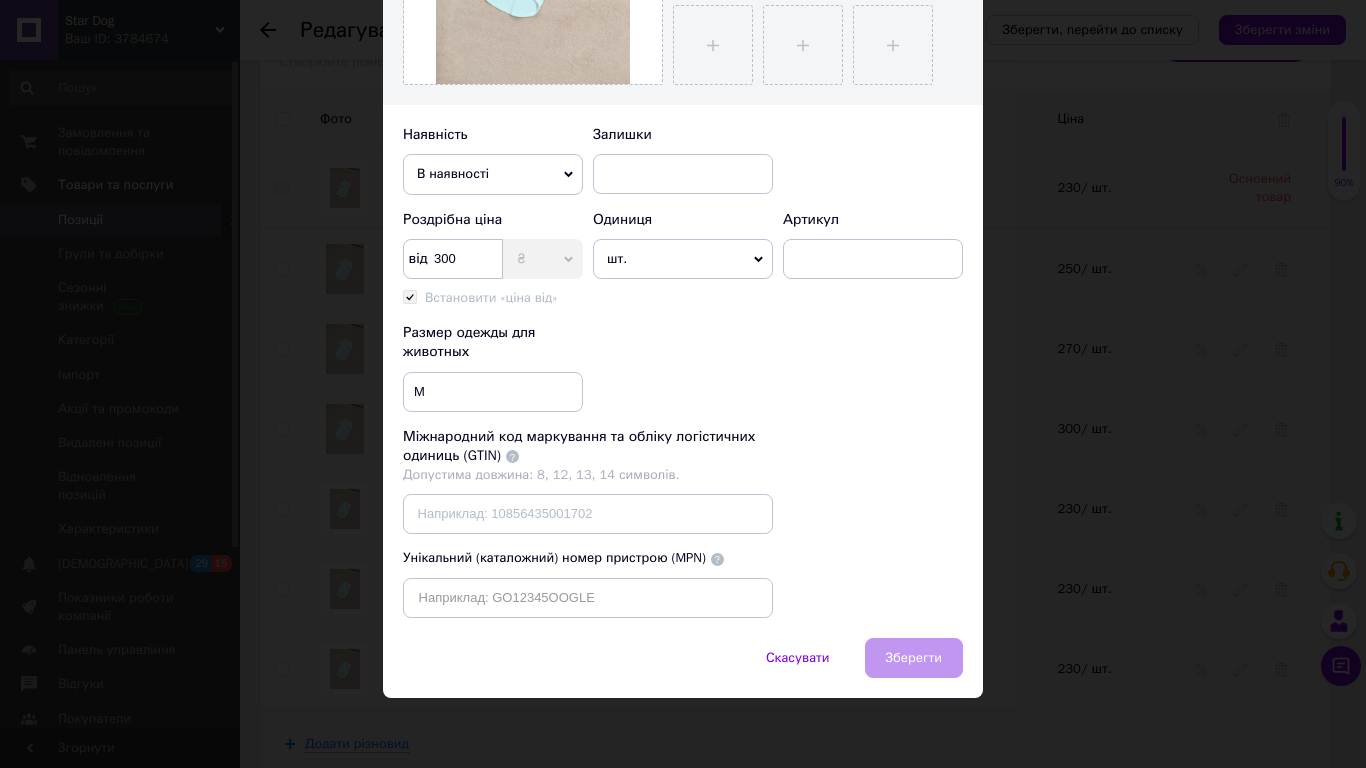 click on "Скасувати   Зберегти" at bounding box center (683, 668) 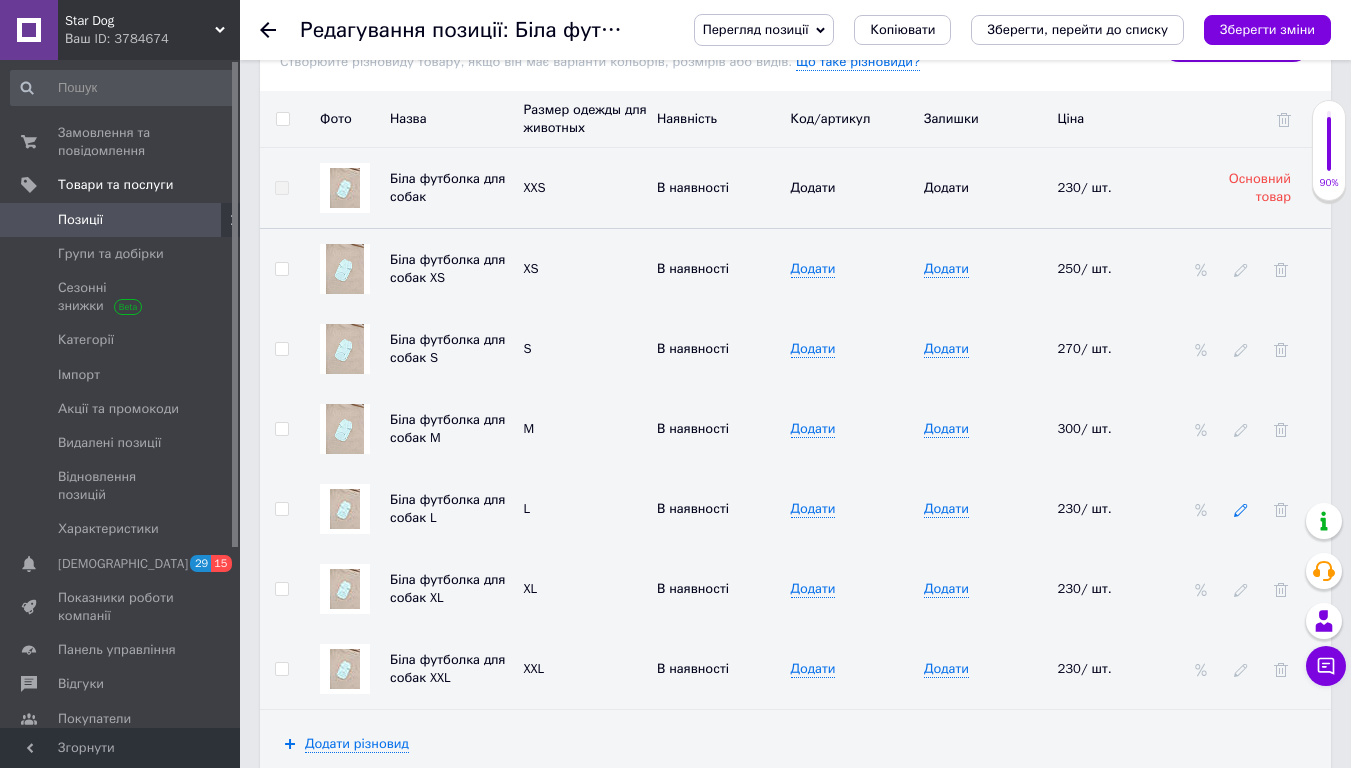 click 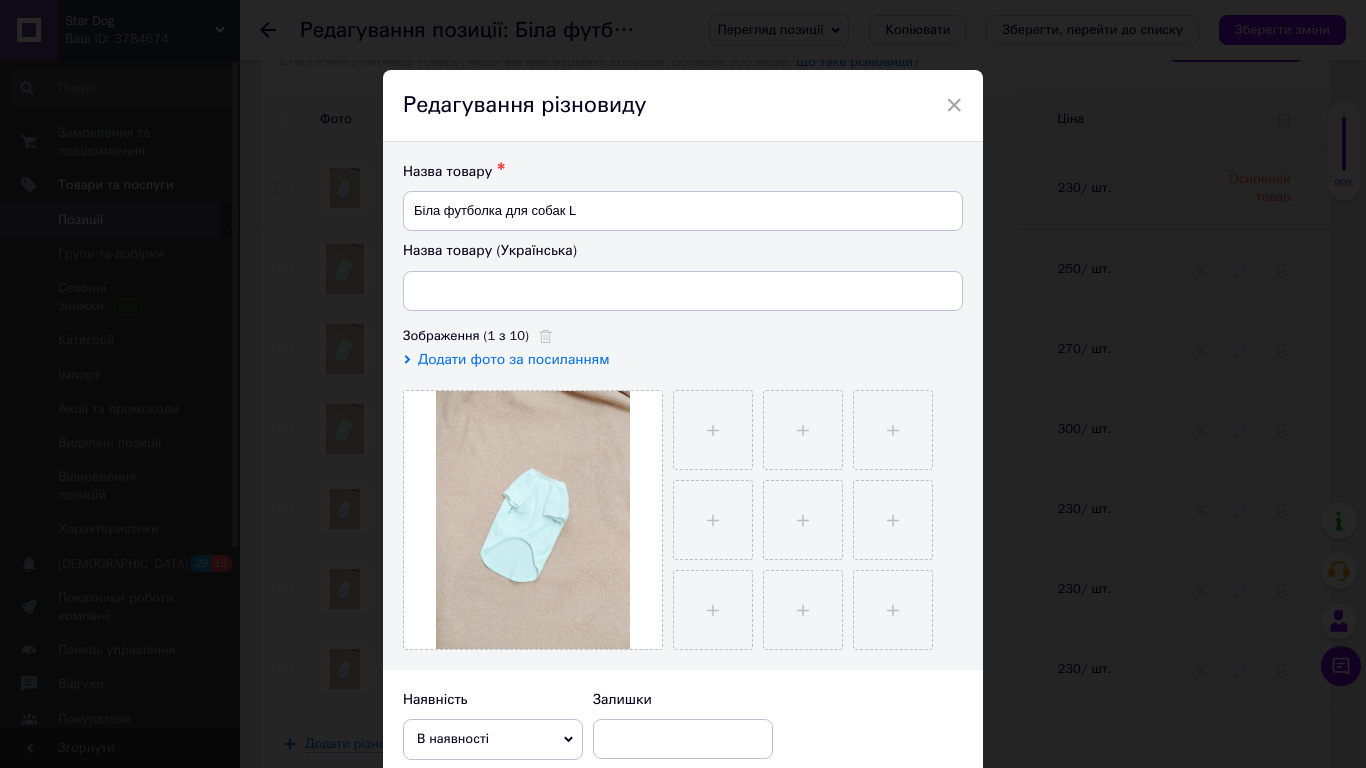 scroll, scrollTop: 565, scrollLeft: 0, axis: vertical 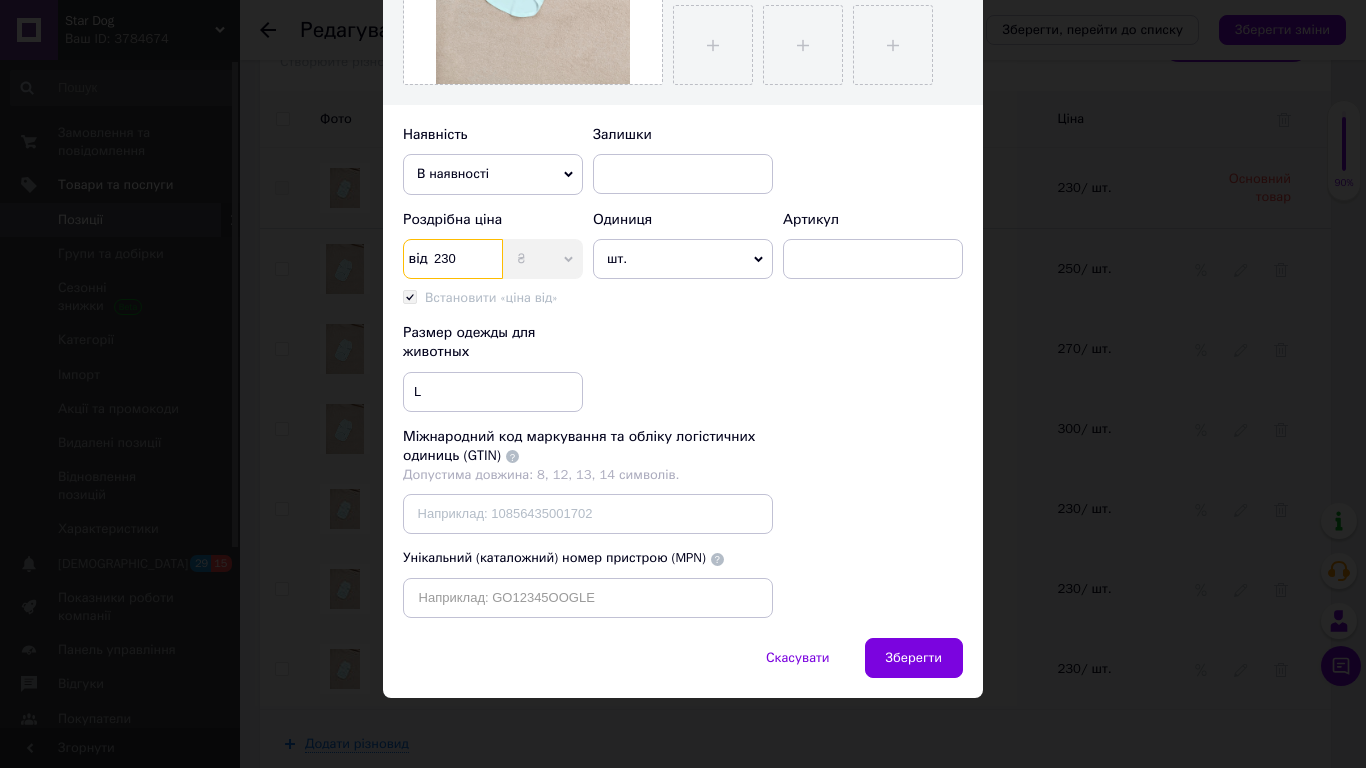 click on "230" at bounding box center [453, 259] 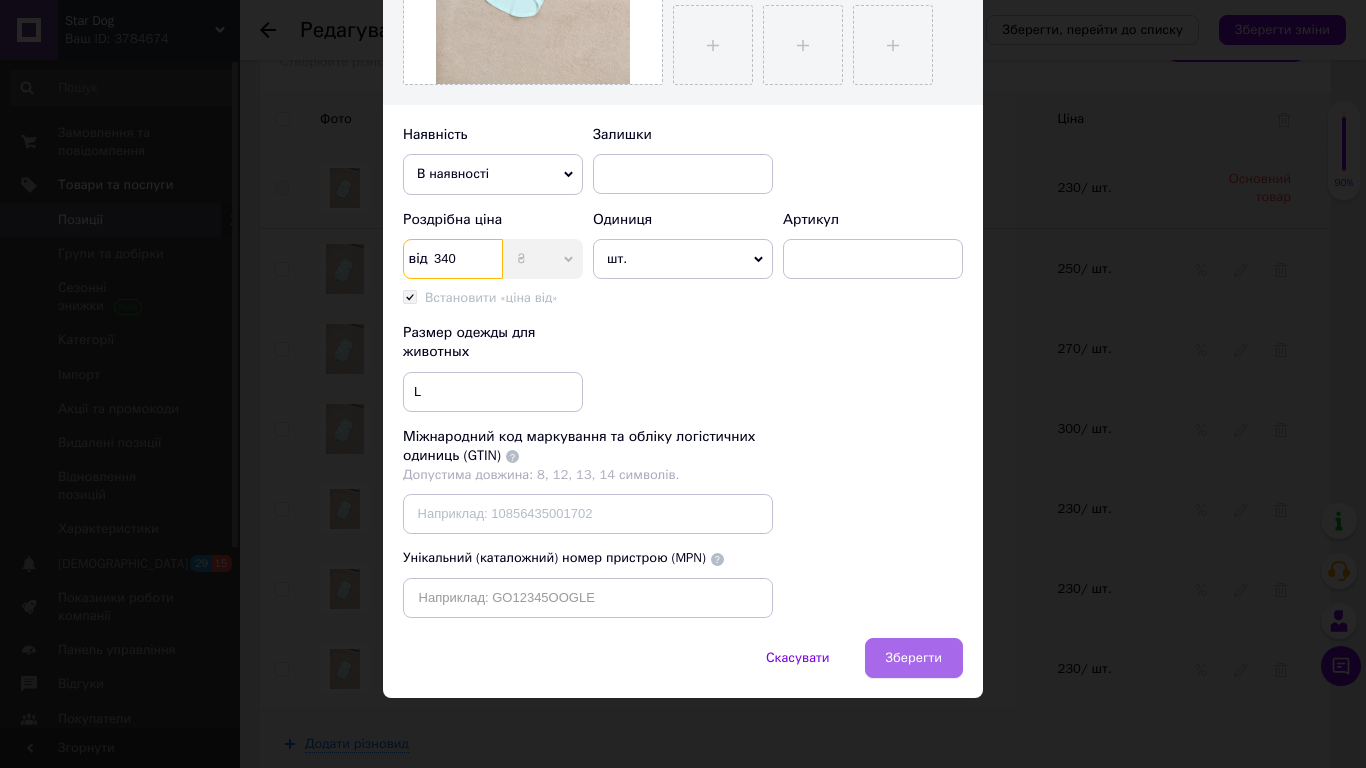 type on "340" 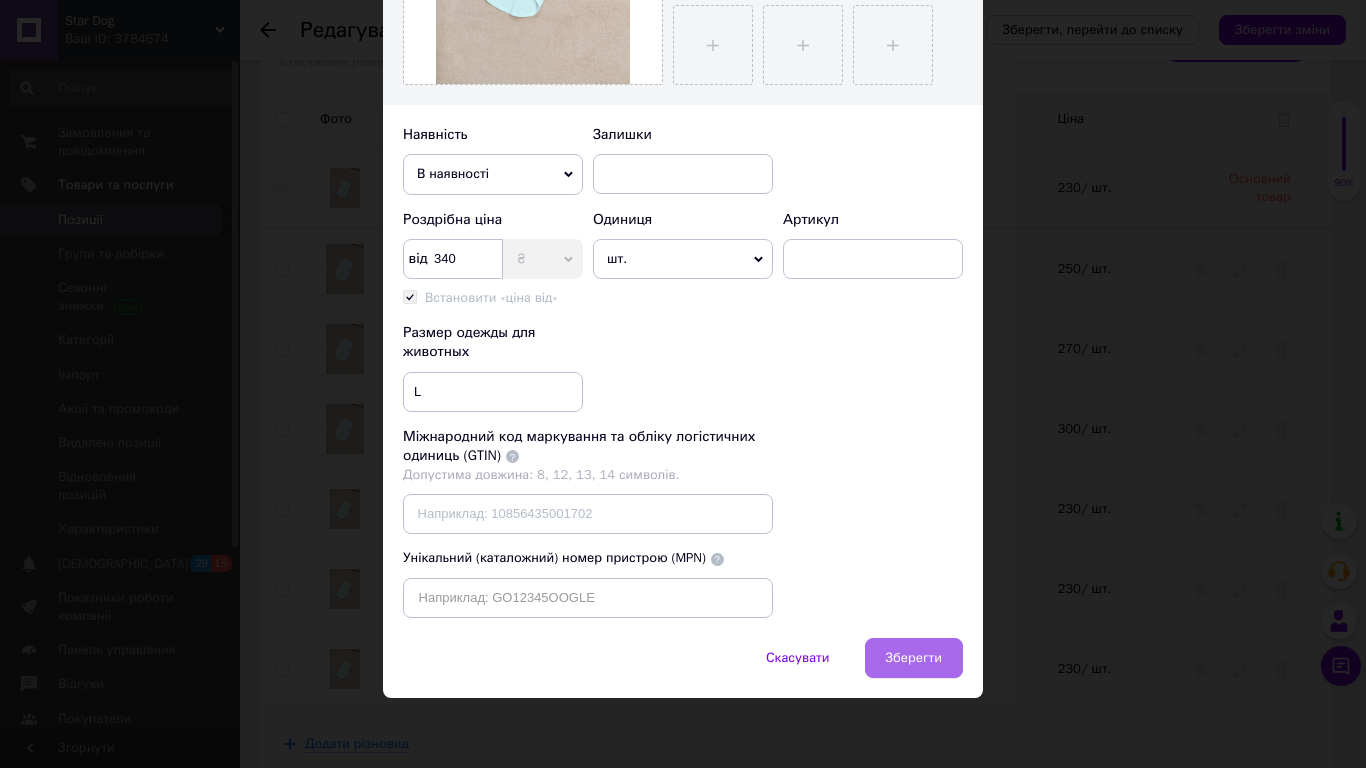 click on "Зберегти" at bounding box center (914, 658) 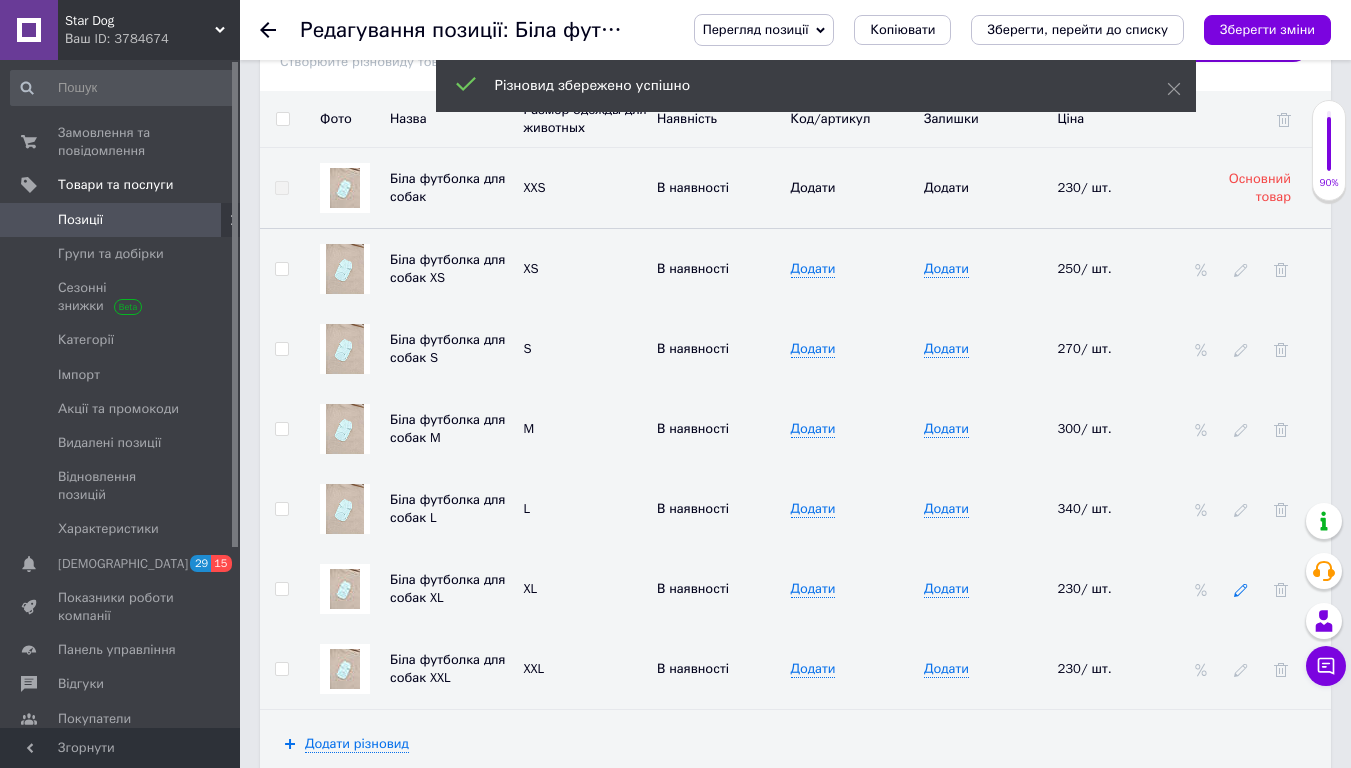 click 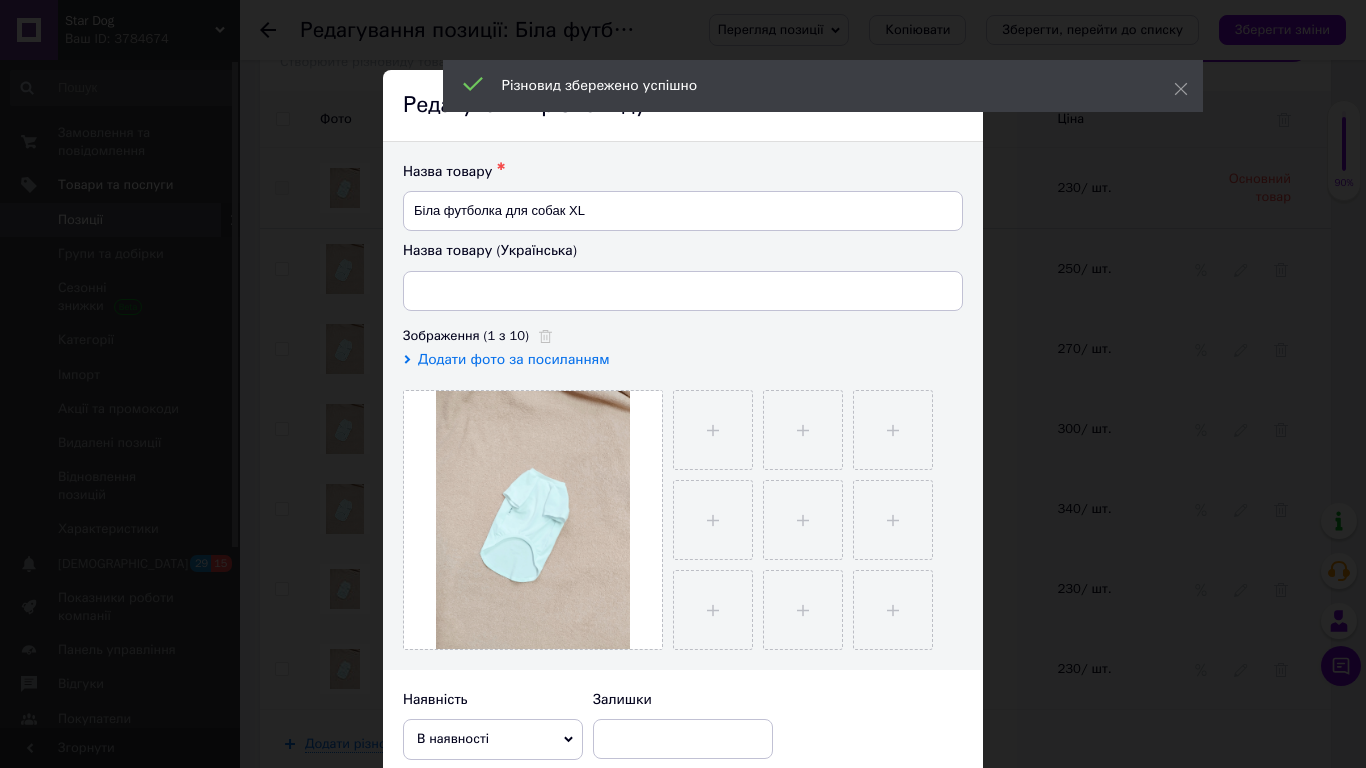 scroll, scrollTop: 565, scrollLeft: 0, axis: vertical 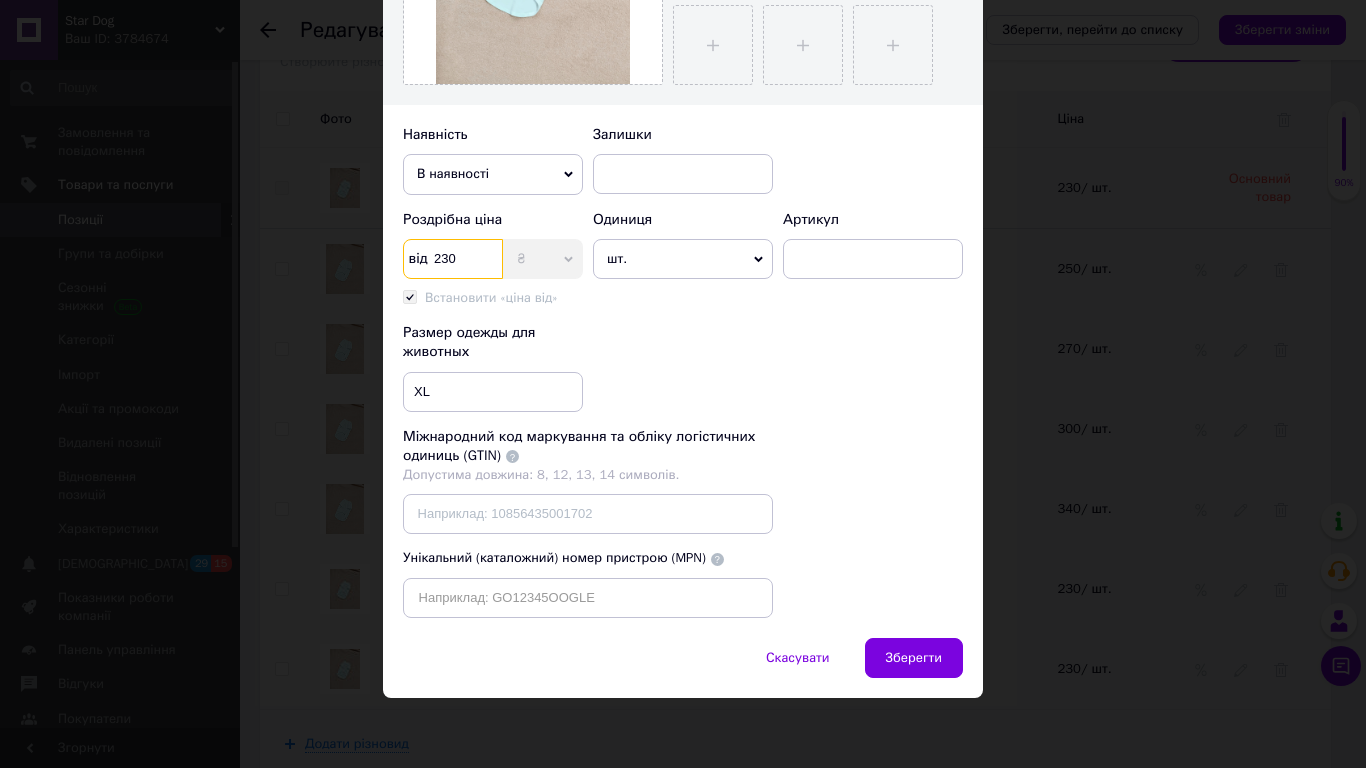 click on "230" at bounding box center (453, 259) 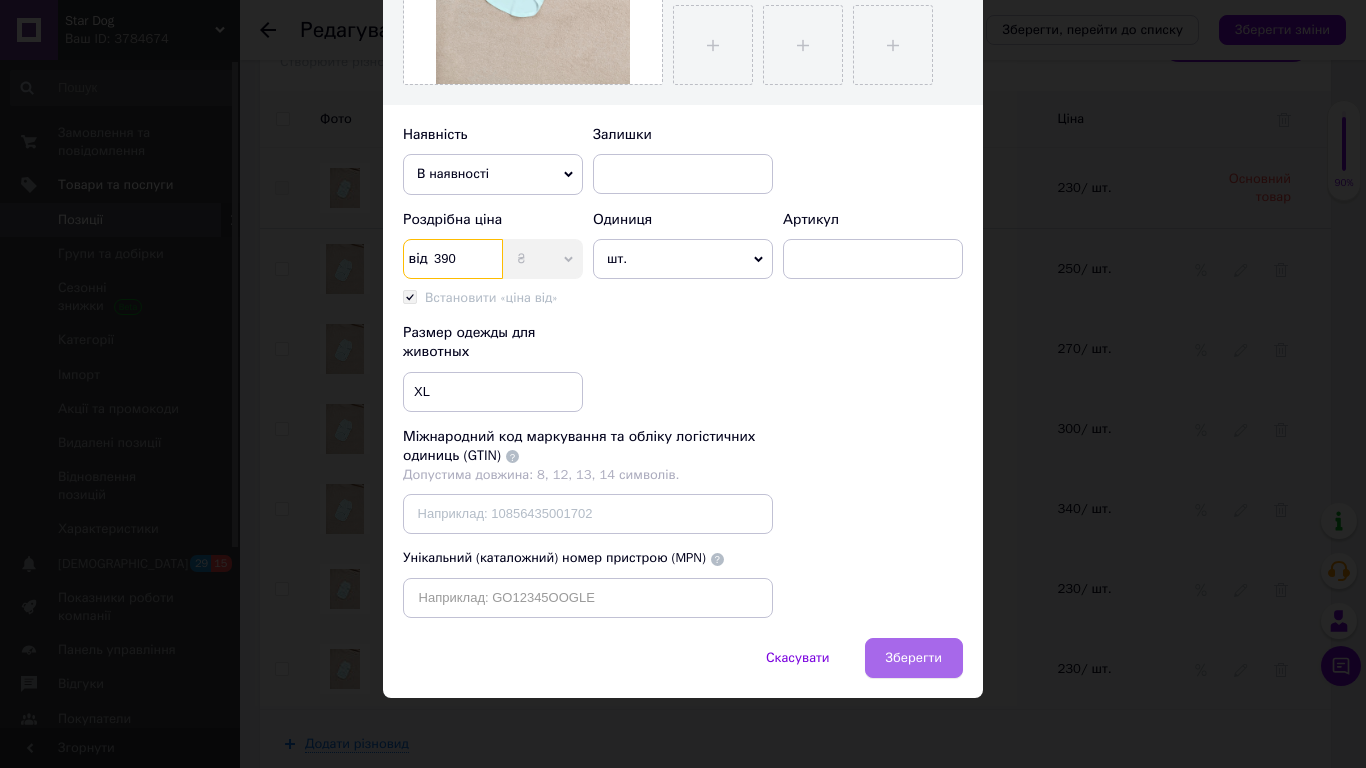 type on "390" 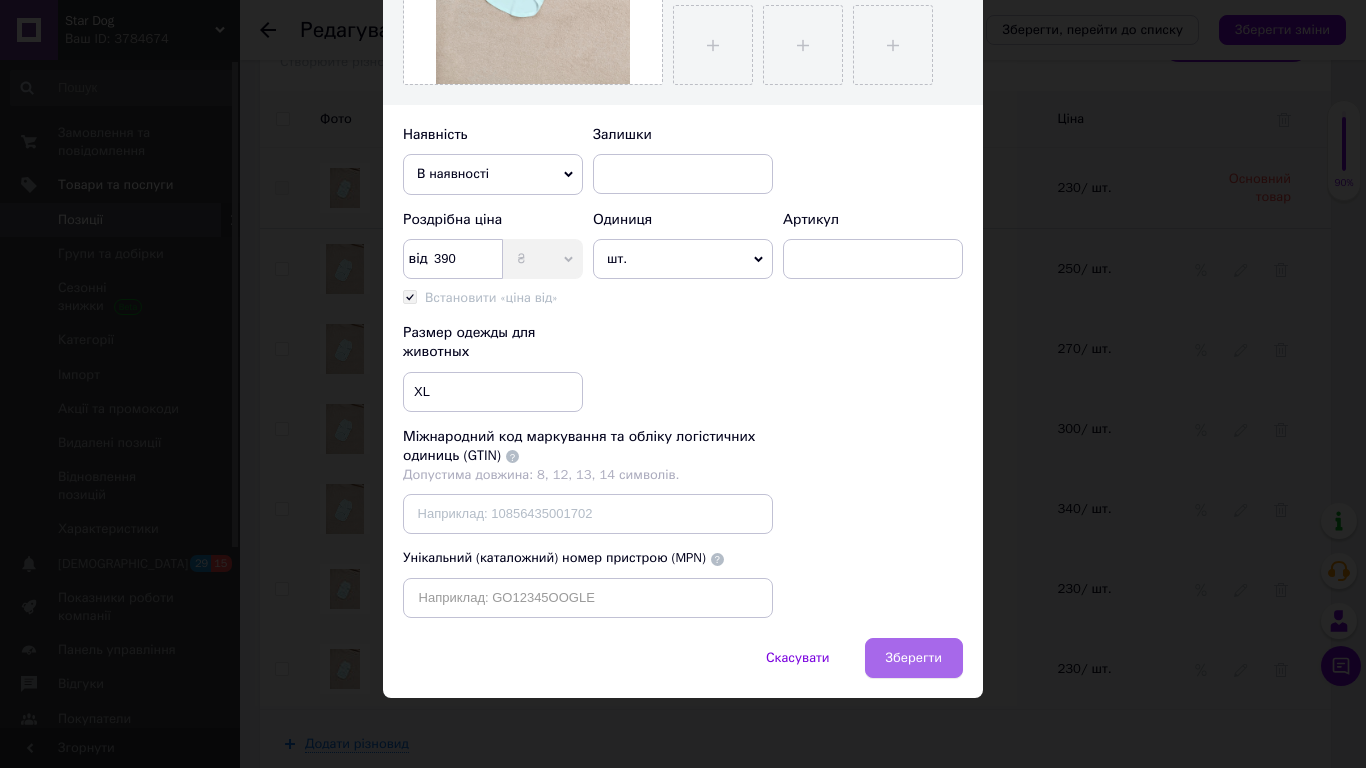 click on "Зберегти" at bounding box center (914, 658) 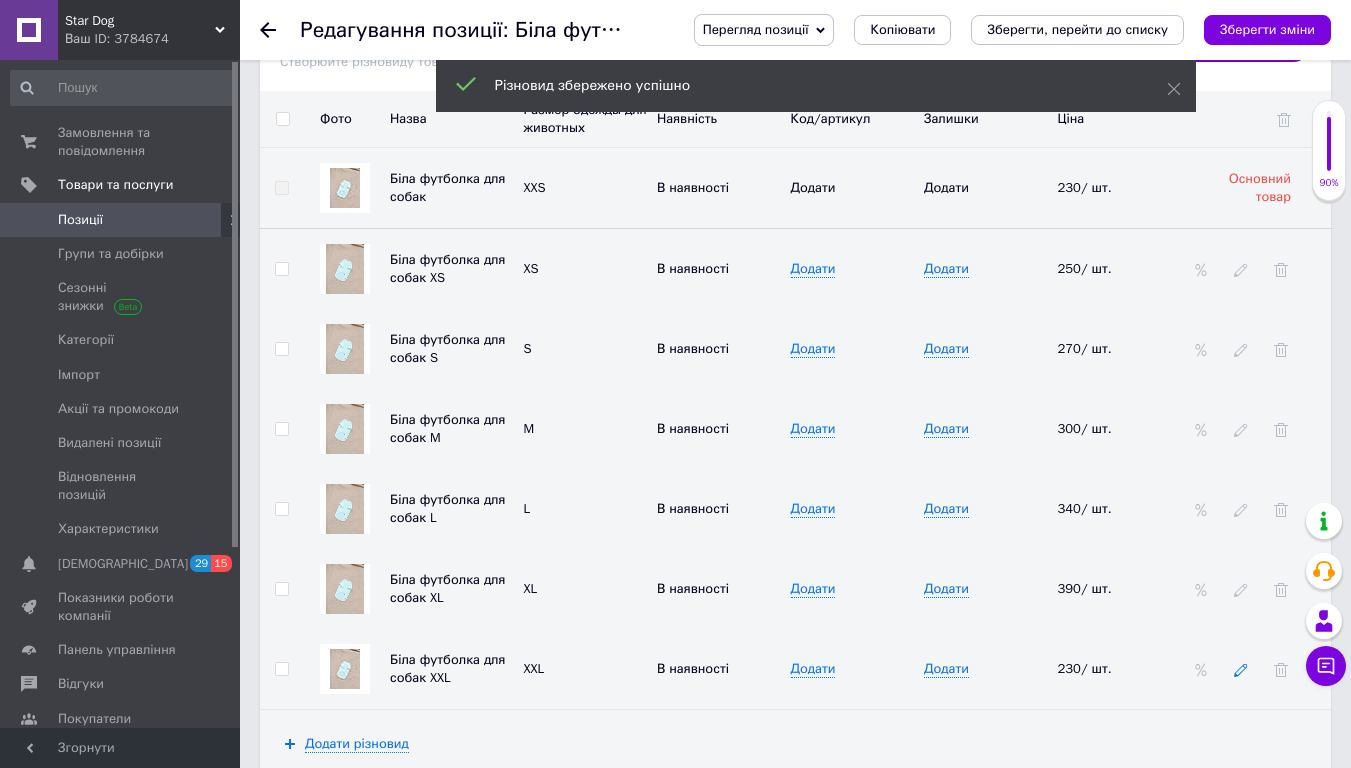 click 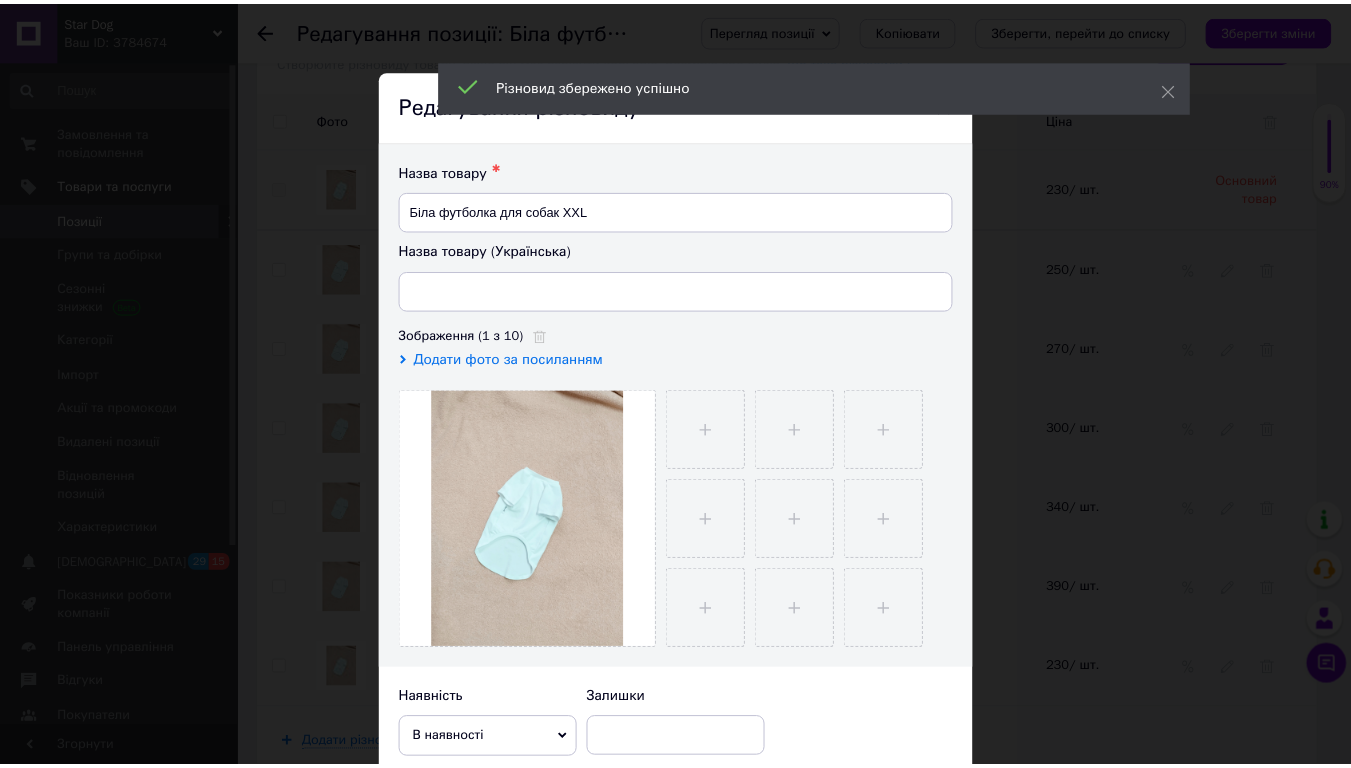 scroll, scrollTop: 565, scrollLeft: 0, axis: vertical 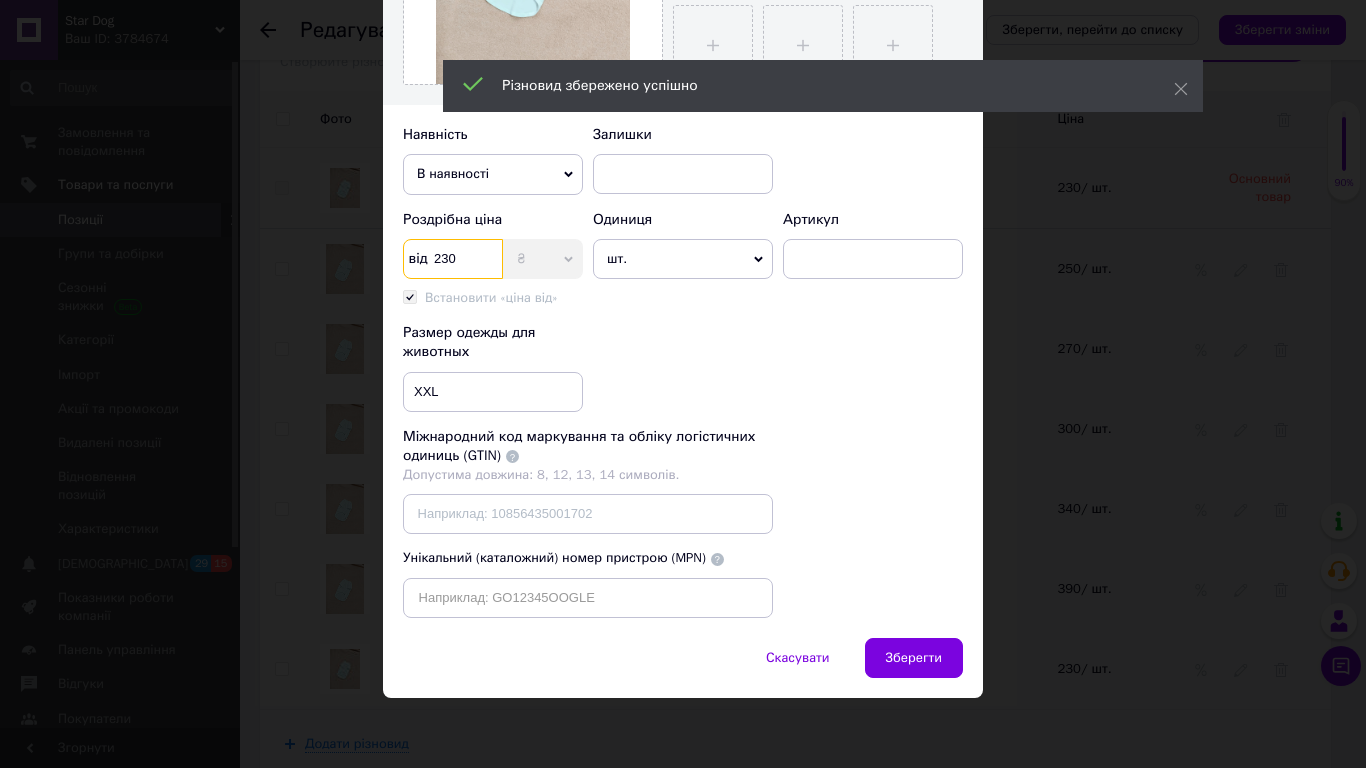 click on "230" at bounding box center [453, 259] 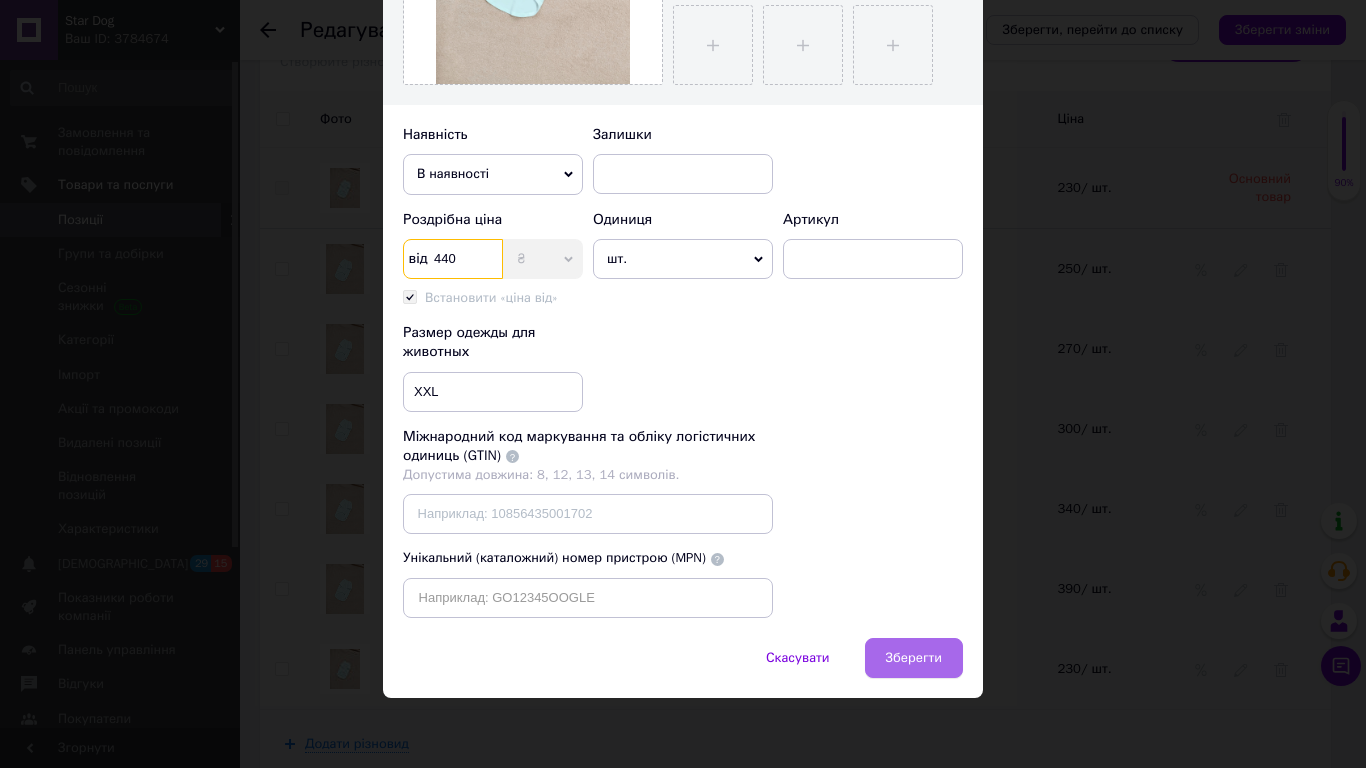 type on "440" 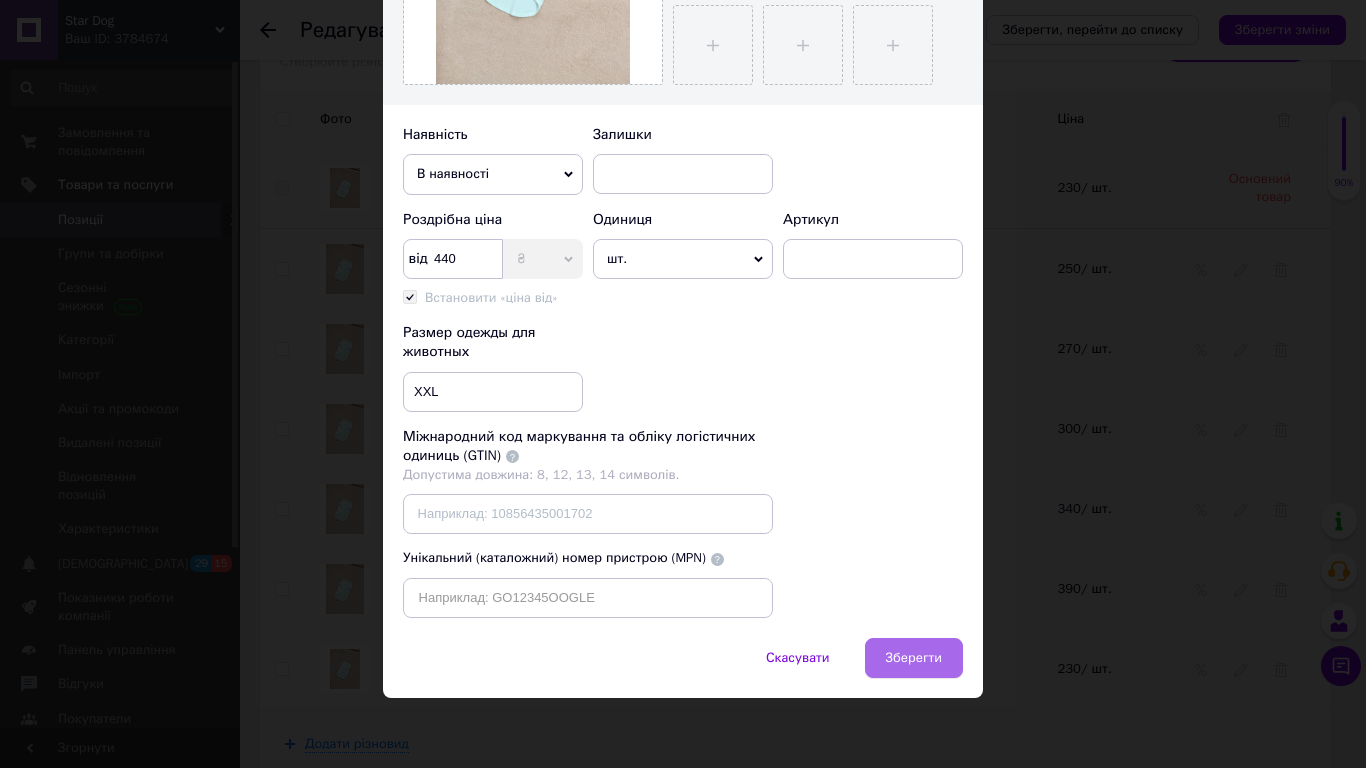 click on "Зберегти" at bounding box center (914, 658) 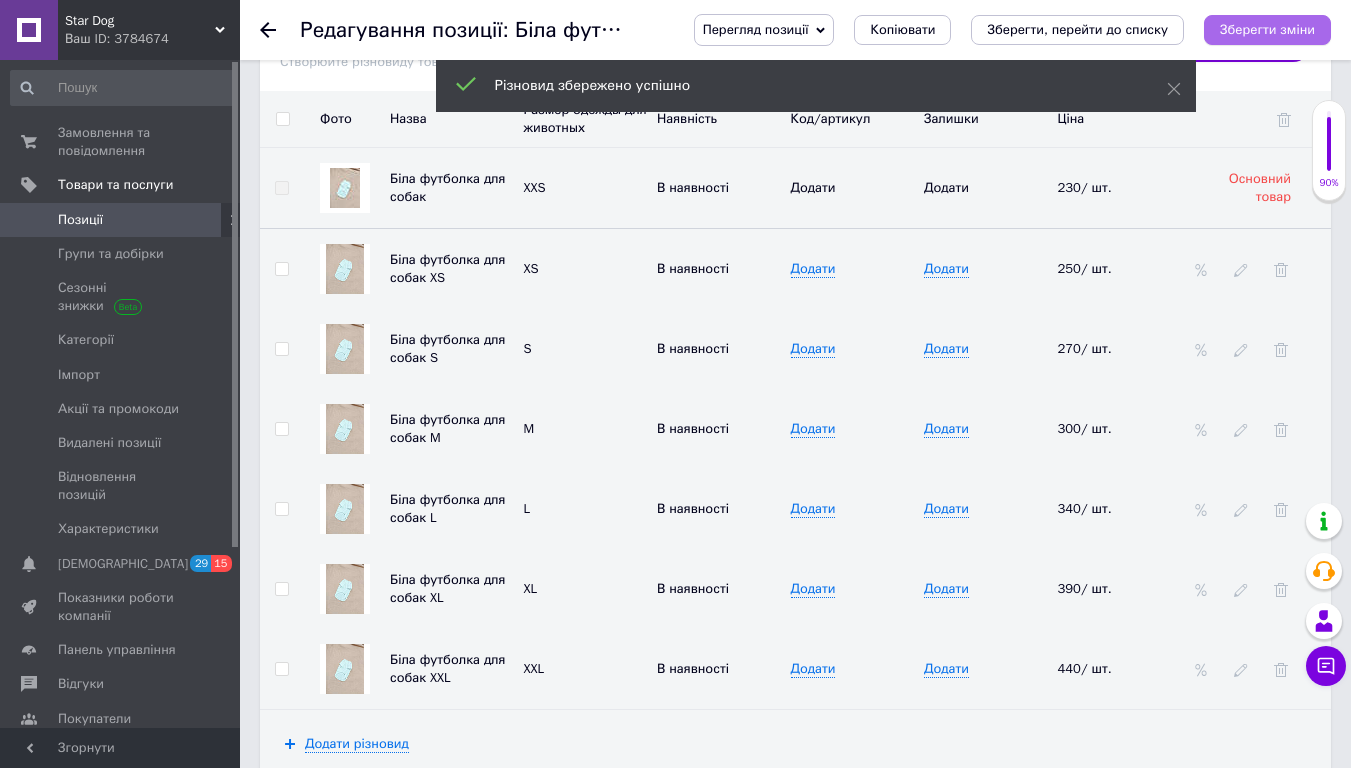 click on "Зберегти зміни" at bounding box center [1267, 29] 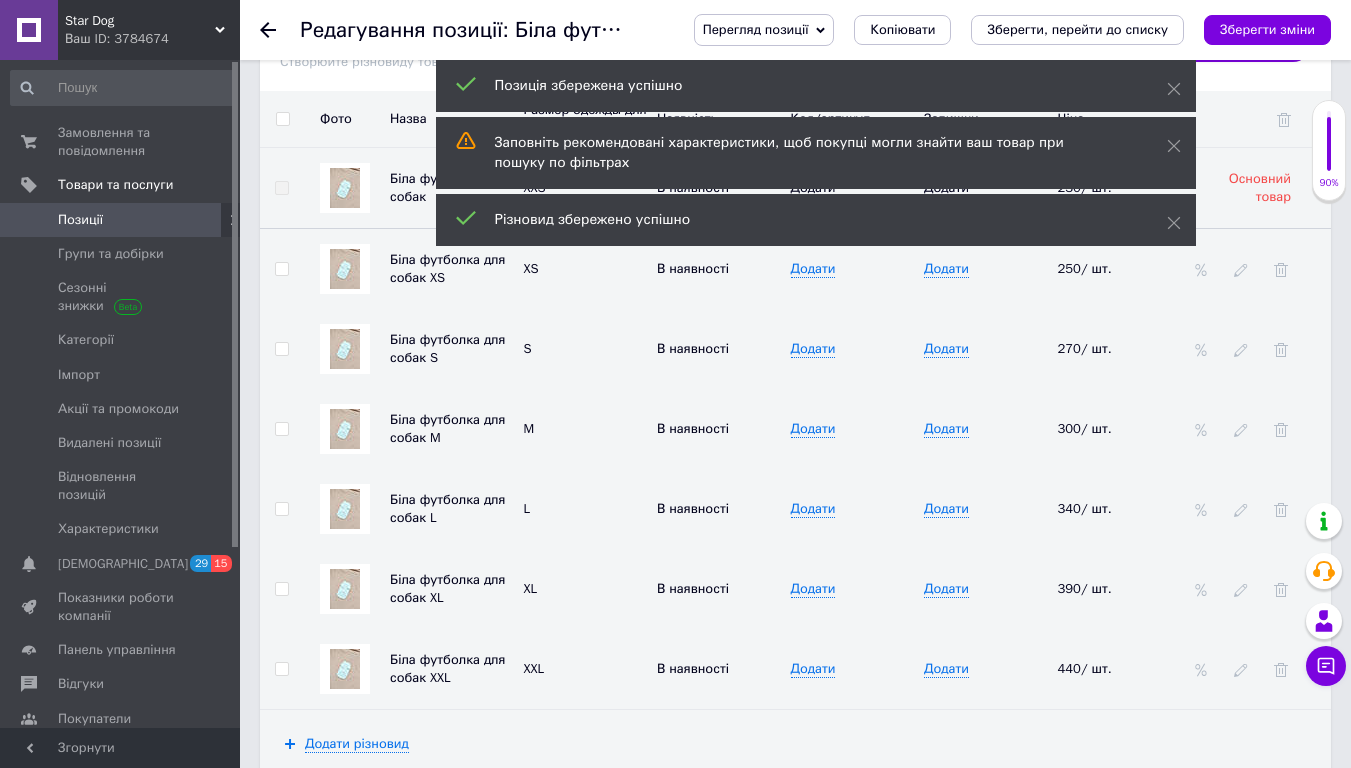 click 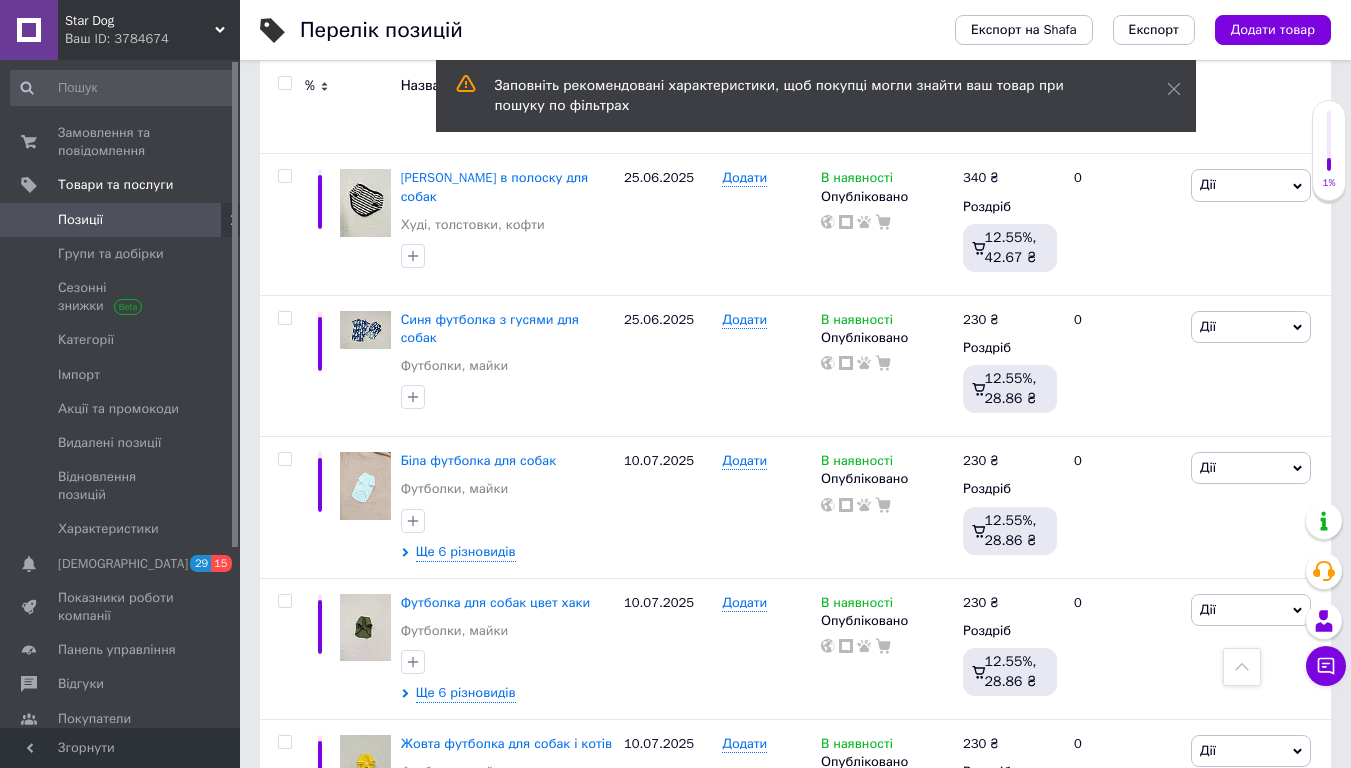 scroll, scrollTop: 555, scrollLeft: 0, axis: vertical 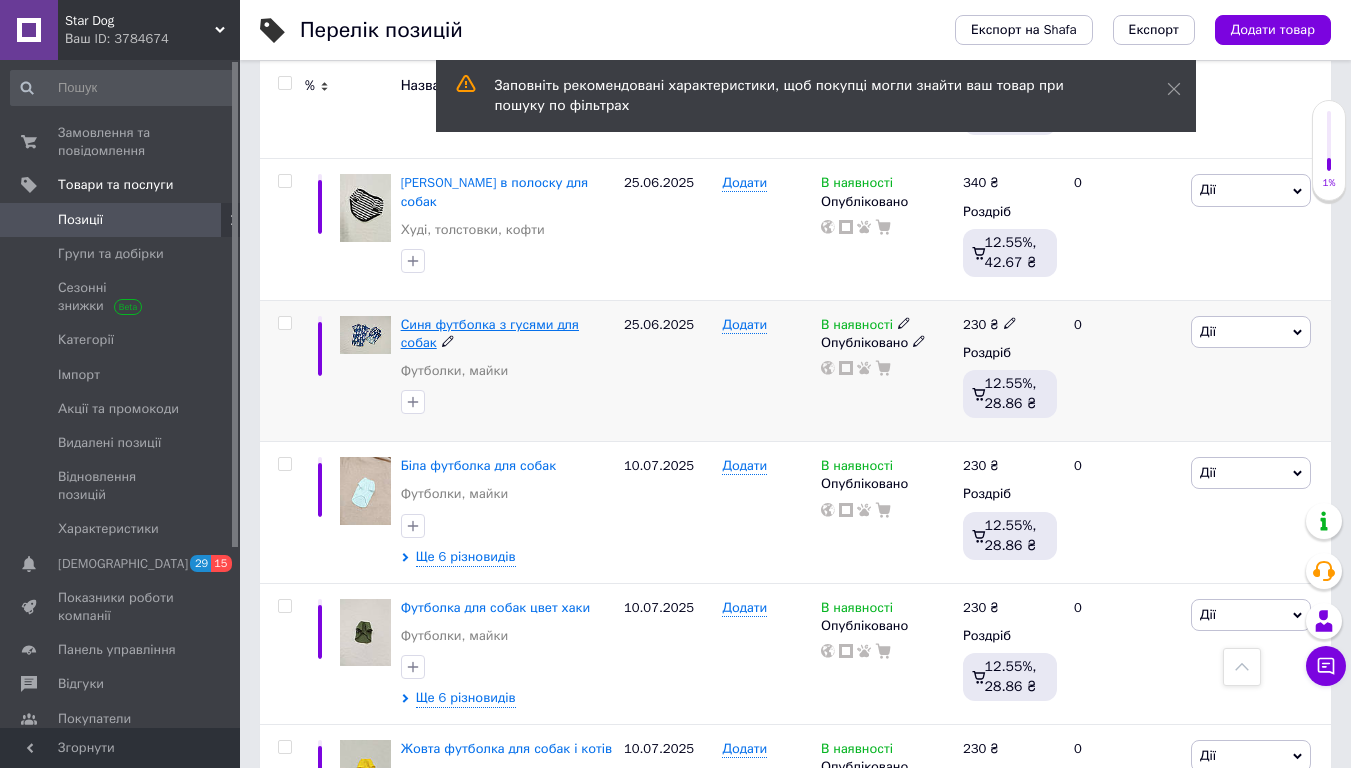 click on "Синя футболка з гусями для собак" at bounding box center (490, 333) 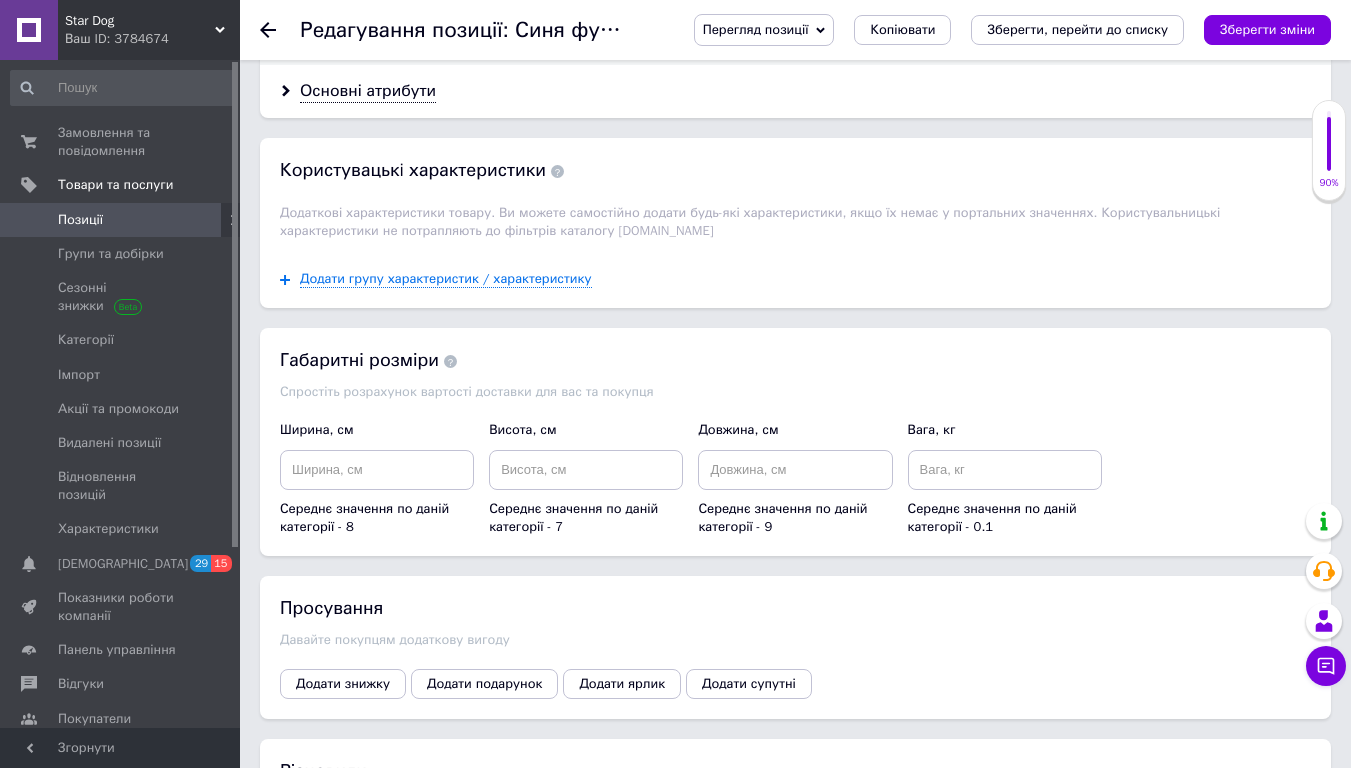 scroll, scrollTop: 2042, scrollLeft: 0, axis: vertical 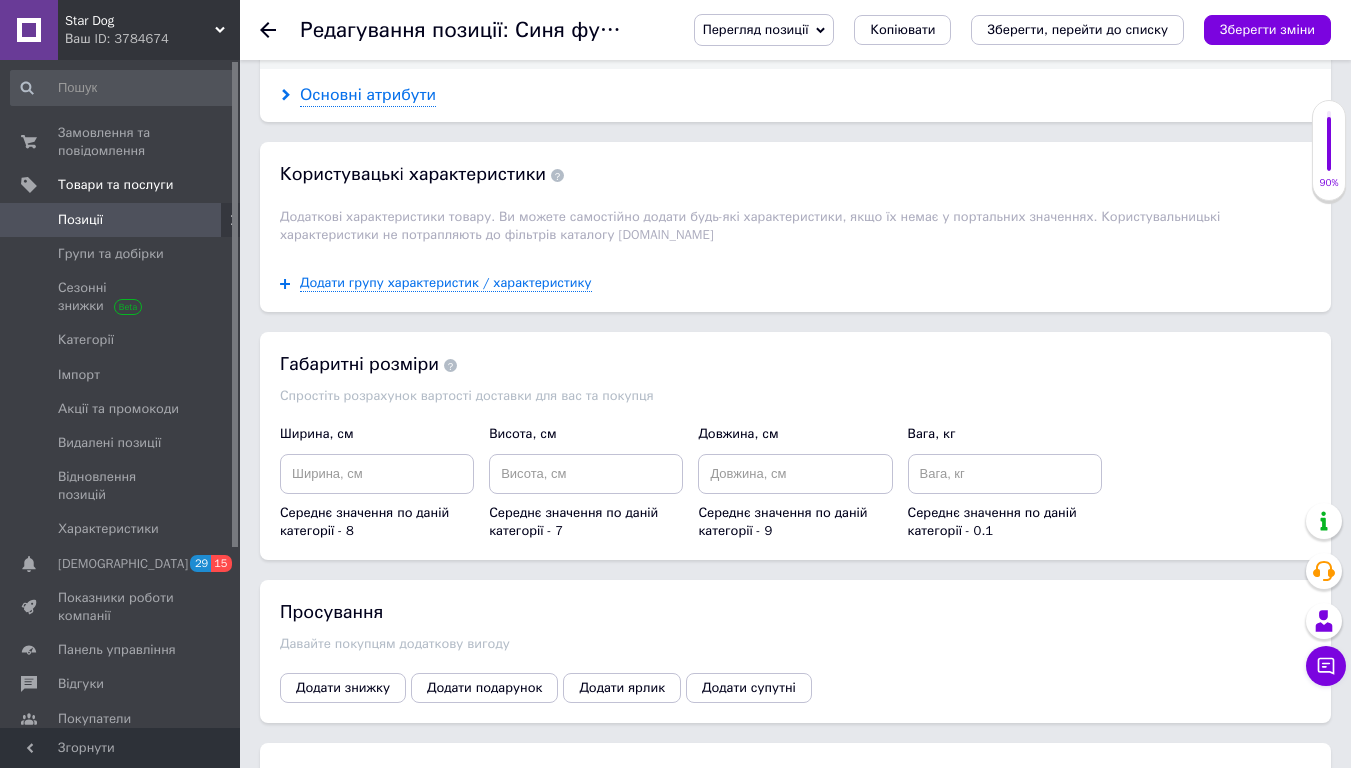 click on "Основні атрибути" at bounding box center [368, 95] 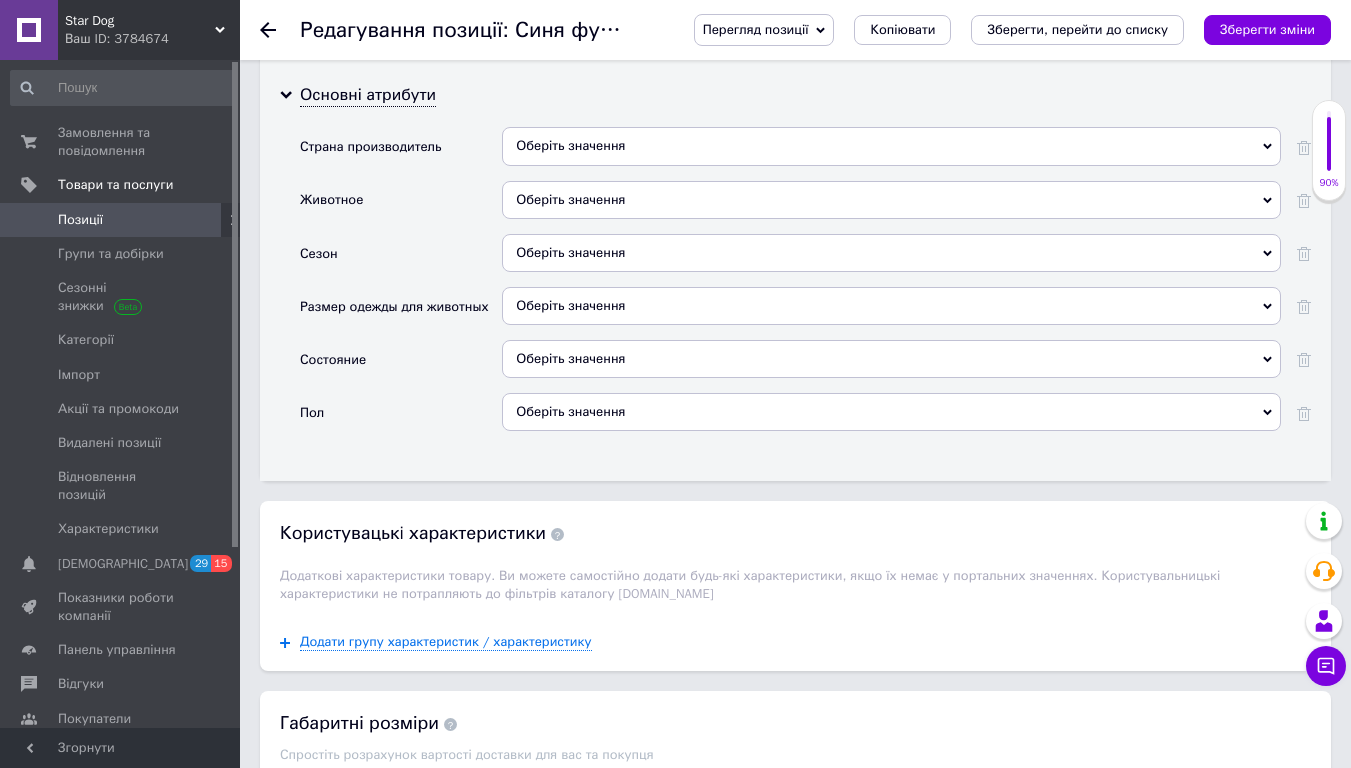 click on "Оберіть значення" at bounding box center (891, 306) 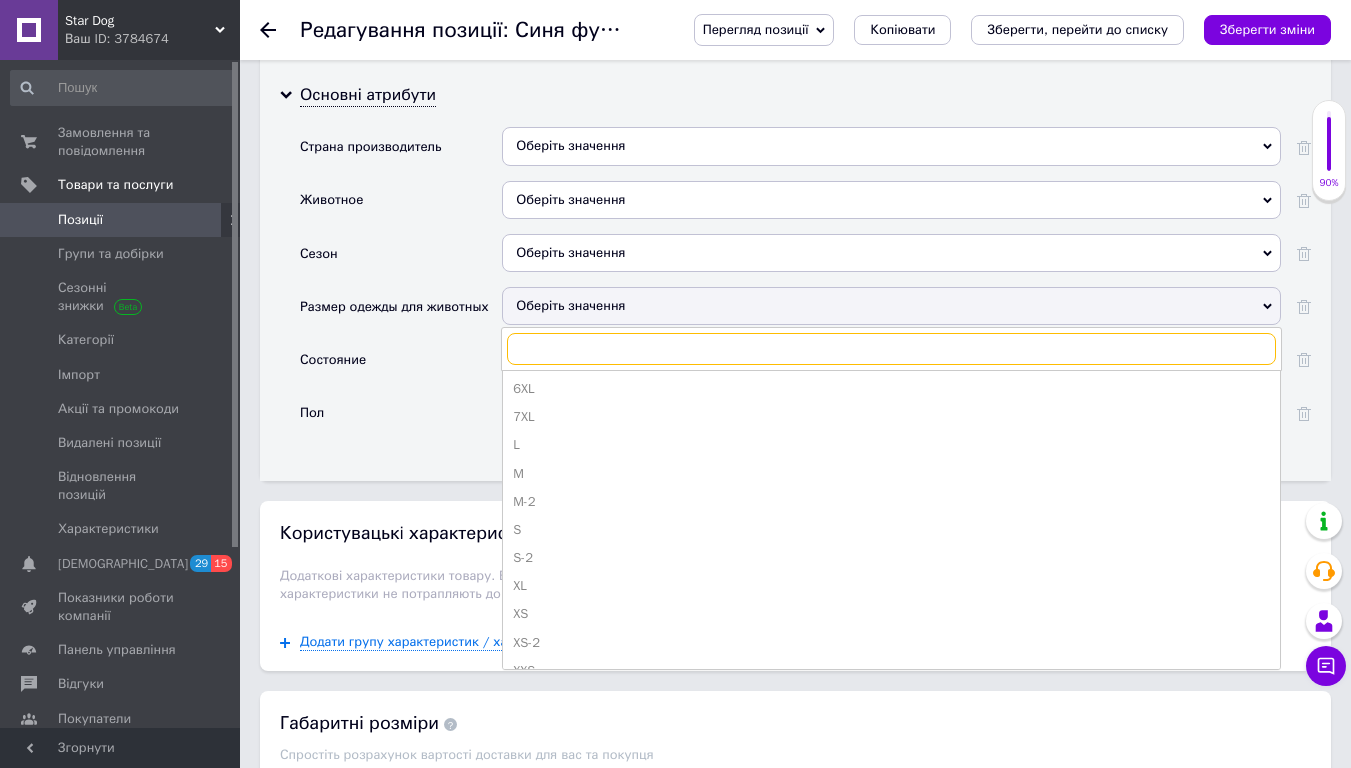 scroll, scrollTop: 304, scrollLeft: 0, axis: vertical 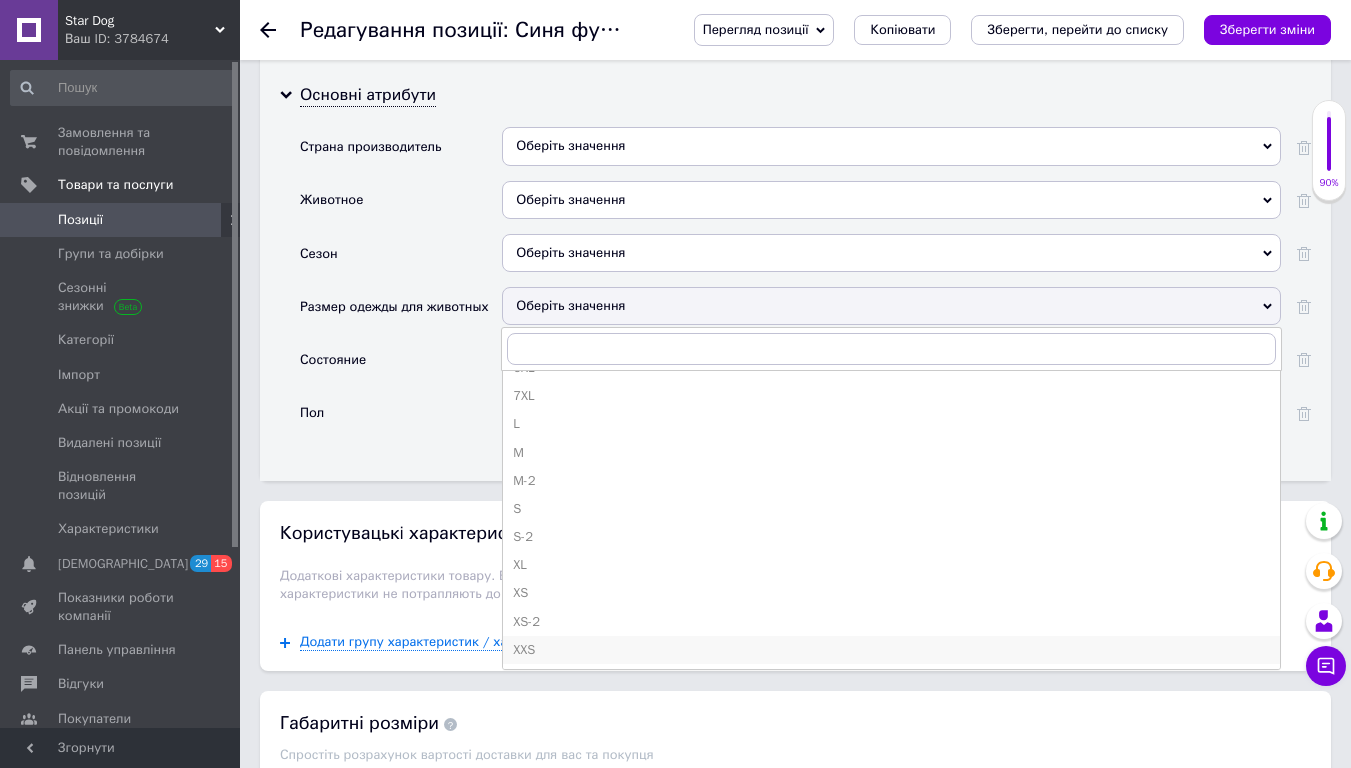 click on "XXS" at bounding box center [891, 650] 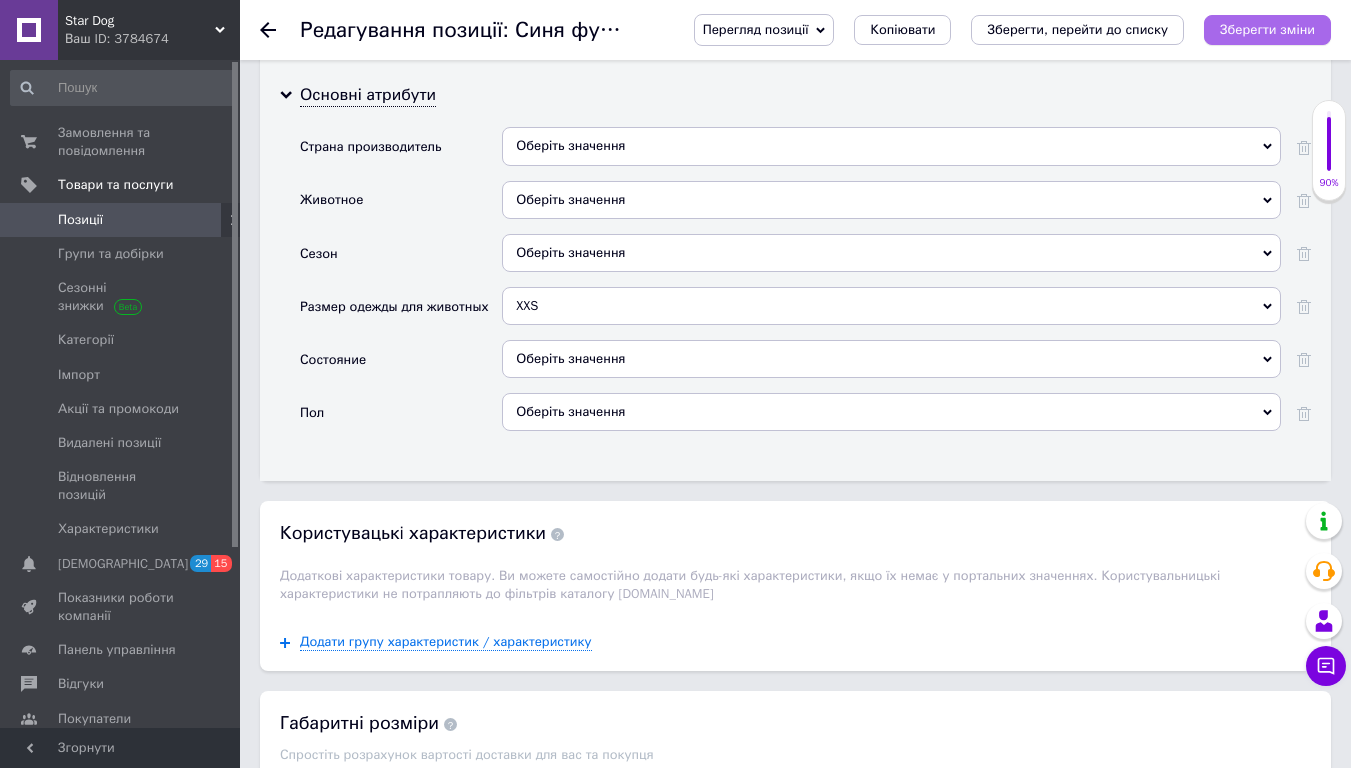 click on "Зберегти зміни" at bounding box center [1267, 30] 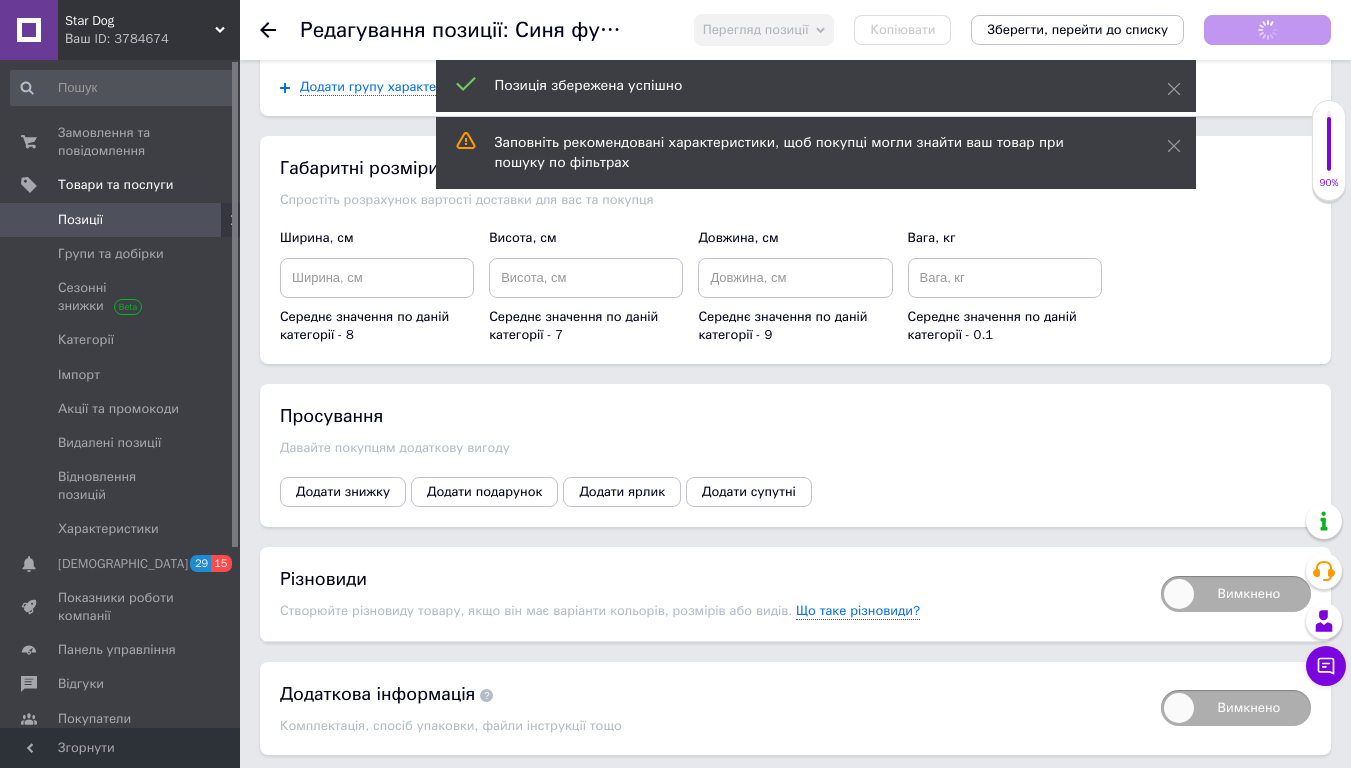 scroll, scrollTop: 2643, scrollLeft: 0, axis: vertical 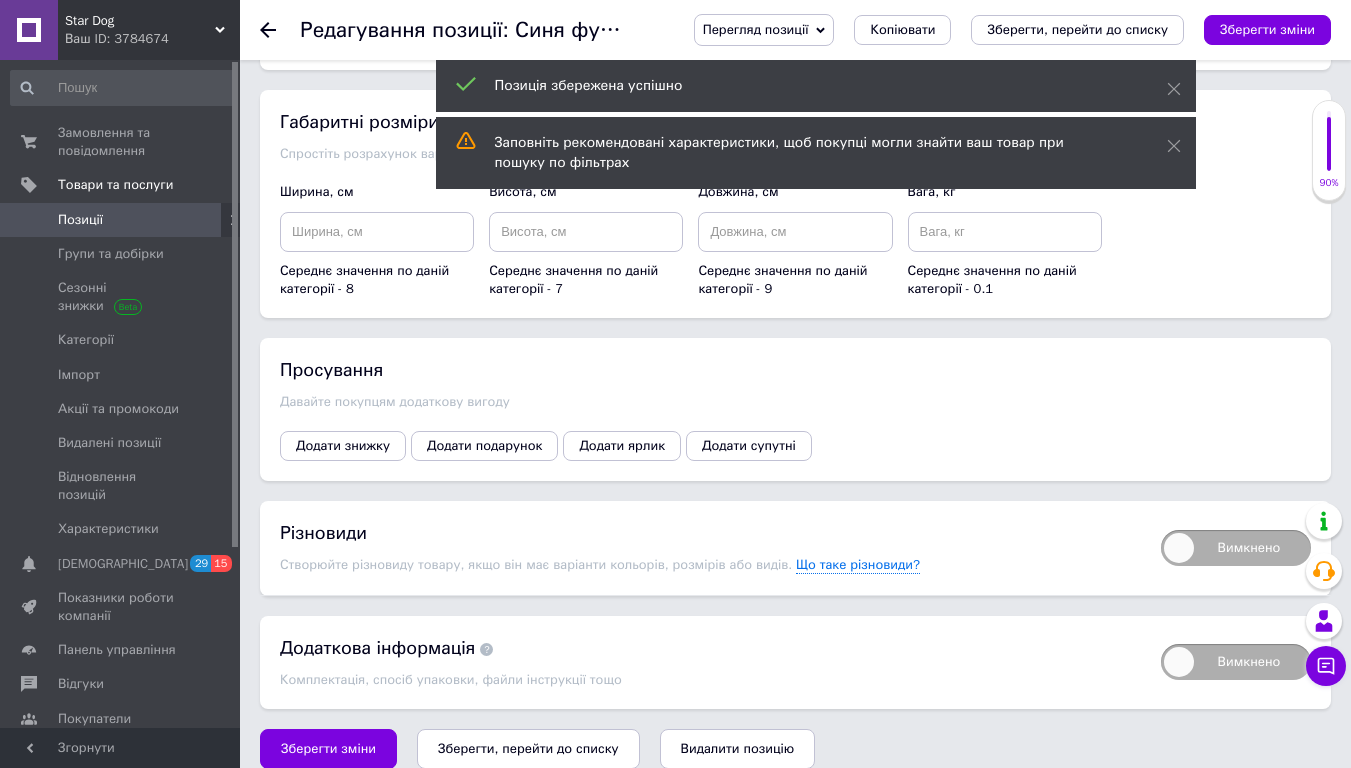 click on "Вимкнено" at bounding box center [1236, 548] 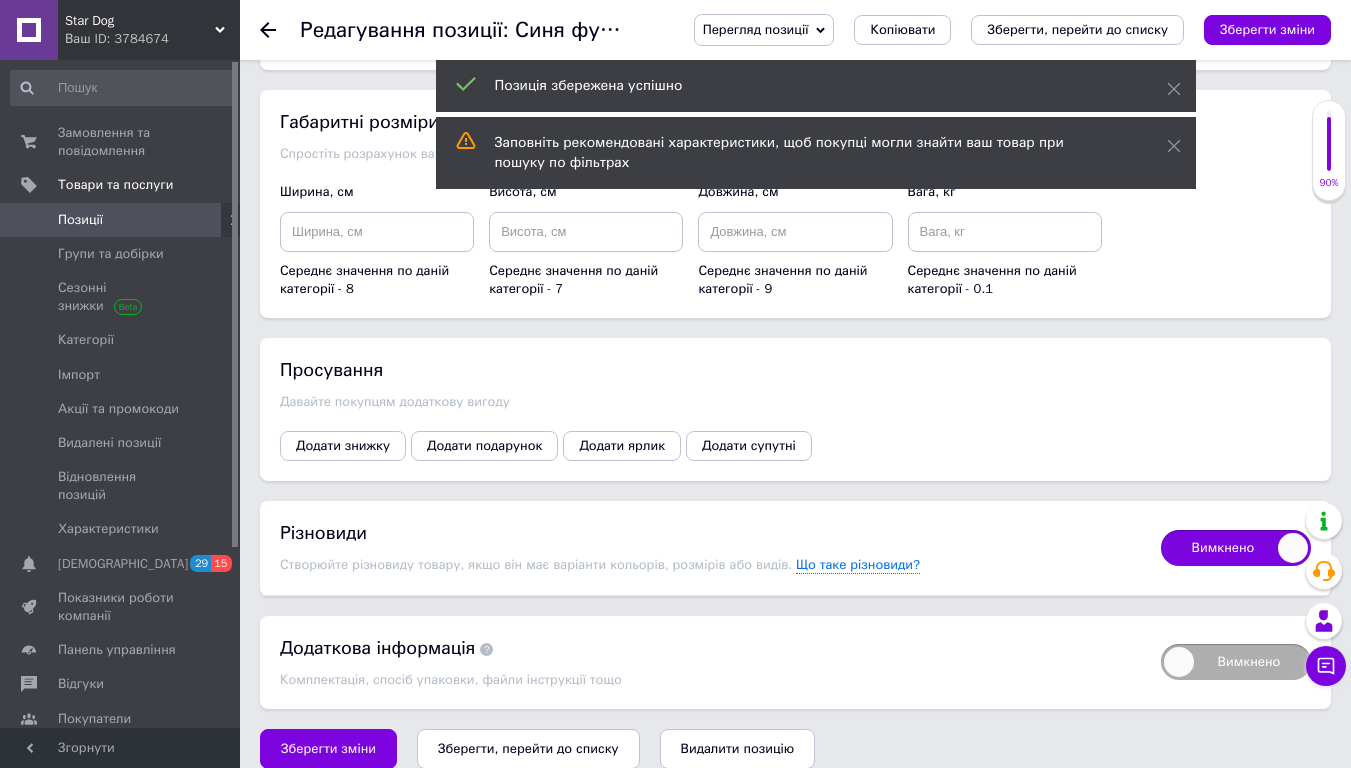 checkbox on "true" 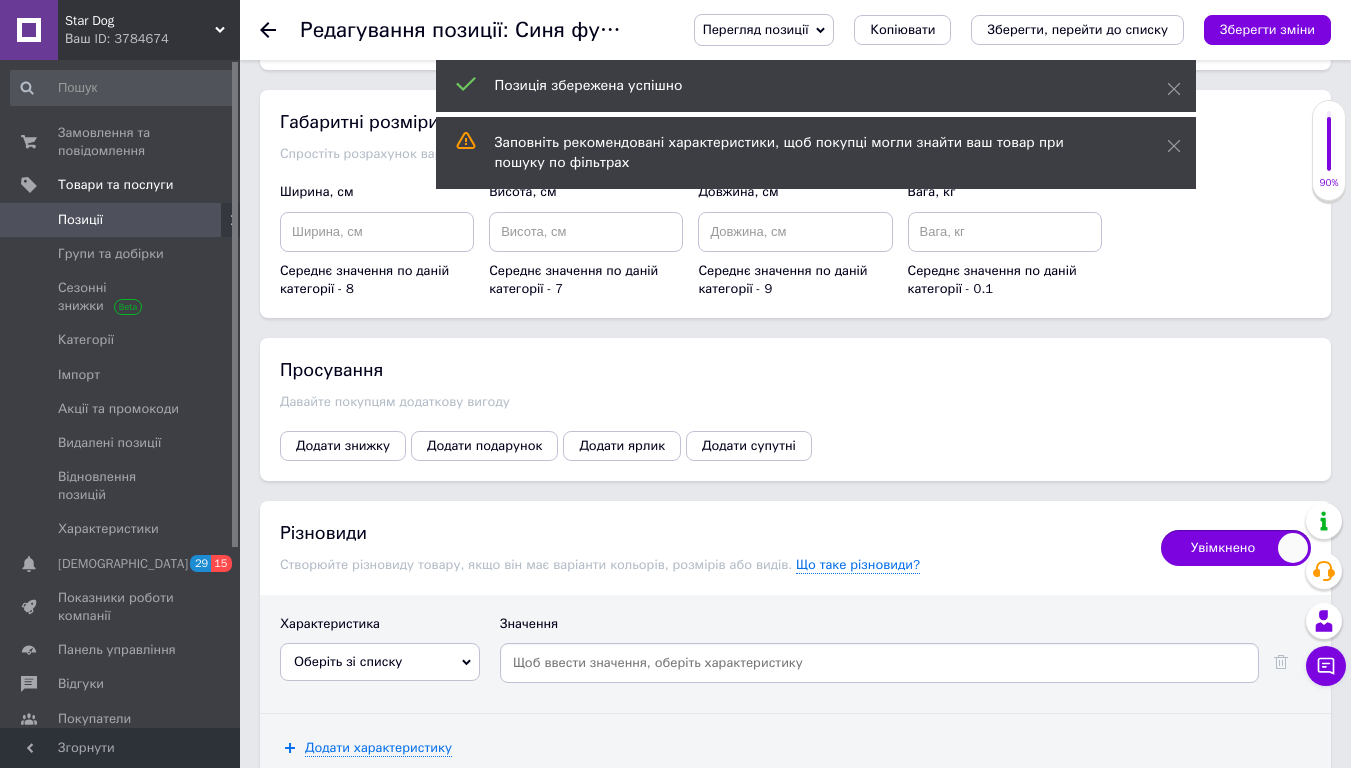 drag, startPoint x: 362, startPoint y: 618, endPoint x: 355, endPoint y: 635, distance: 18.384777 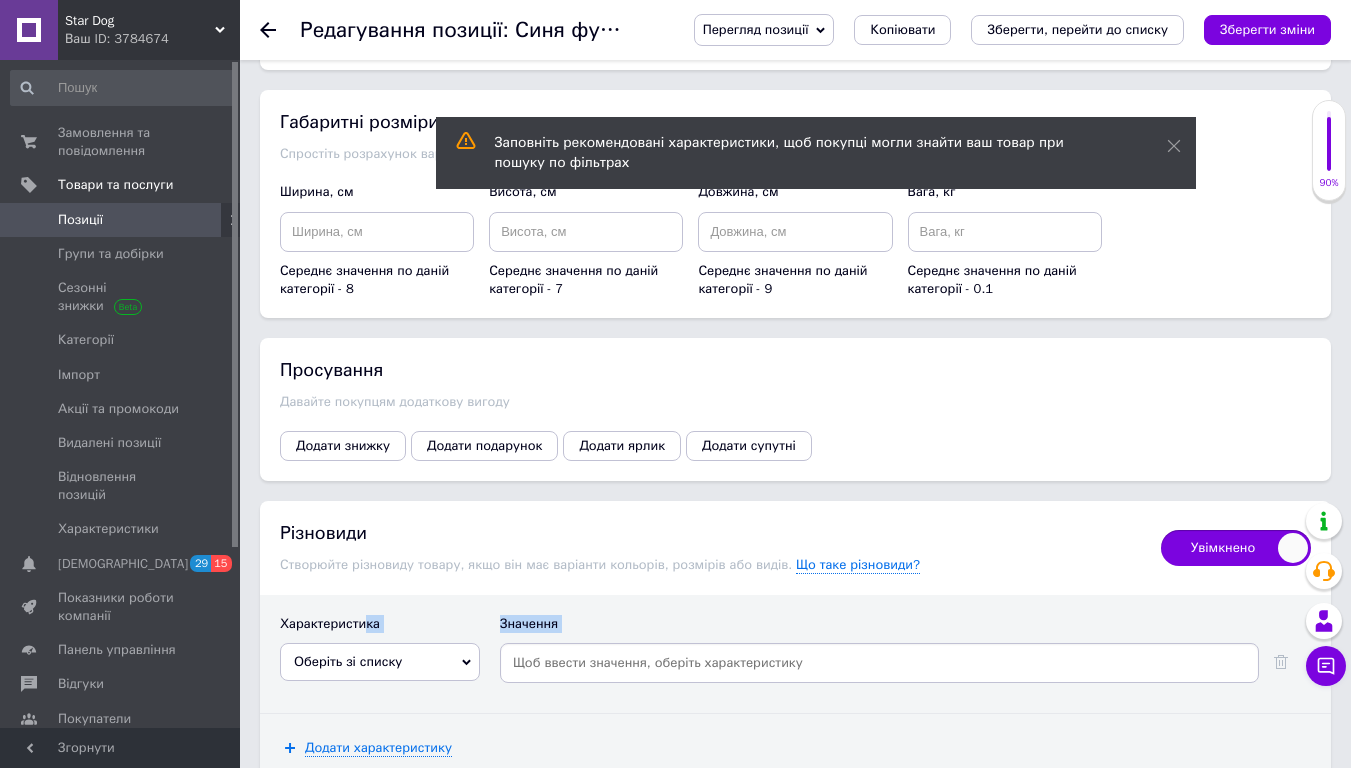 click on "Оберіть зі списку" at bounding box center [348, 661] 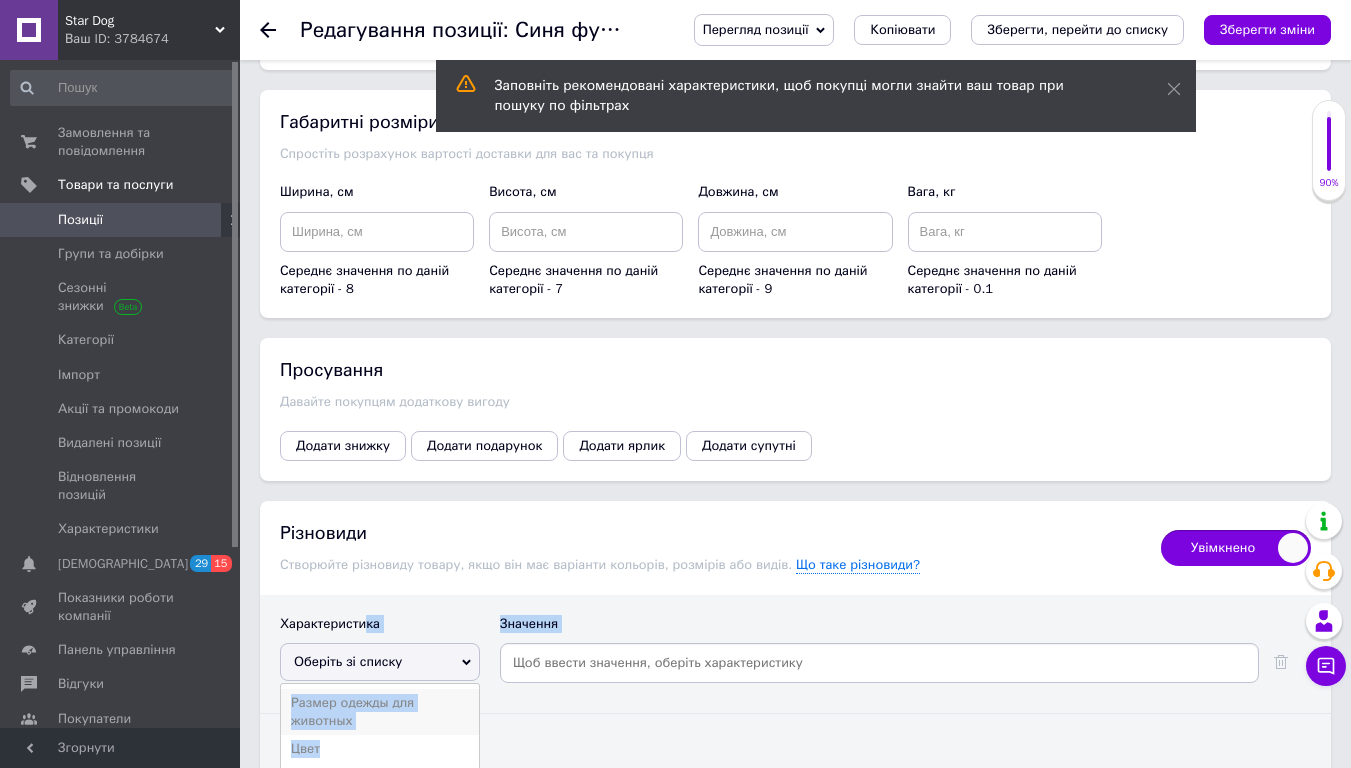 click on "Размер одежды для животных" at bounding box center (380, 712) 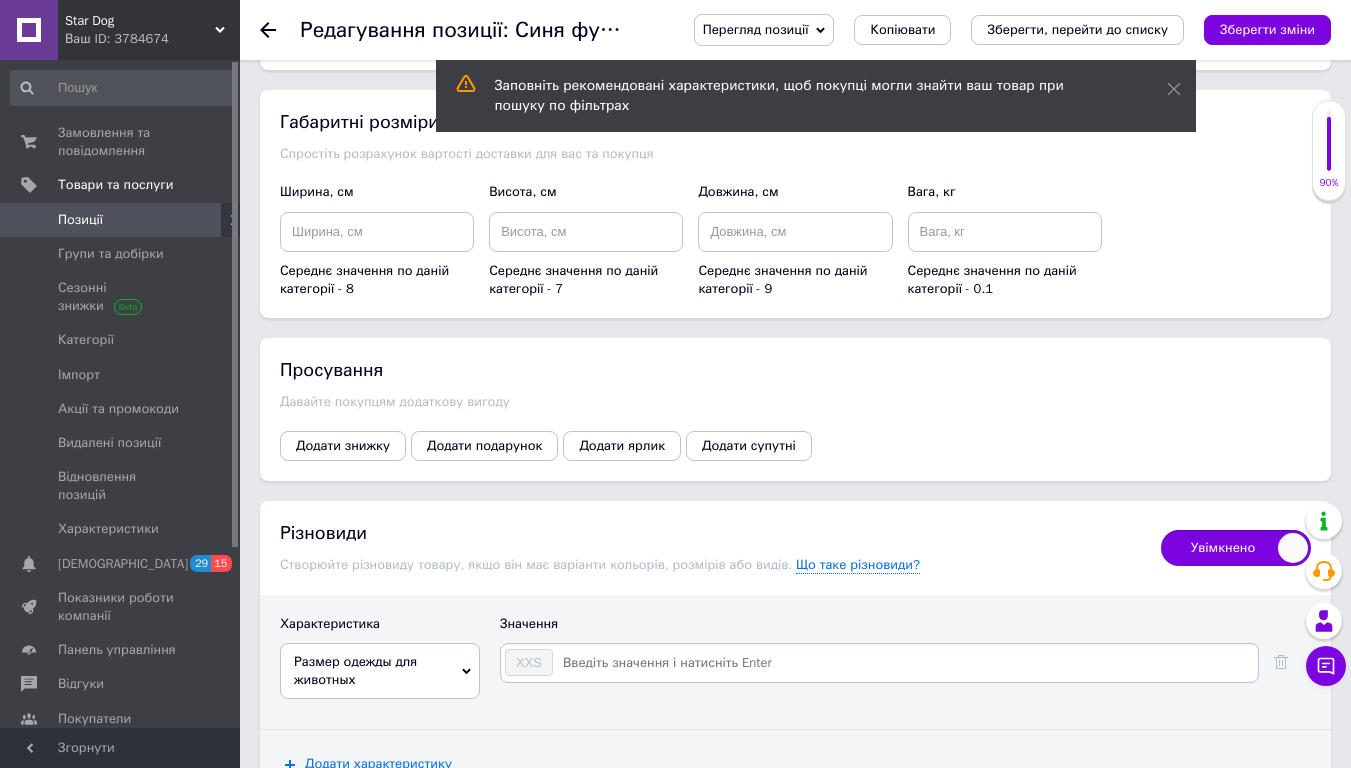 click at bounding box center (904, 663) 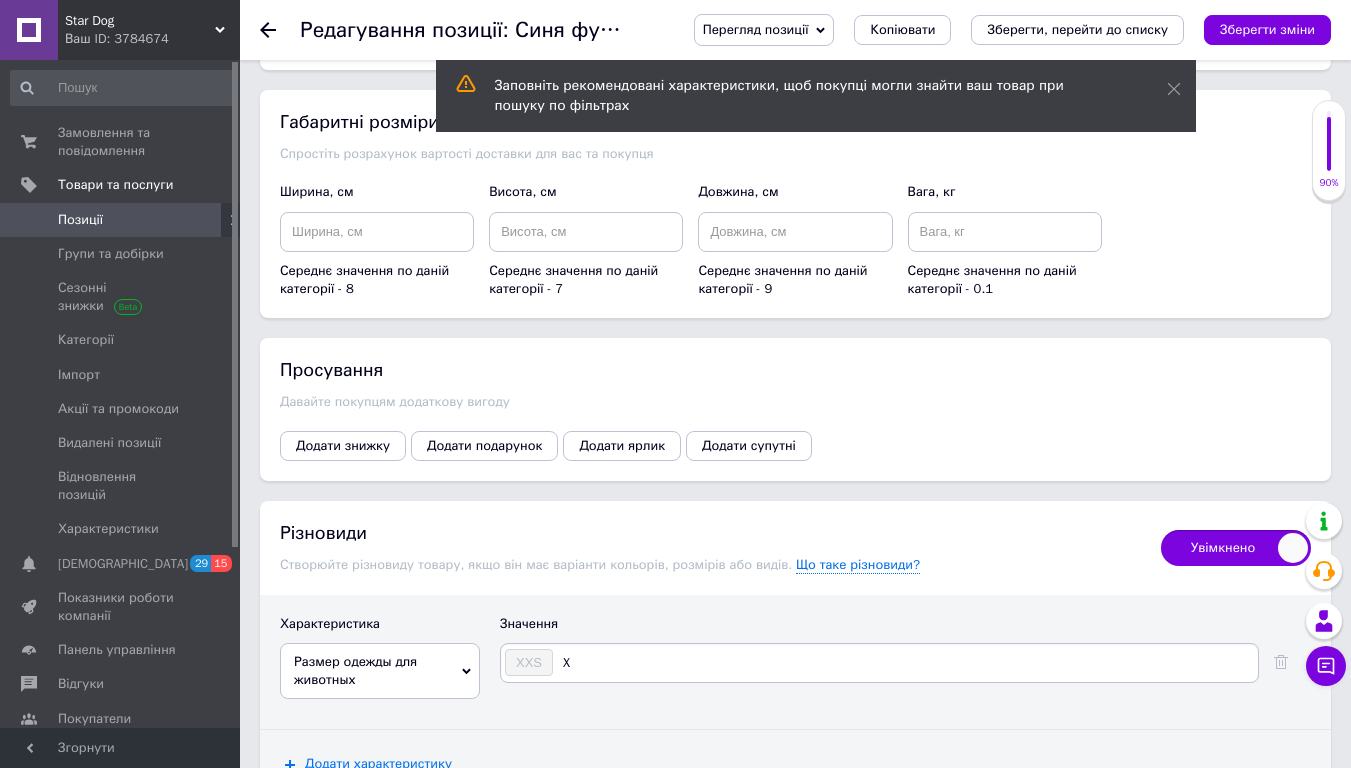 type on "XS" 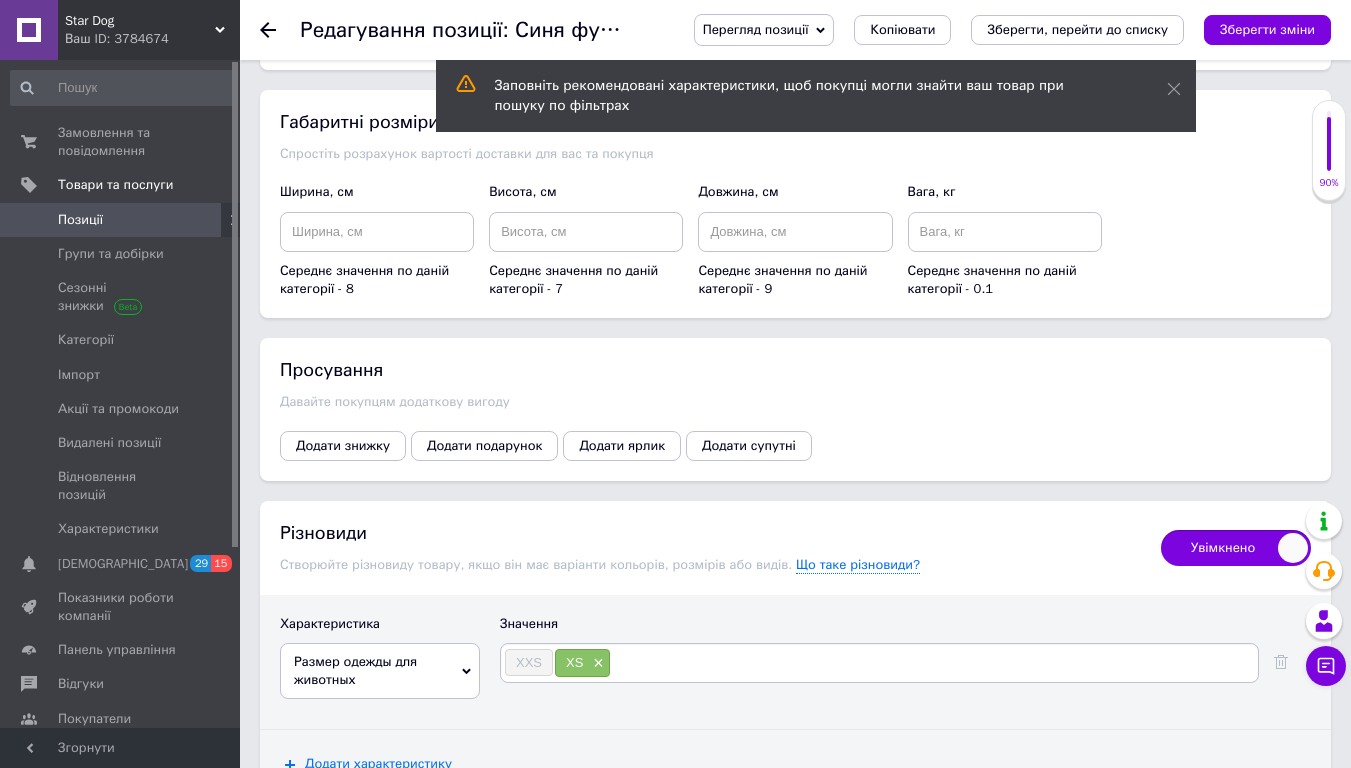 type on "S" 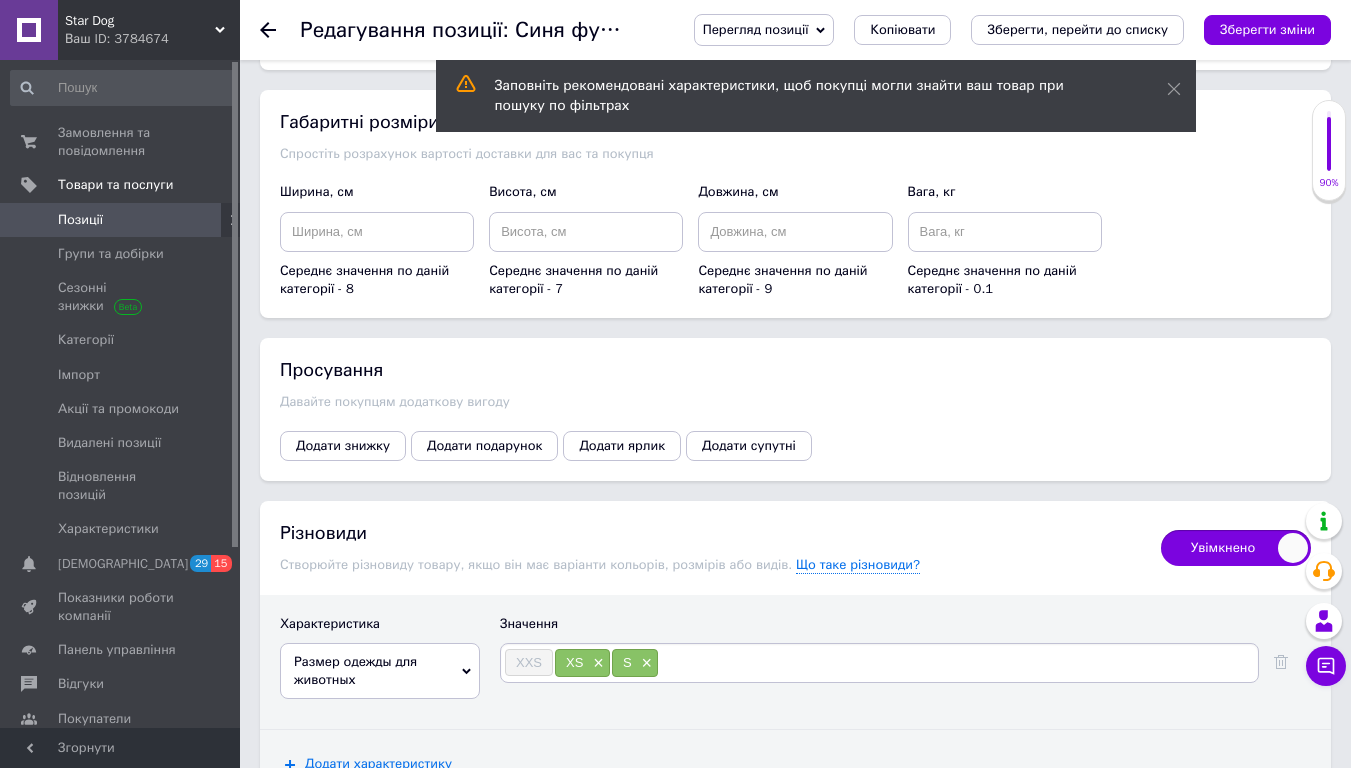 type on "M" 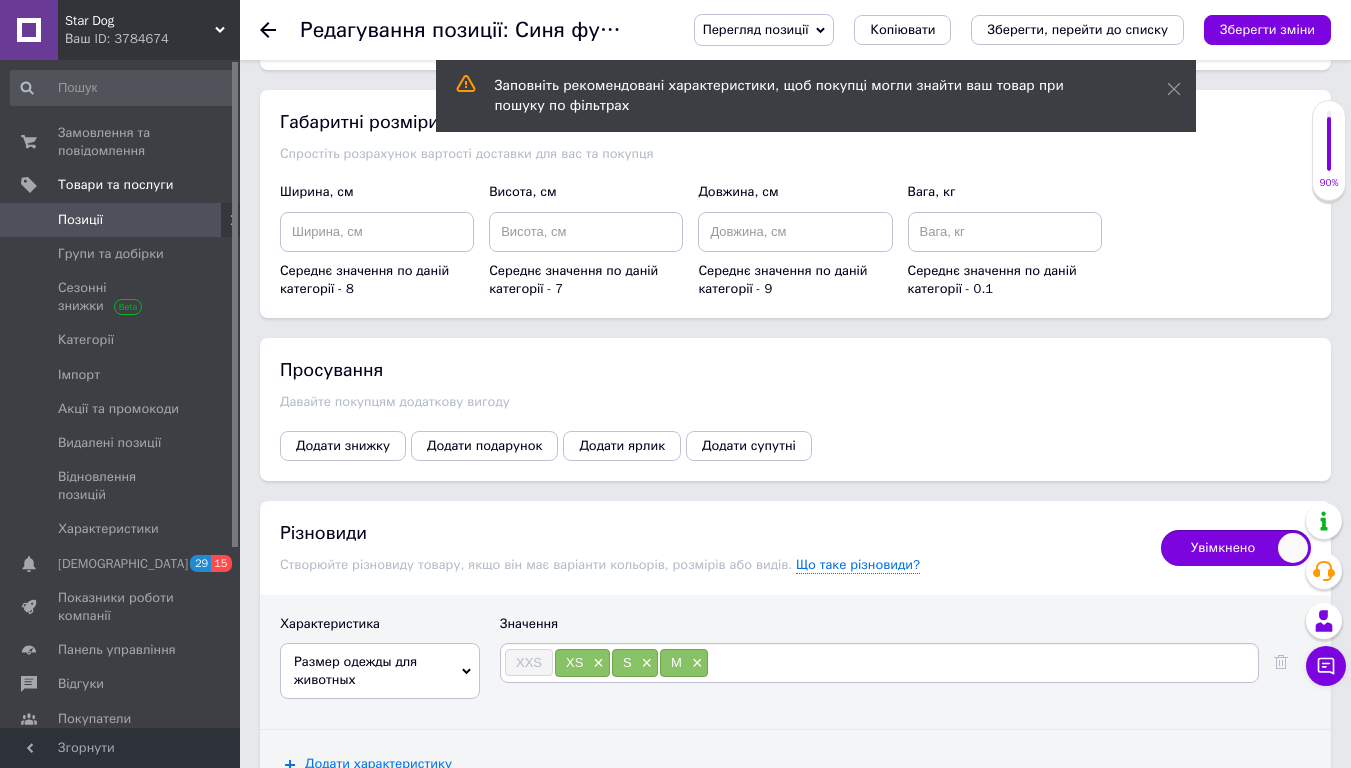 type on "L" 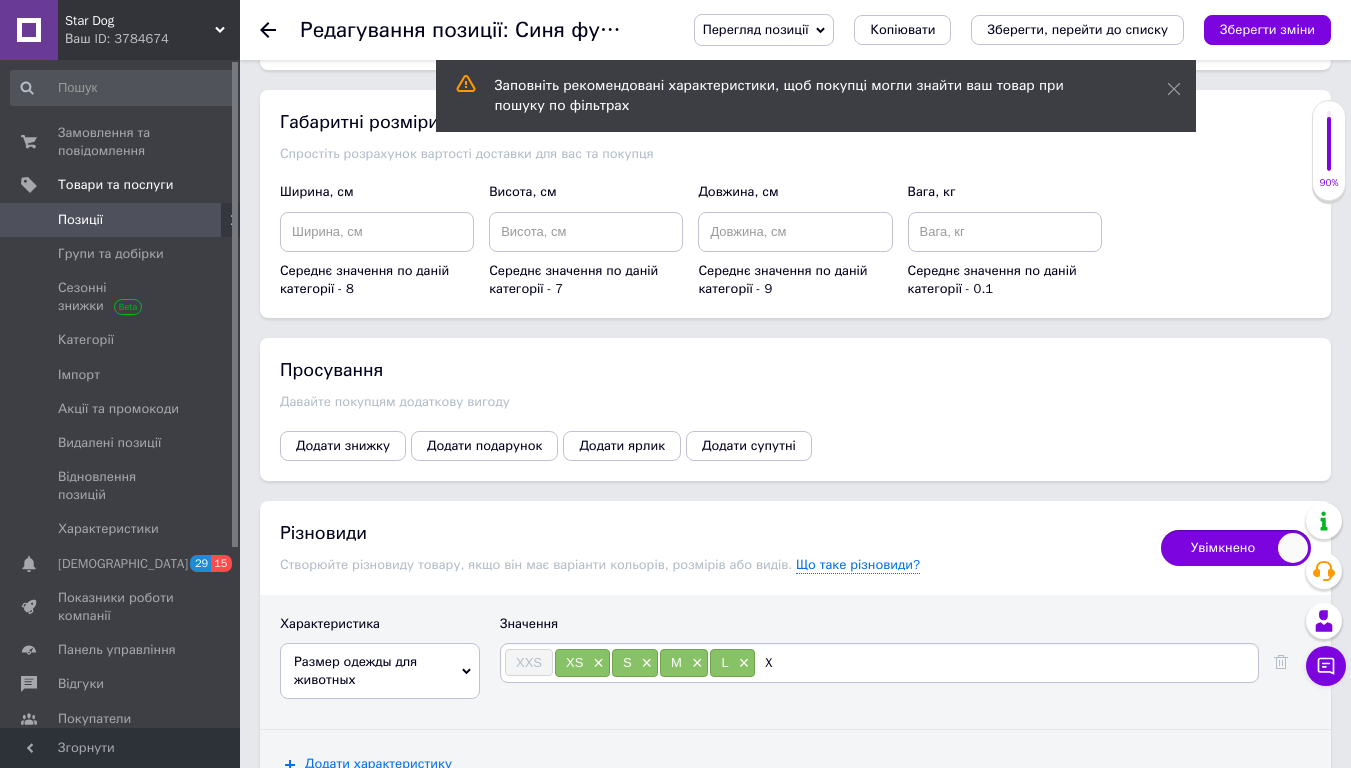 type on "XL" 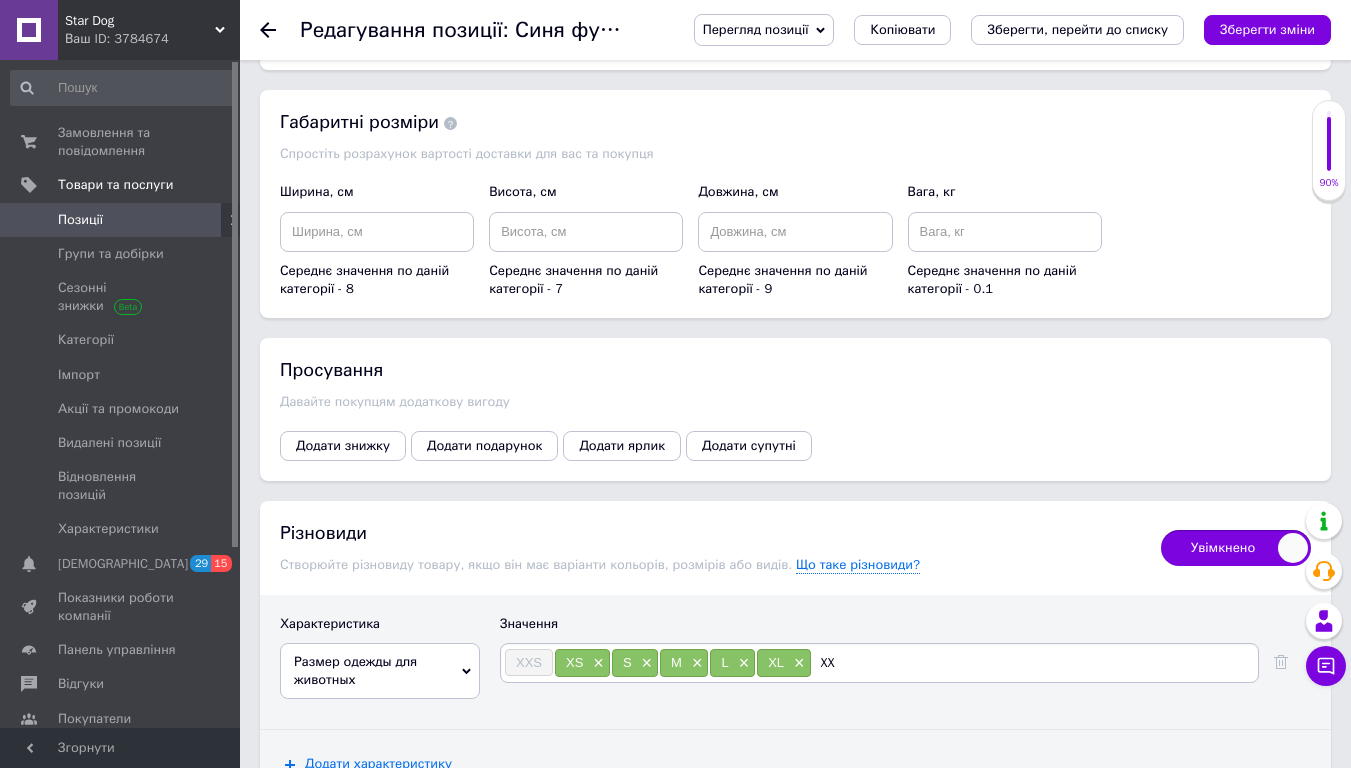 type on "XXL" 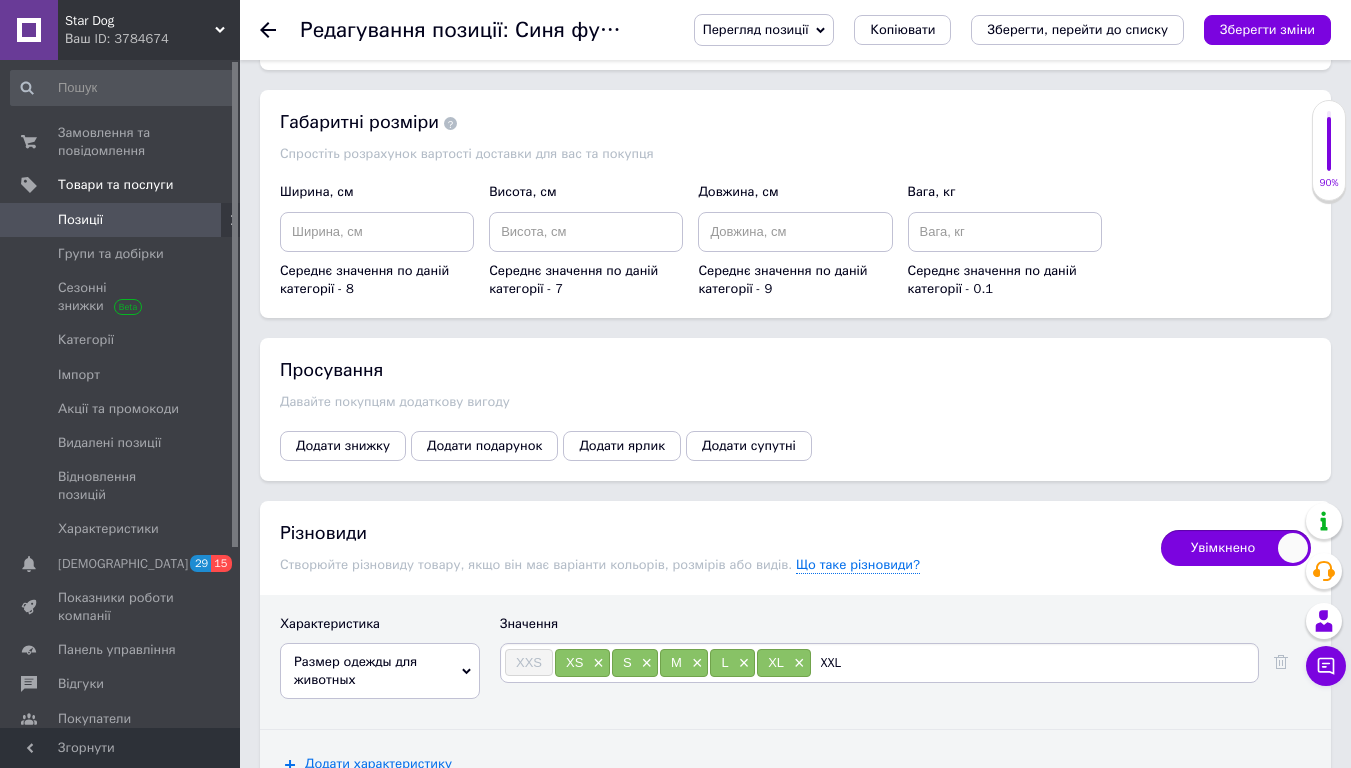 type 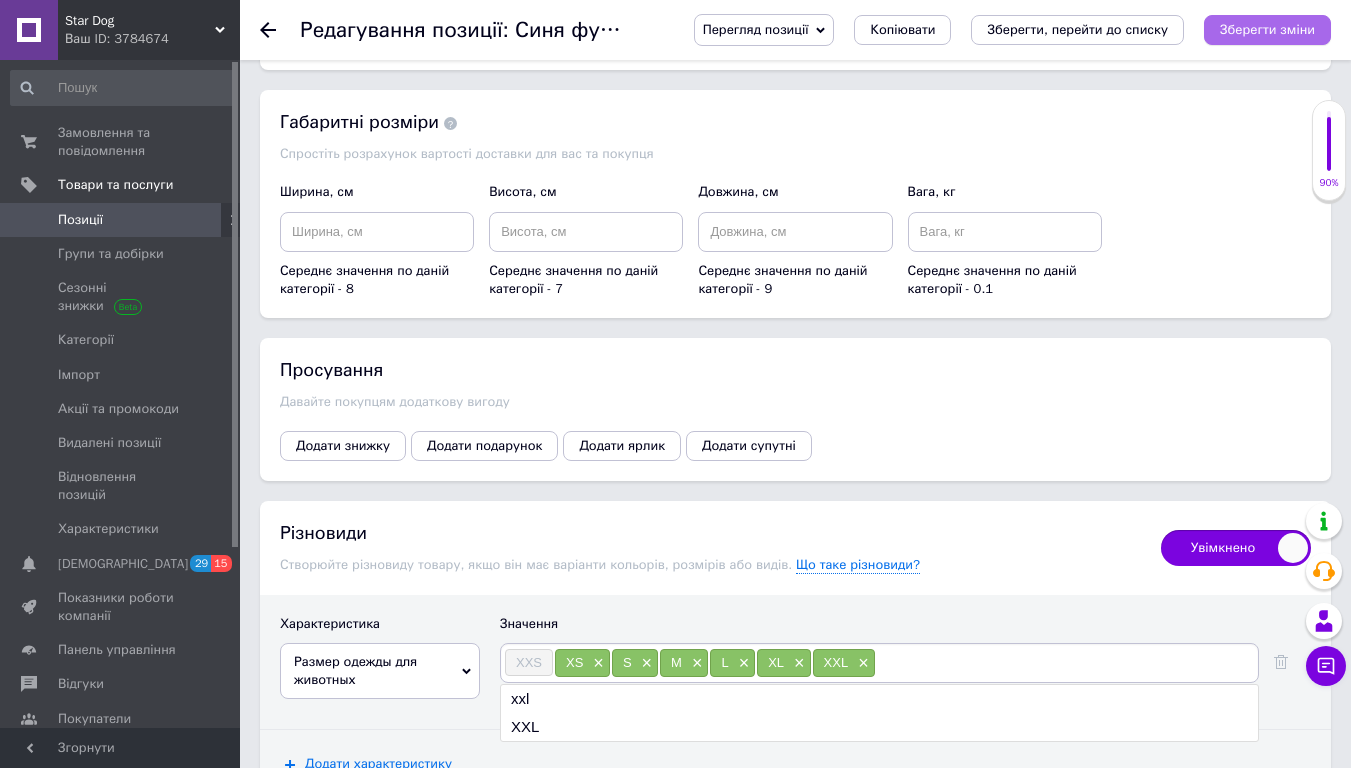 click on "Зберегти зміни" at bounding box center [1267, 29] 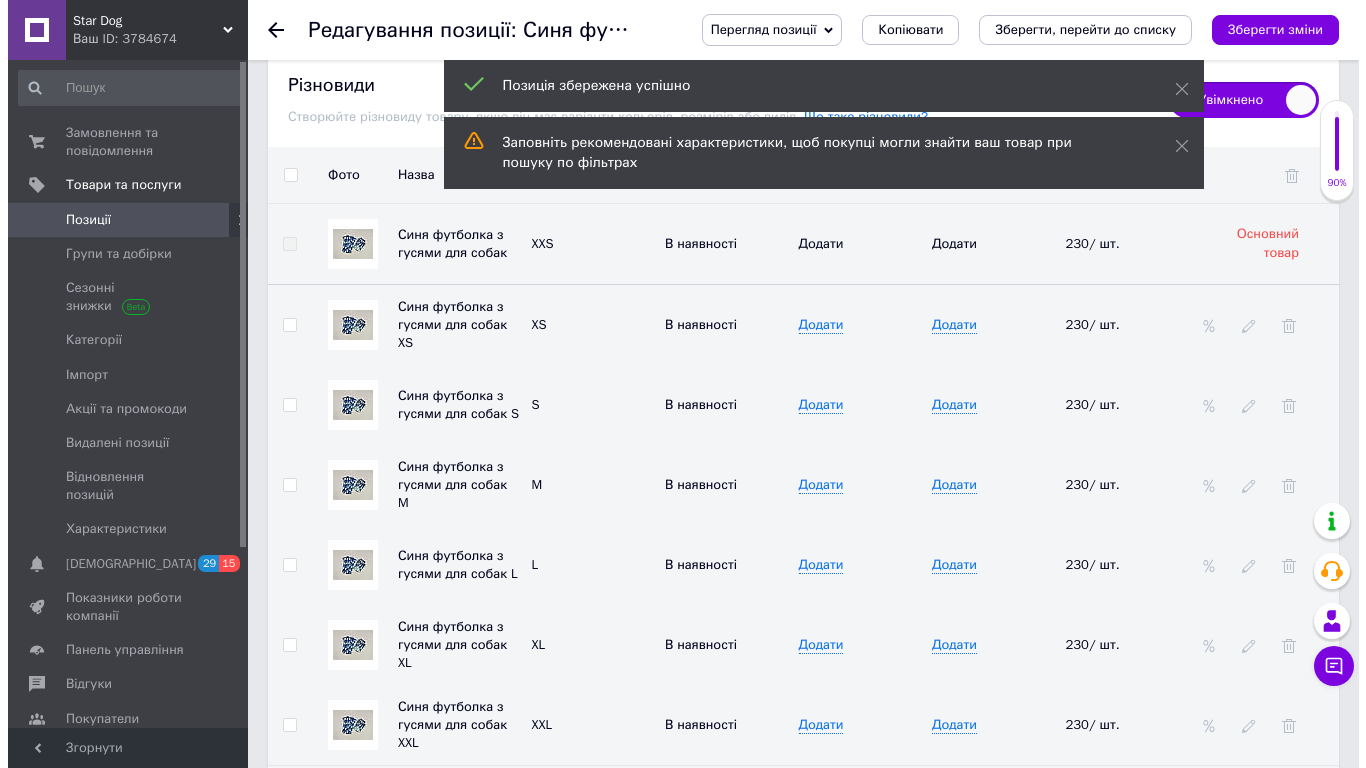 scroll, scrollTop: 3119, scrollLeft: 0, axis: vertical 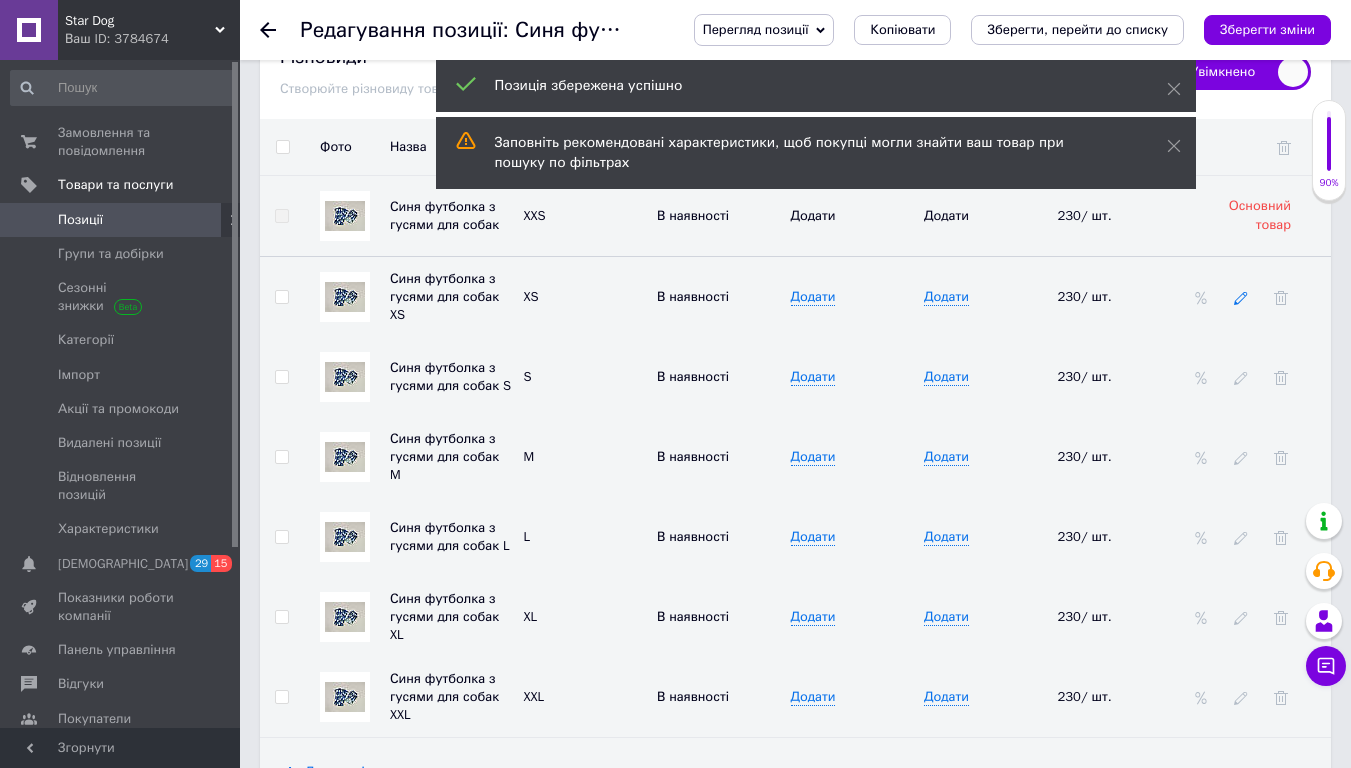 click 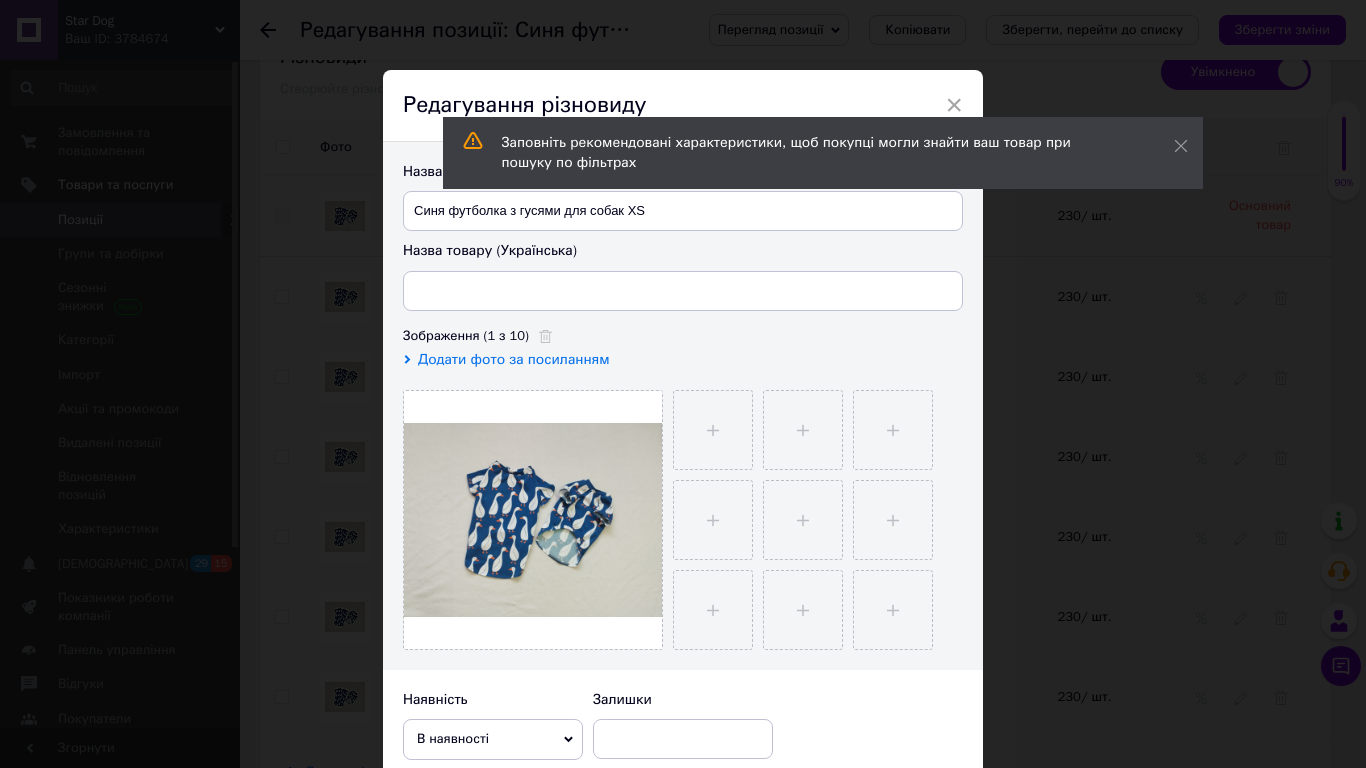 scroll, scrollTop: 565, scrollLeft: 0, axis: vertical 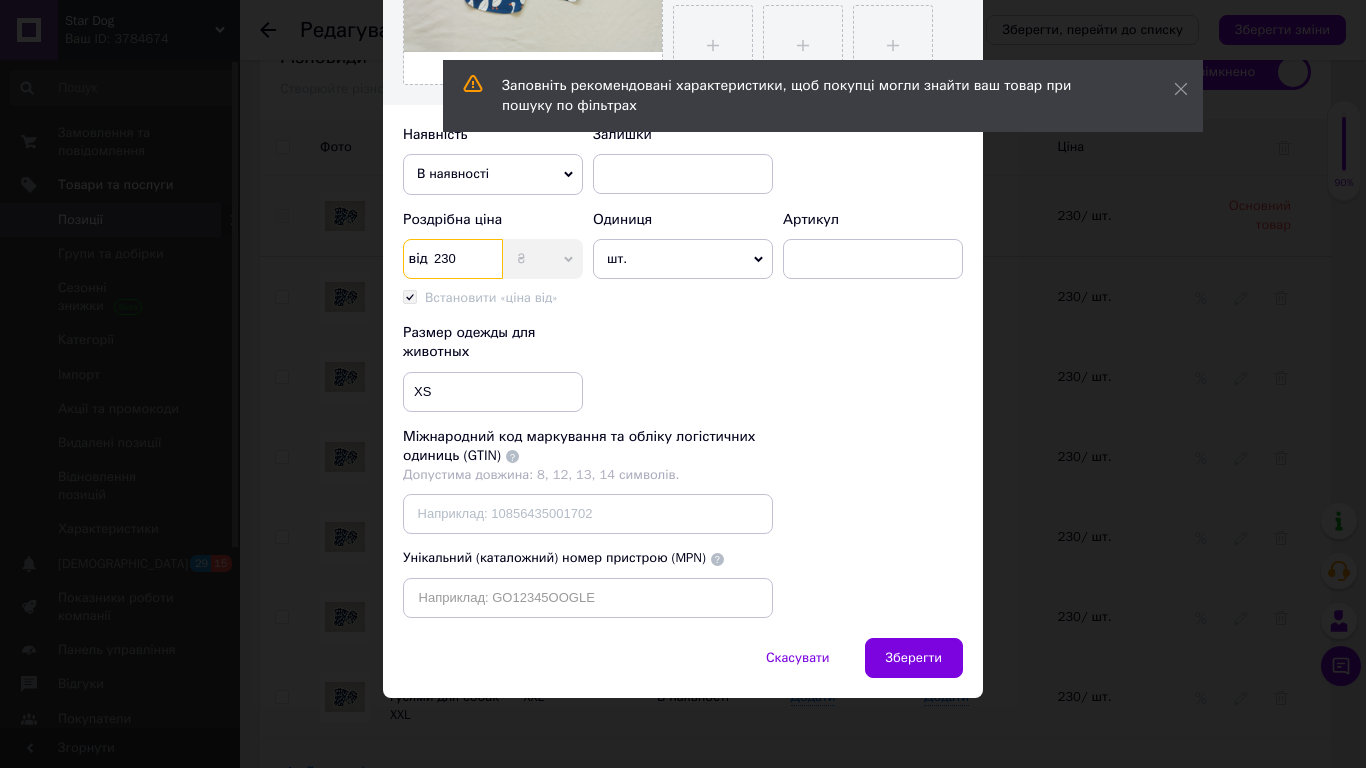 click on "230" at bounding box center (453, 259) 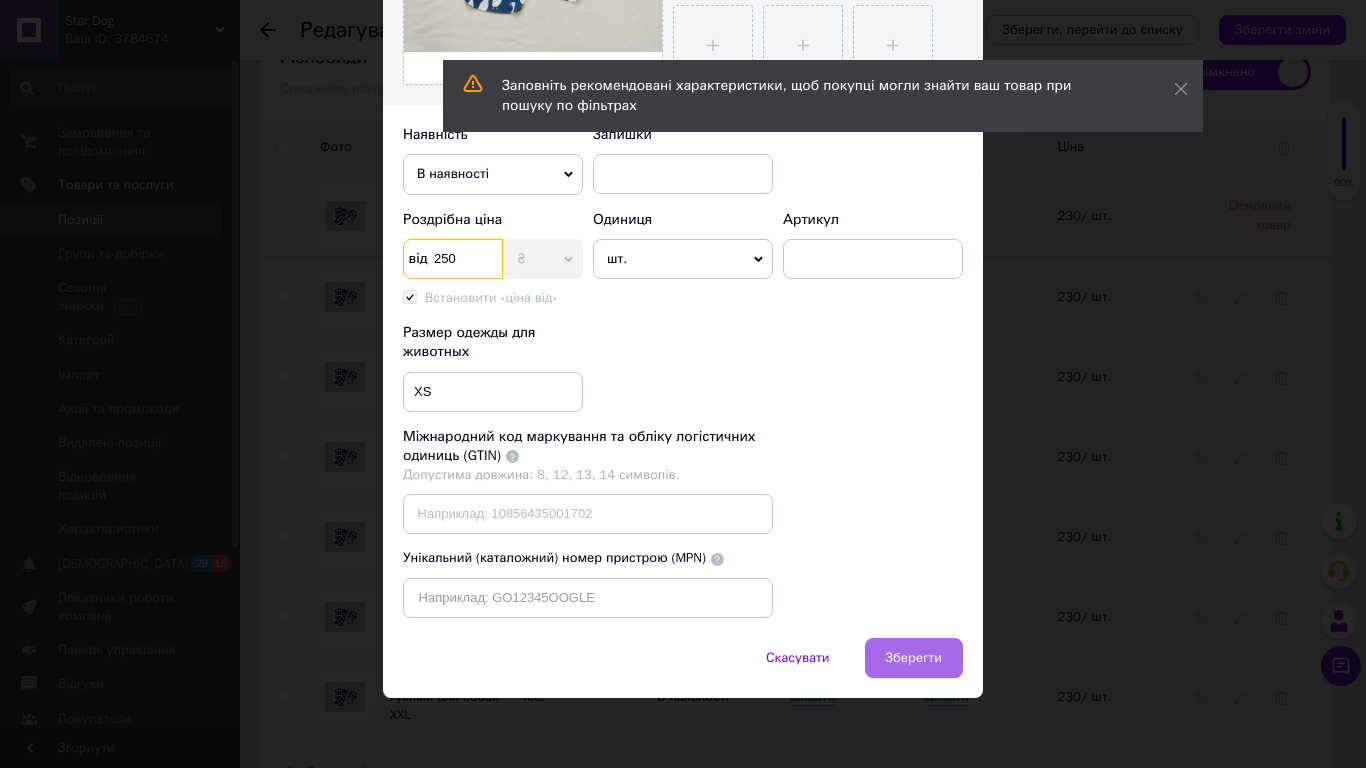 type on "250" 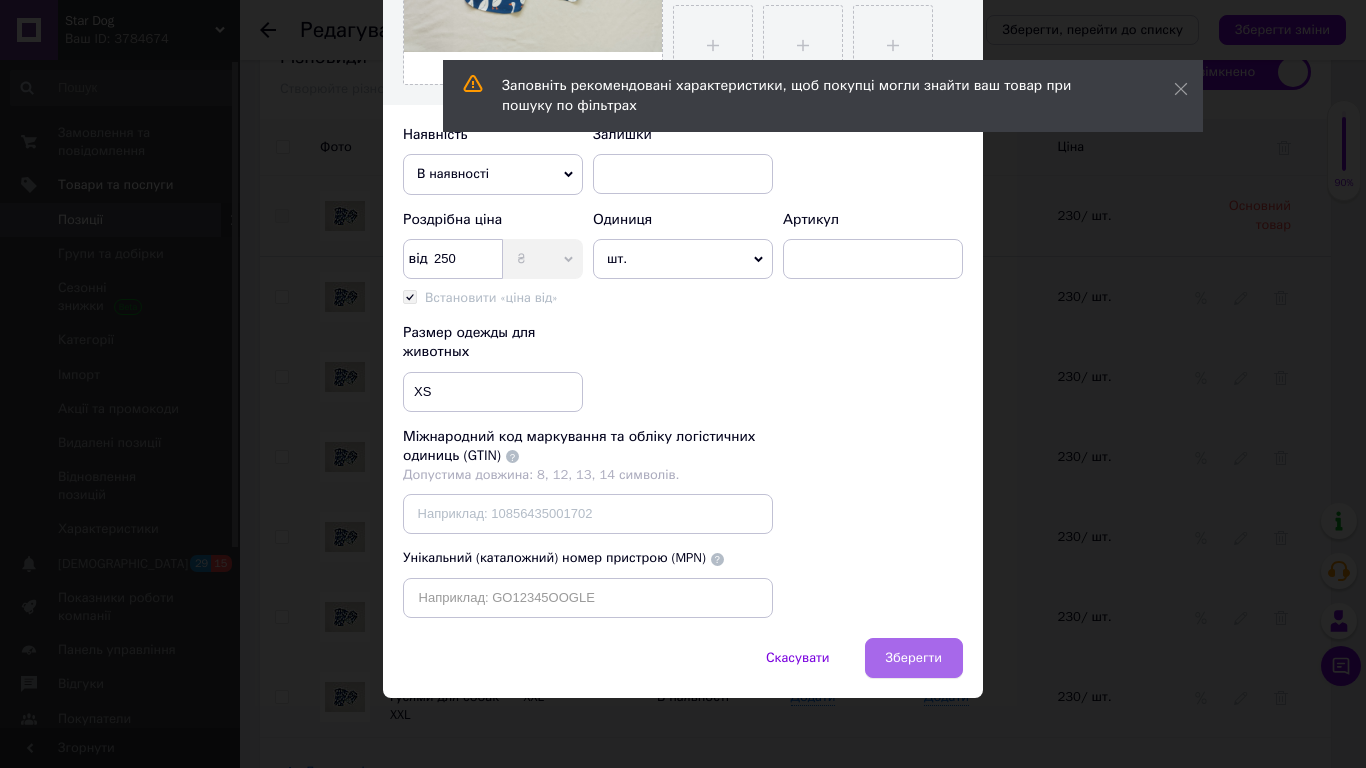 click on "Зберегти" at bounding box center (914, 658) 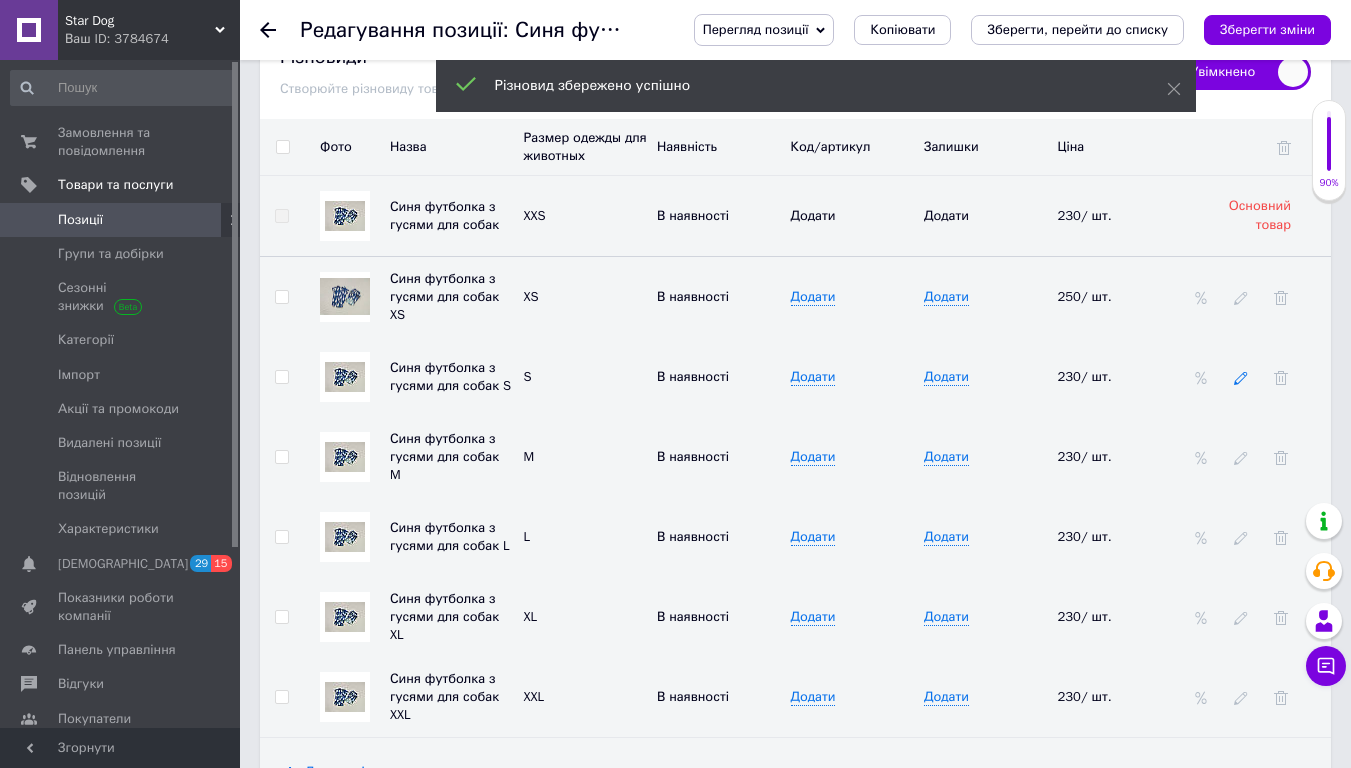 click 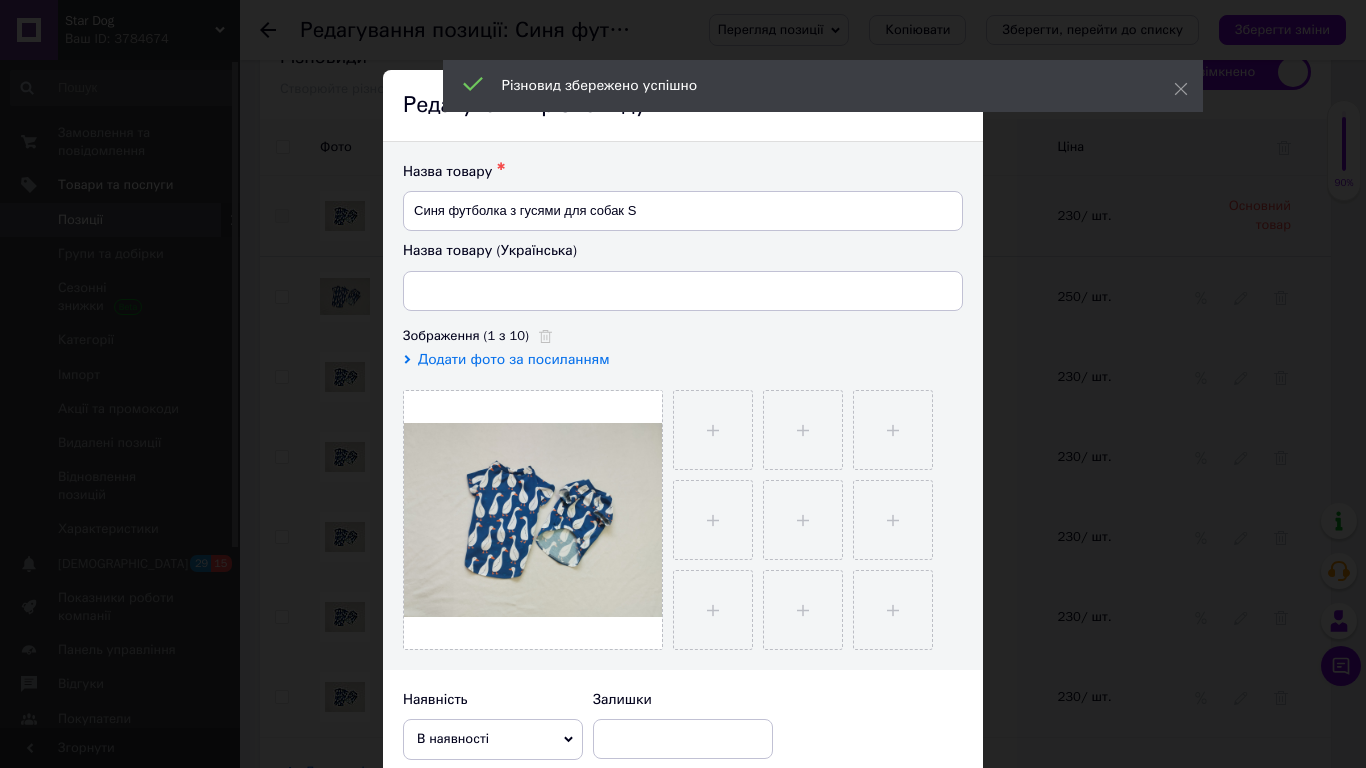 scroll, scrollTop: 565, scrollLeft: 0, axis: vertical 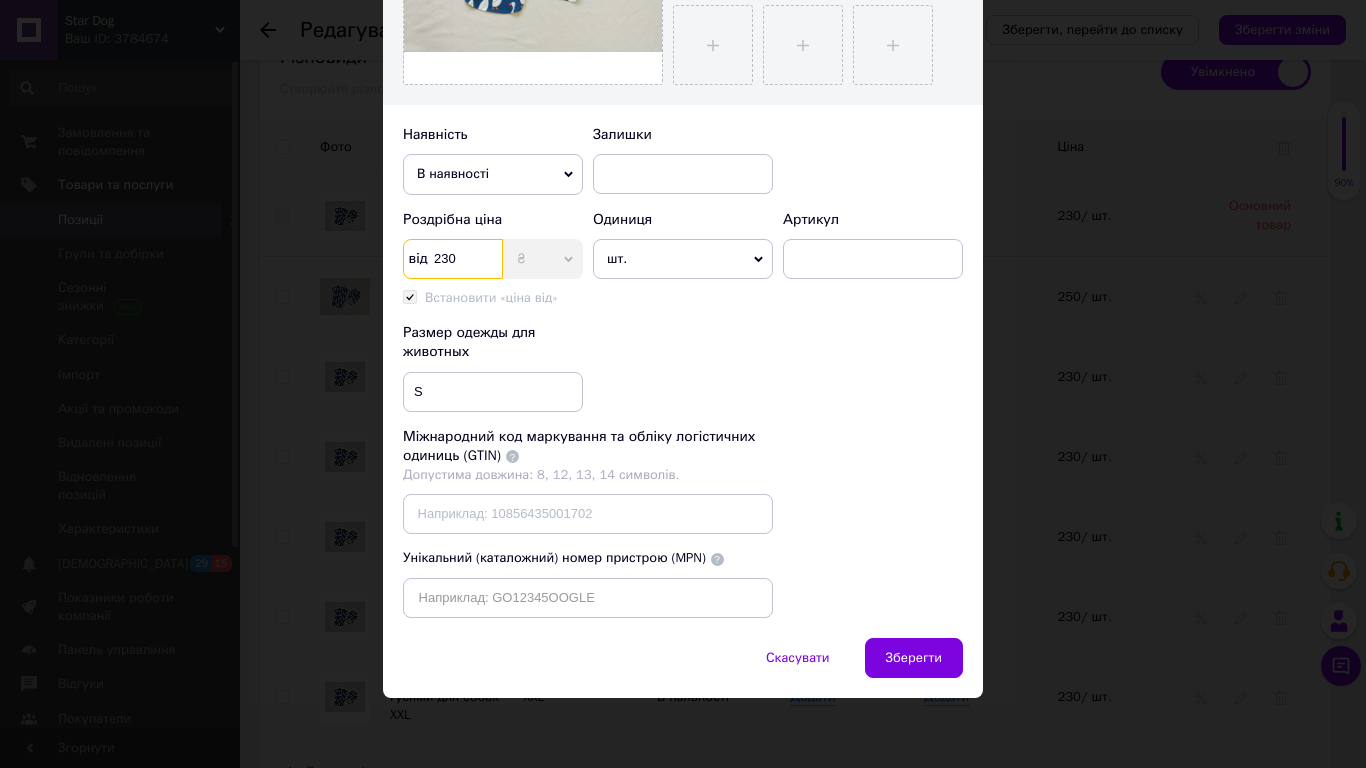 click on "230" at bounding box center (453, 259) 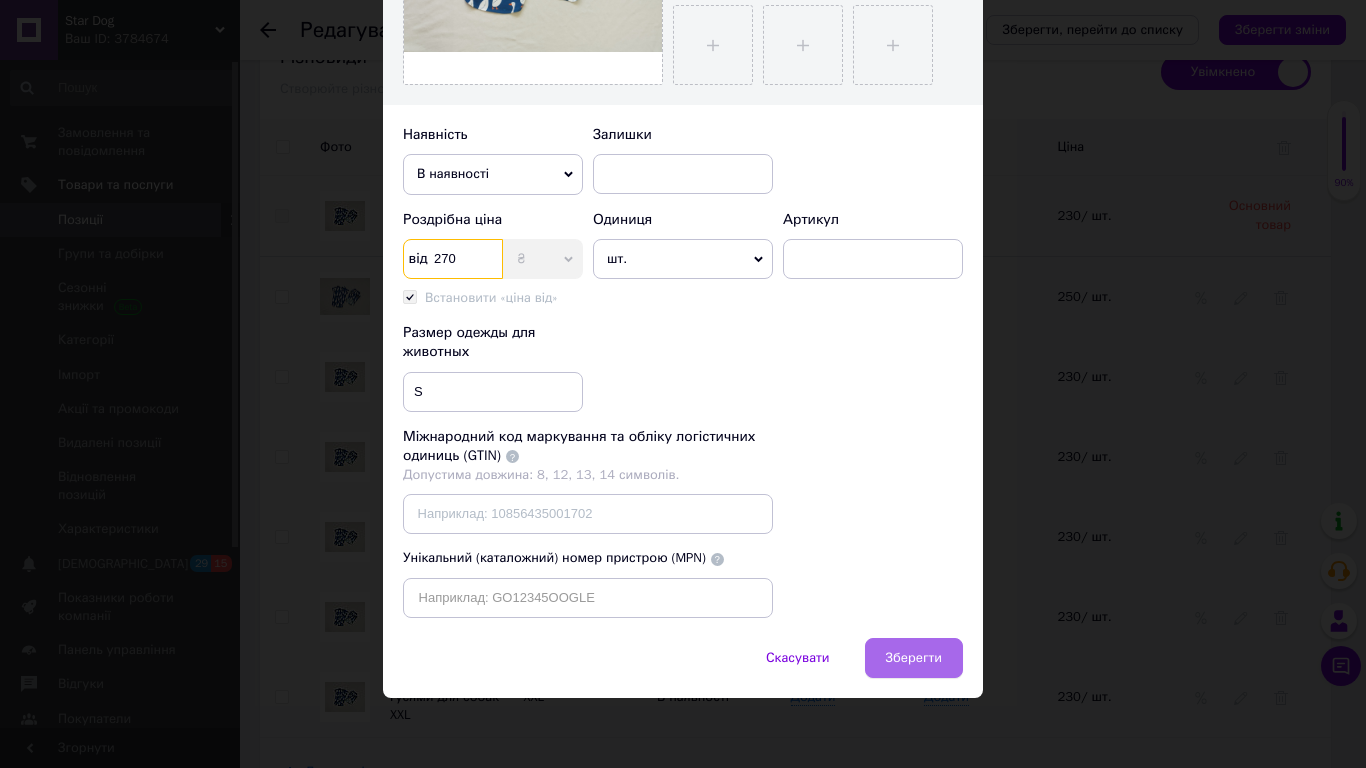type on "270" 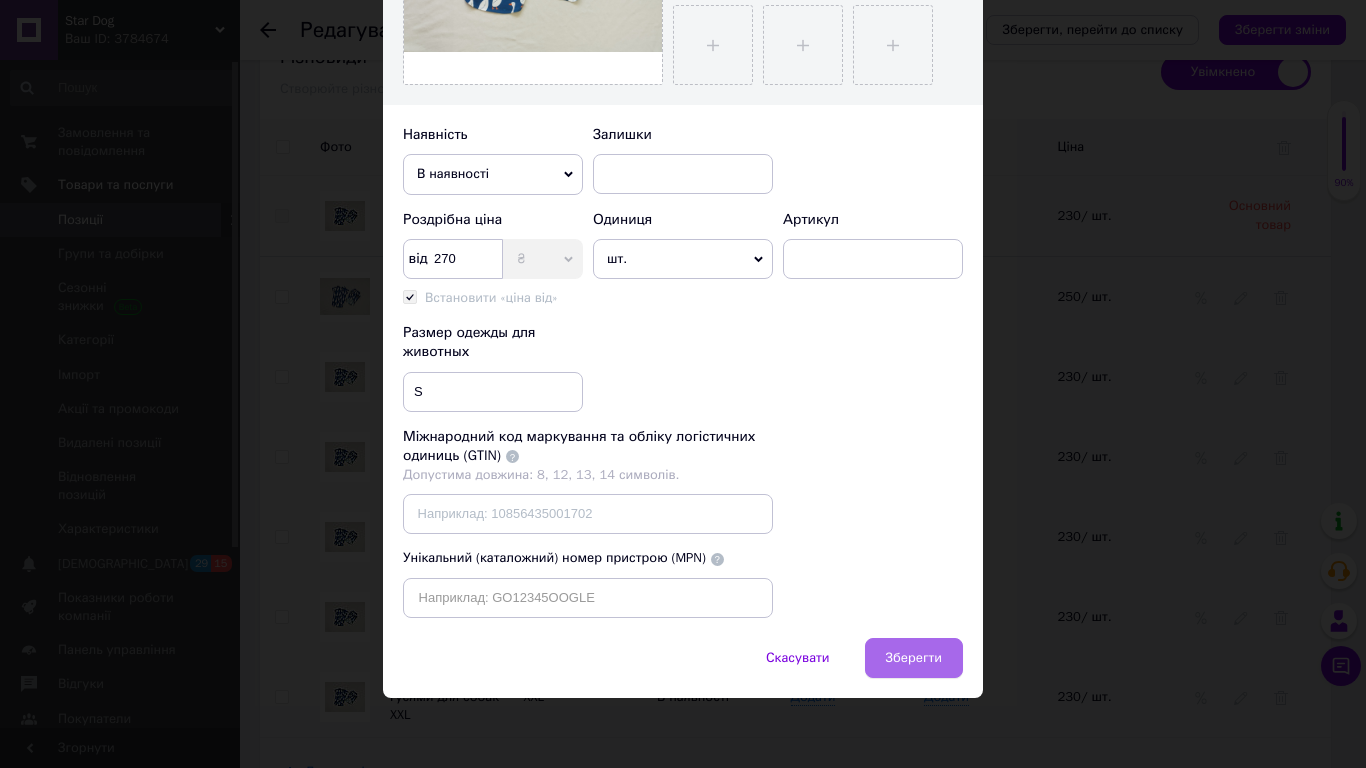 click on "Зберегти" at bounding box center (914, 658) 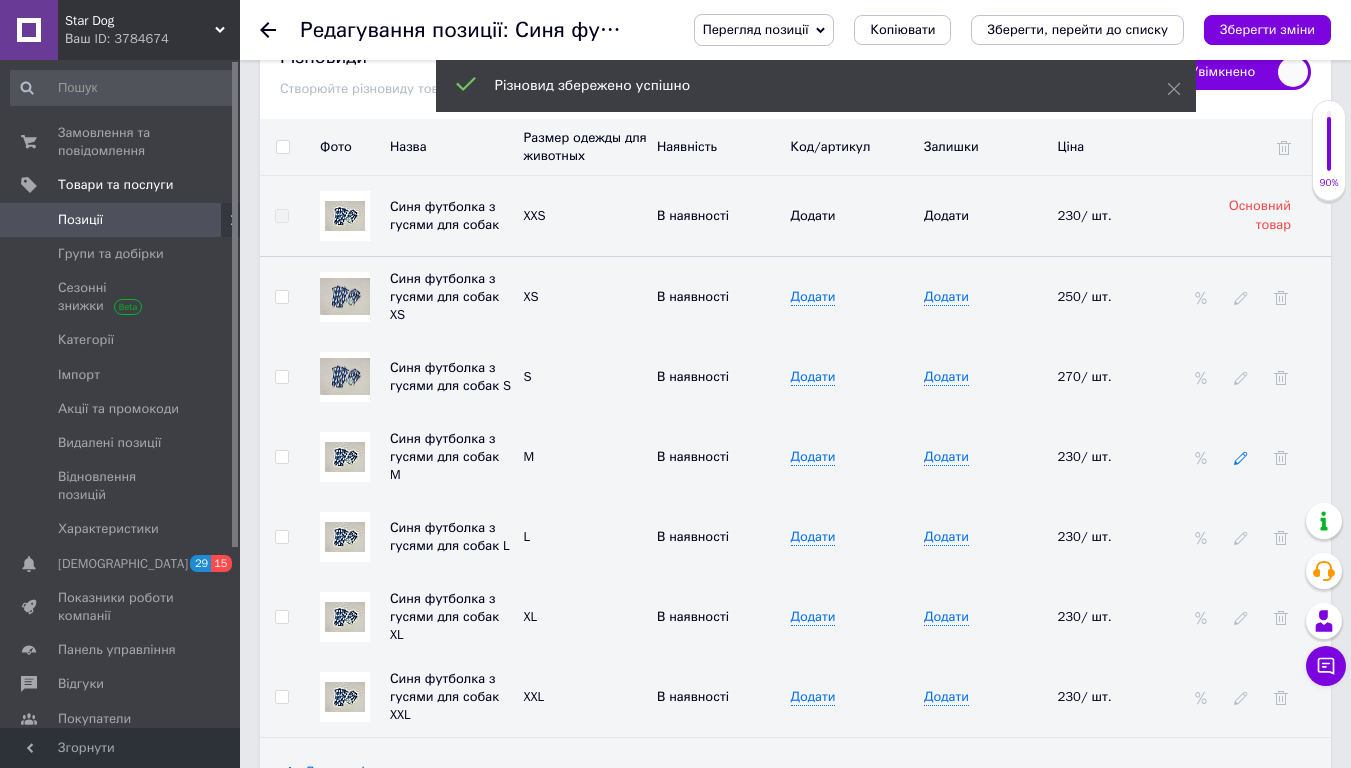 click 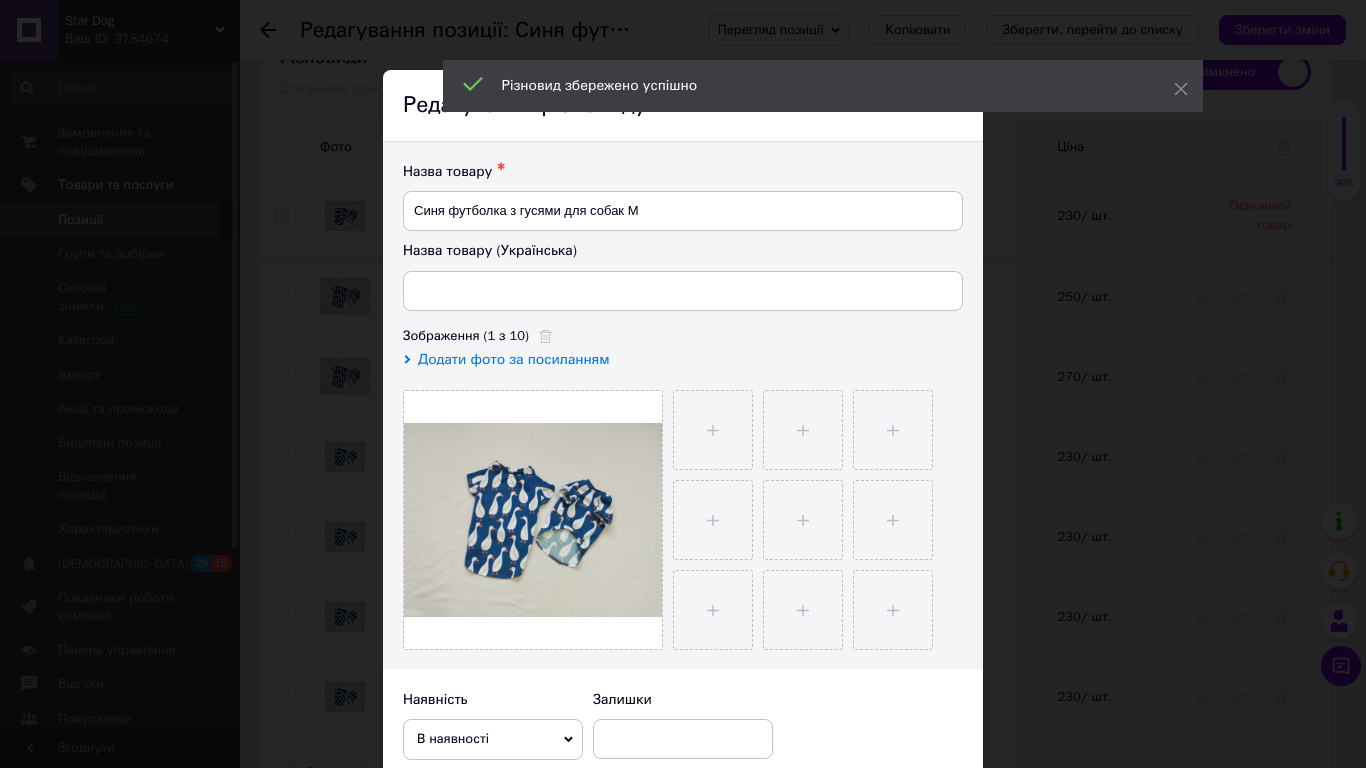 scroll, scrollTop: 565, scrollLeft: 0, axis: vertical 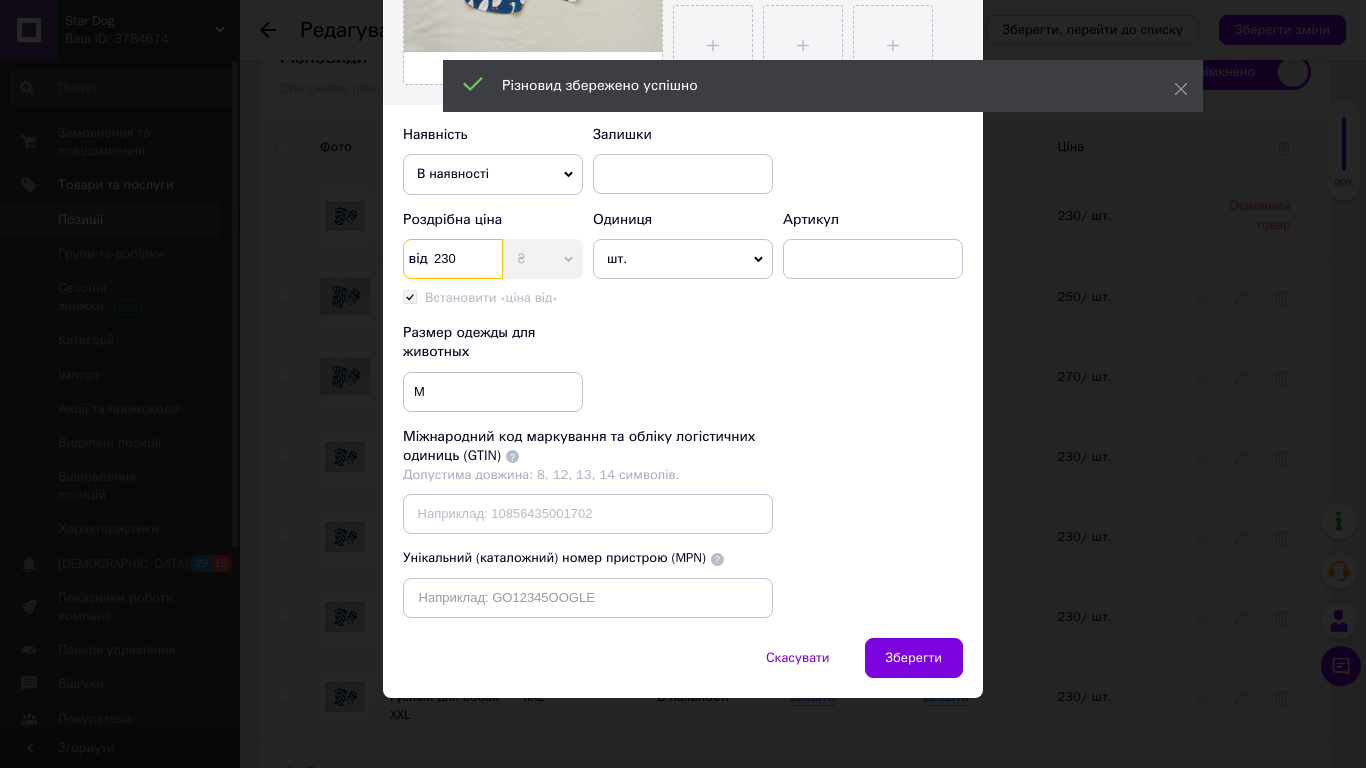 click on "230" at bounding box center [453, 259] 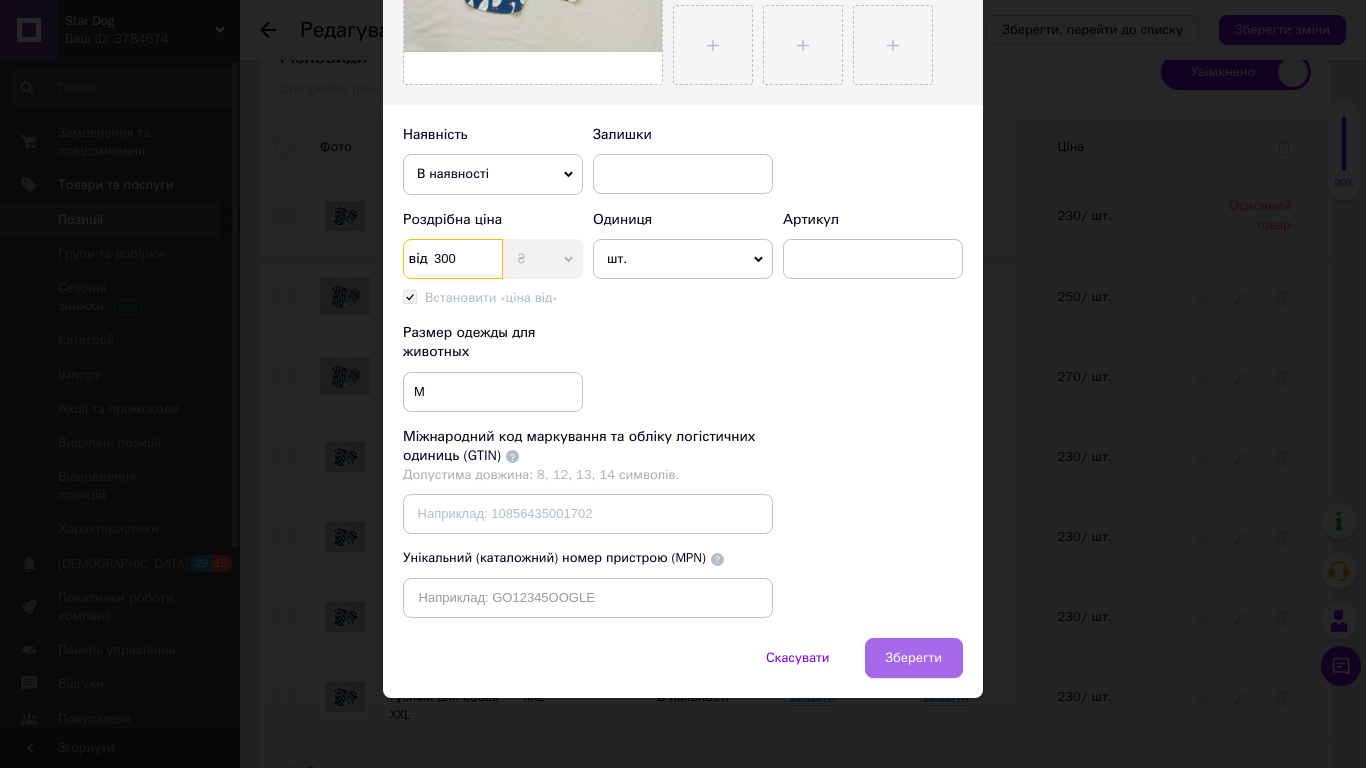 type on "300" 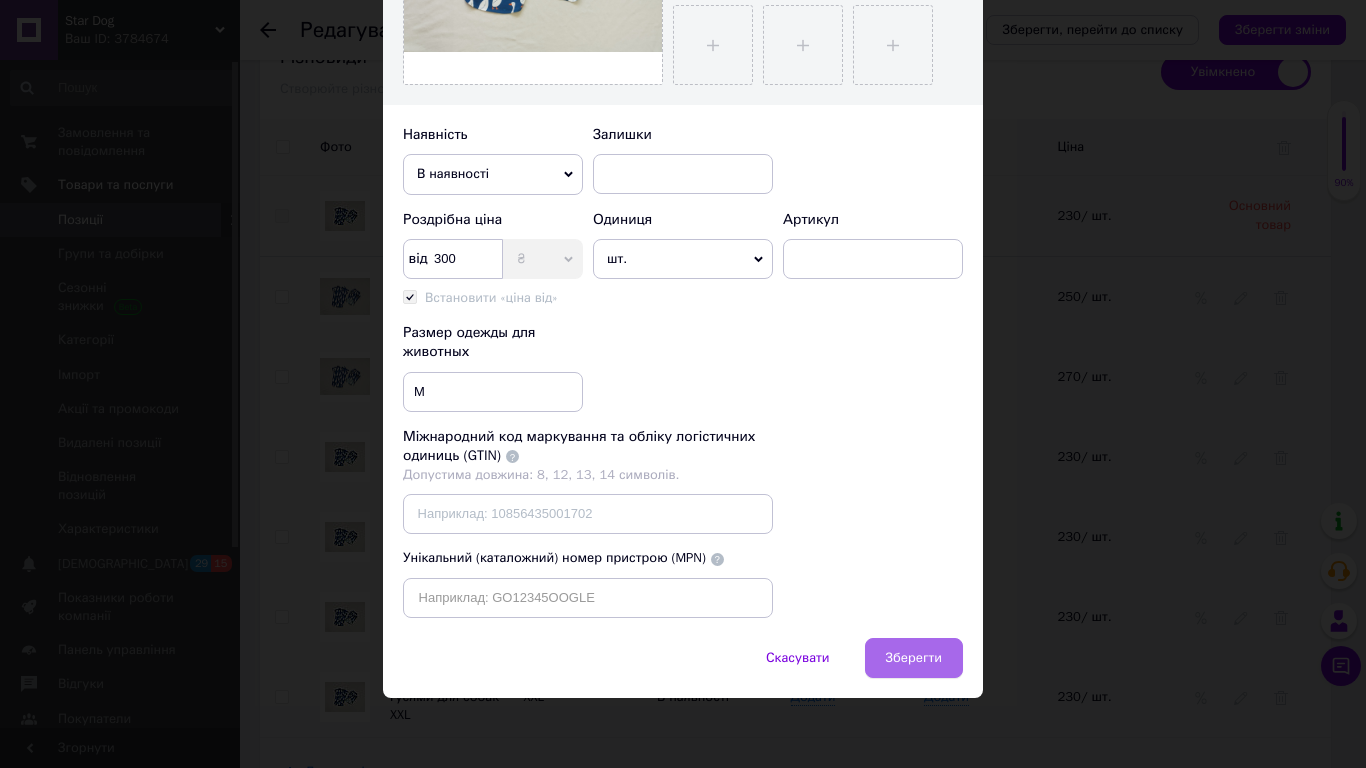 click on "Зберегти" at bounding box center (914, 658) 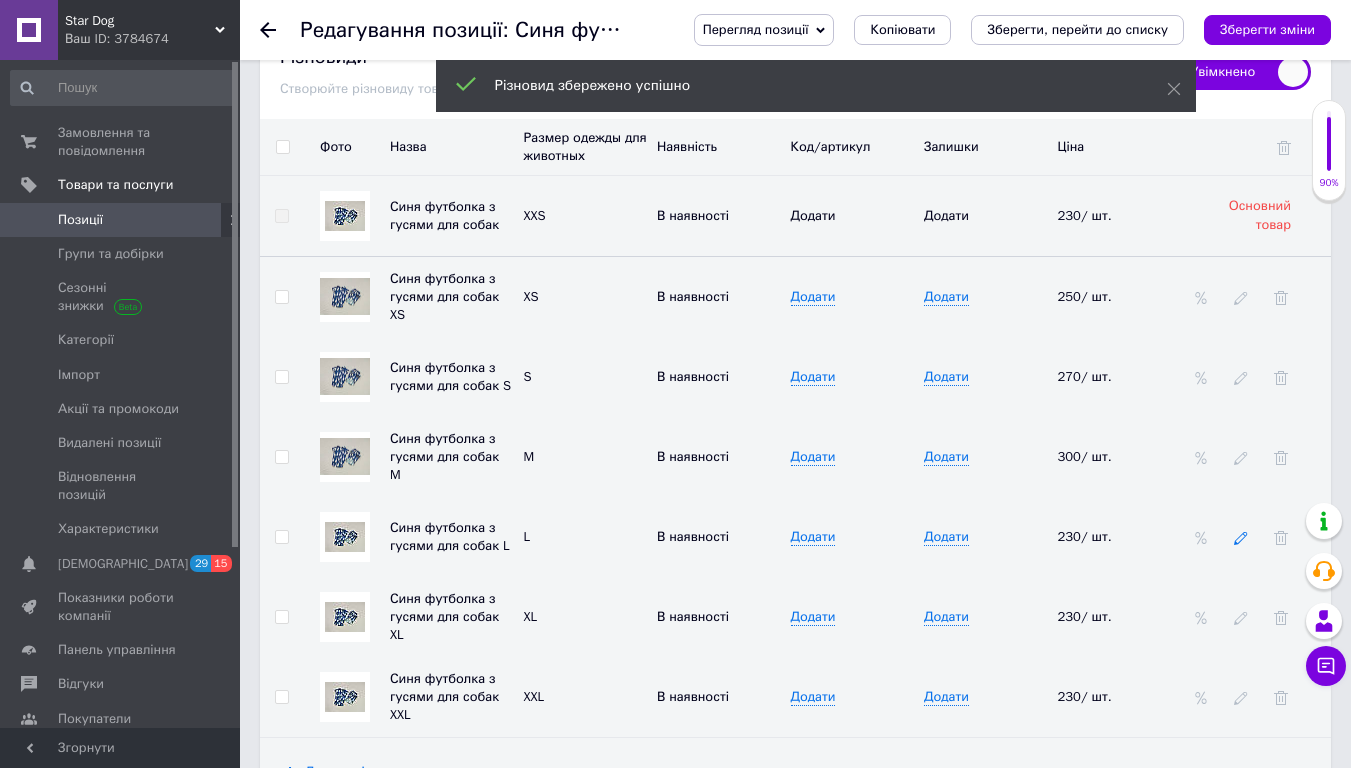 click 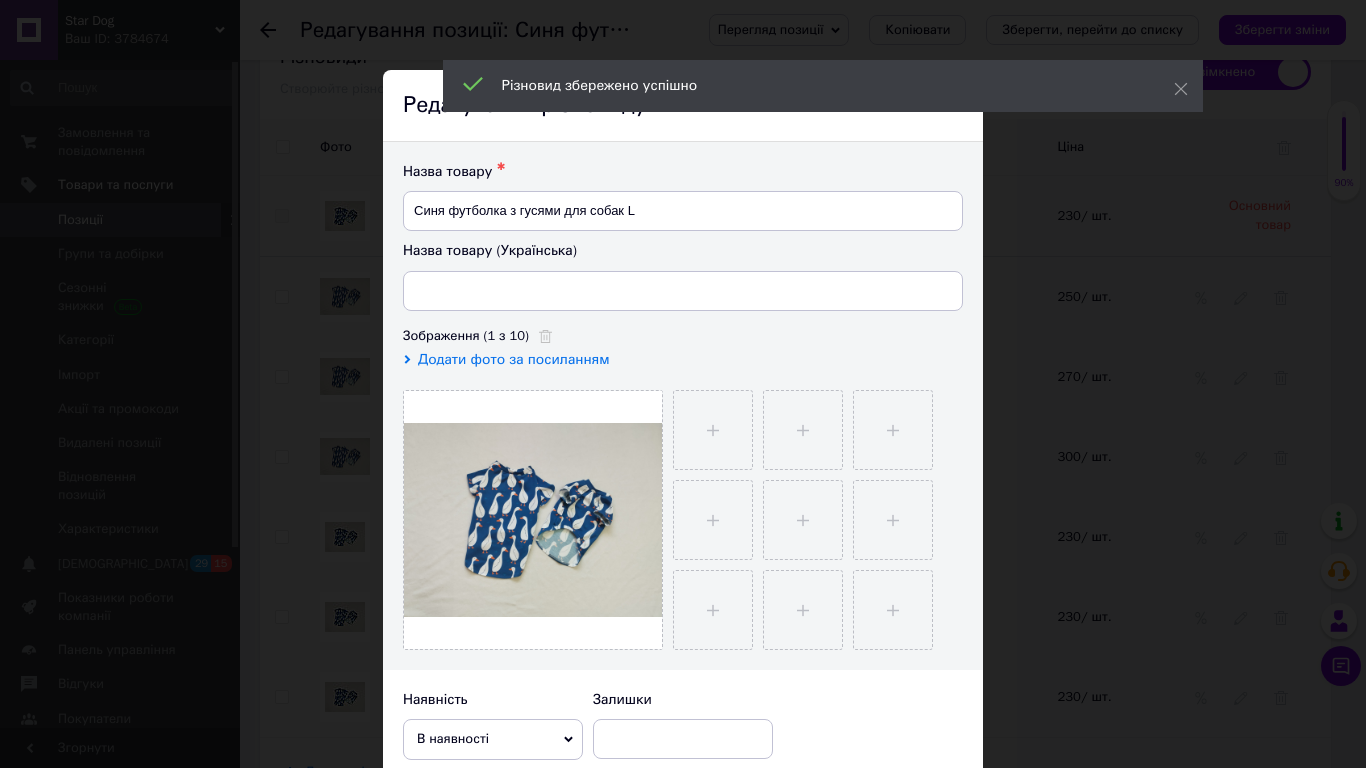 scroll, scrollTop: 565, scrollLeft: 0, axis: vertical 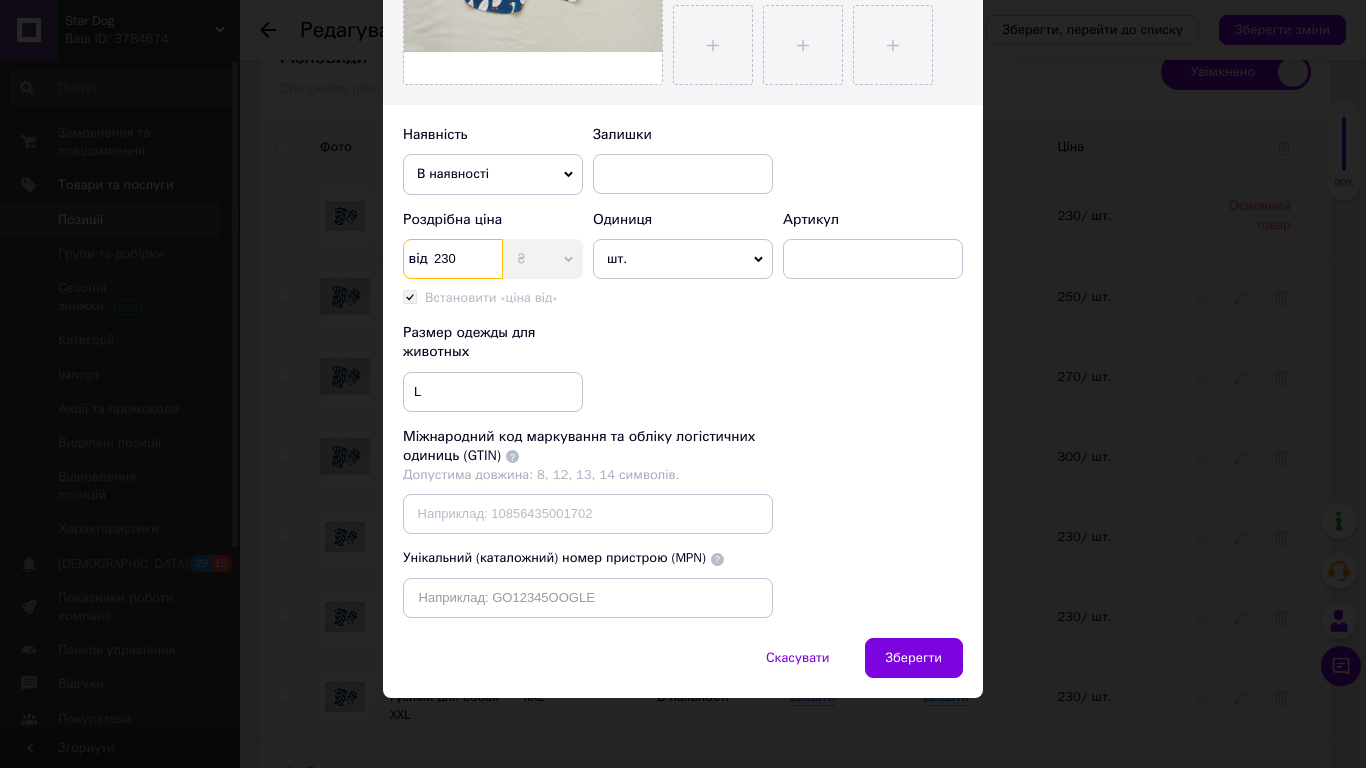 click on "230" at bounding box center (453, 259) 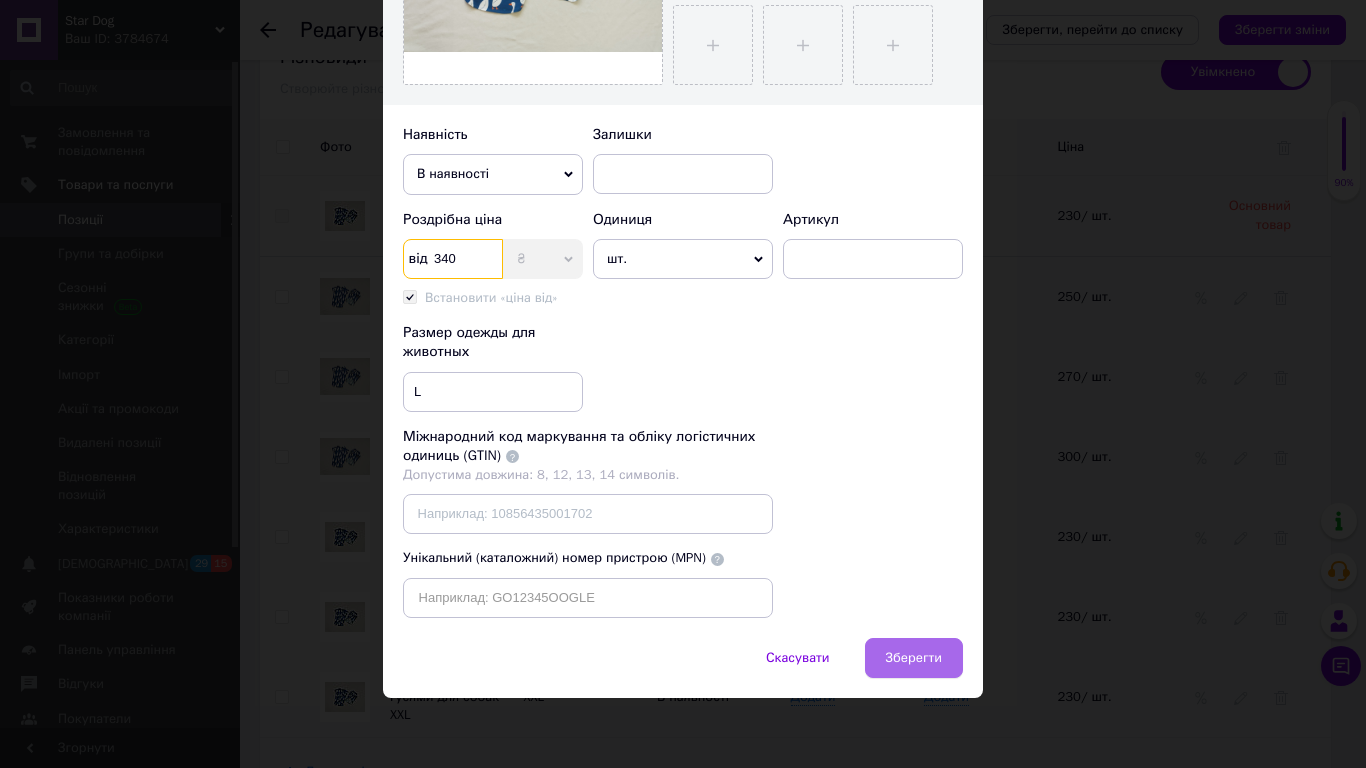 type on "340" 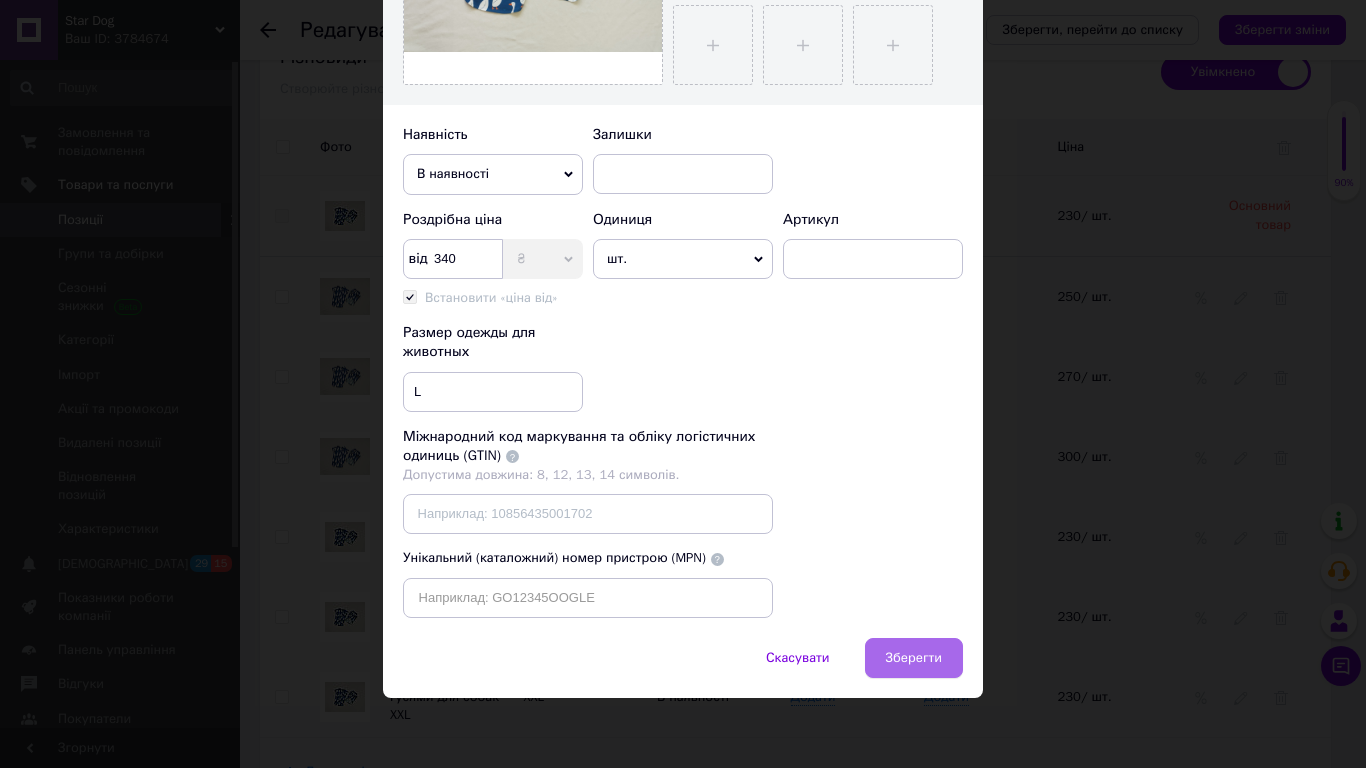 click on "Зберегти" at bounding box center [914, 658] 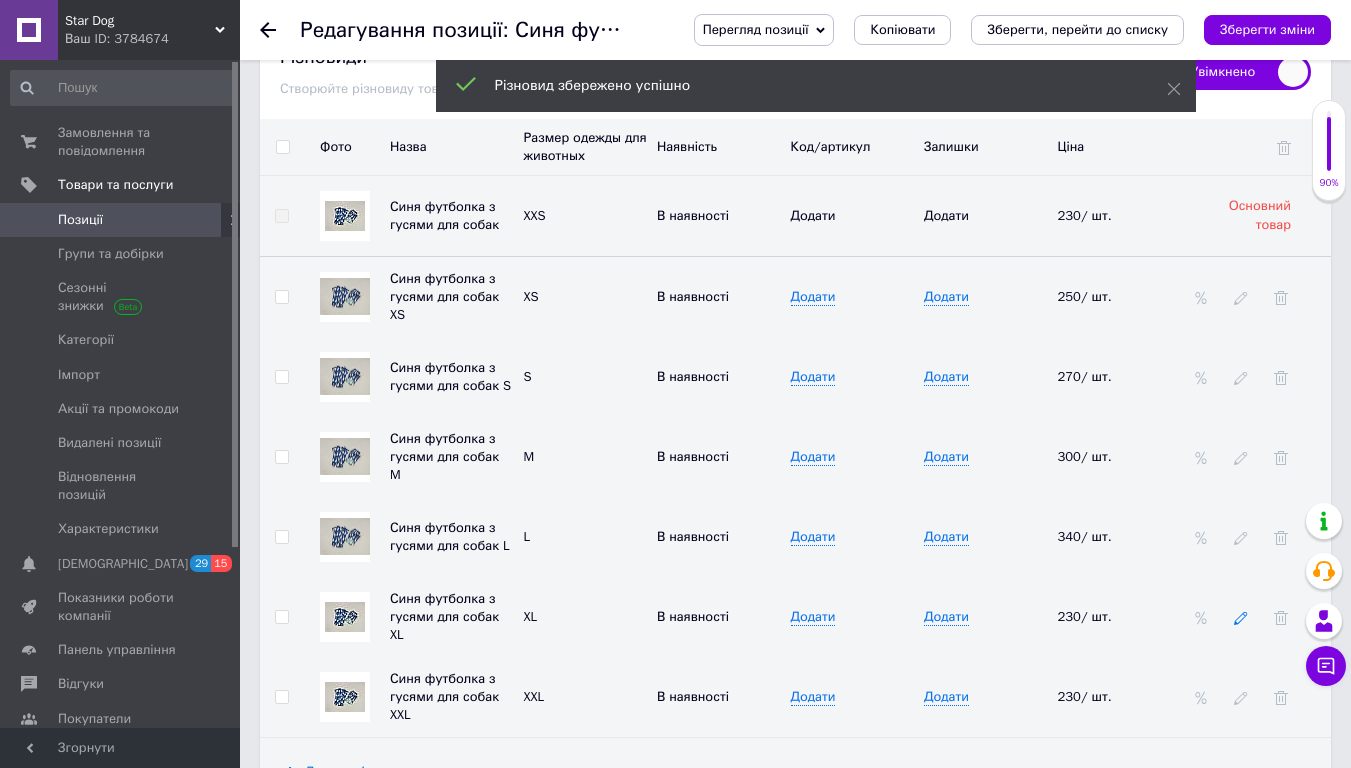 click 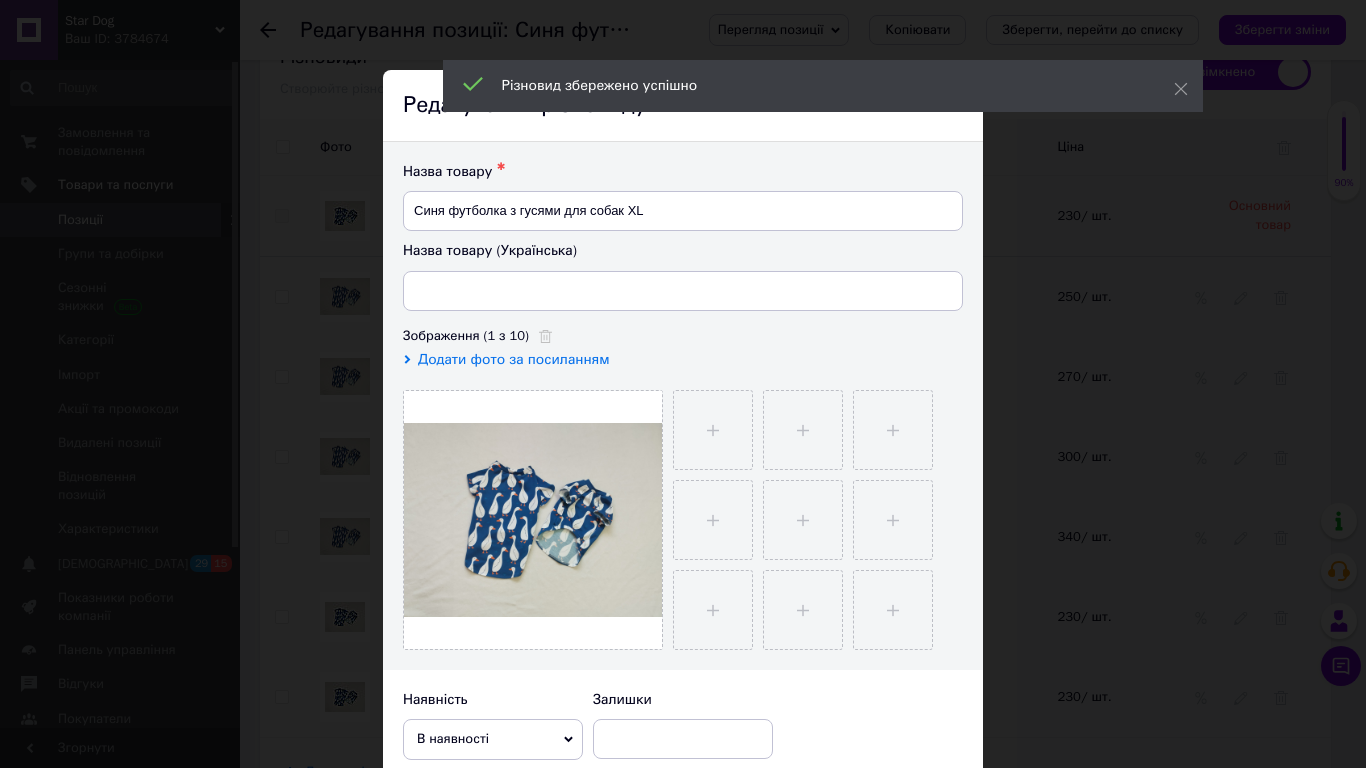 scroll, scrollTop: 565, scrollLeft: 0, axis: vertical 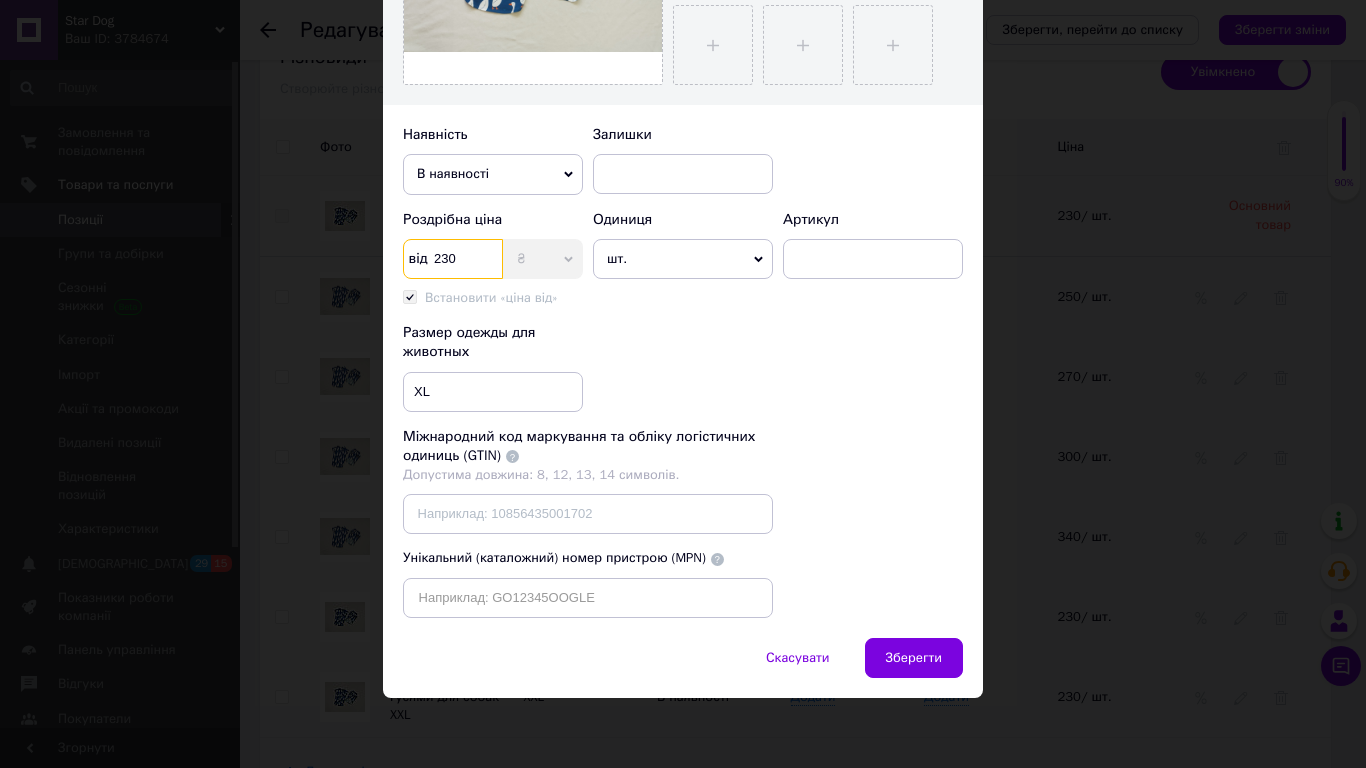 click on "230" at bounding box center [453, 259] 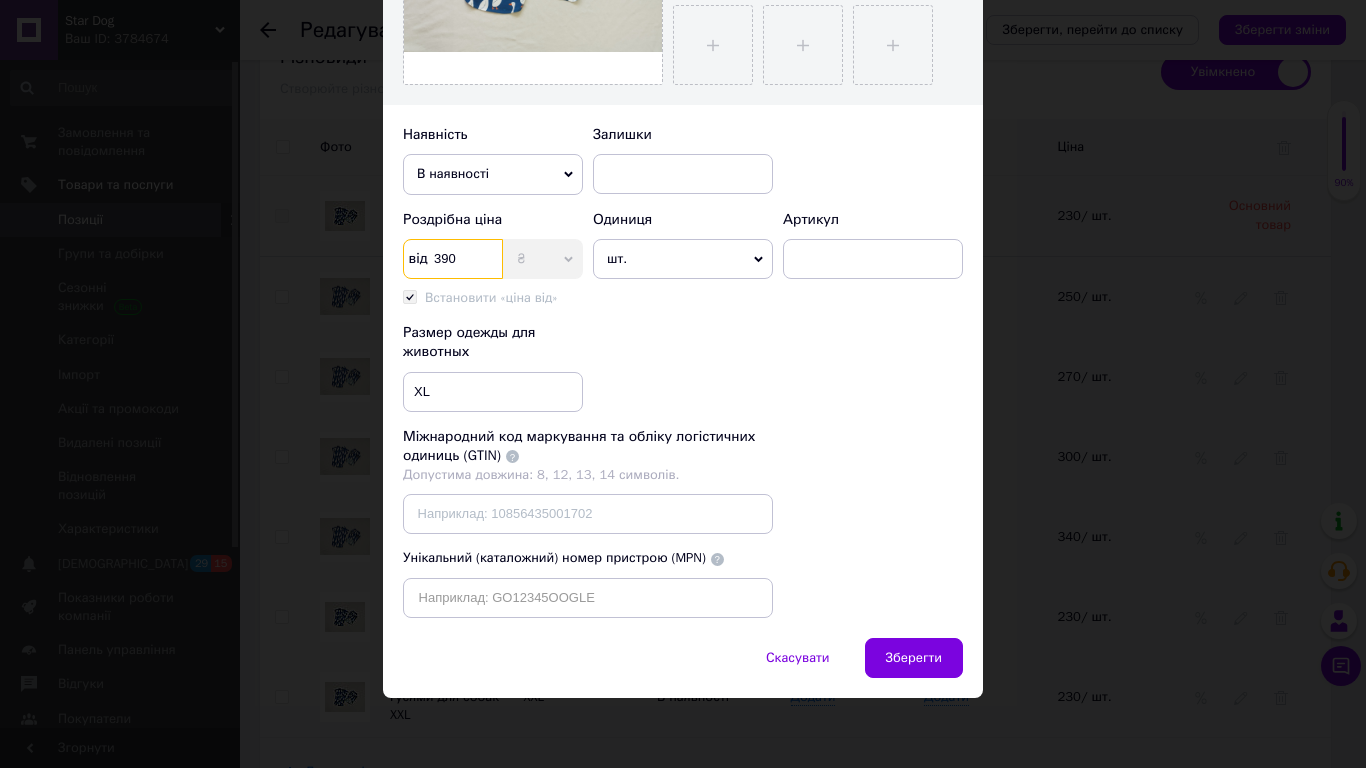 type on "390" 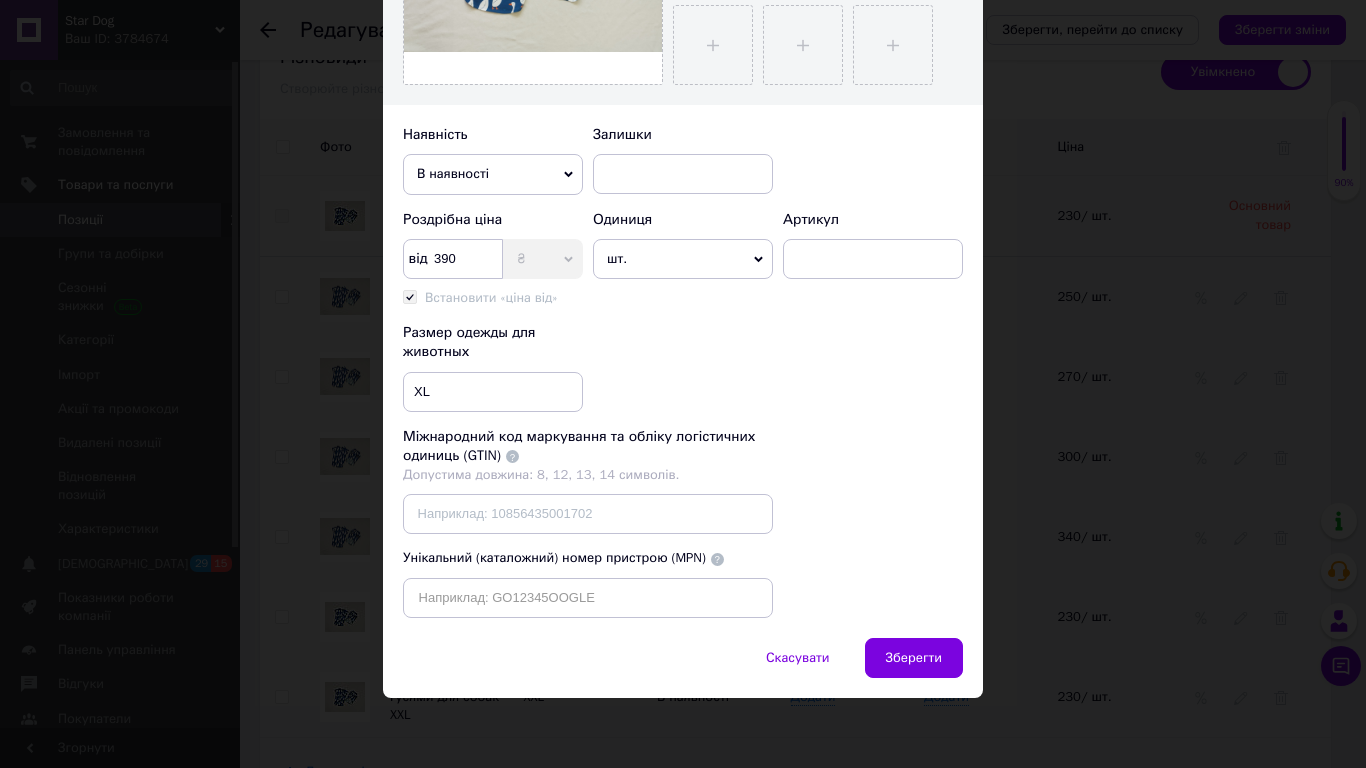click on "Скасувати   Зберегти" at bounding box center [683, 668] 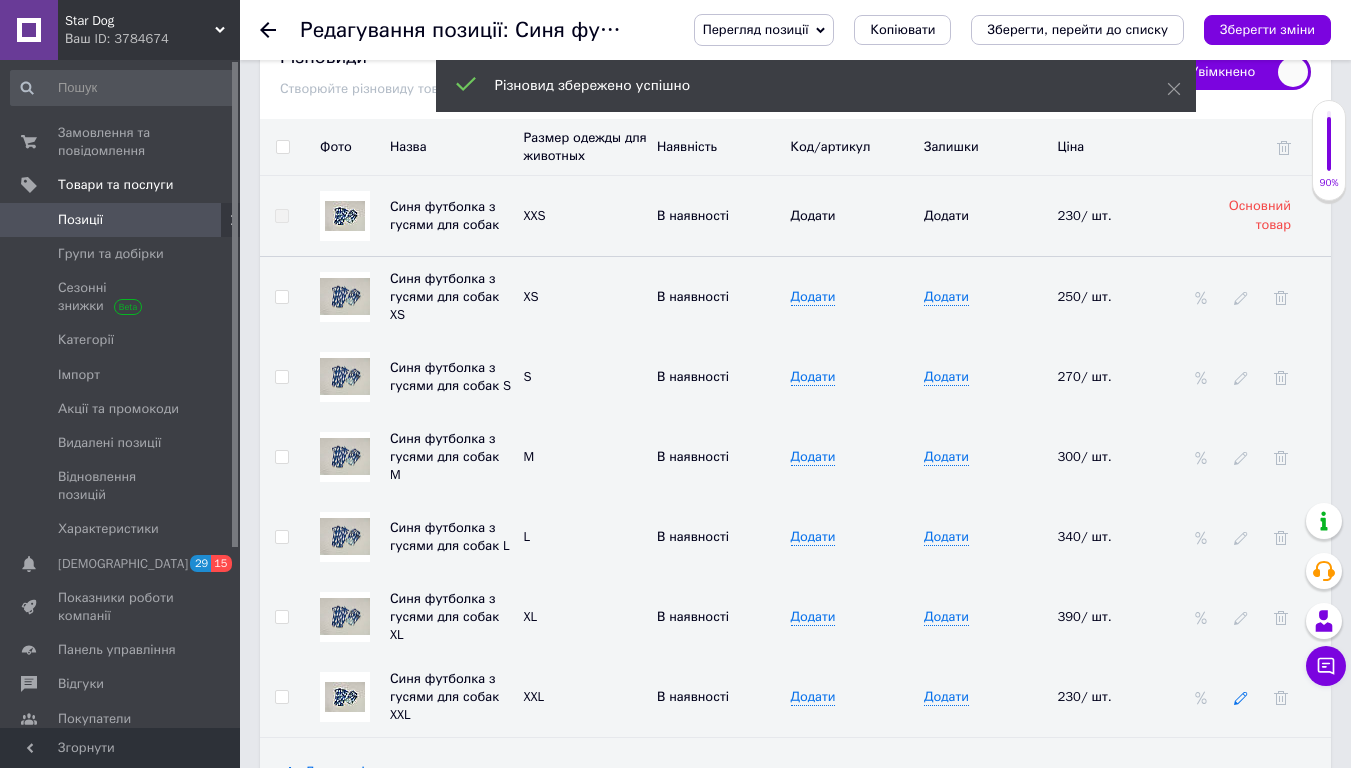 click 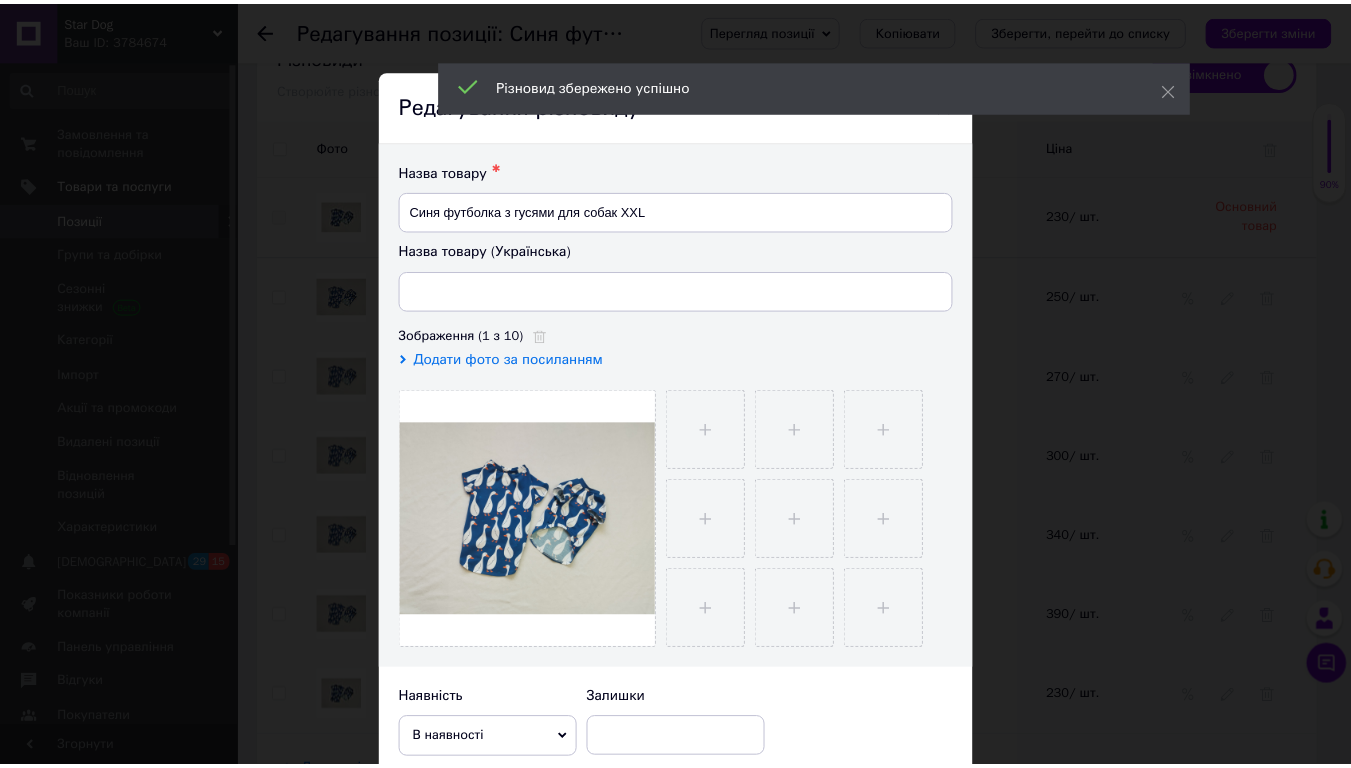 scroll, scrollTop: 565, scrollLeft: 0, axis: vertical 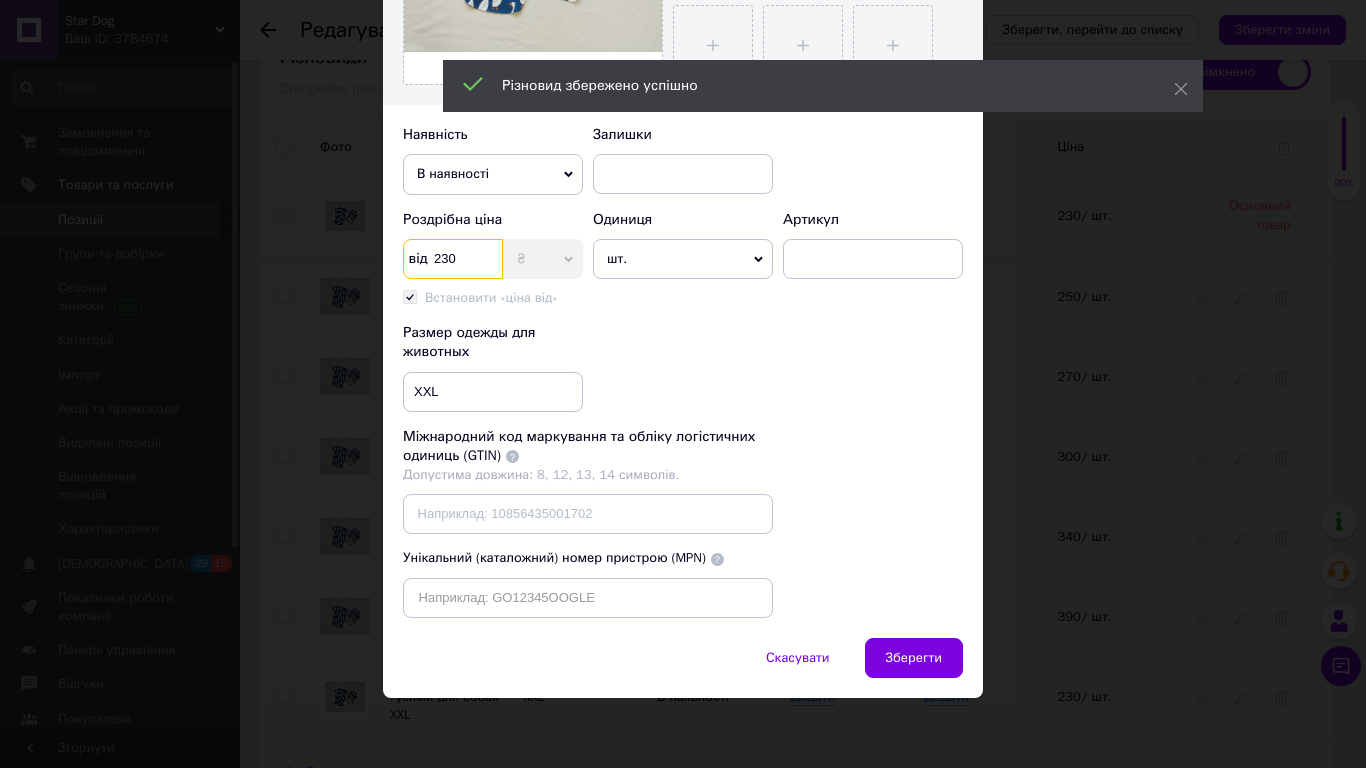 click on "230" at bounding box center [453, 259] 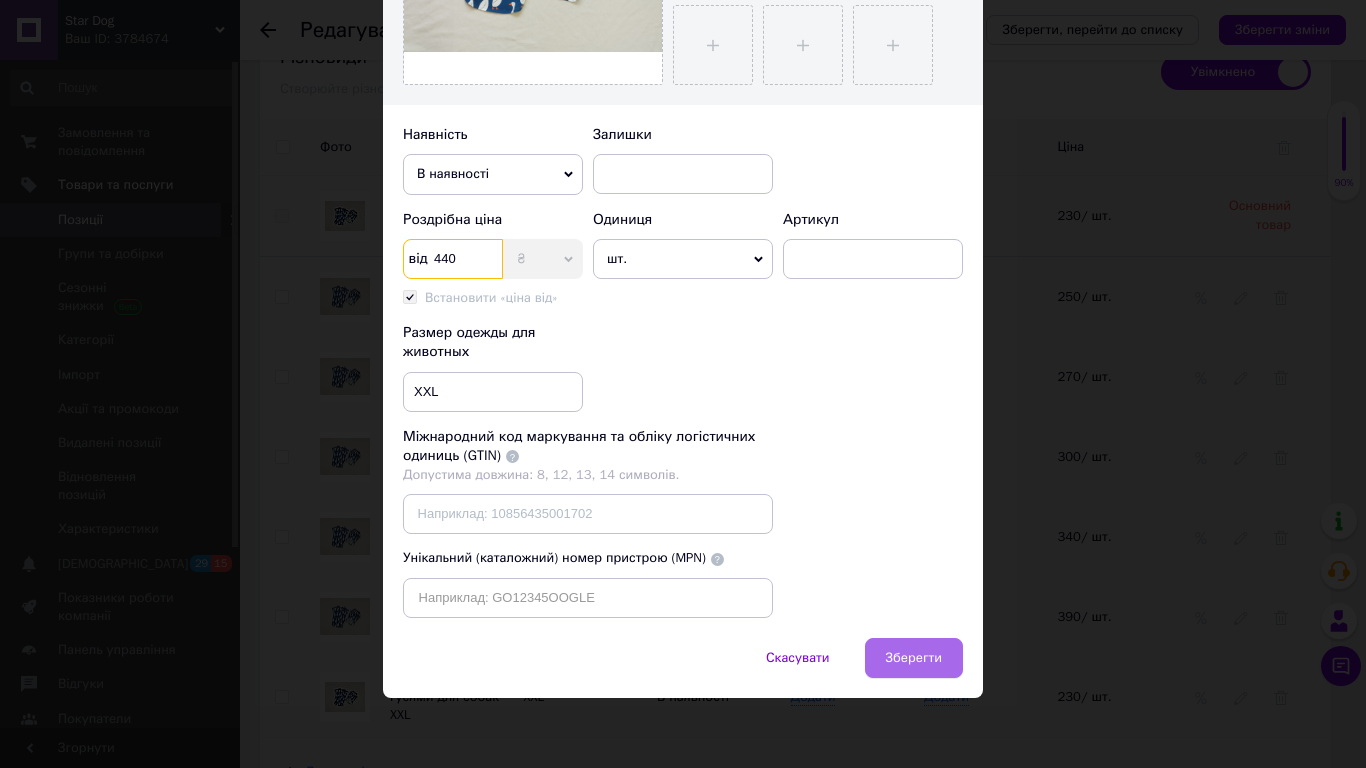 type on "440" 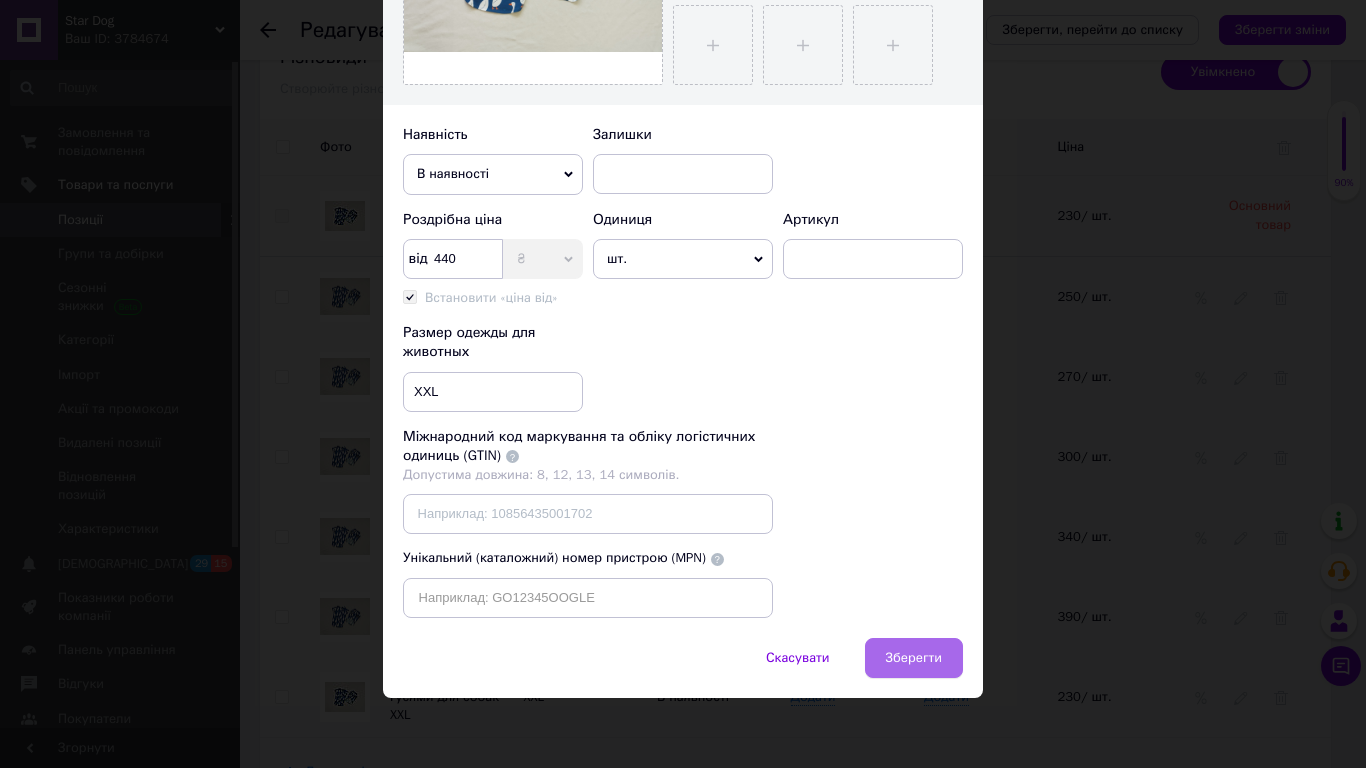 click on "Зберегти" at bounding box center [914, 658] 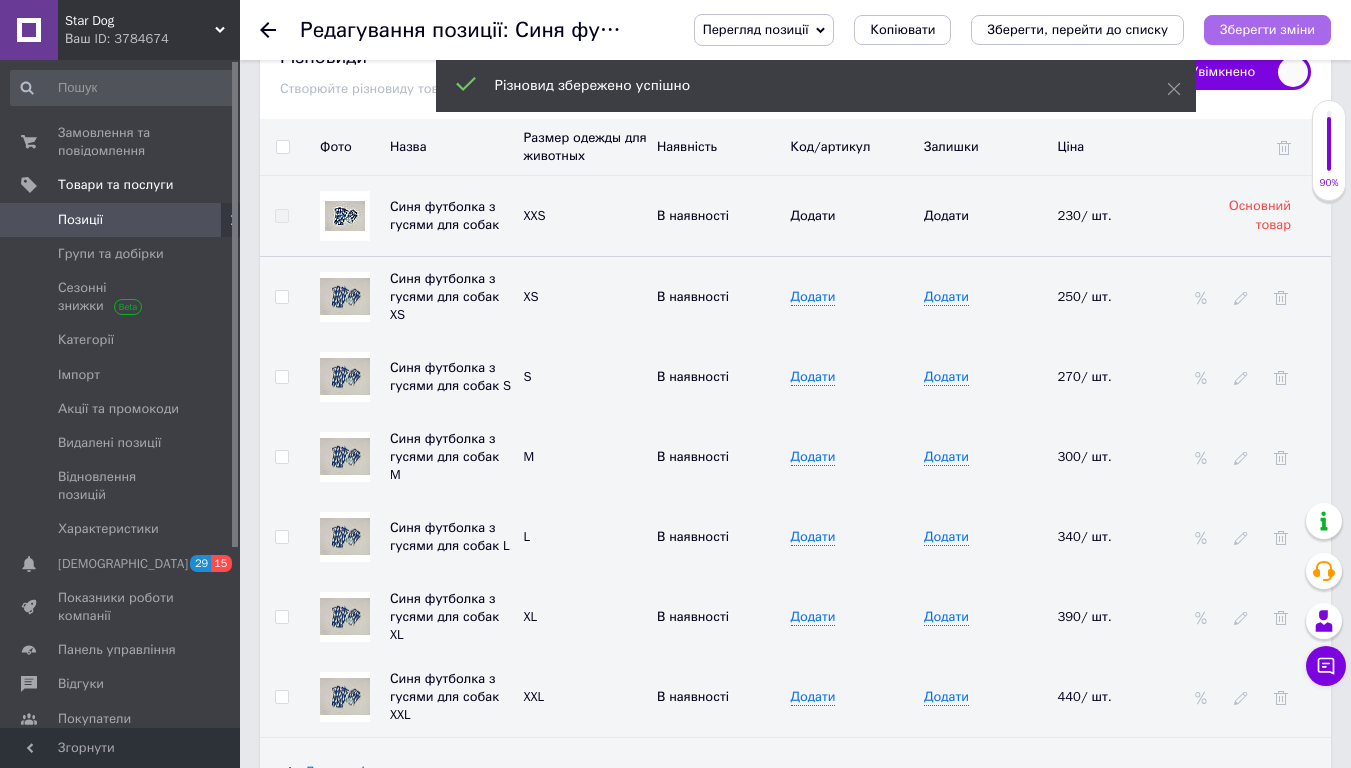click on "Зберегти зміни" at bounding box center [1267, 29] 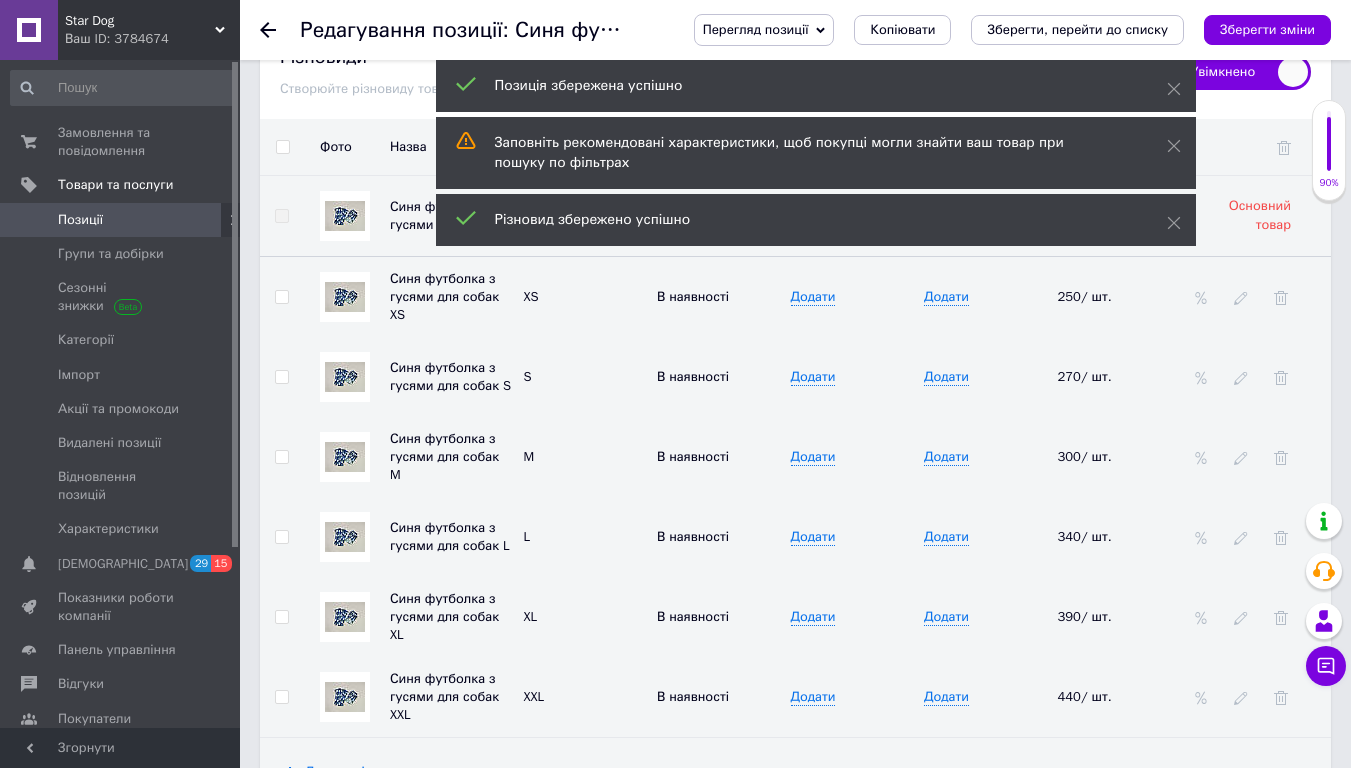 click 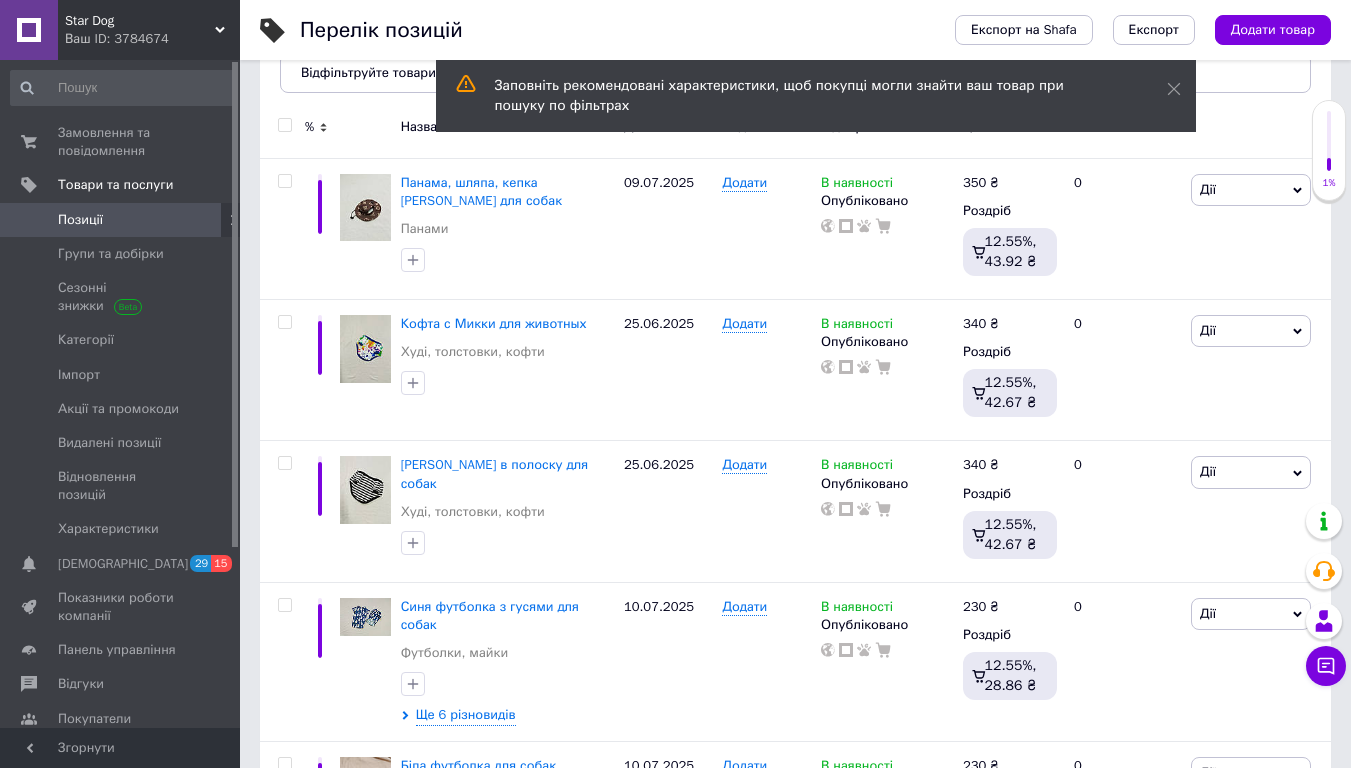 scroll, scrollTop: 287, scrollLeft: 0, axis: vertical 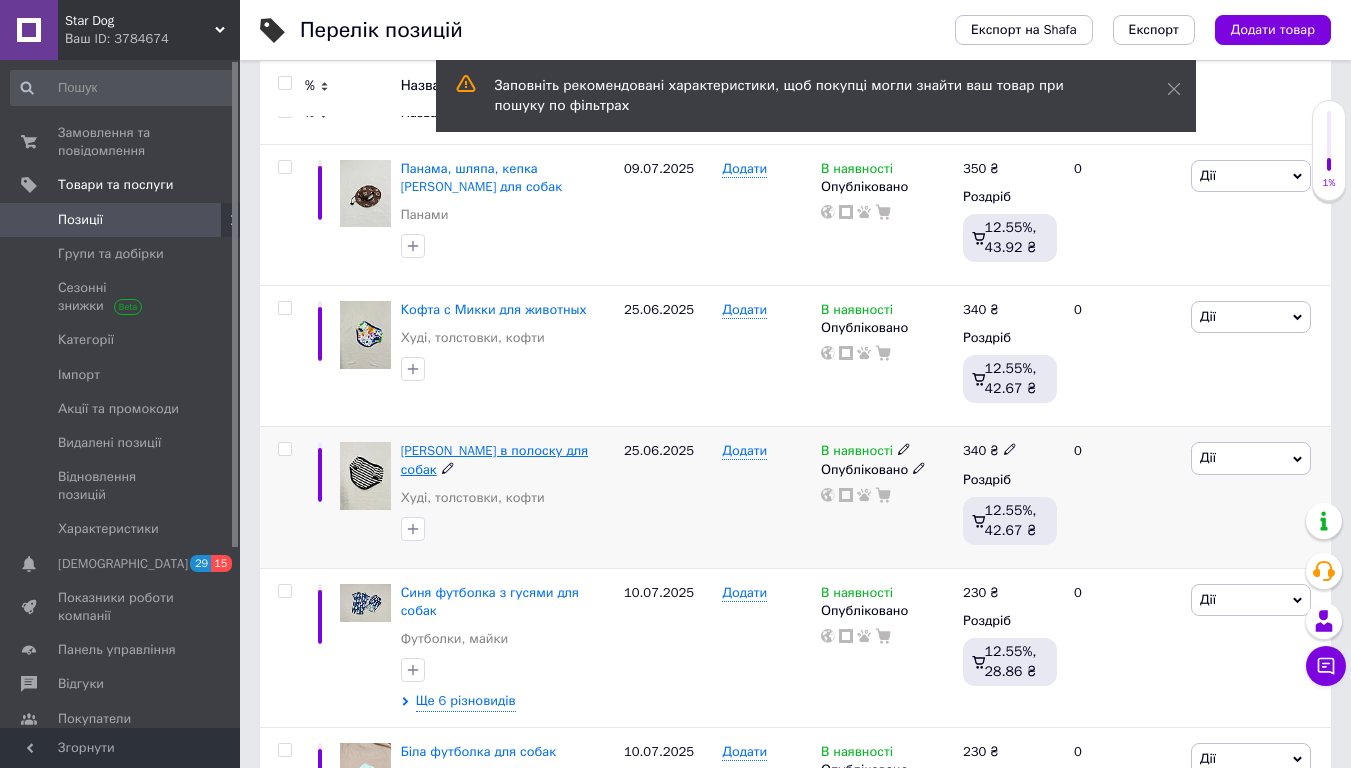 click on "[PERSON_NAME] в полоску для собак" at bounding box center (494, 459) 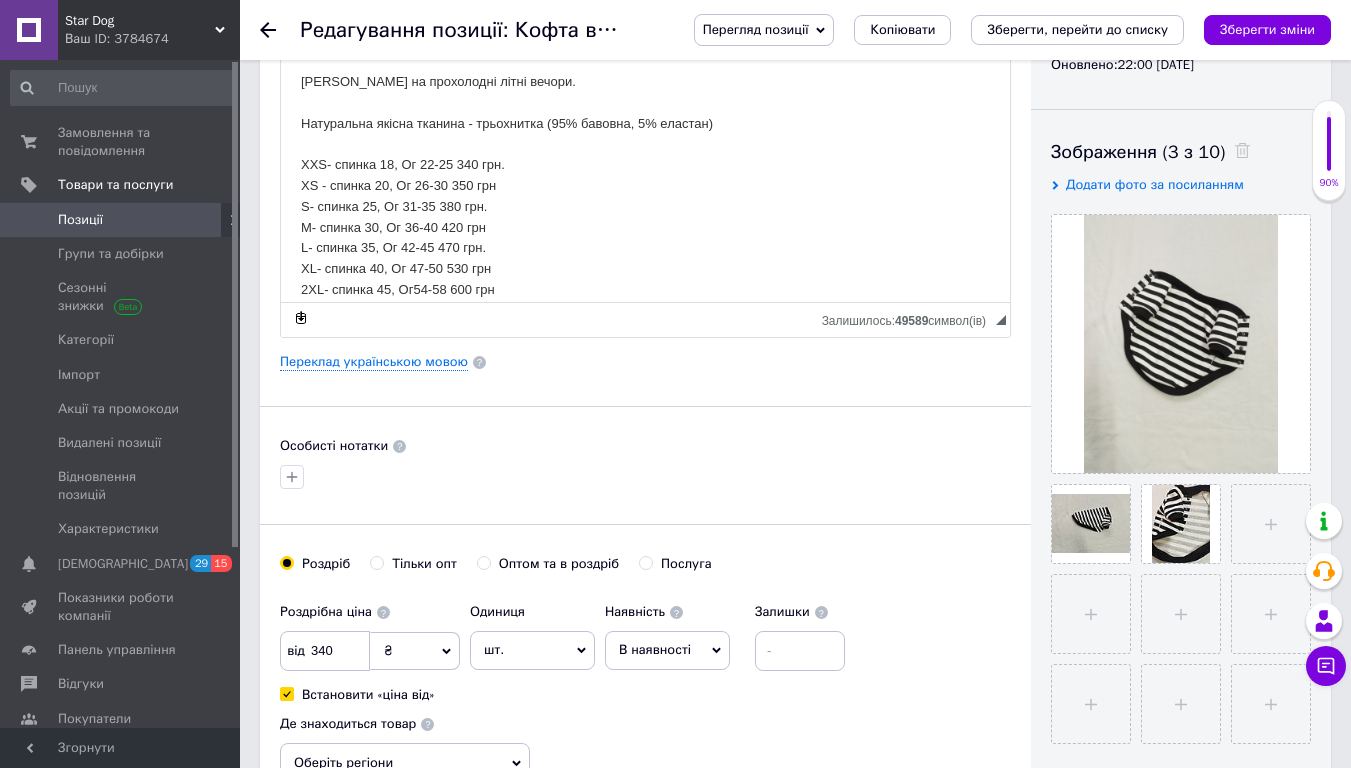 scroll, scrollTop: 279, scrollLeft: 0, axis: vertical 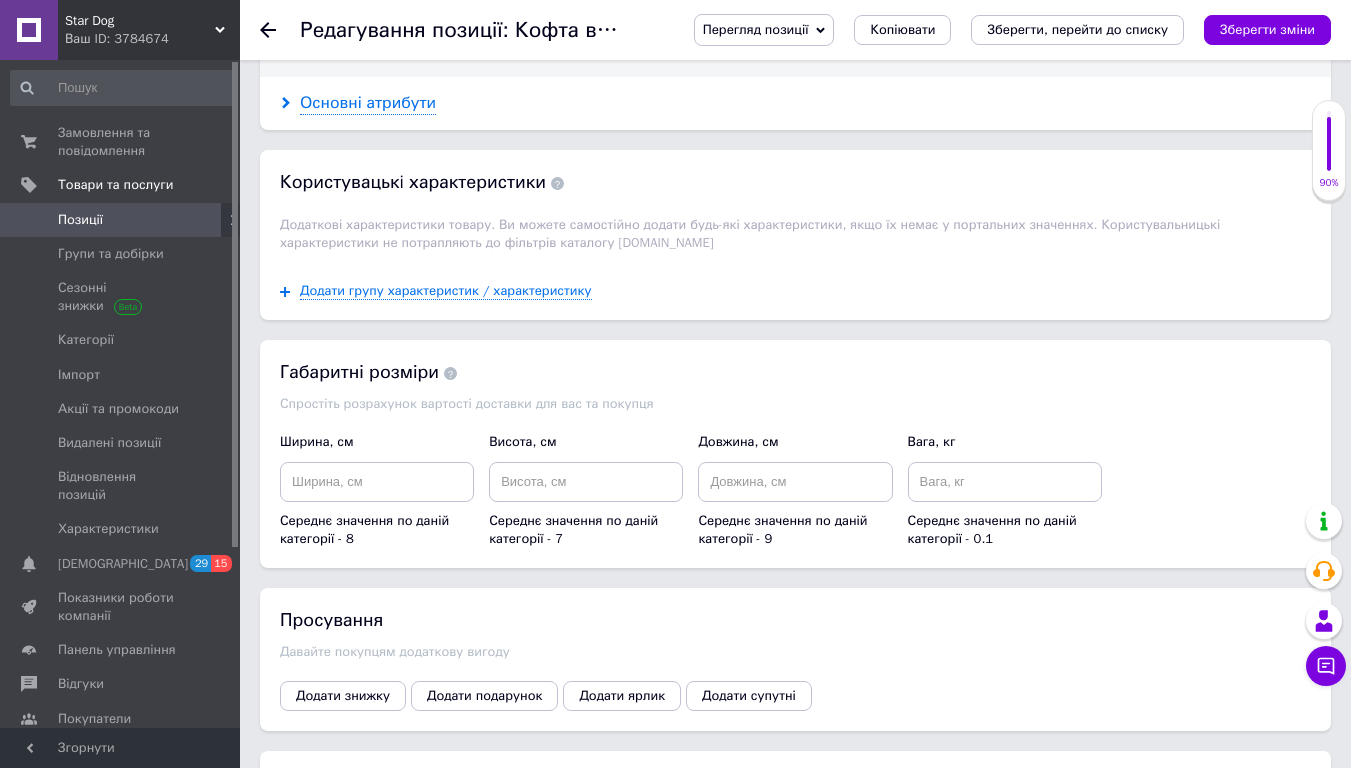 click on "Основні атрибути" at bounding box center [368, 103] 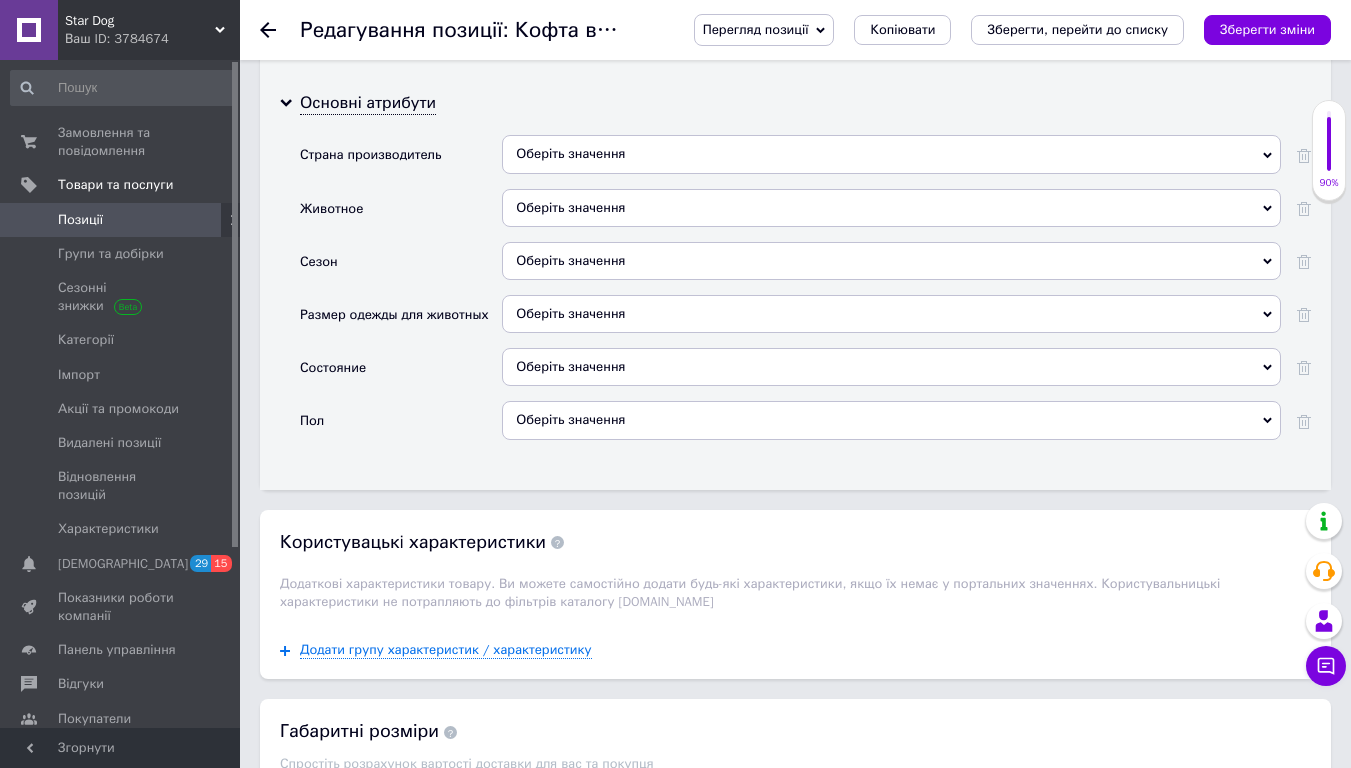 click on "Оберіть значення" at bounding box center [891, 314] 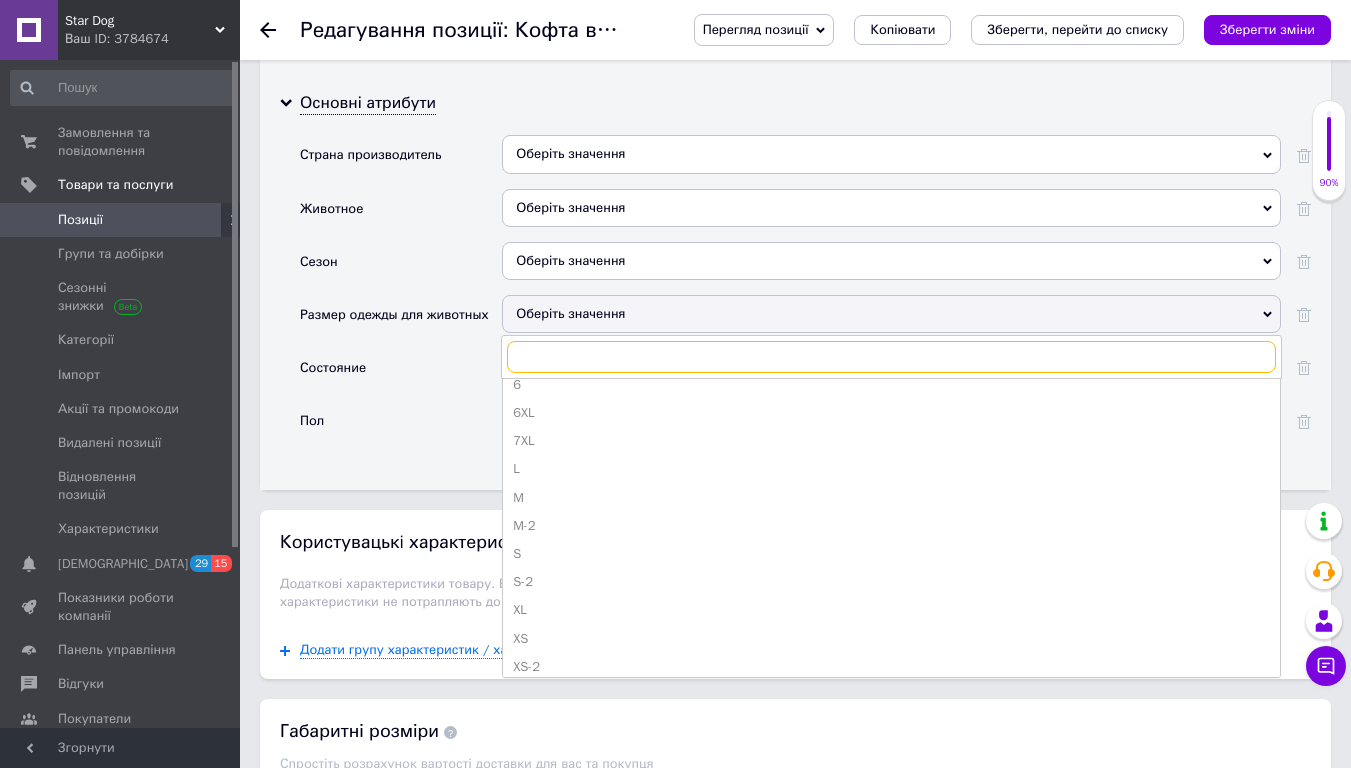 scroll, scrollTop: 304, scrollLeft: 0, axis: vertical 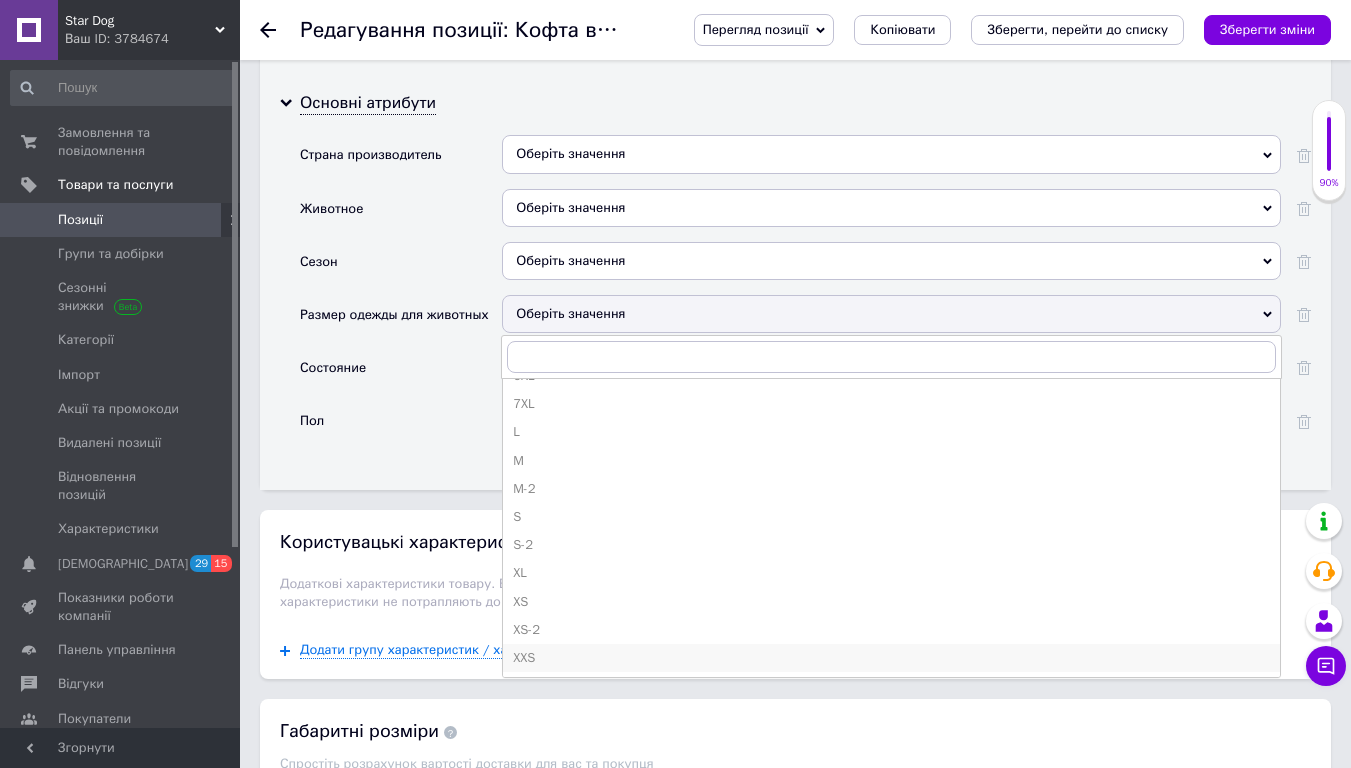 click on "XXS" at bounding box center [891, 658] 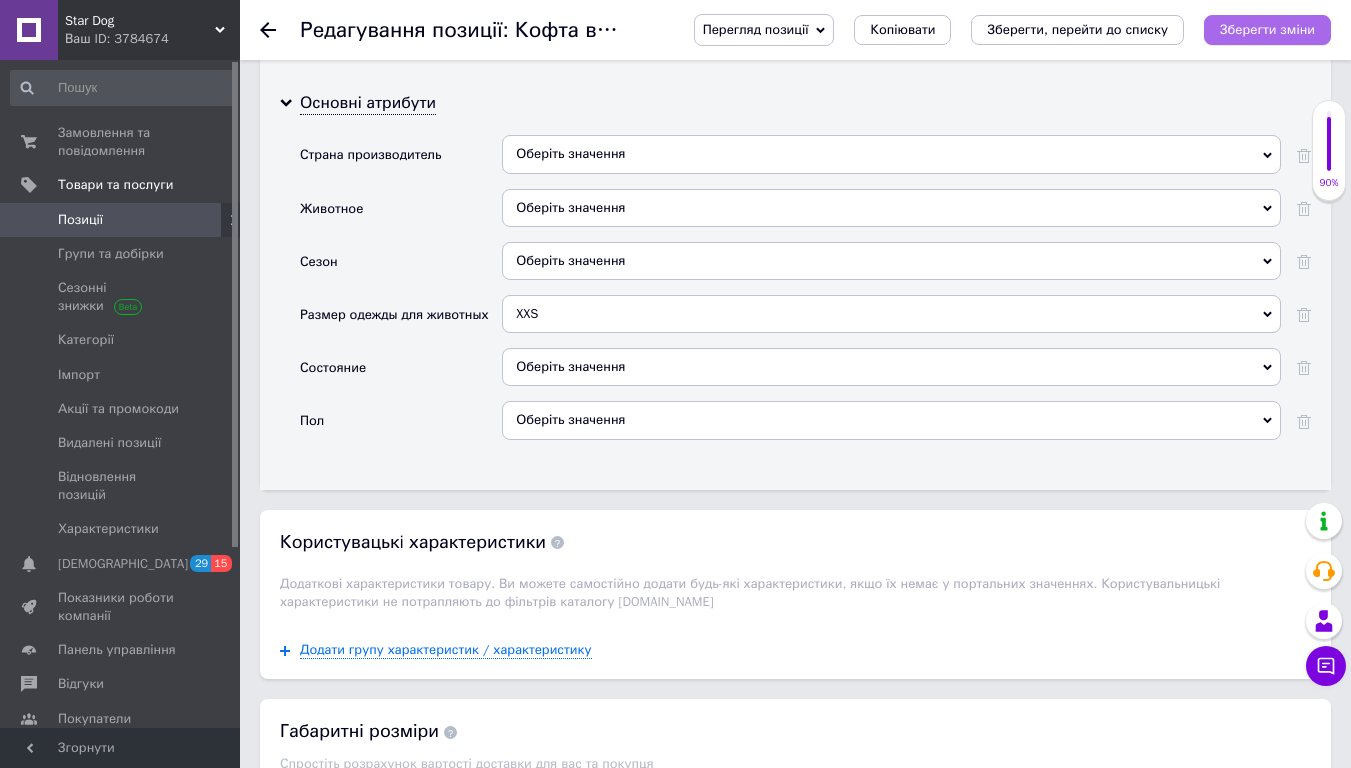click on "Зберегти зміни" at bounding box center (1267, 30) 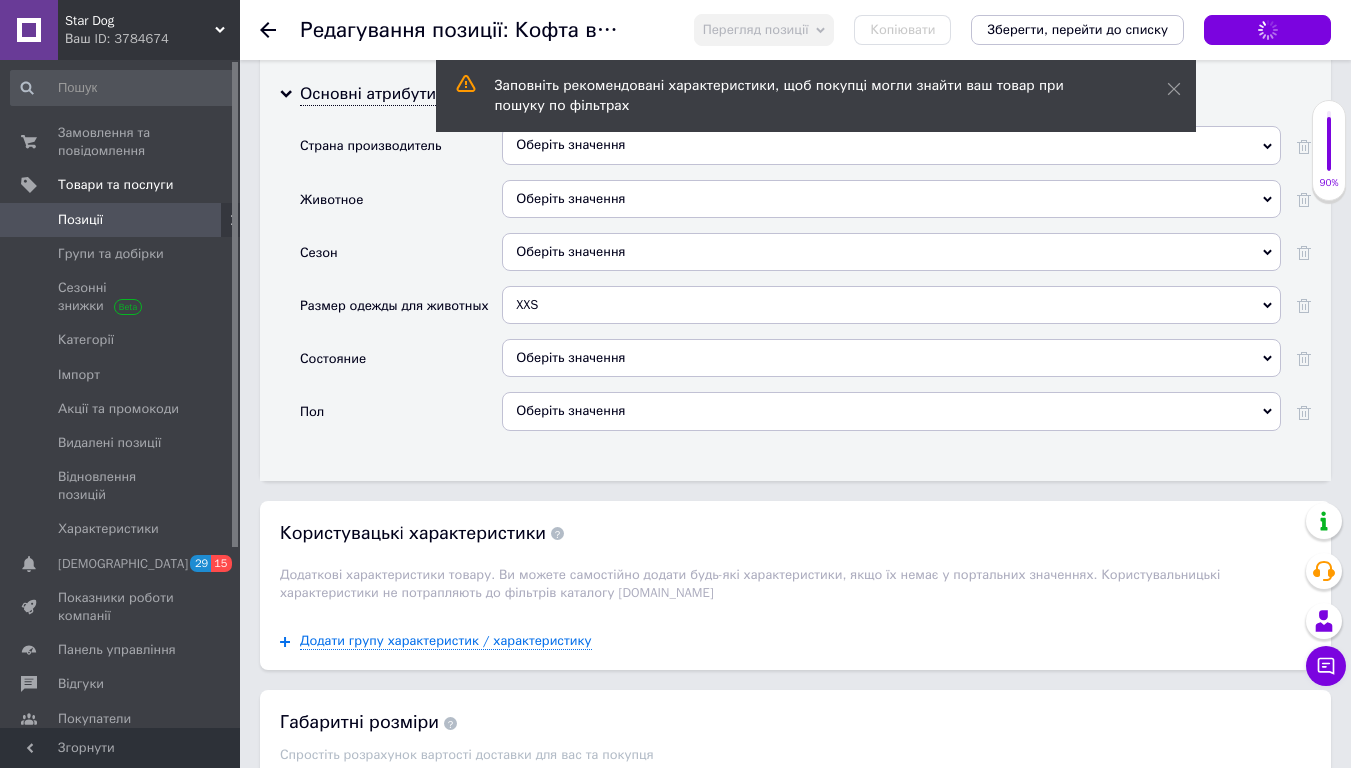 scroll, scrollTop: 2643, scrollLeft: 0, axis: vertical 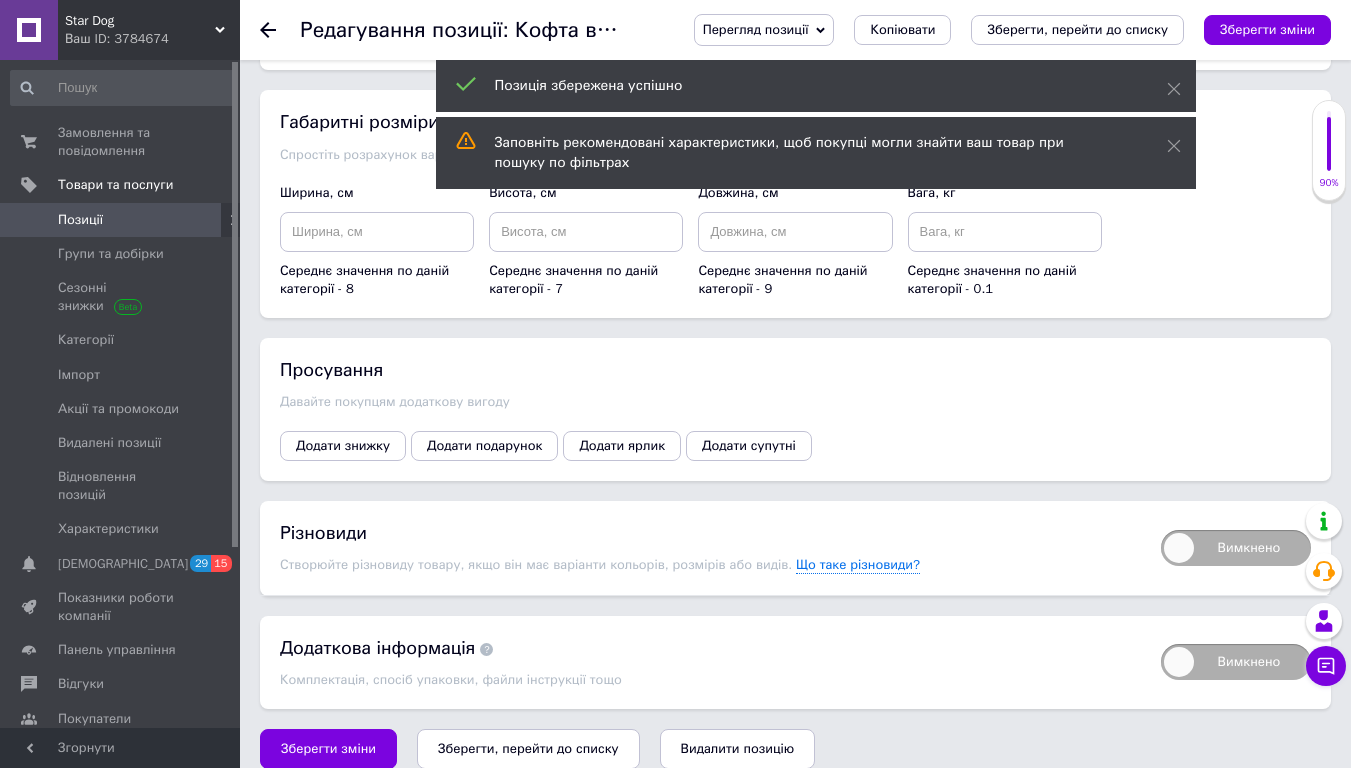click on "Вимкнено" at bounding box center [1236, 548] 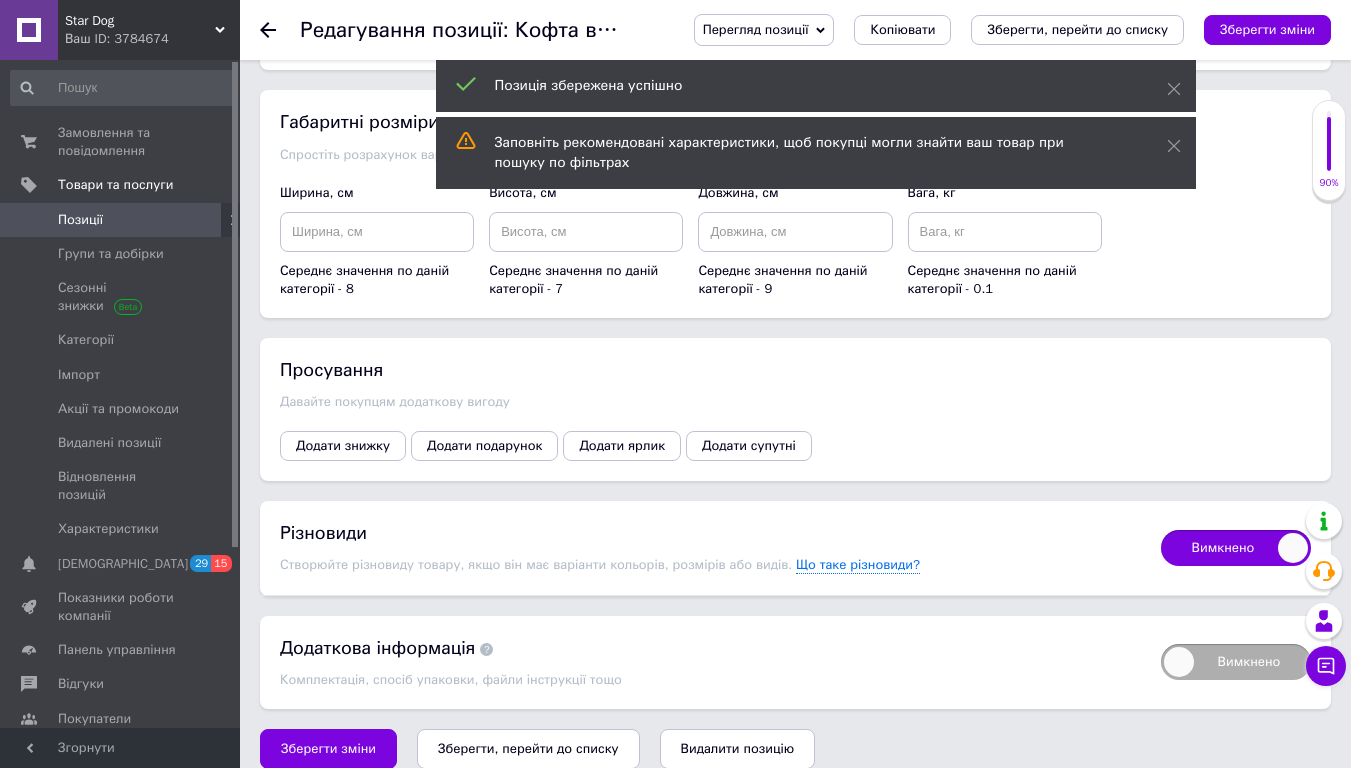 checkbox on "true" 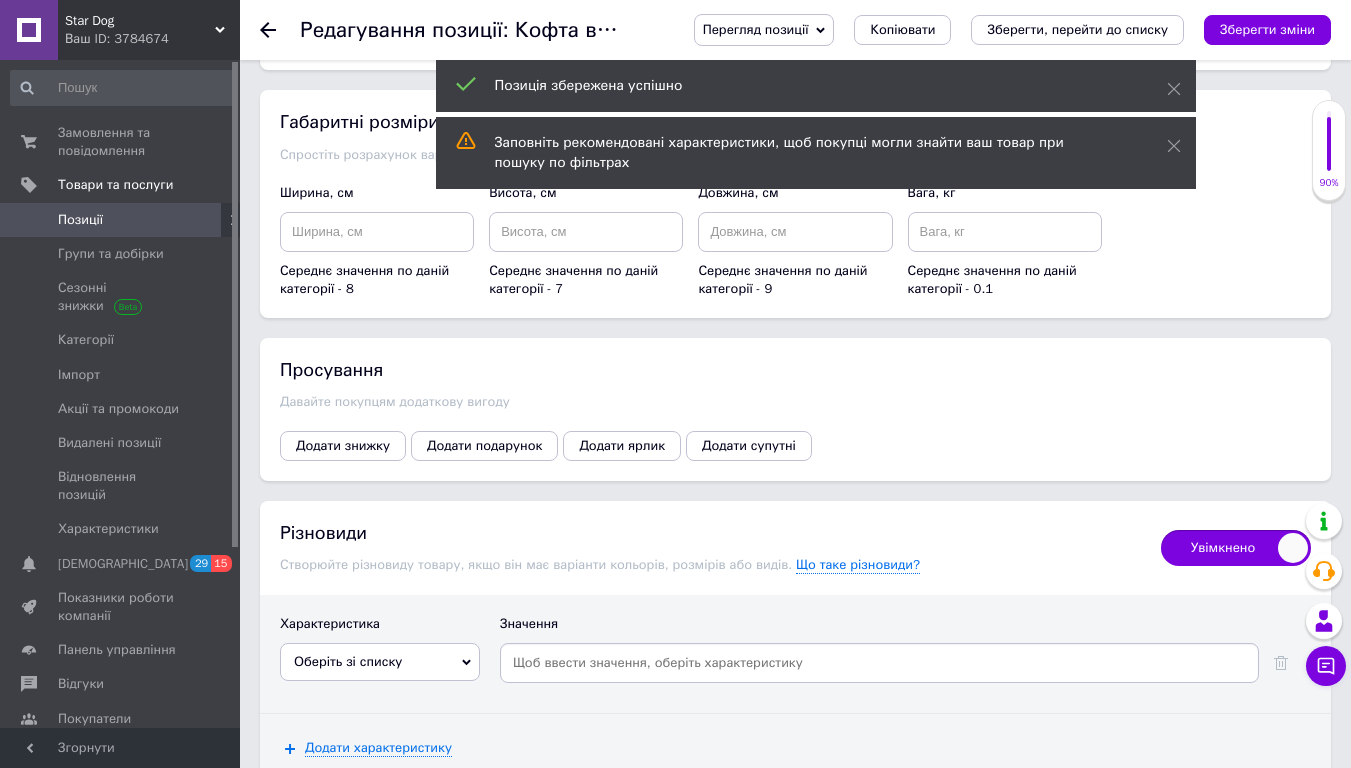 click on "Оберіть зі списку" at bounding box center [348, 661] 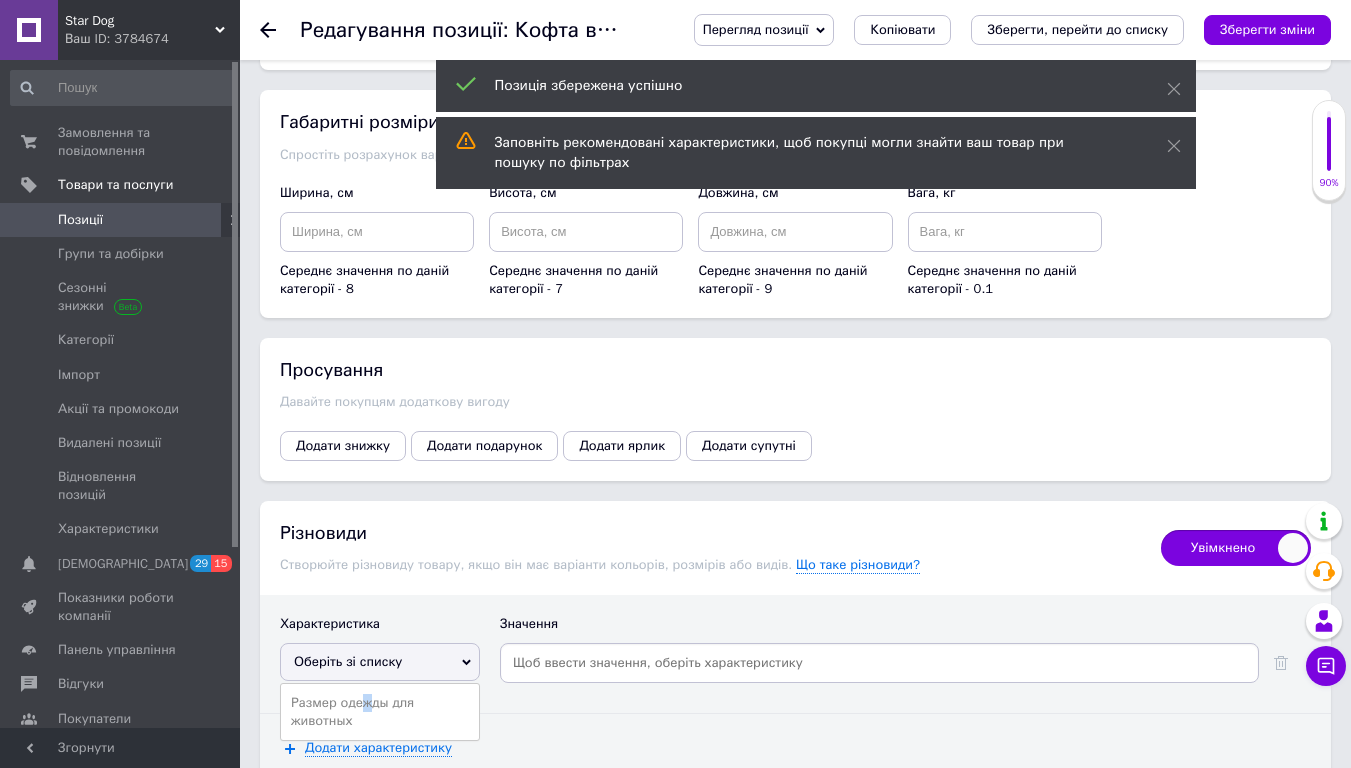 drag, startPoint x: 364, startPoint y: 689, endPoint x: 610, endPoint y: 676, distance: 246.34326 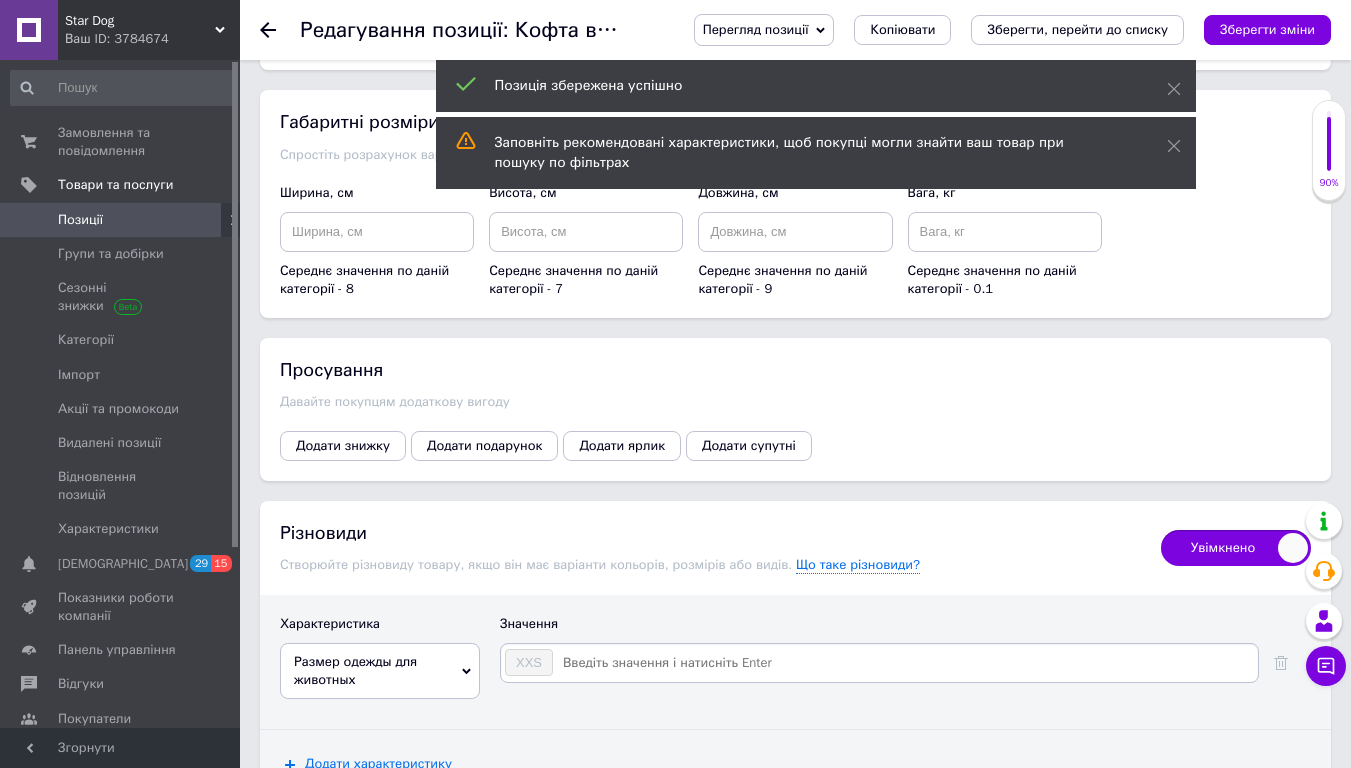 click at bounding box center (904, 663) 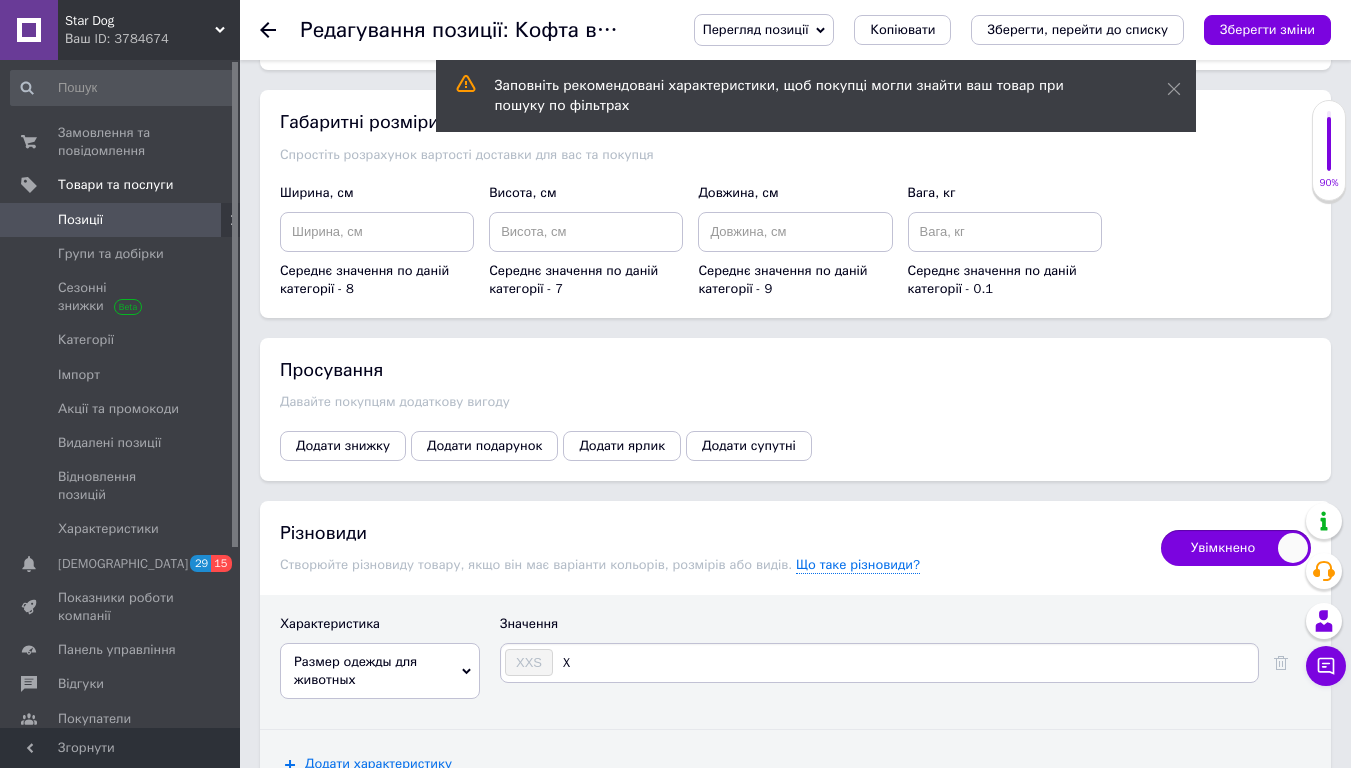type on "XS" 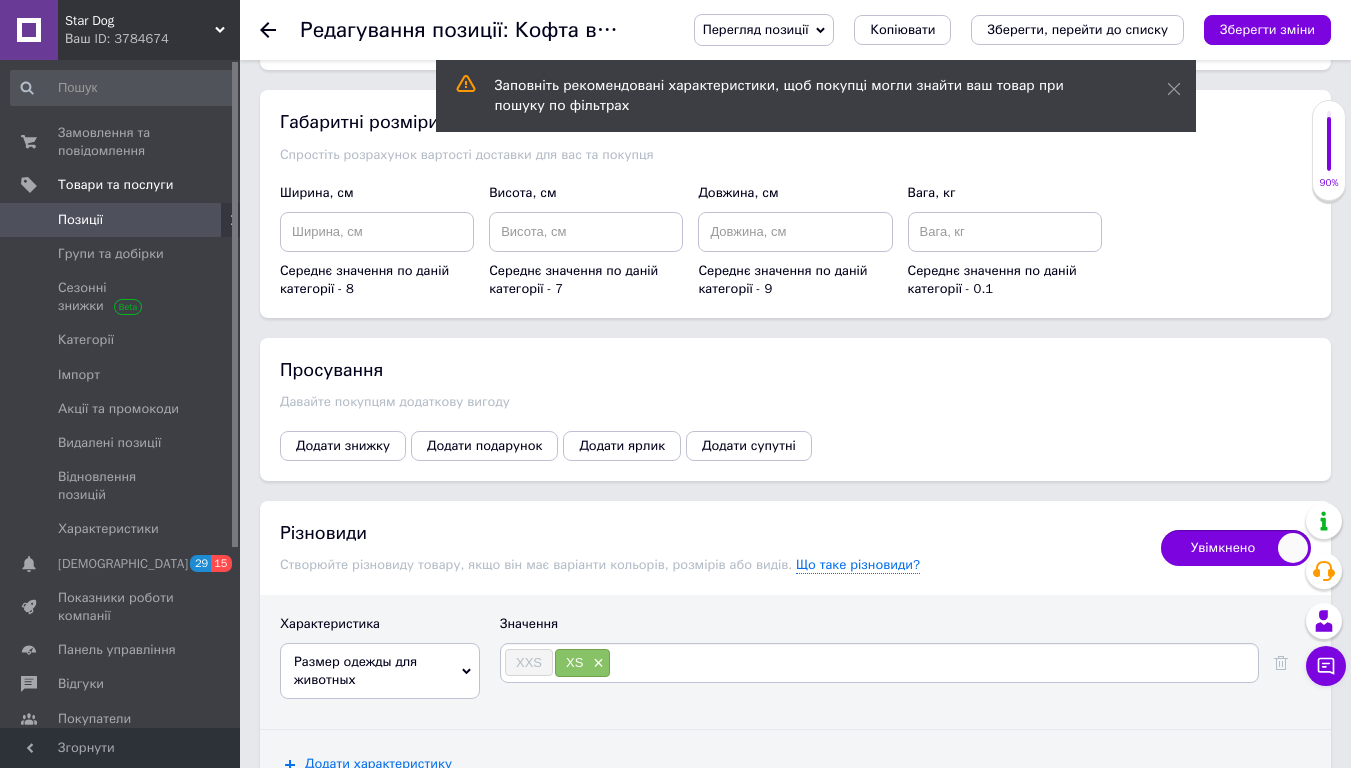 type on "S" 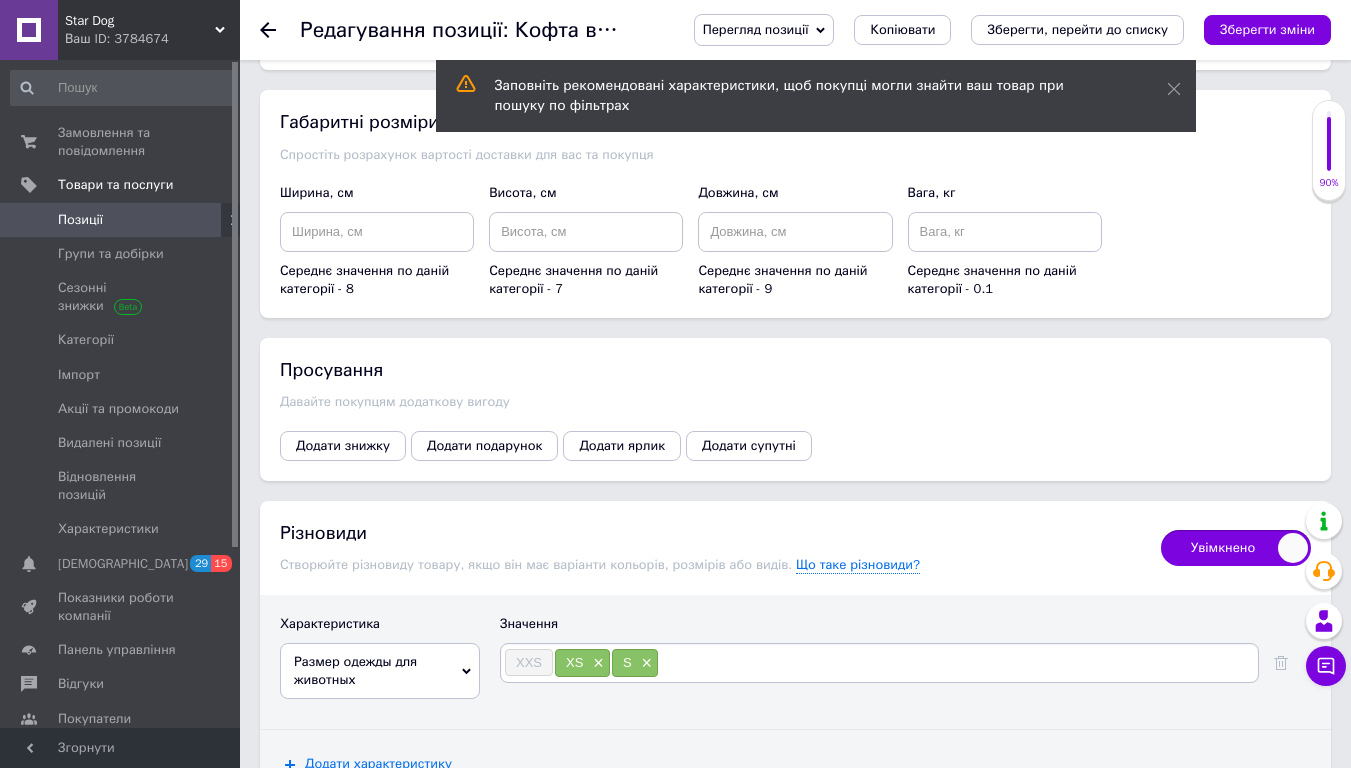 type on "M" 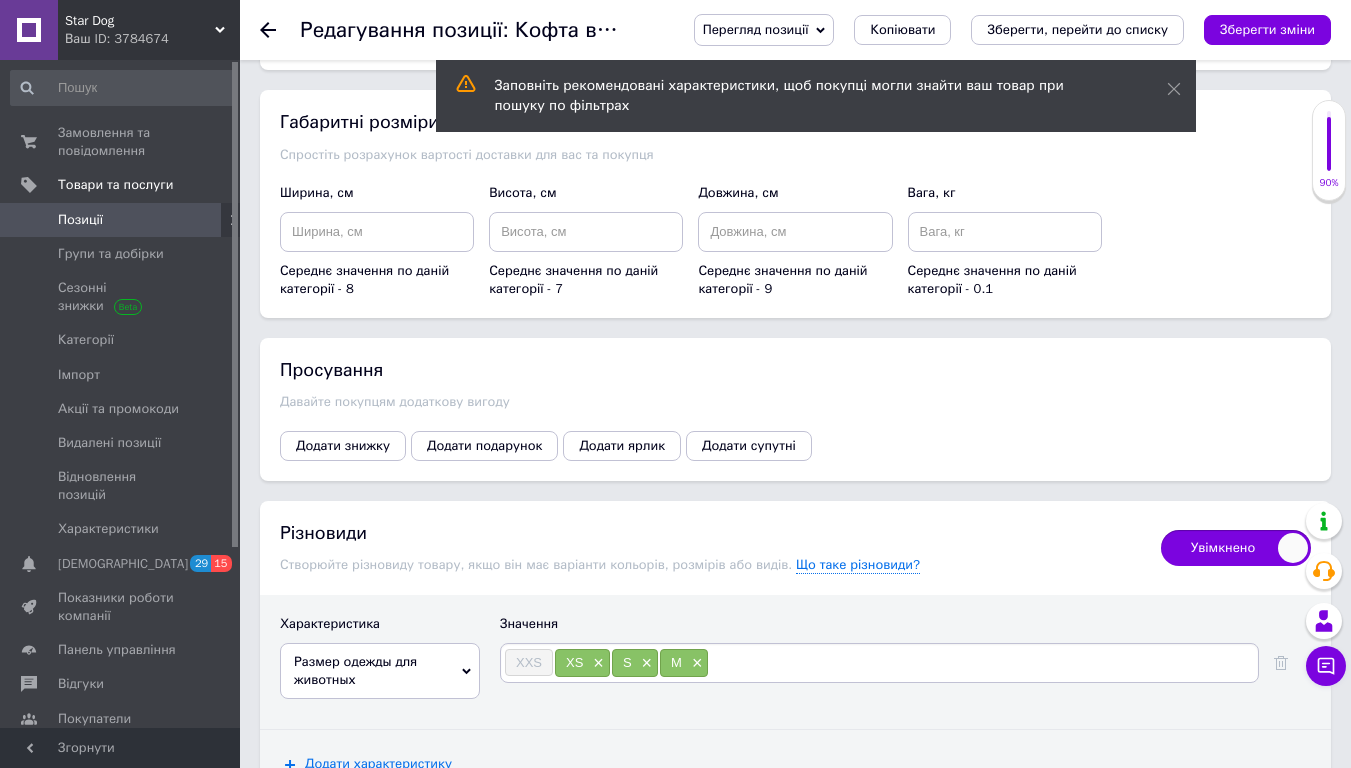 type on "L" 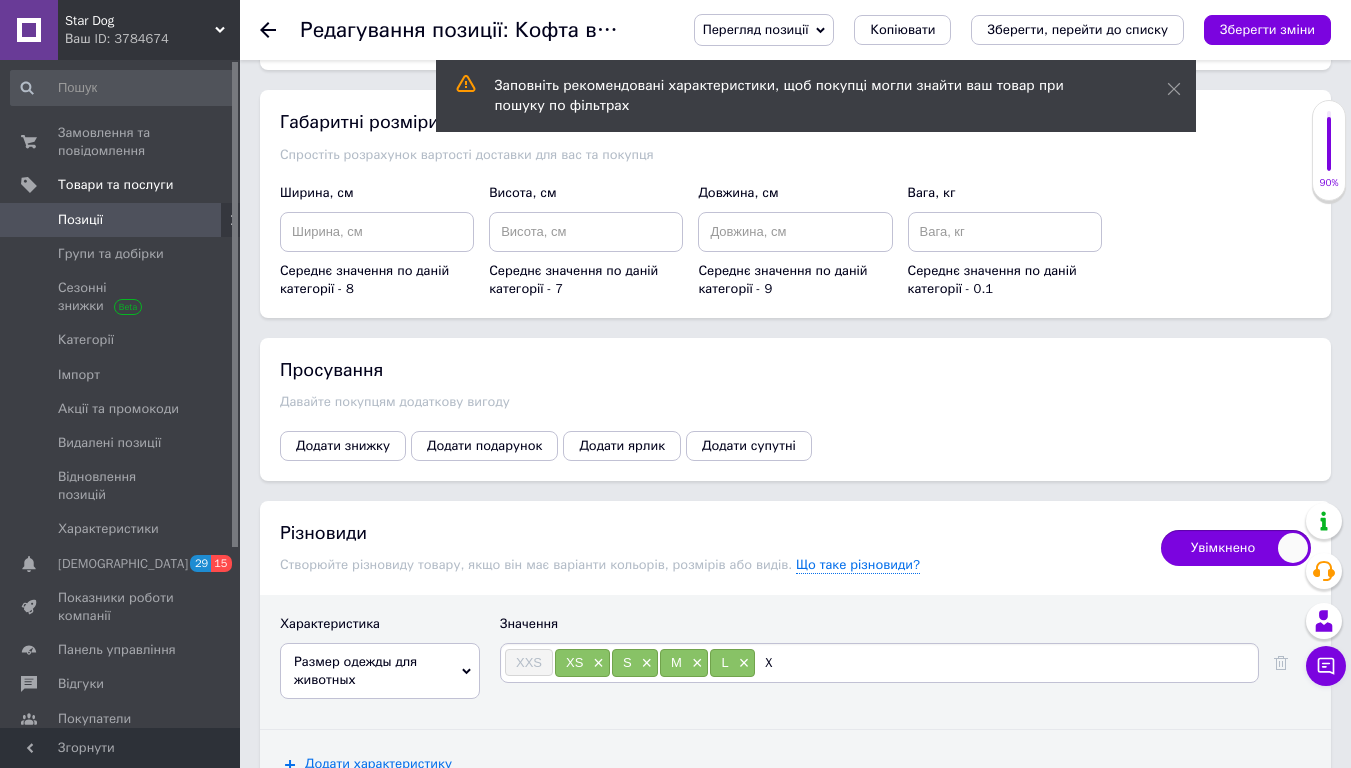 type on "XL" 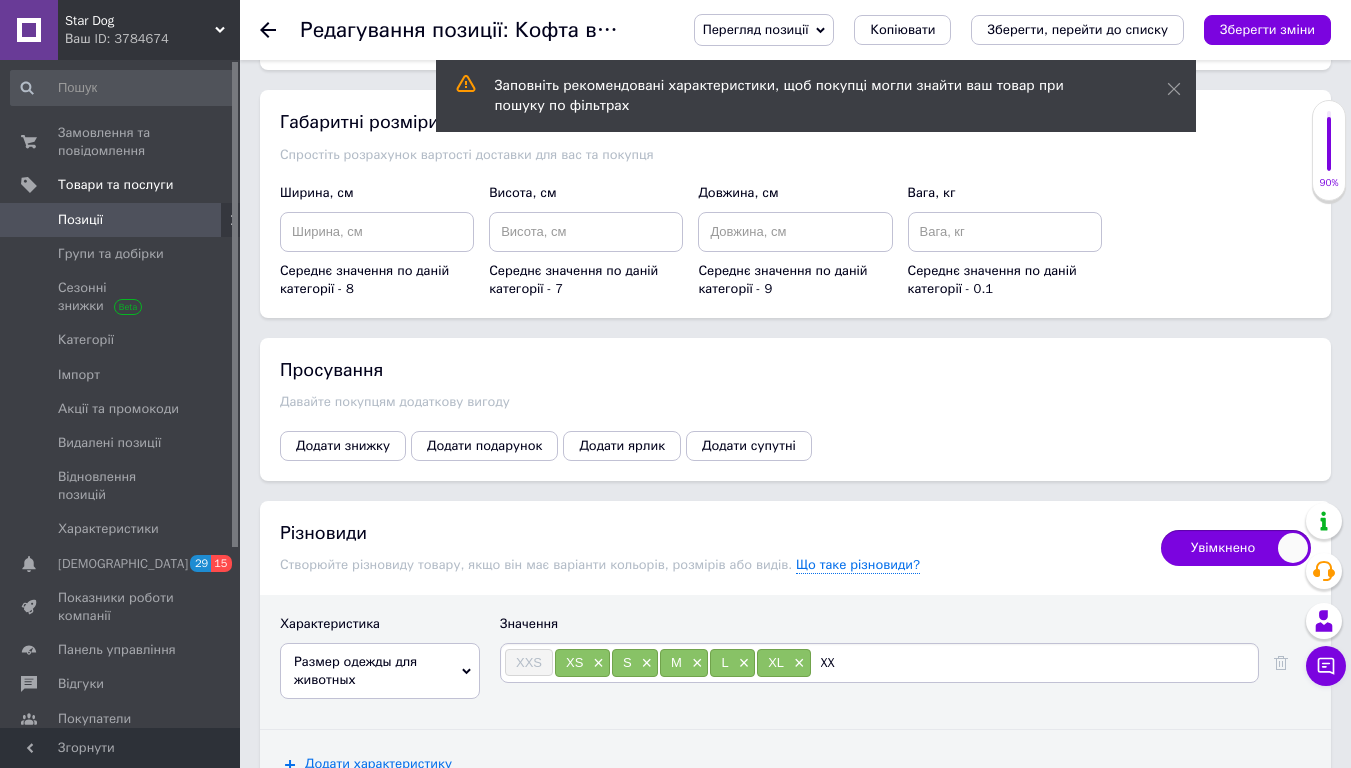 type on "XXL" 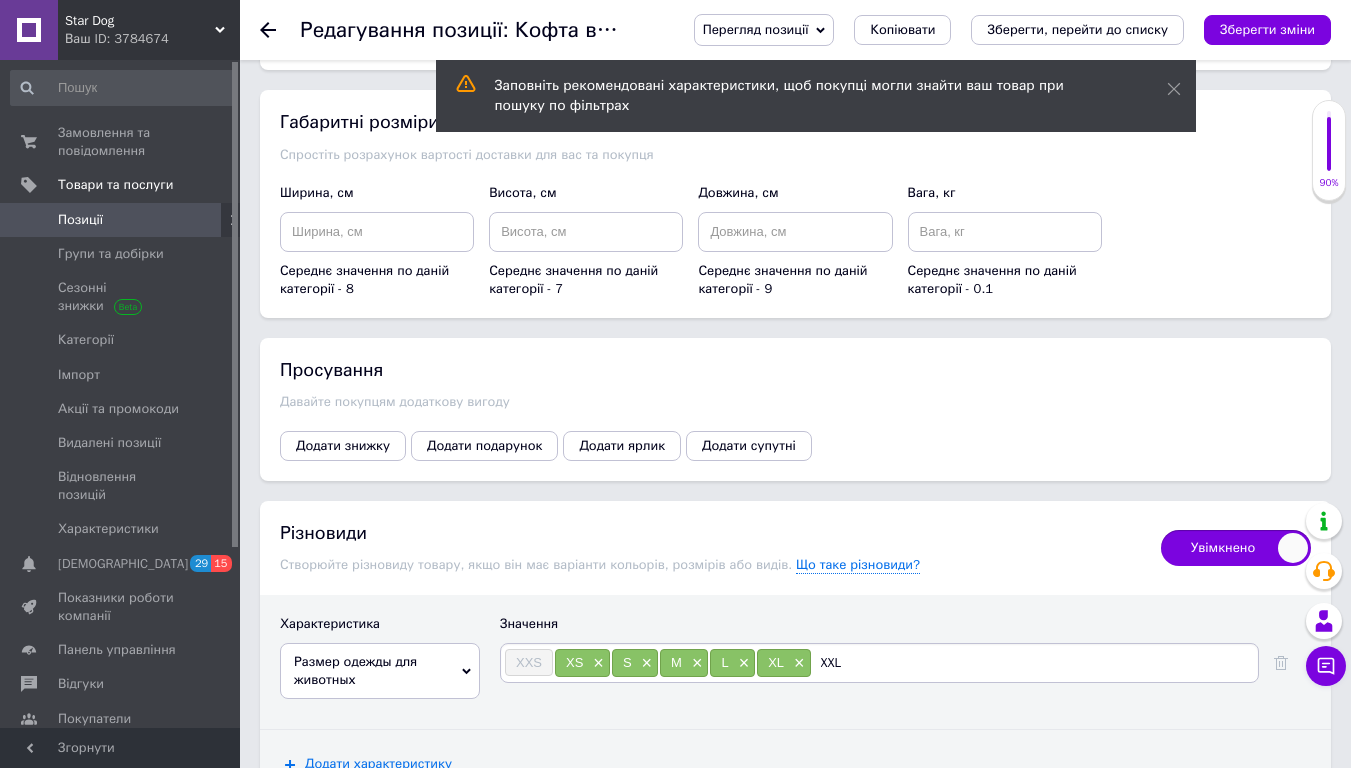 type 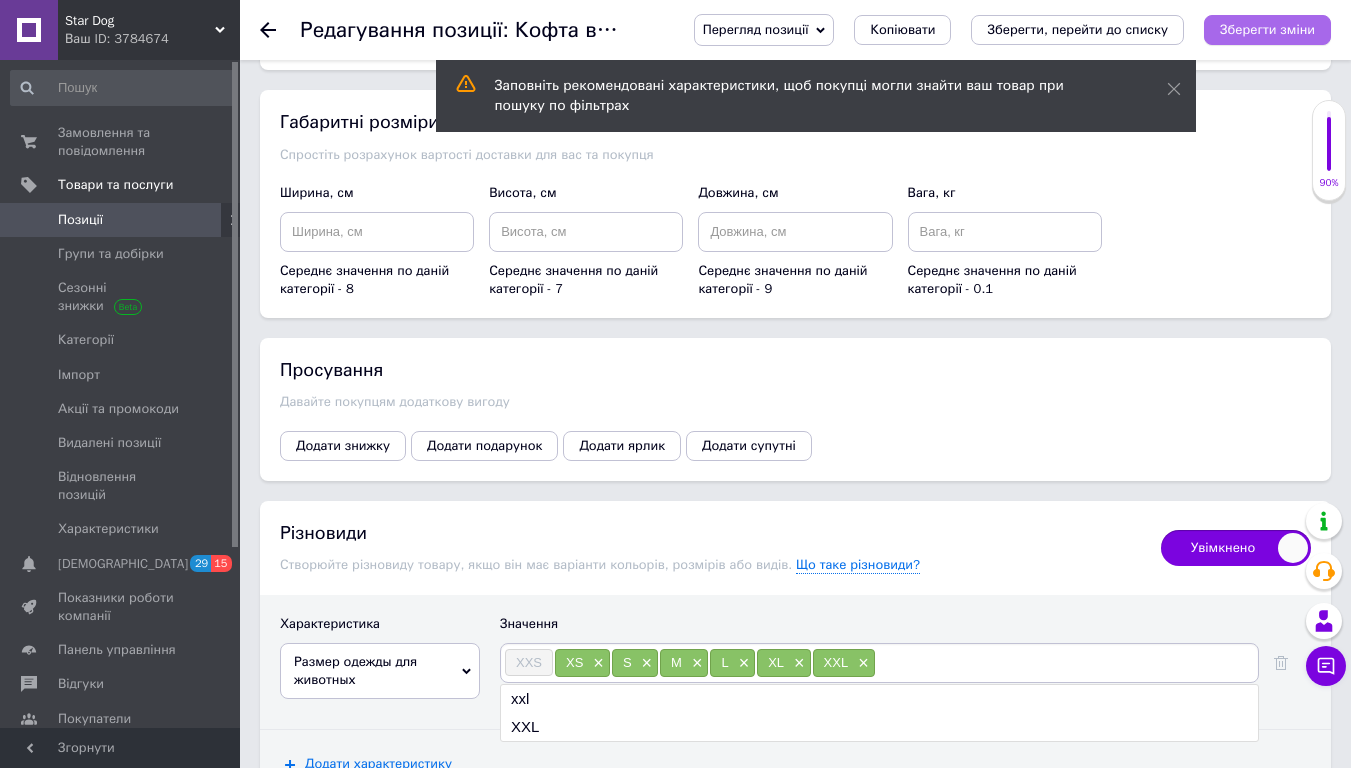 click on "Зберегти зміни" at bounding box center [1267, 29] 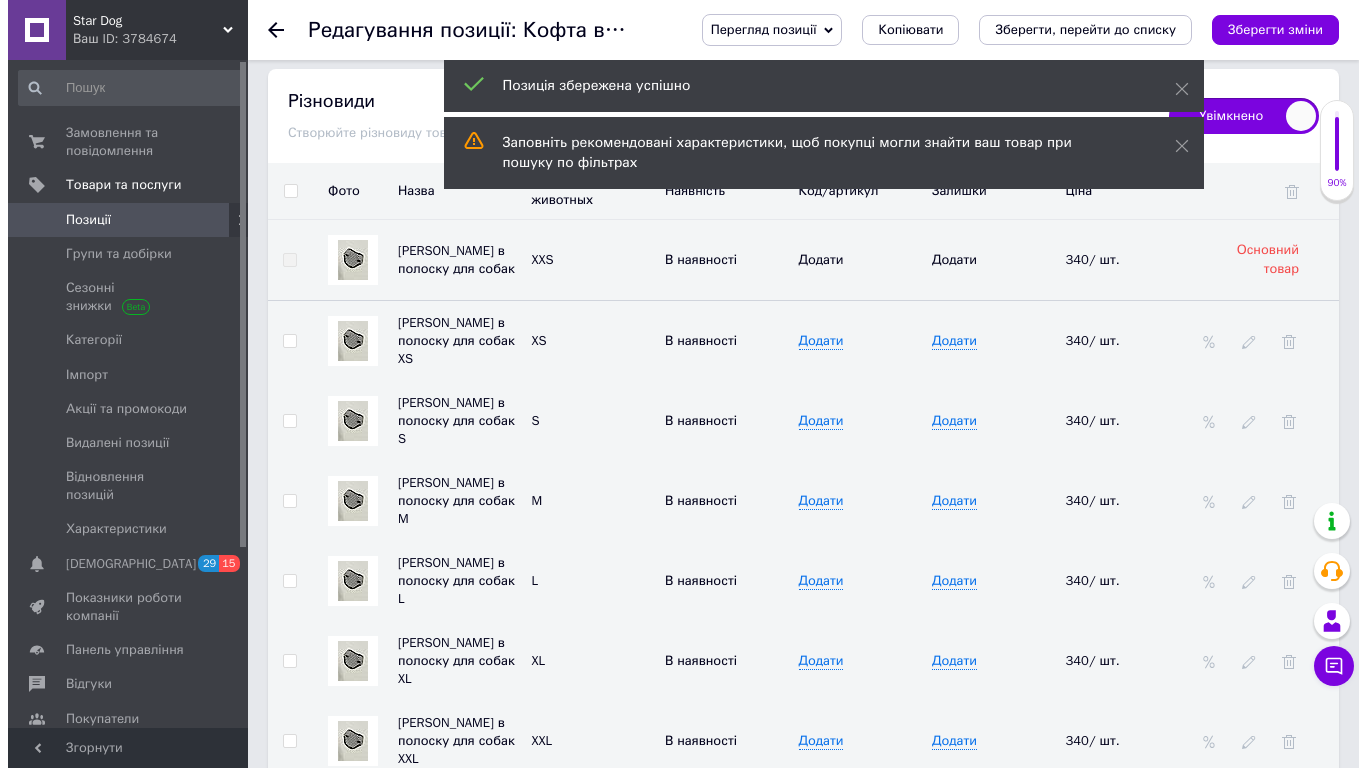 scroll, scrollTop: 3080, scrollLeft: 0, axis: vertical 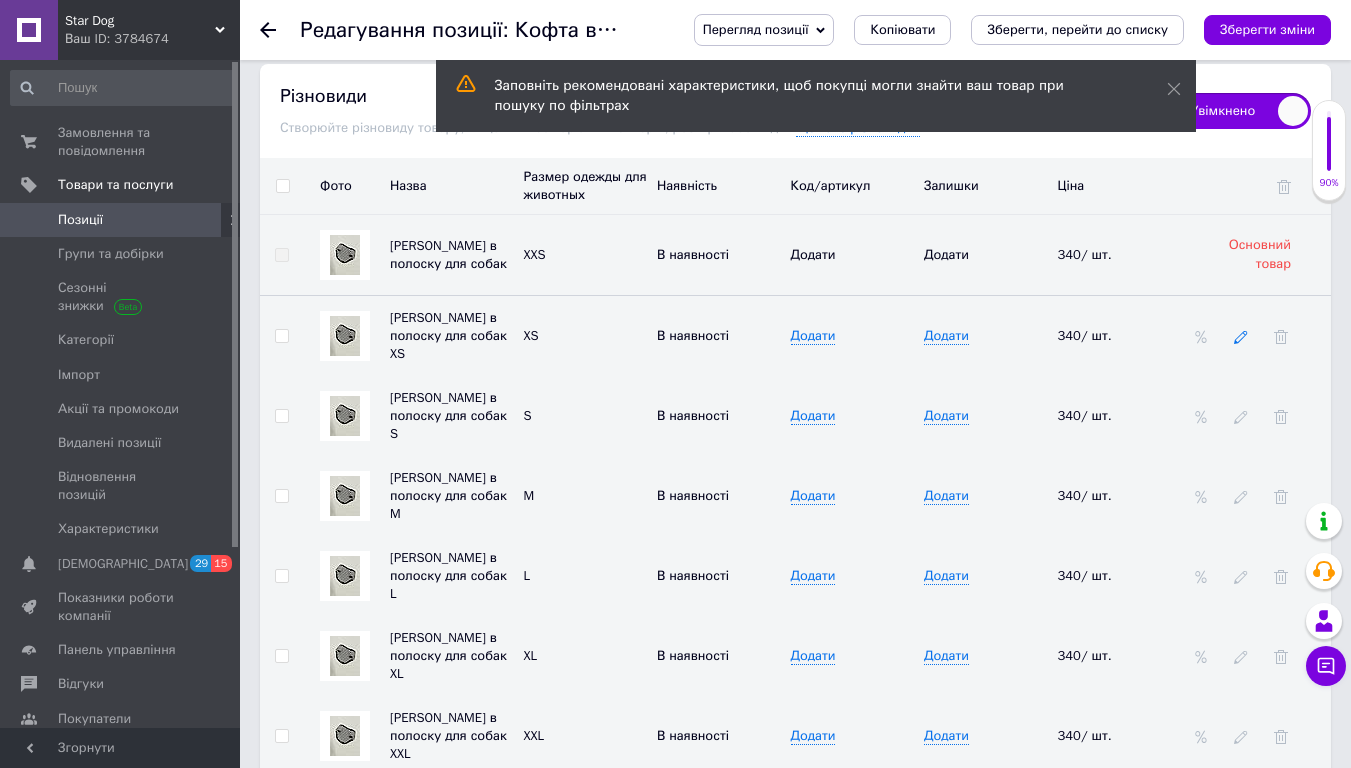 click 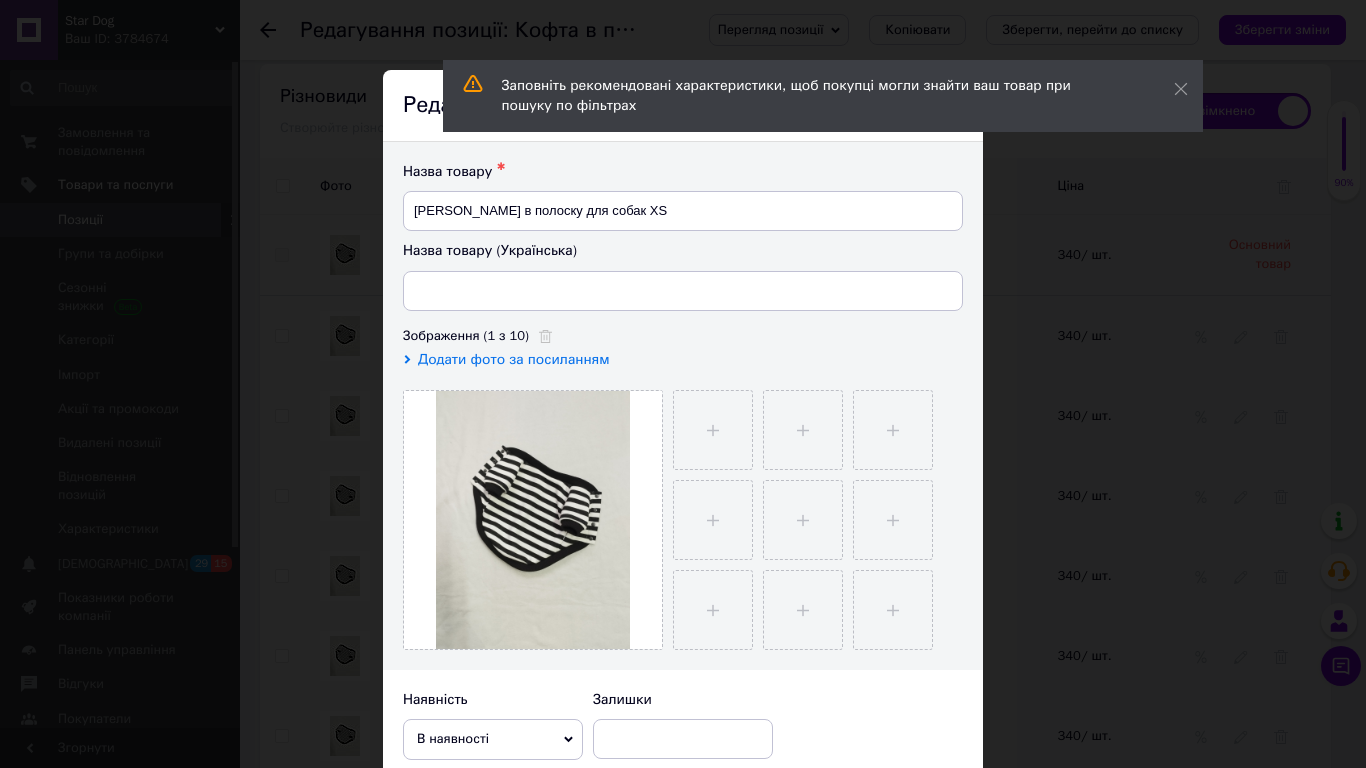 scroll, scrollTop: 565, scrollLeft: 0, axis: vertical 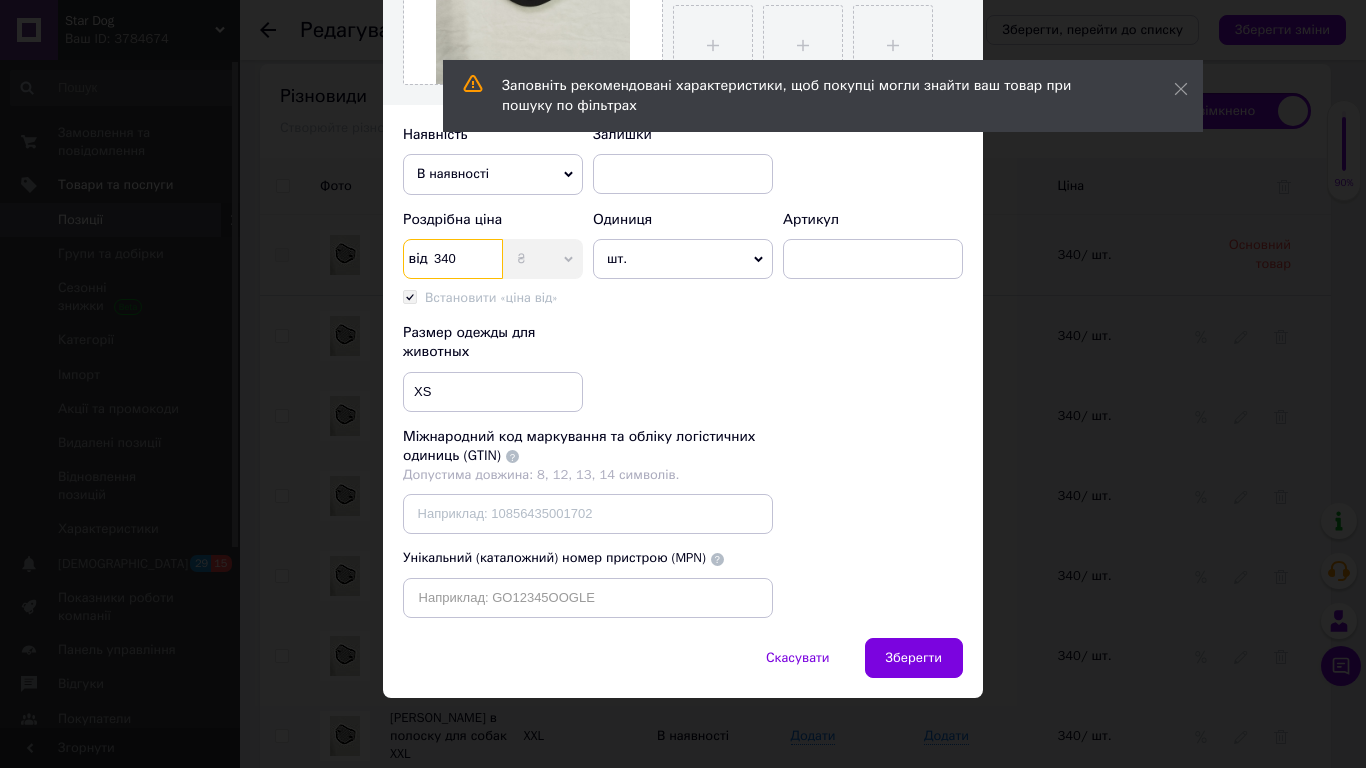 click on "340" at bounding box center [453, 259] 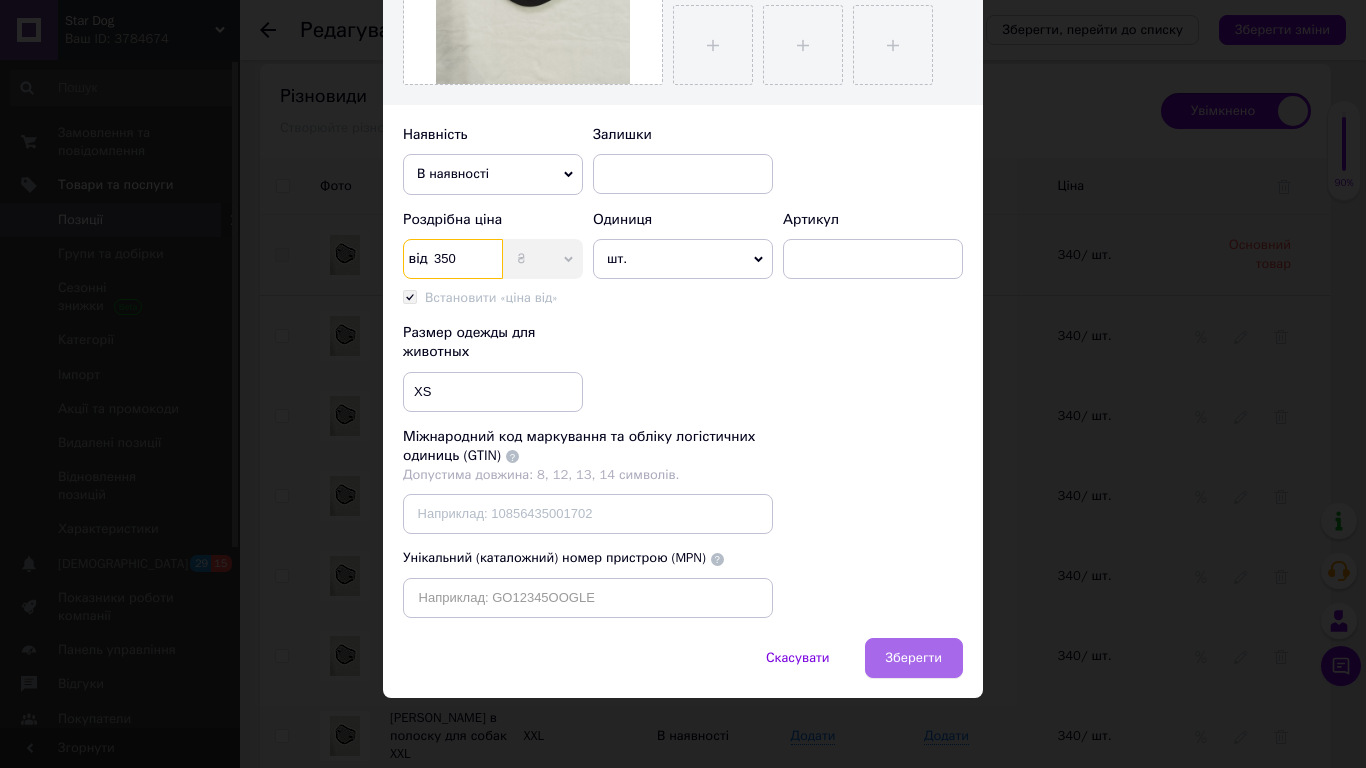 type on "350" 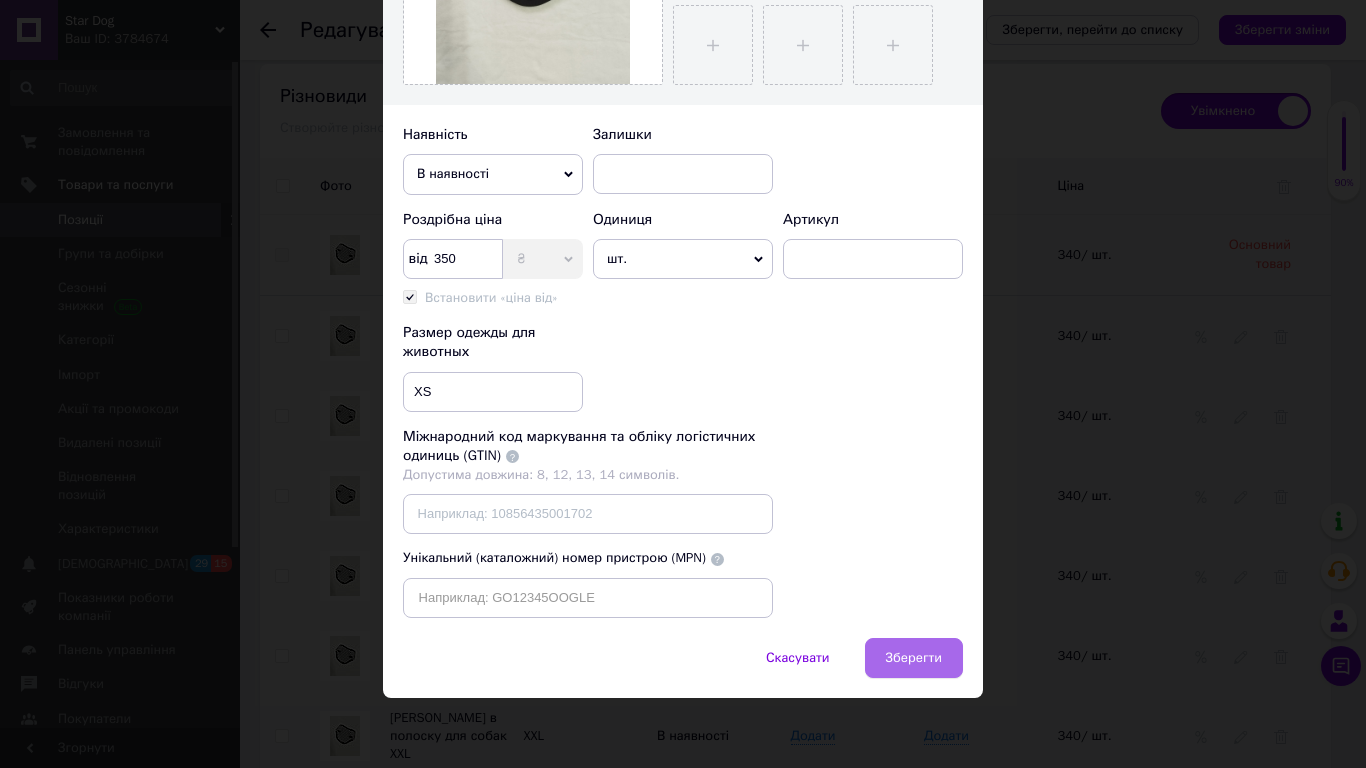 click on "Зберегти" at bounding box center [914, 658] 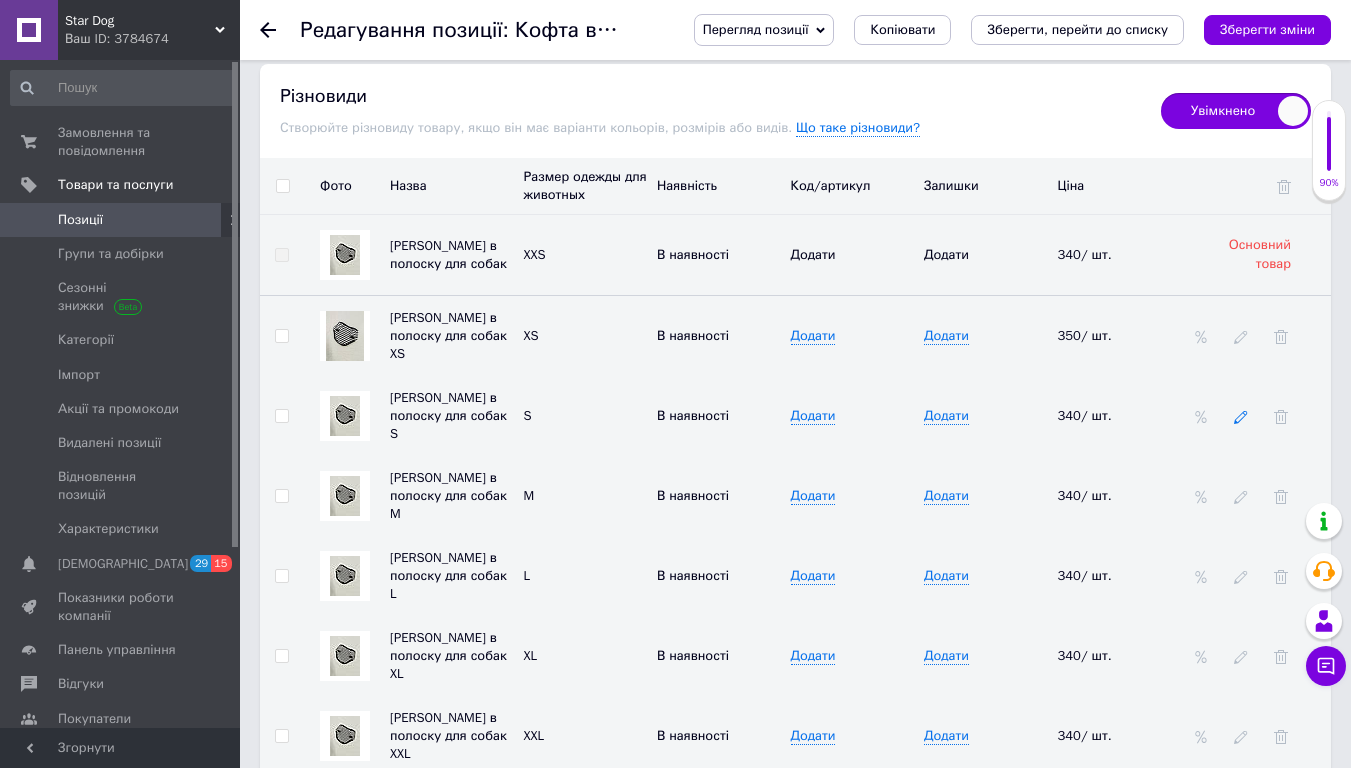 click 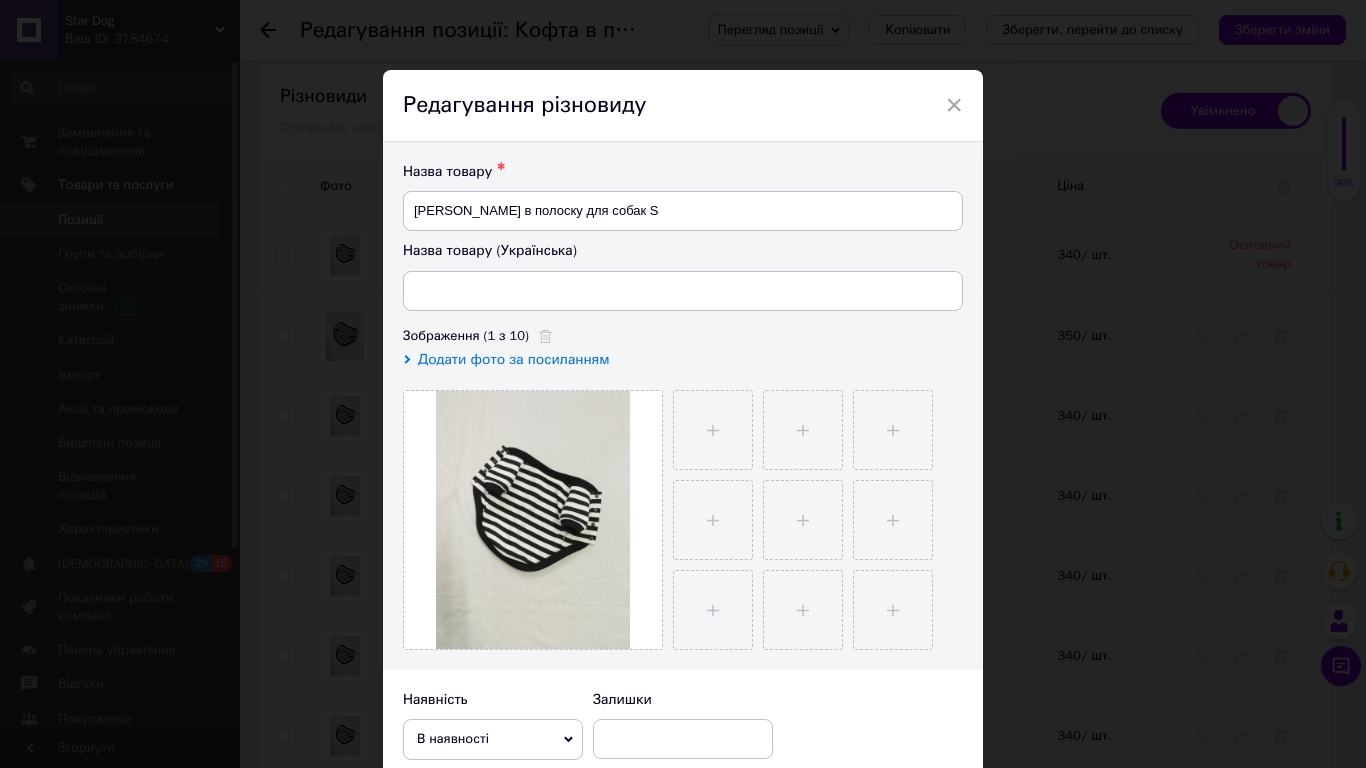 scroll, scrollTop: 565, scrollLeft: 0, axis: vertical 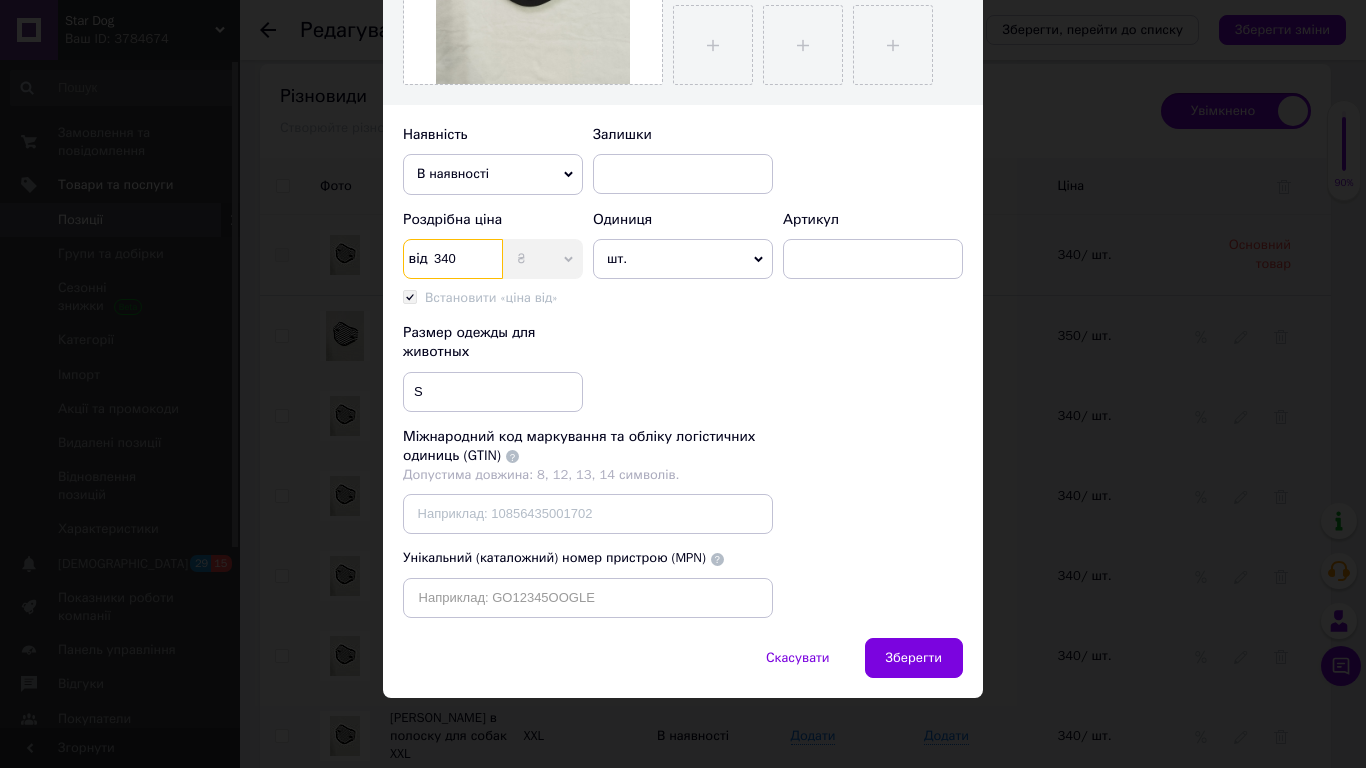 click on "340" at bounding box center (453, 259) 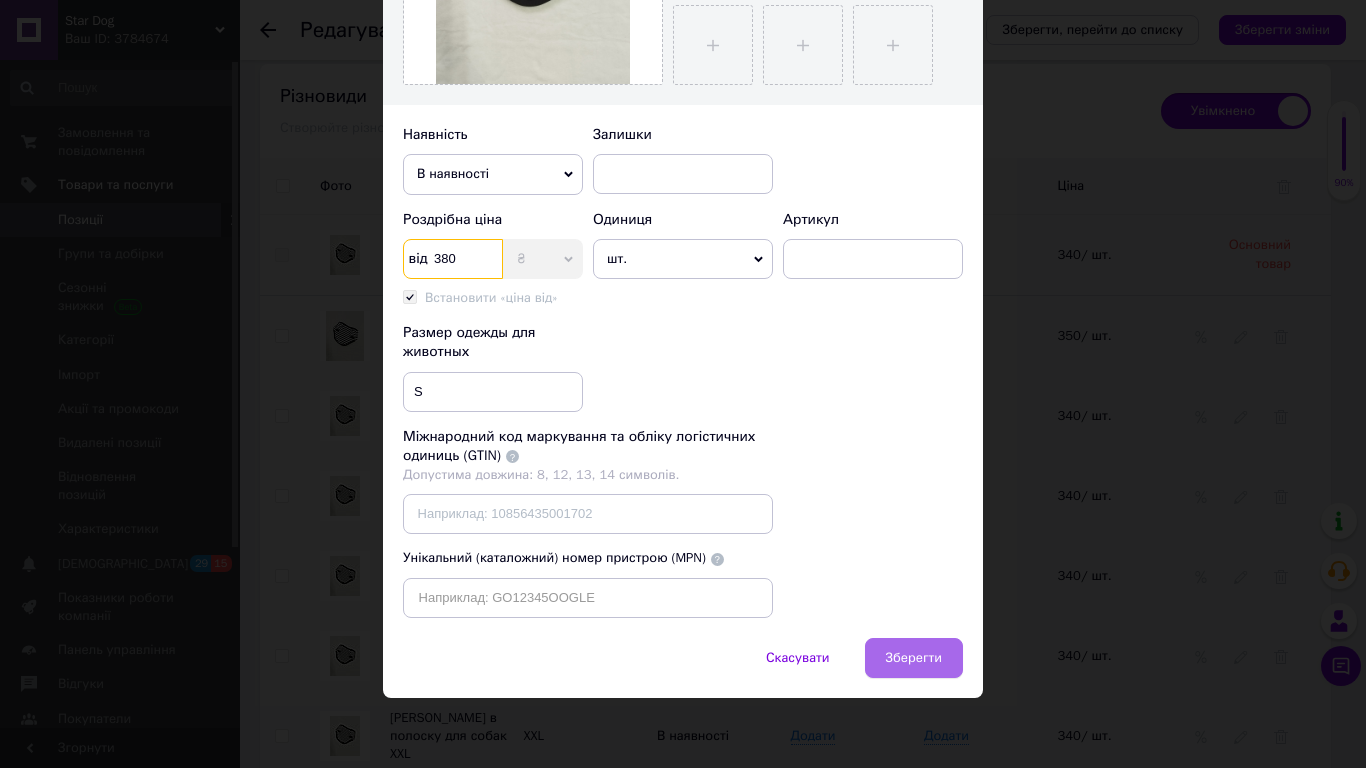 type on "380" 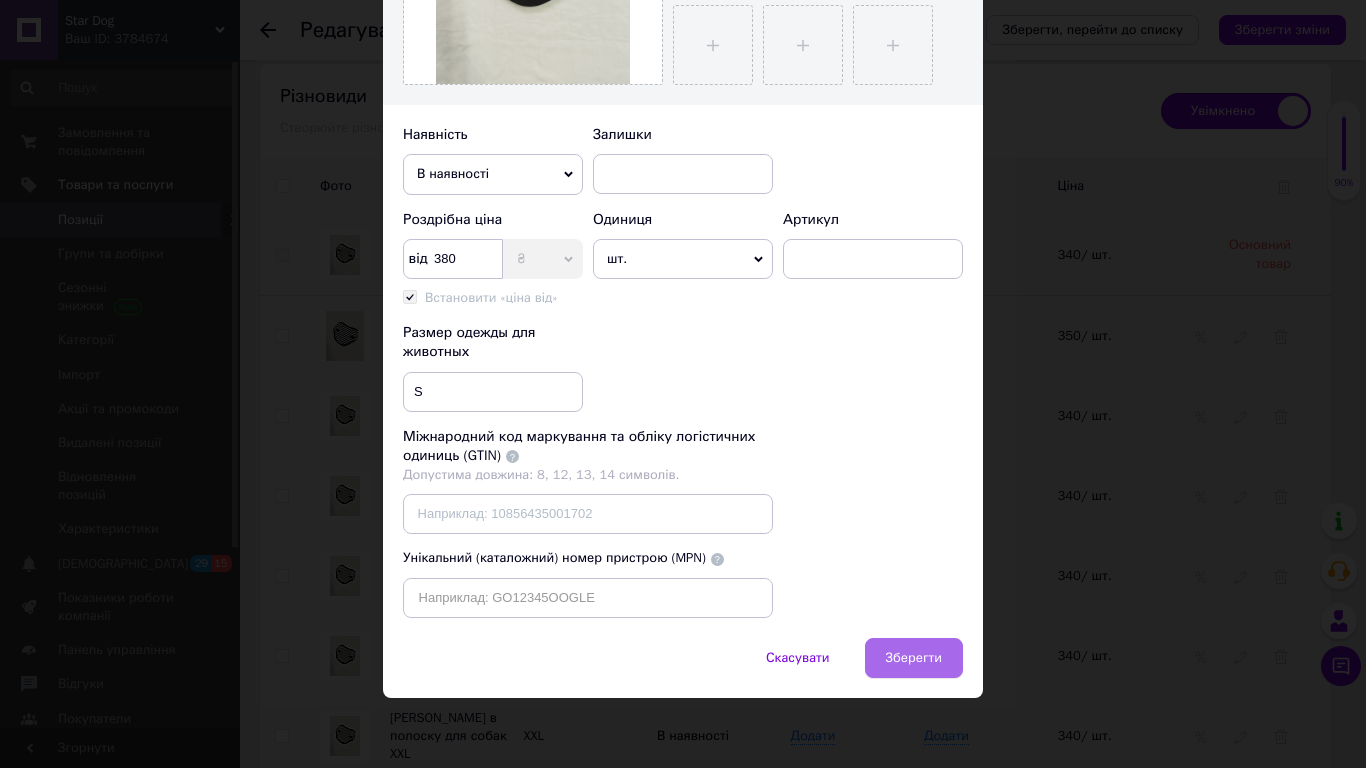 click on "Зберегти" at bounding box center [914, 658] 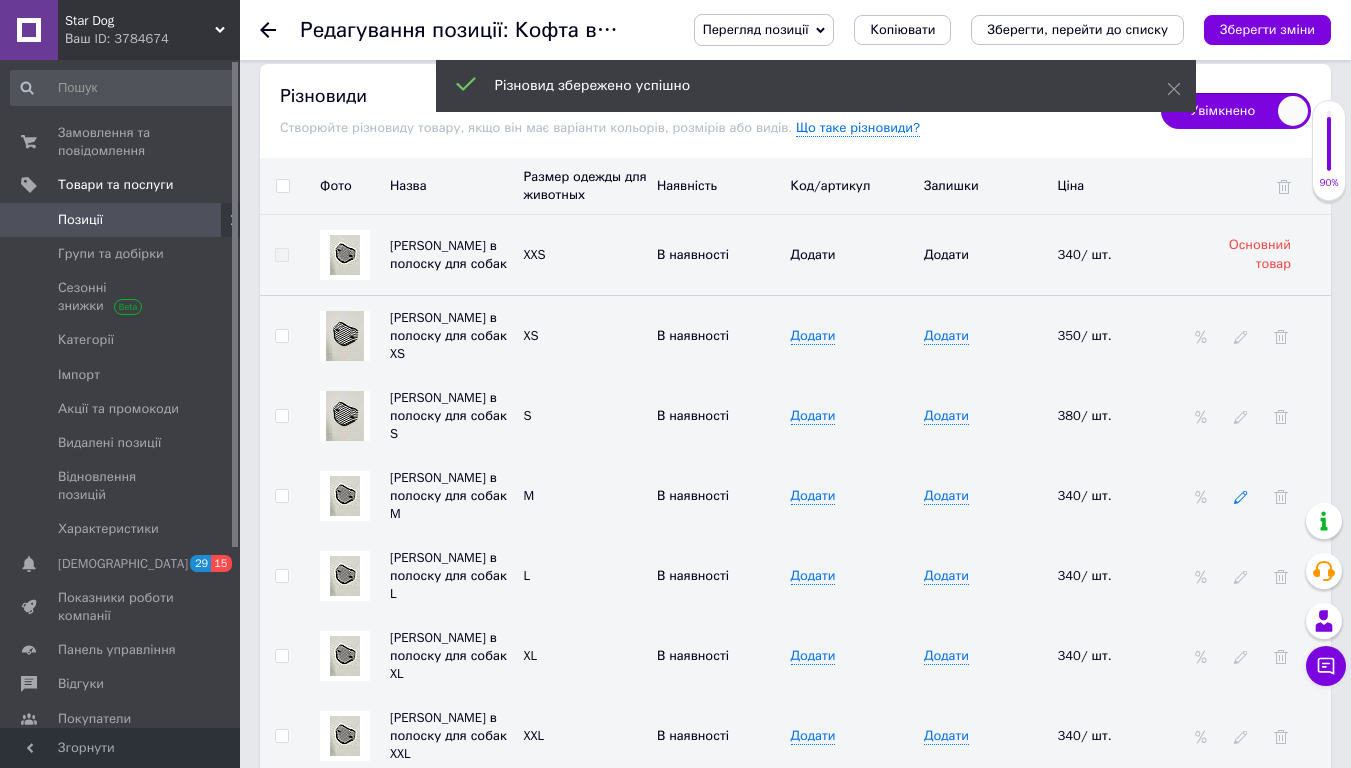 click 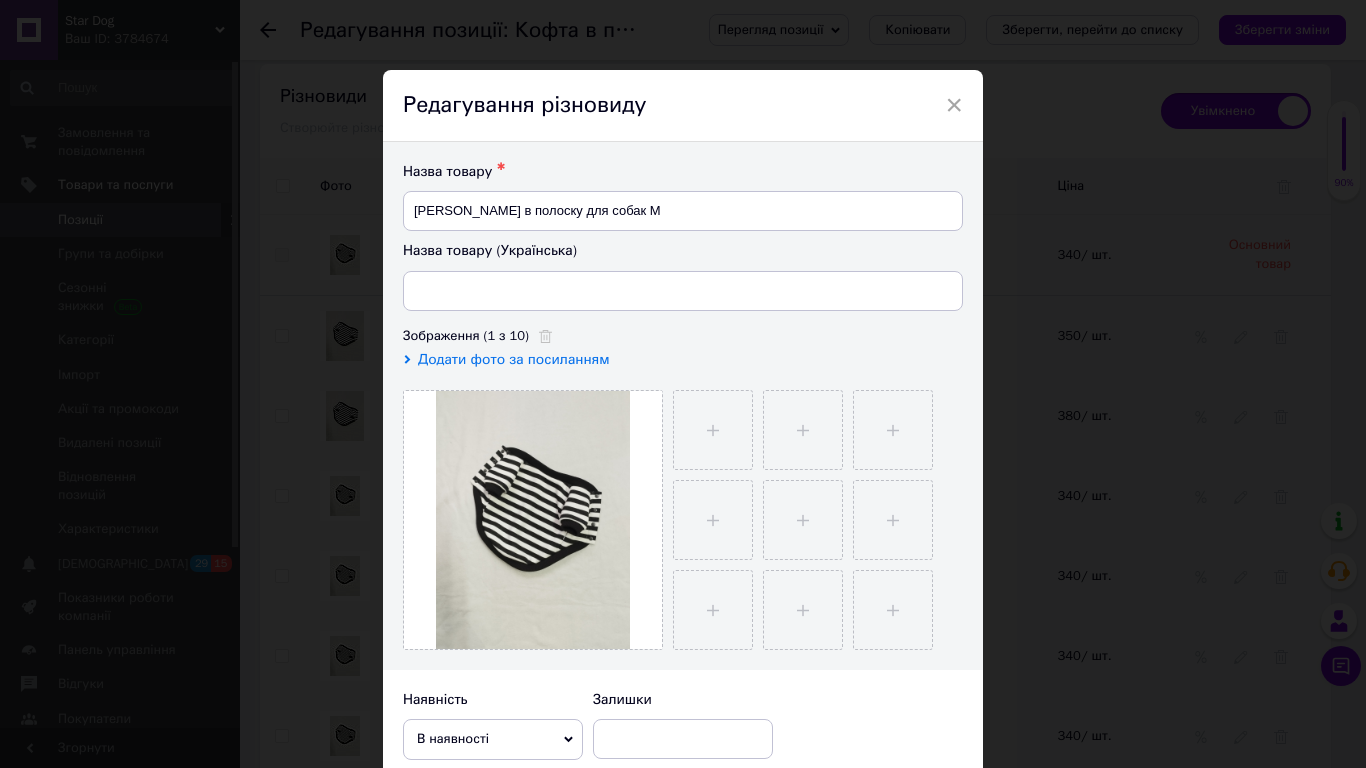 scroll, scrollTop: 565, scrollLeft: 0, axis: vertical 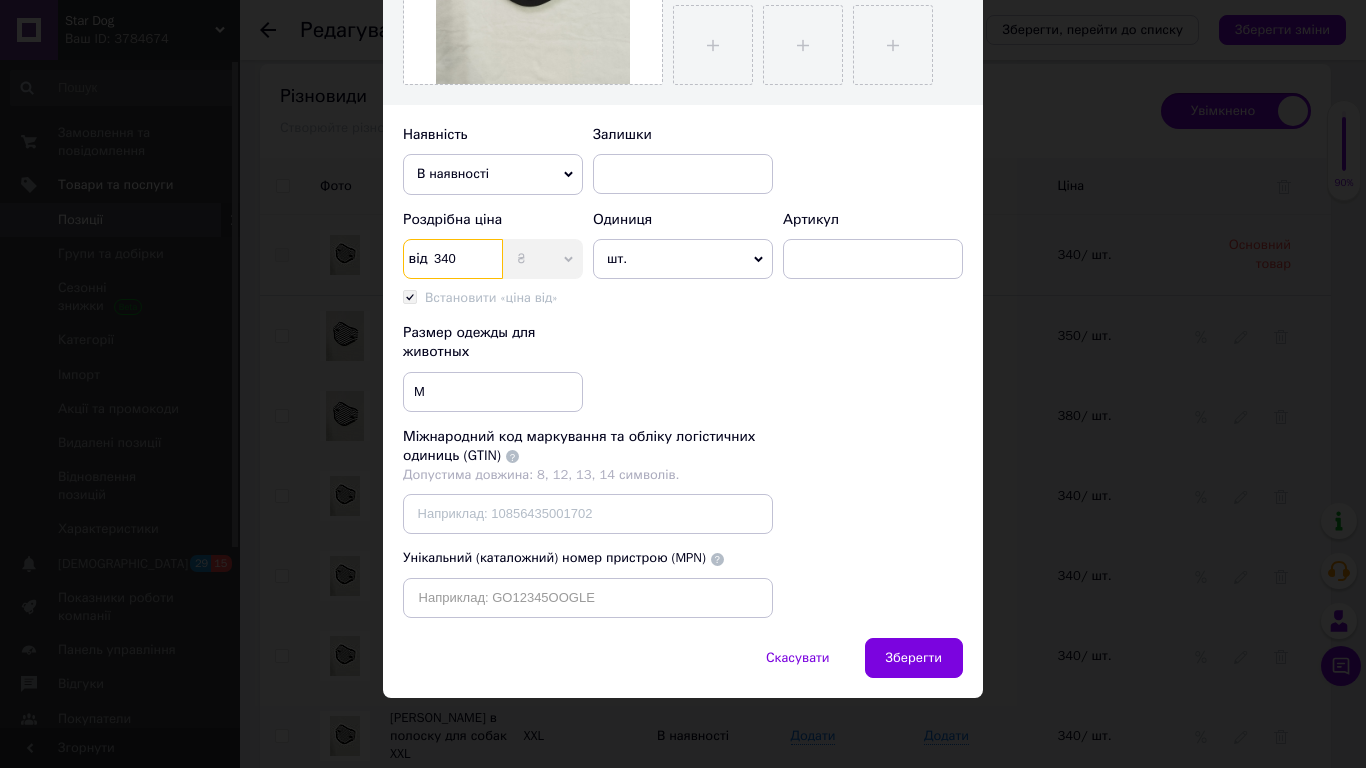 click on "340" at bounding box center [453, 259] 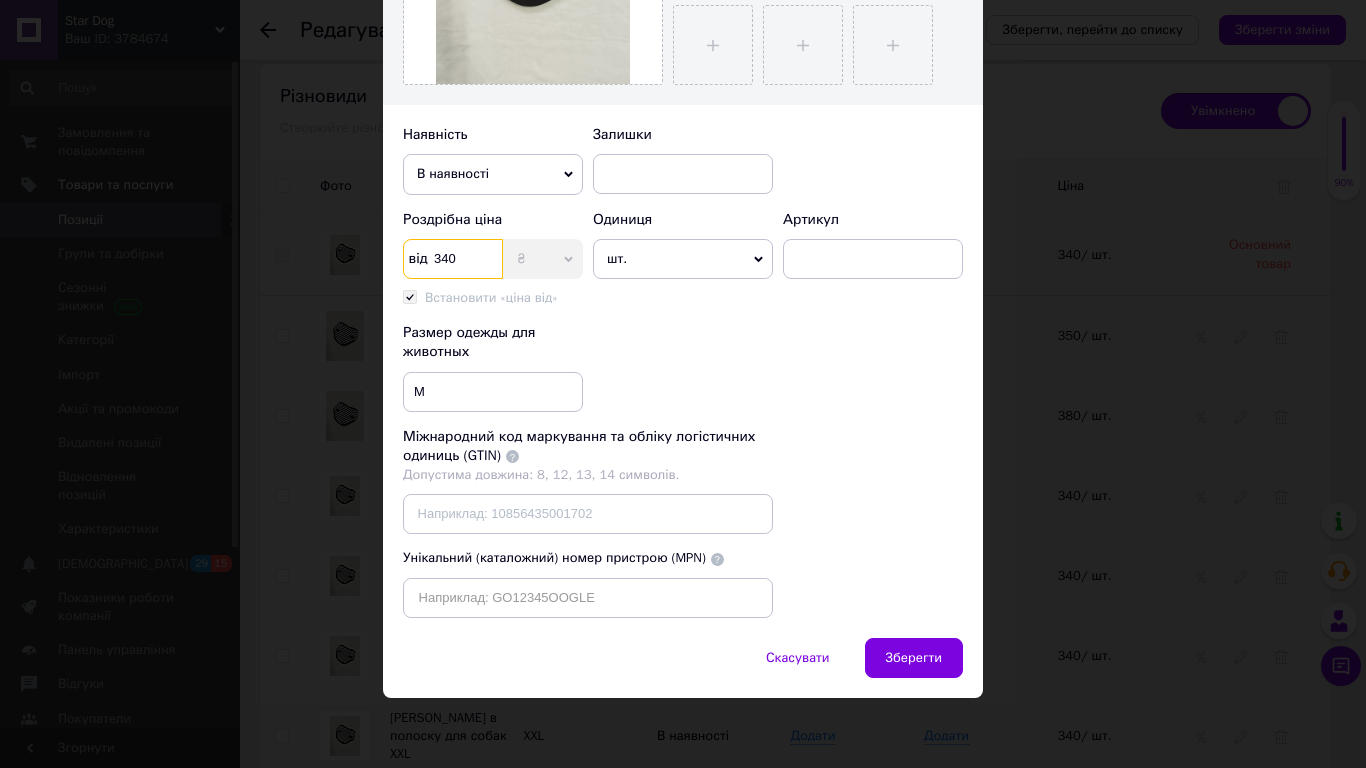click on "340" at bounding box center [453, 259] 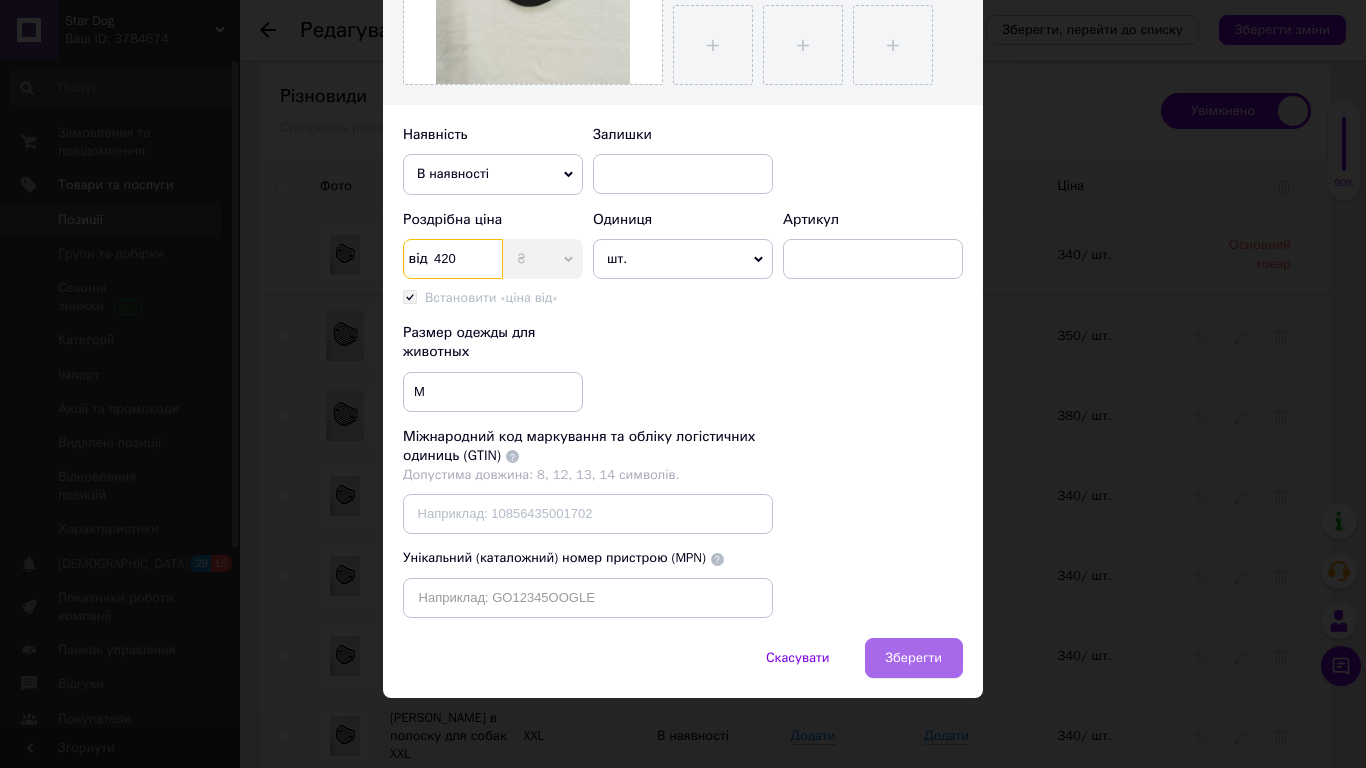 type on "420" 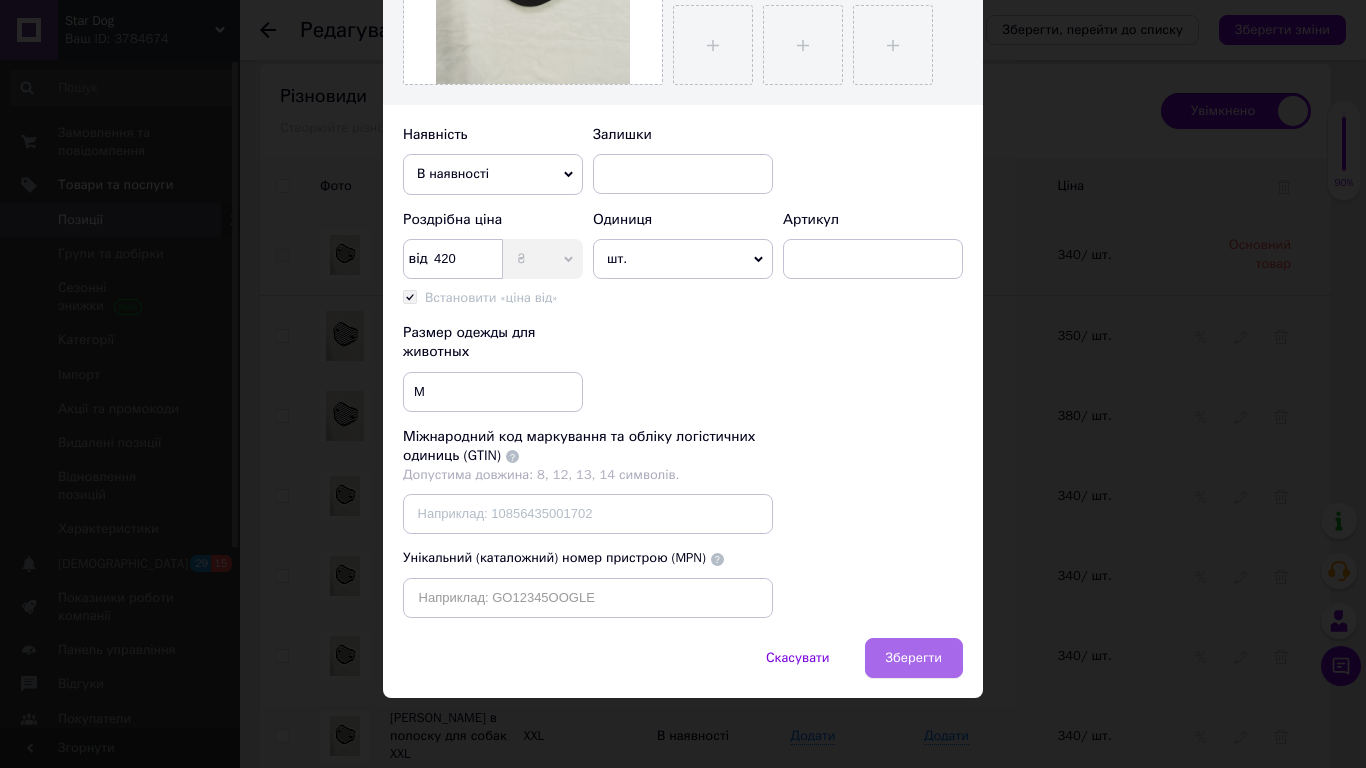 click on "Зберегти" at bounding box center [914, 658] 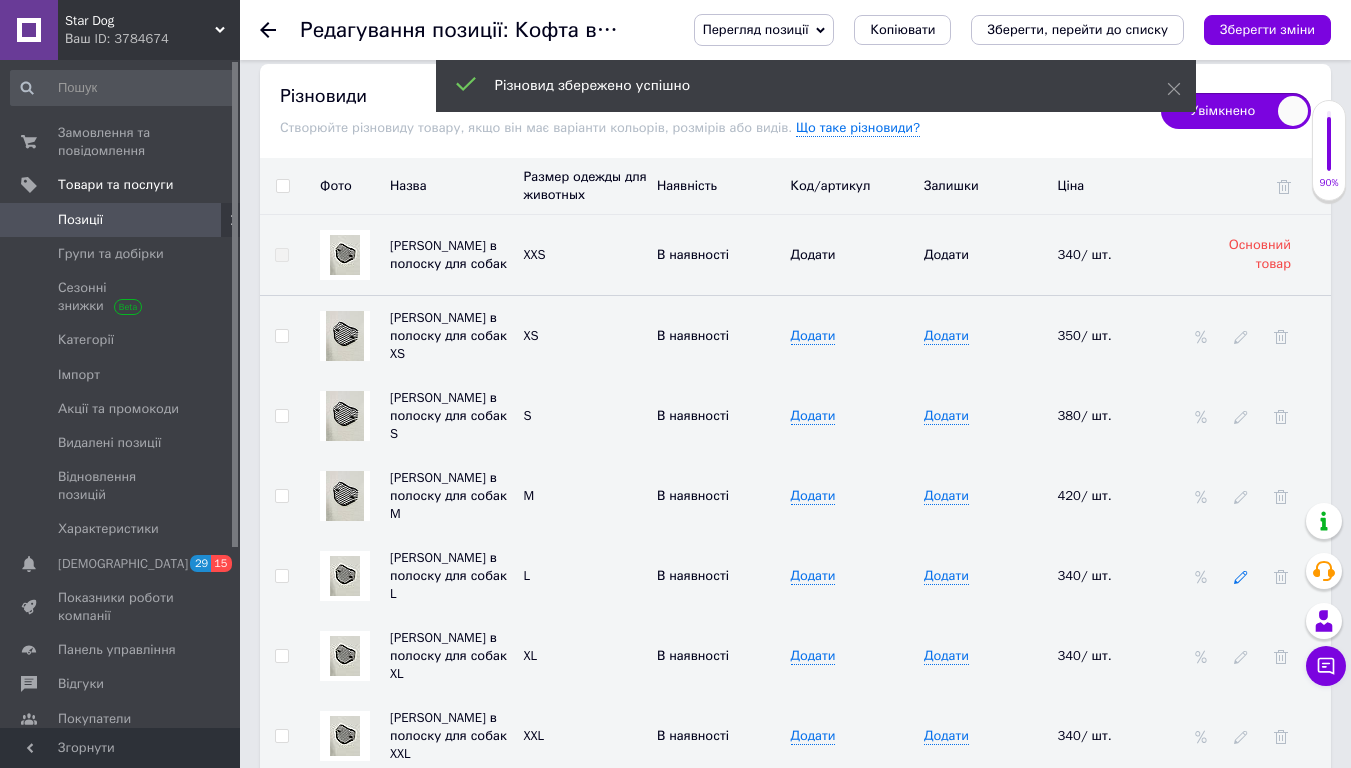 click 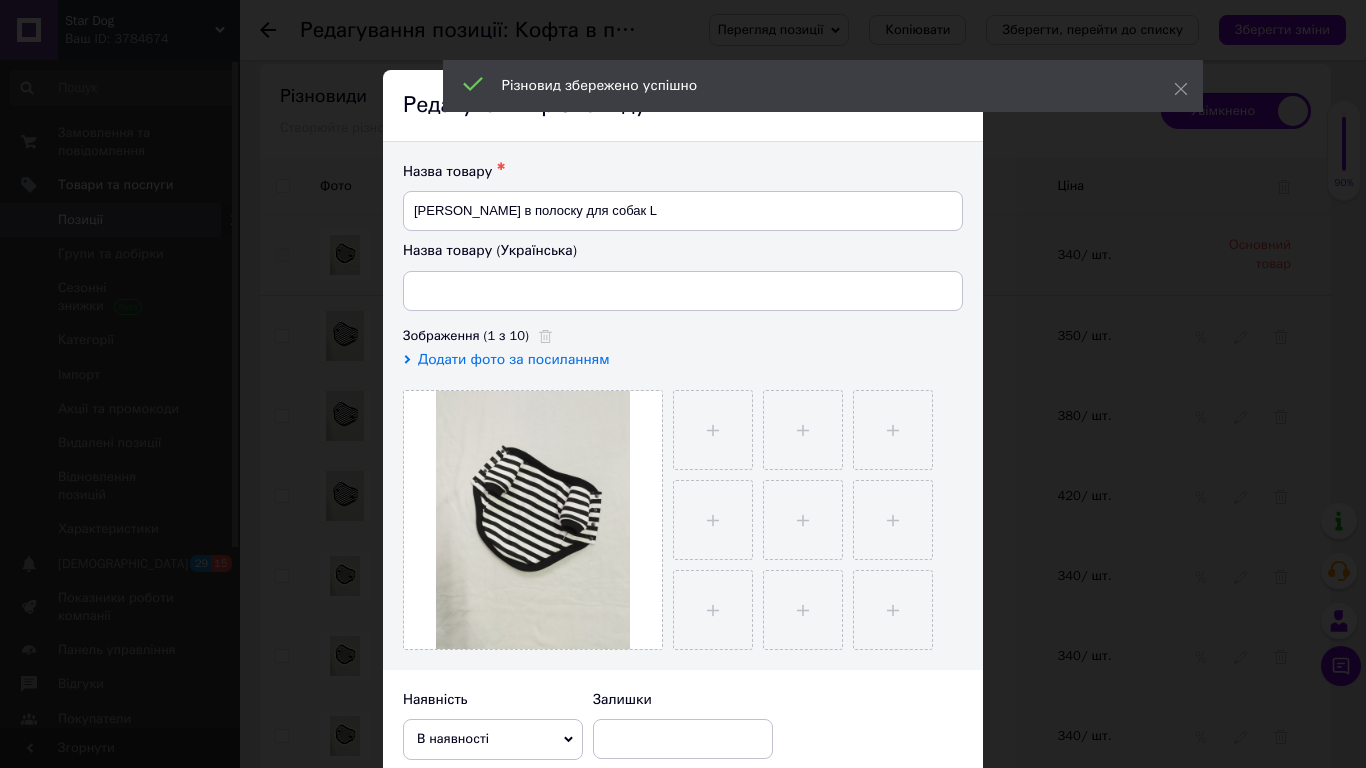 scroll, scrollTop: 565, scrollLeft: 0, axis: vertical 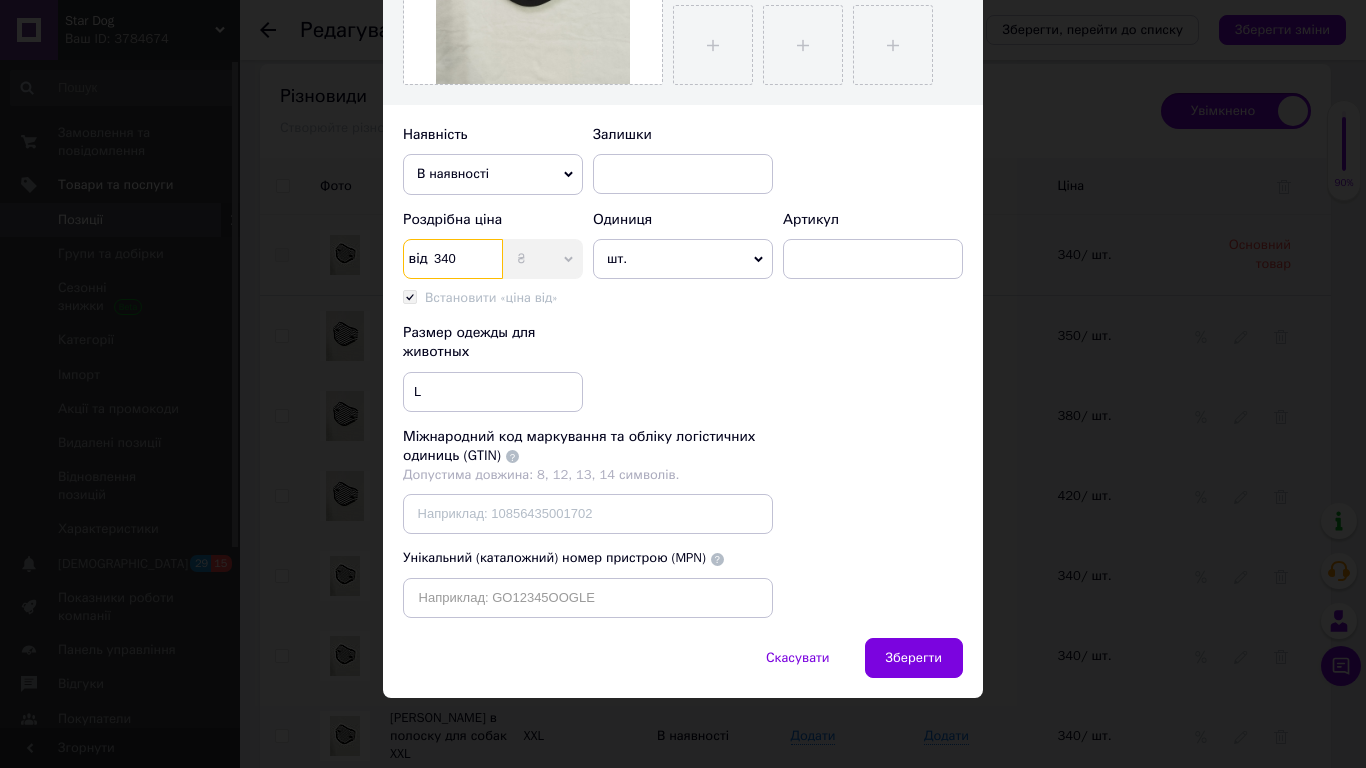 click on "340" at bounding box center [453, 259] 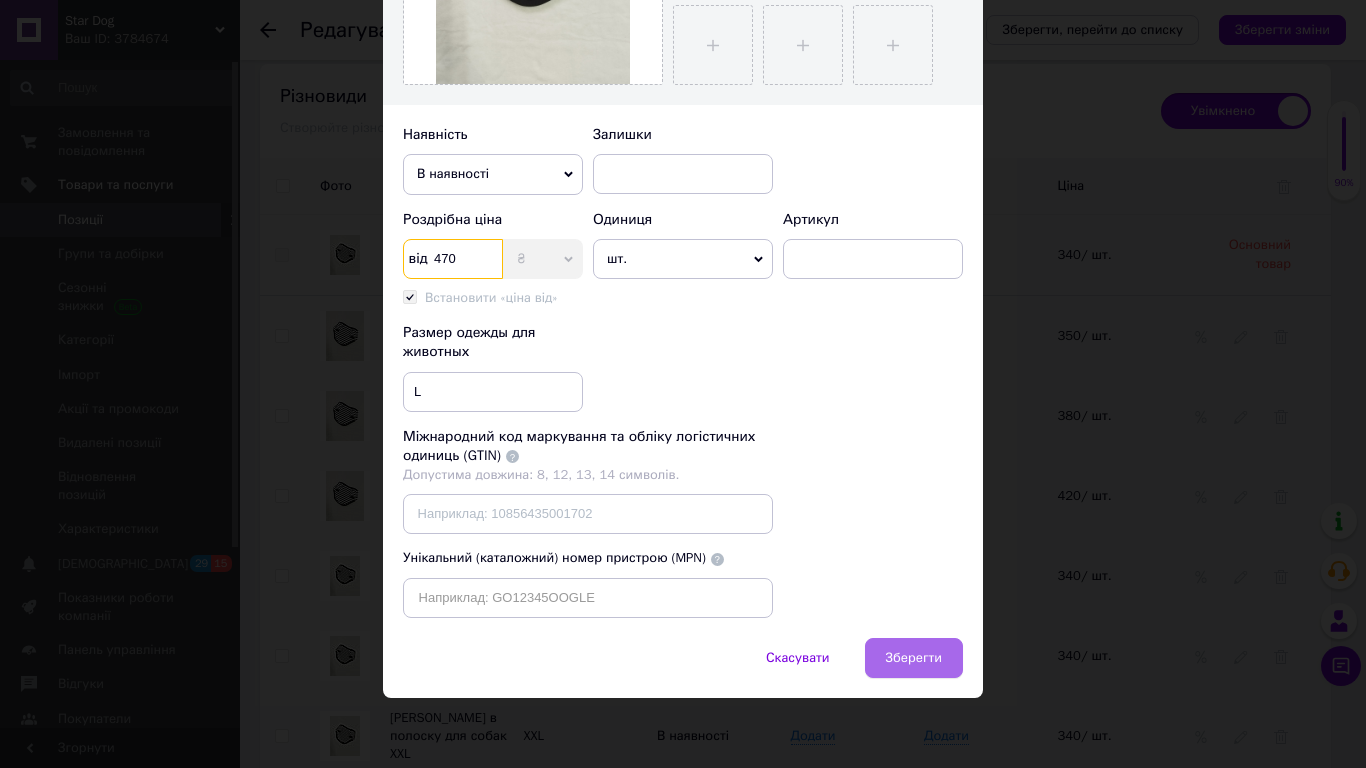 type on "470" 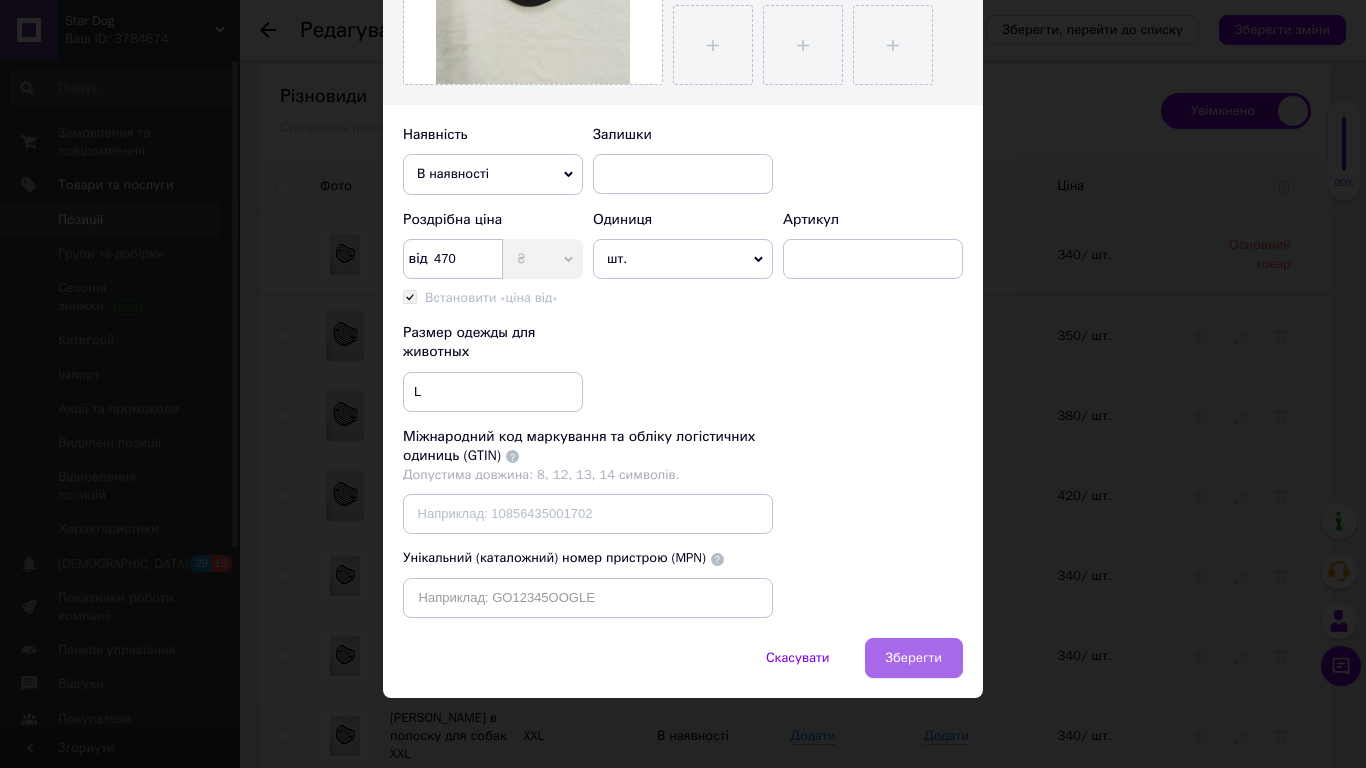 click on "Зберегти" at bounding box center (914, 658) 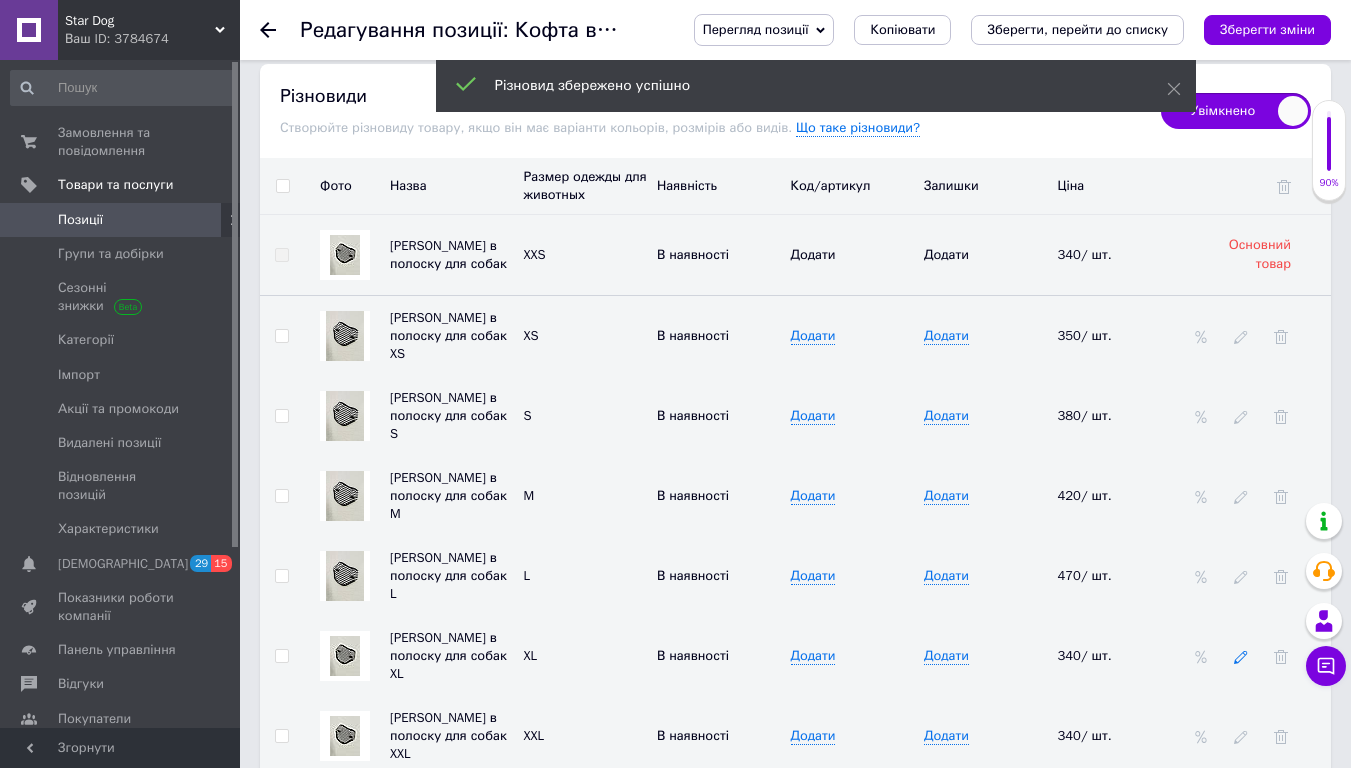 click 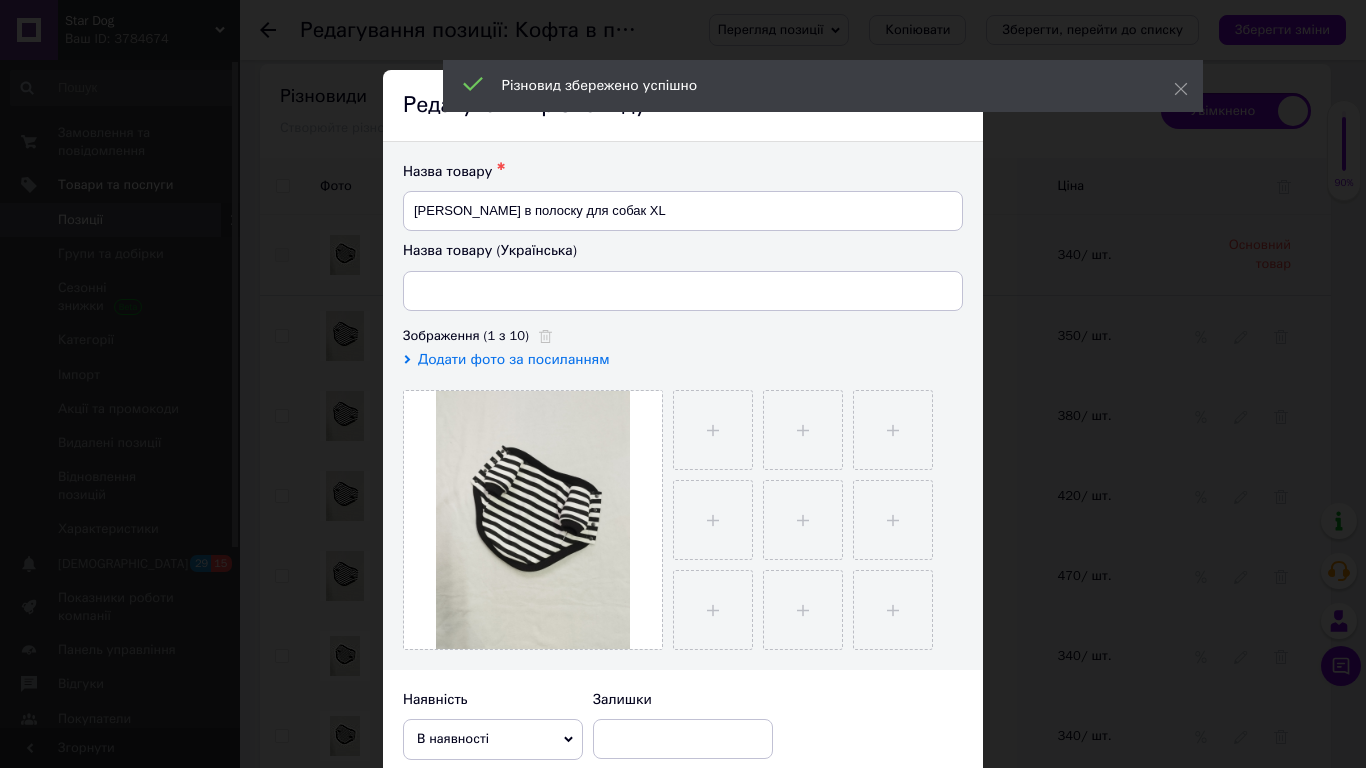 scroll, scrollTop: 565, scrollLeft: 0, axis: vertical 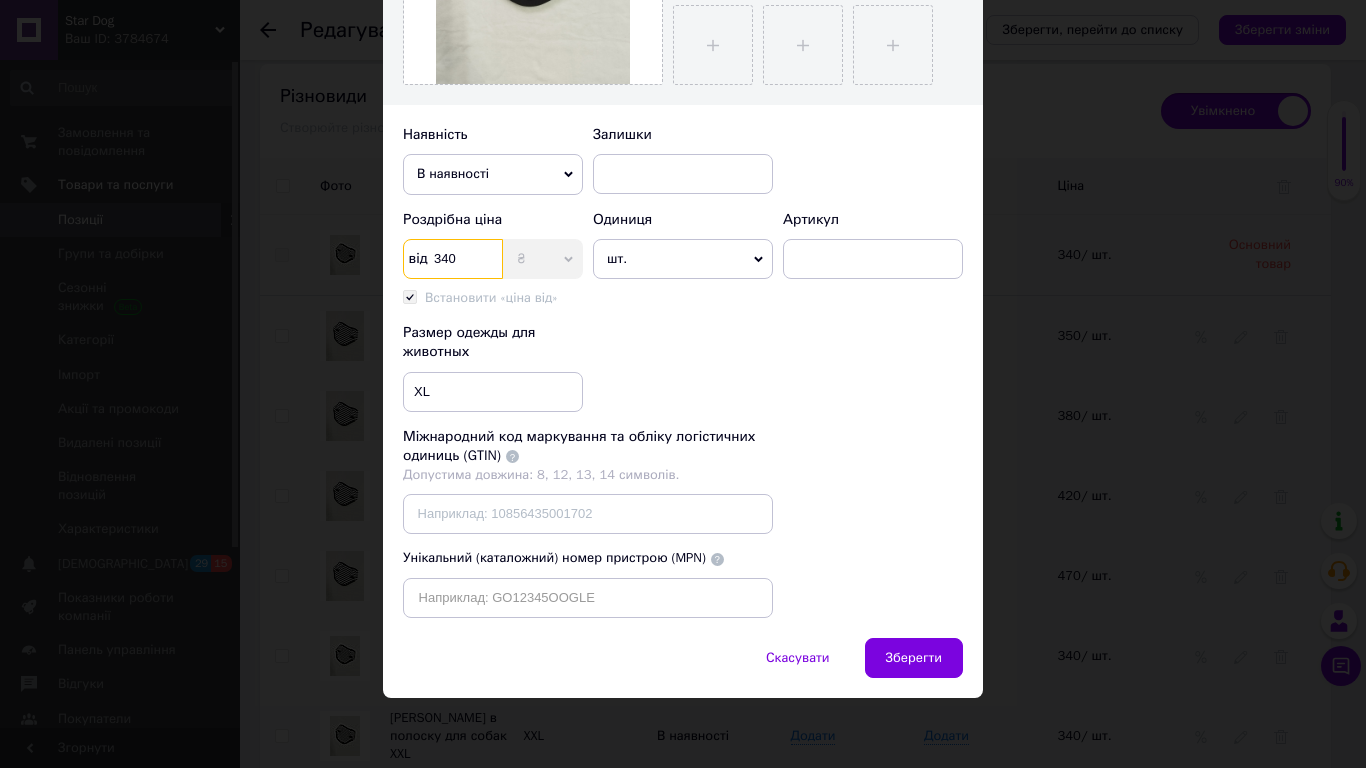 click on "340" at bounding box center (453, 259) 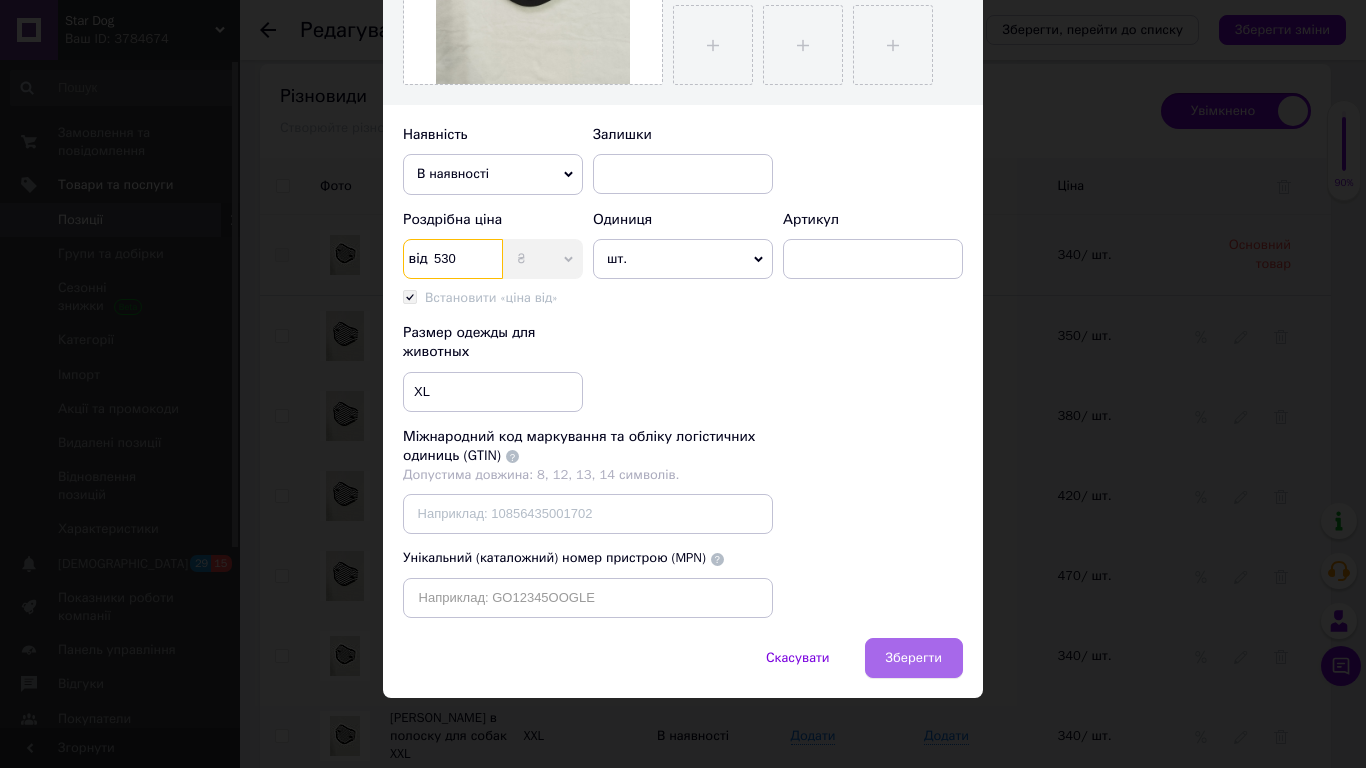 type on "530" 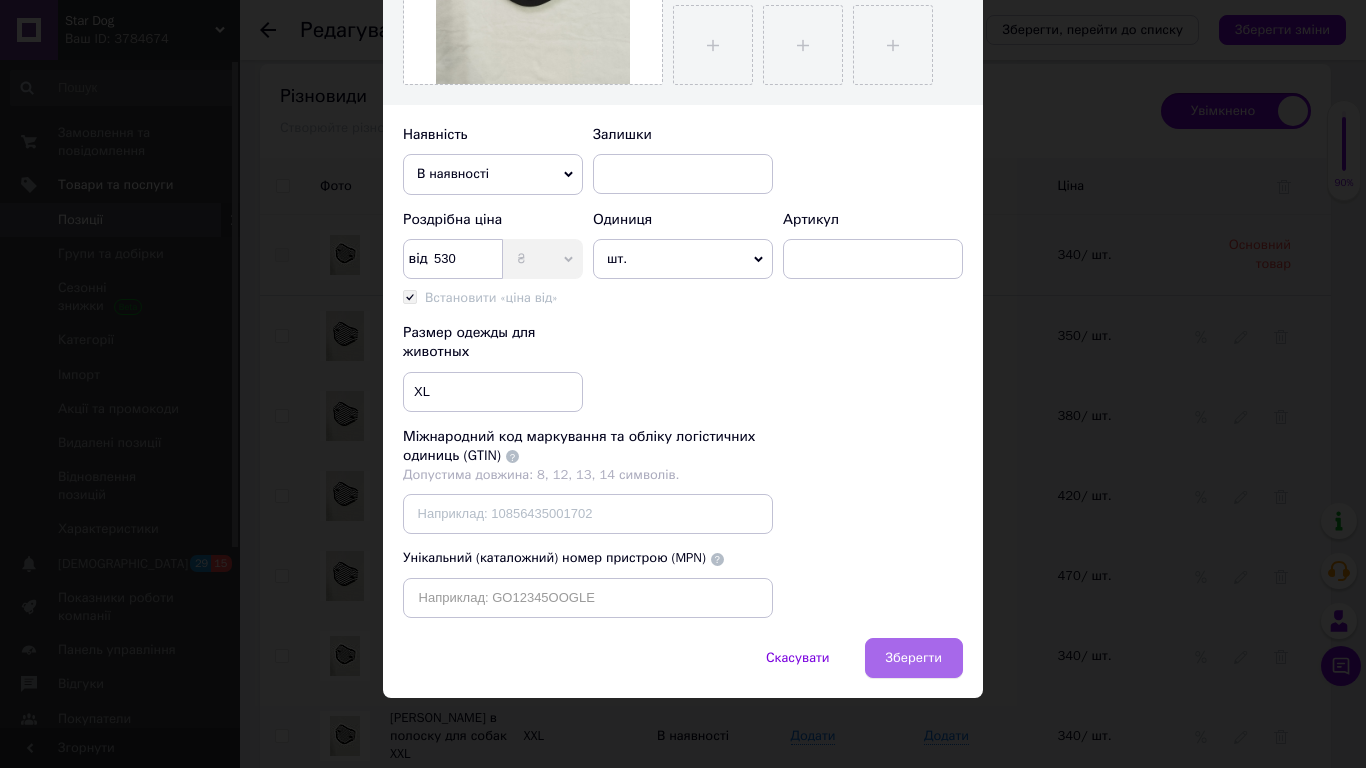 click on "Зберегти" at bounding box center (914, 658) 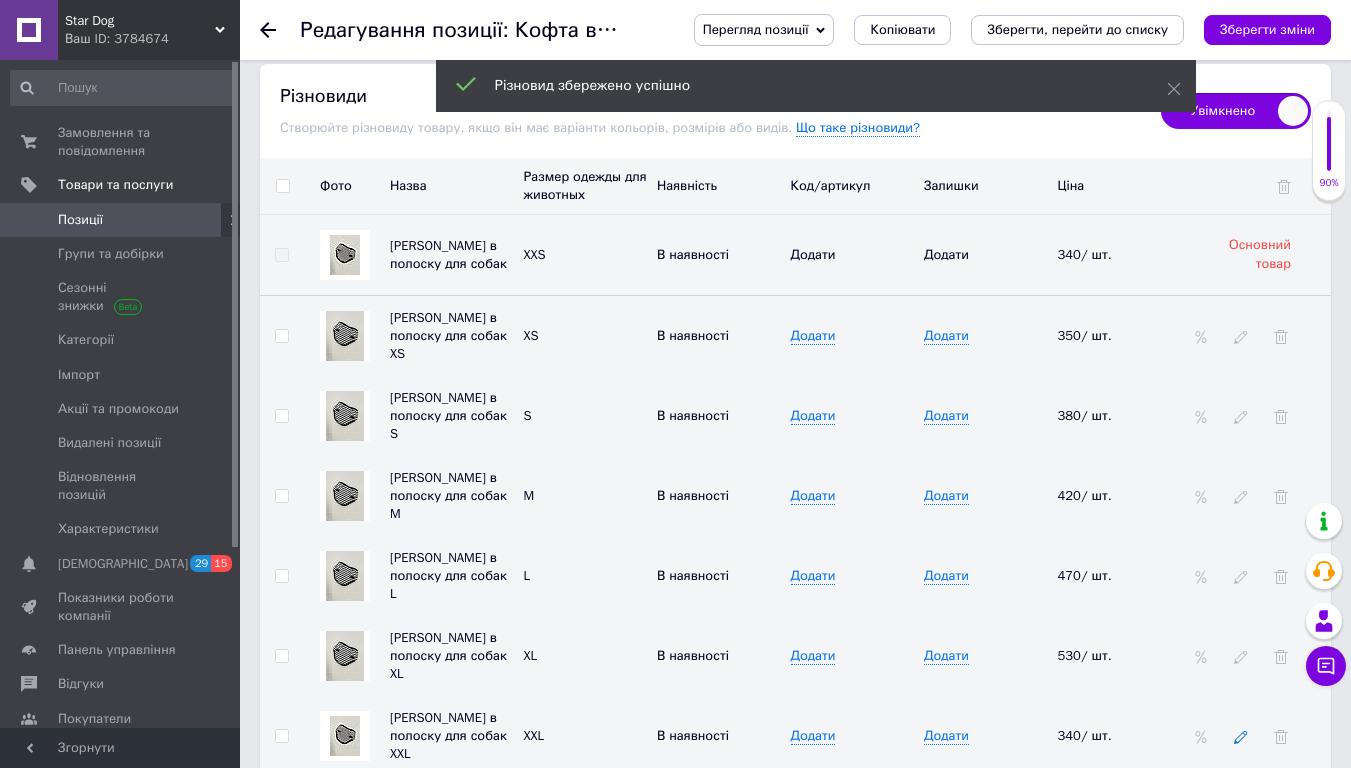 click 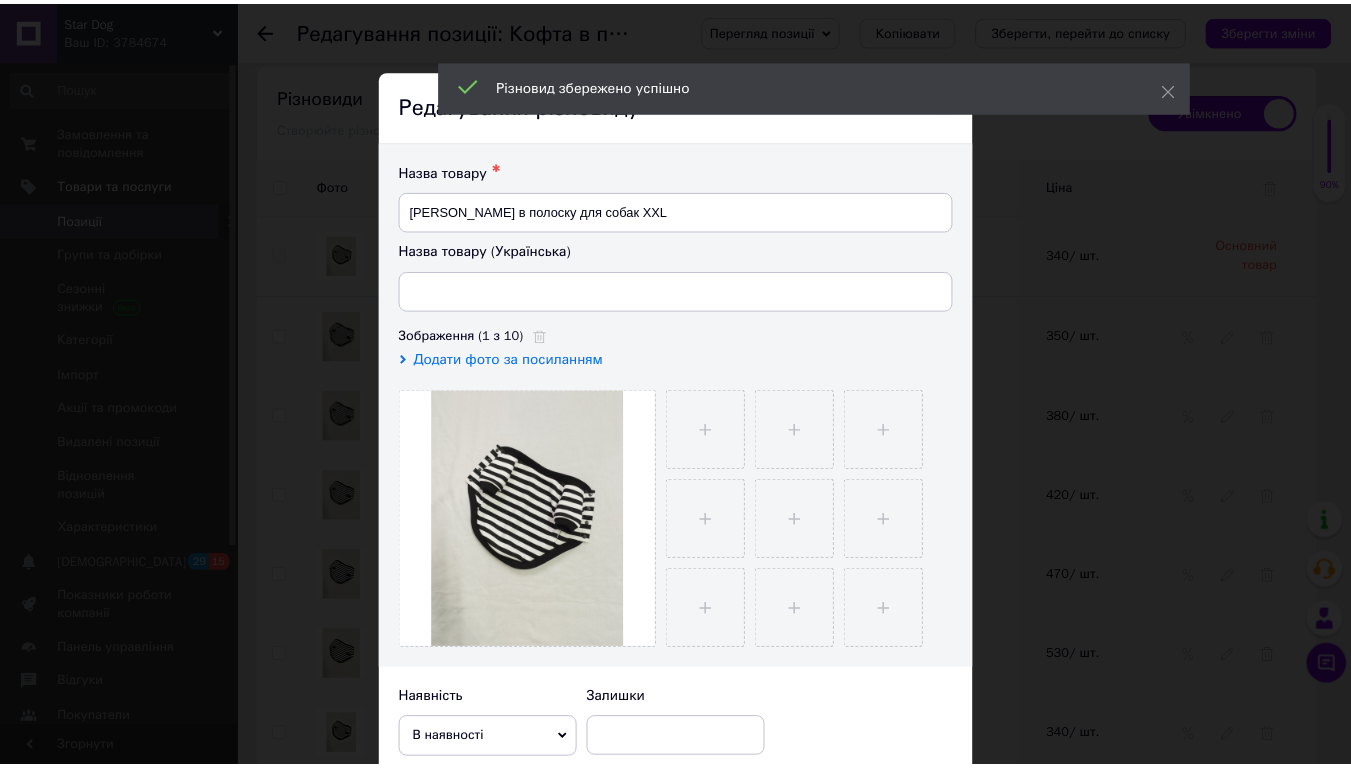 scroll, scrollTop: 565, scrollLeft: 0, axis: vertical 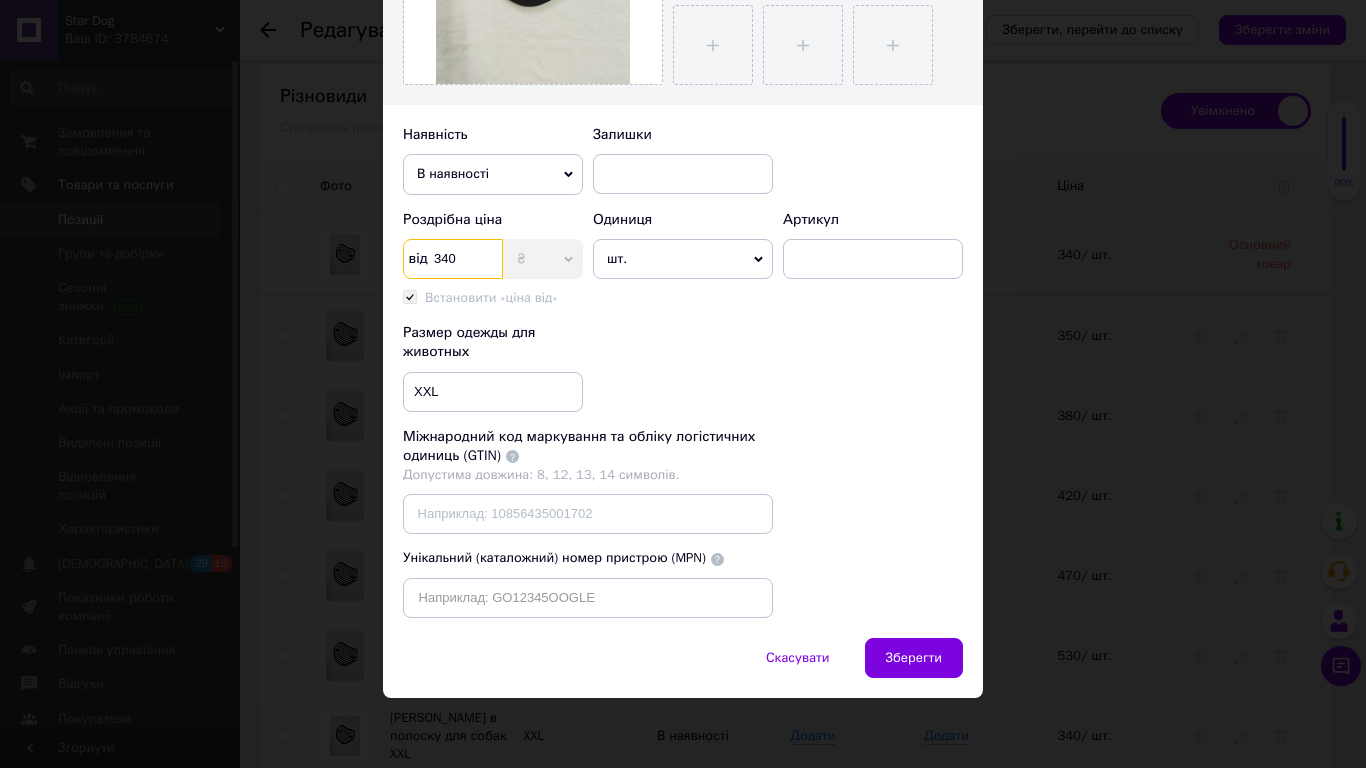 click on "340" at bounding box center [453, 259] 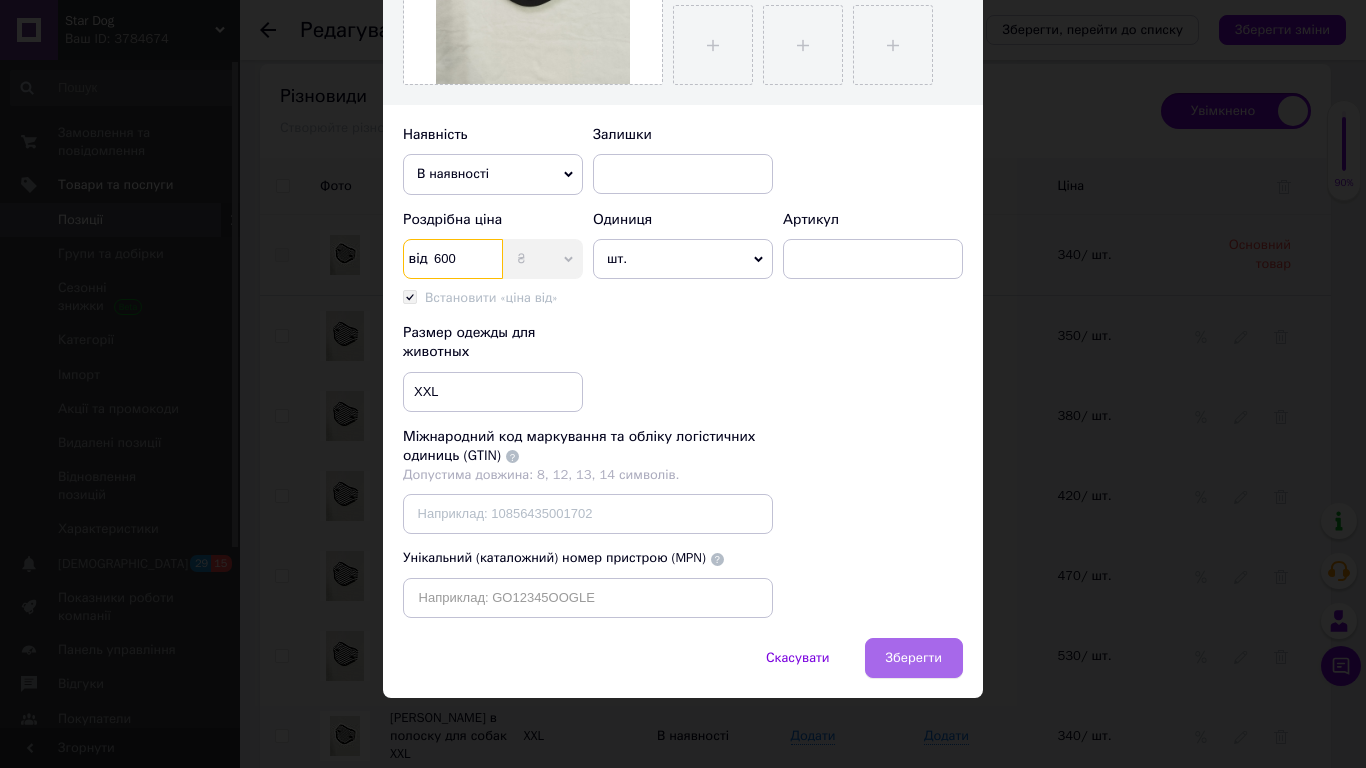 type on "600" 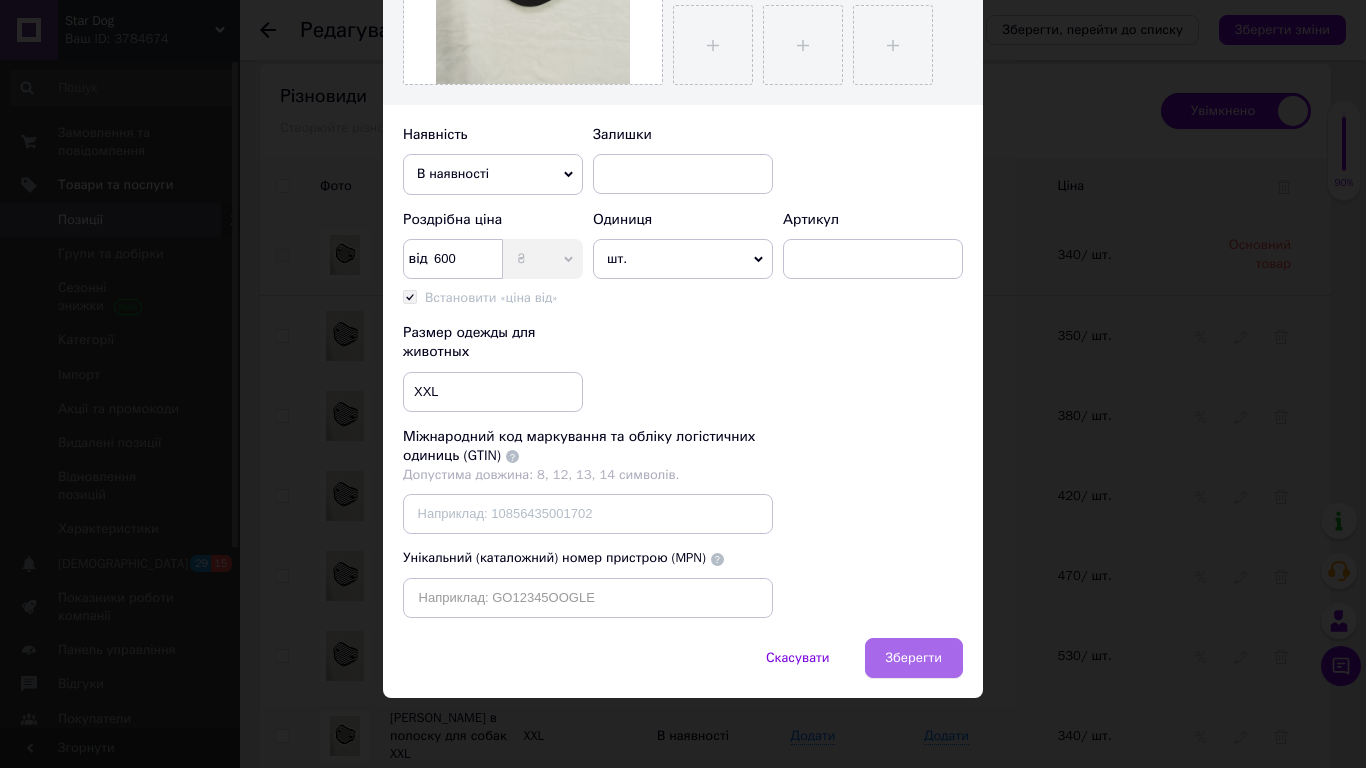 click on "Зберегти" at bounding box center (914, 658) 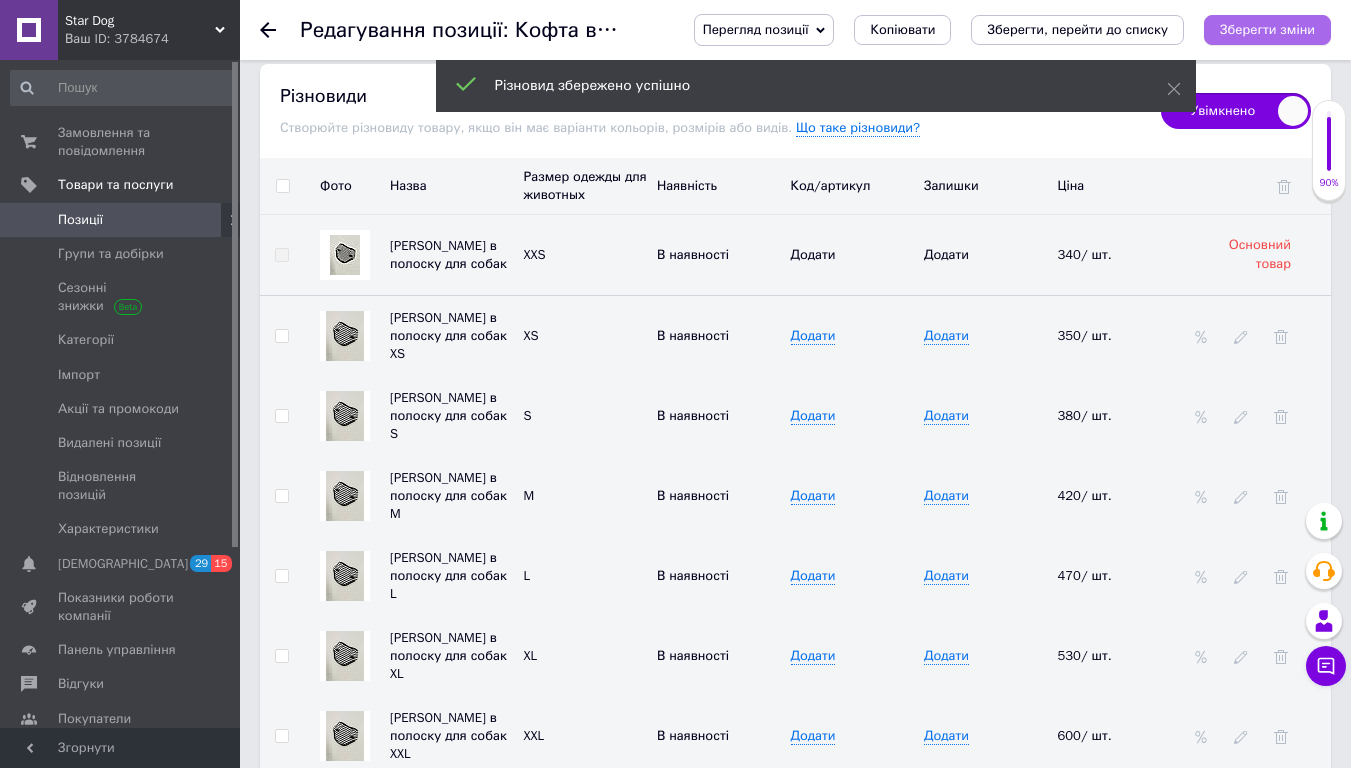 click on "Зберегти зміни" at bounding box center [1267, 29] 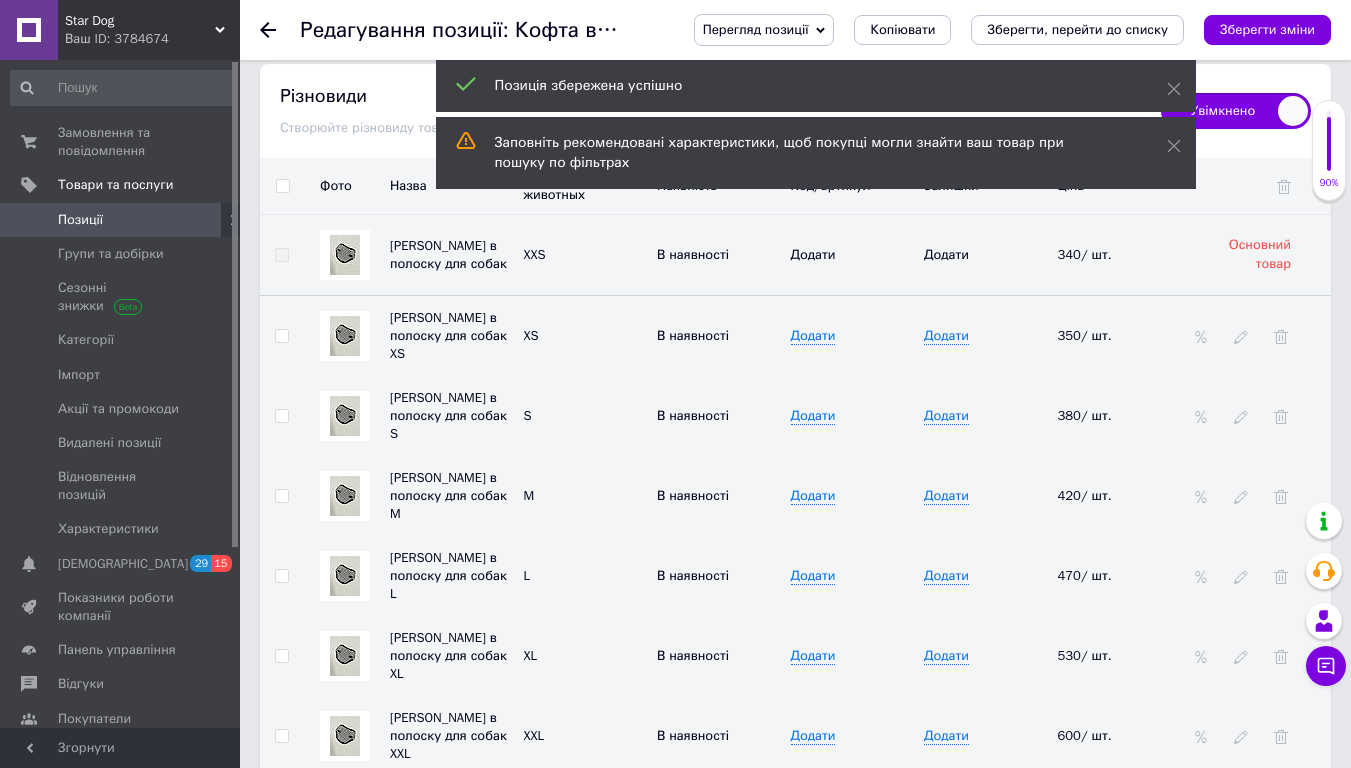 click 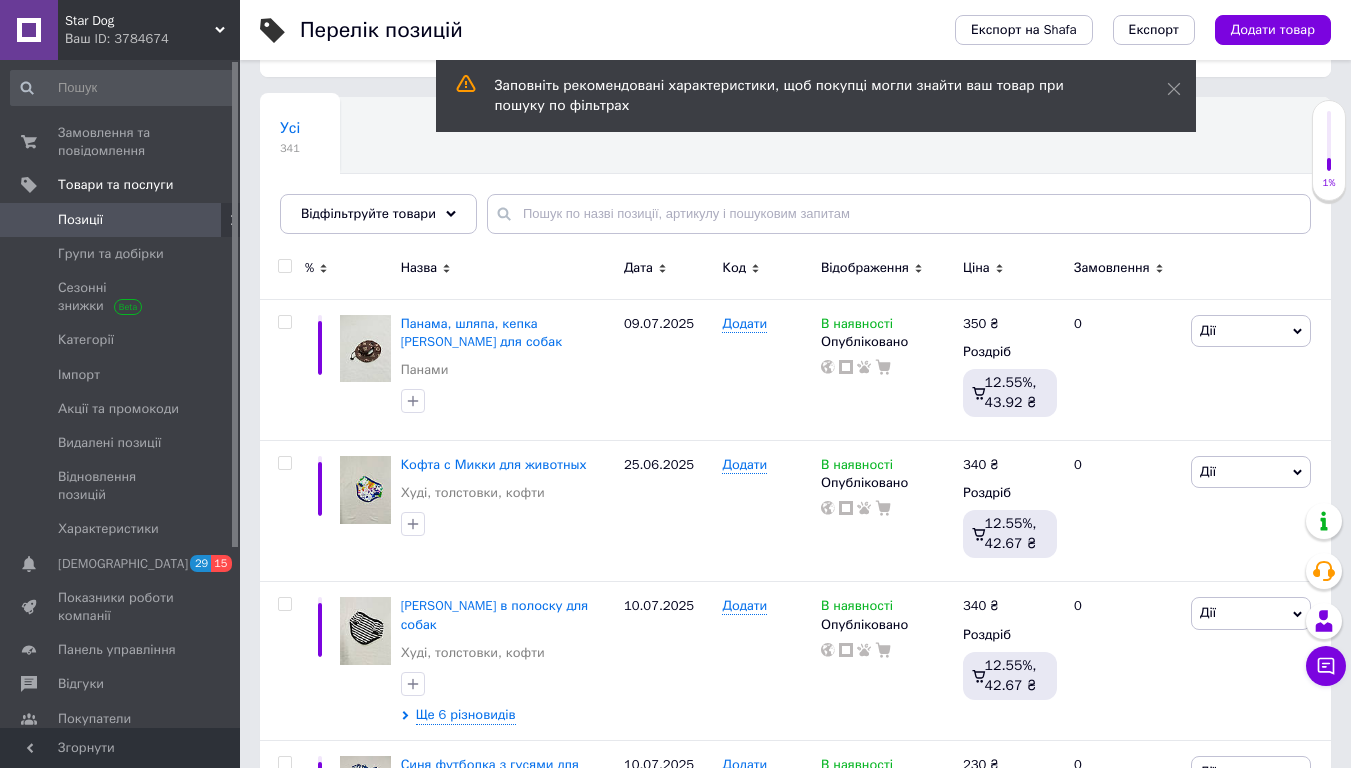 scroll, scrollTop: 141, scrollLeft: 0, axis: vertical 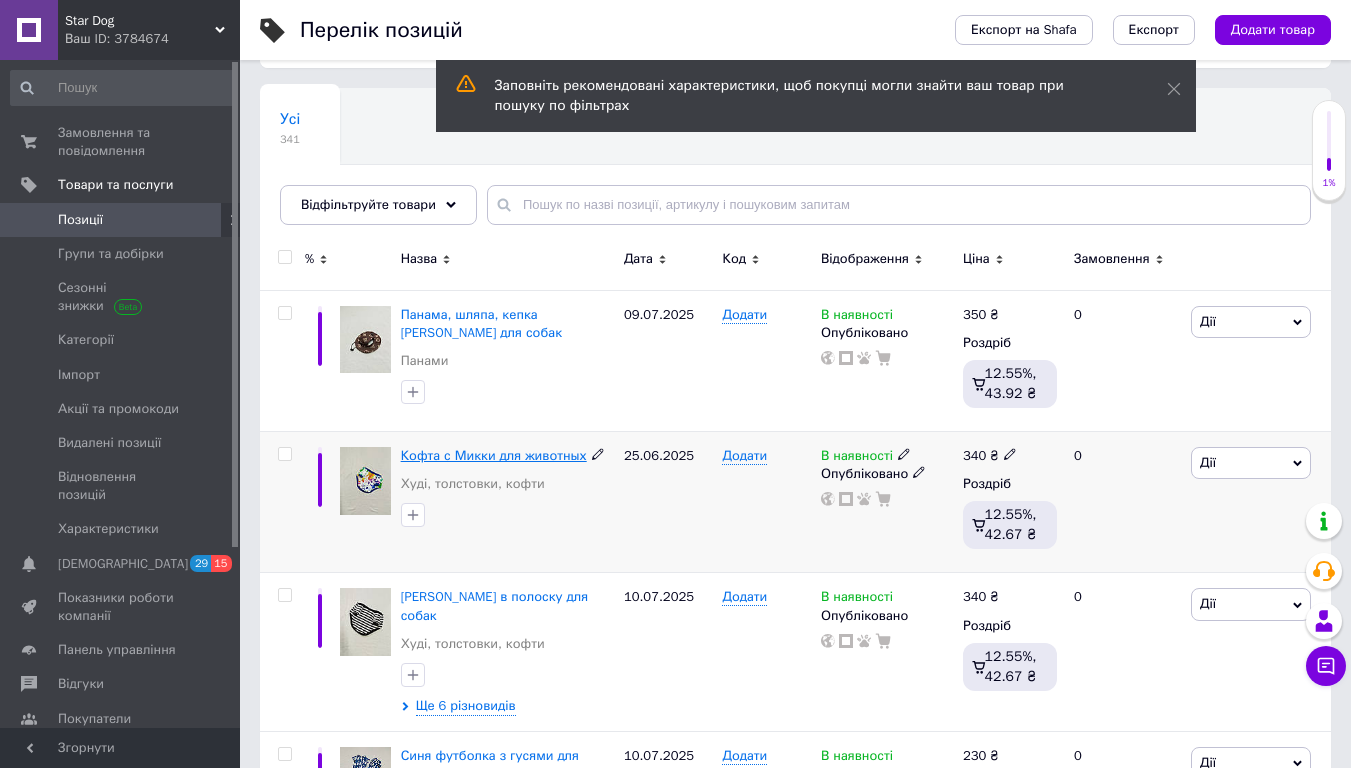 click on "Кофта с Микки для животных" at bounding box center (494, 455) 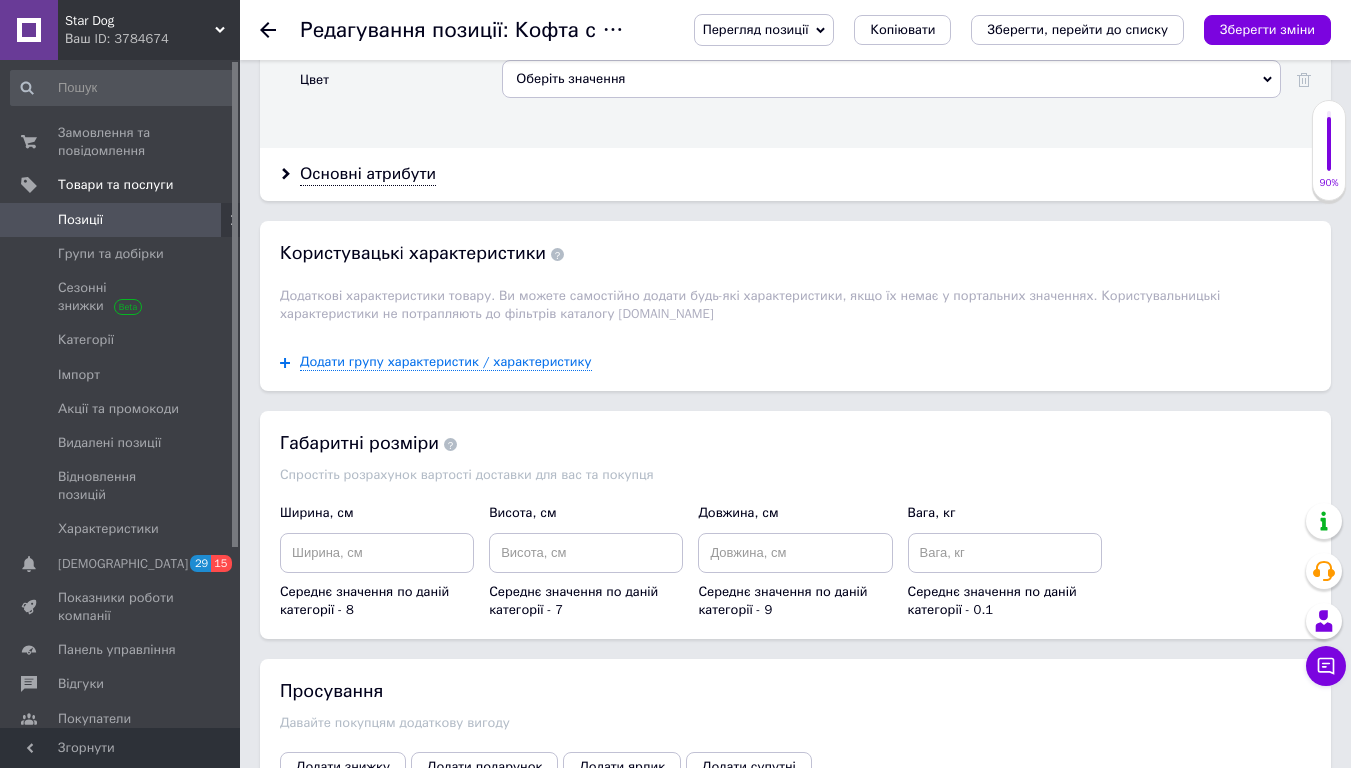 scroll, scrollTop: 2034, scrollLeft: 0, axis: vertical 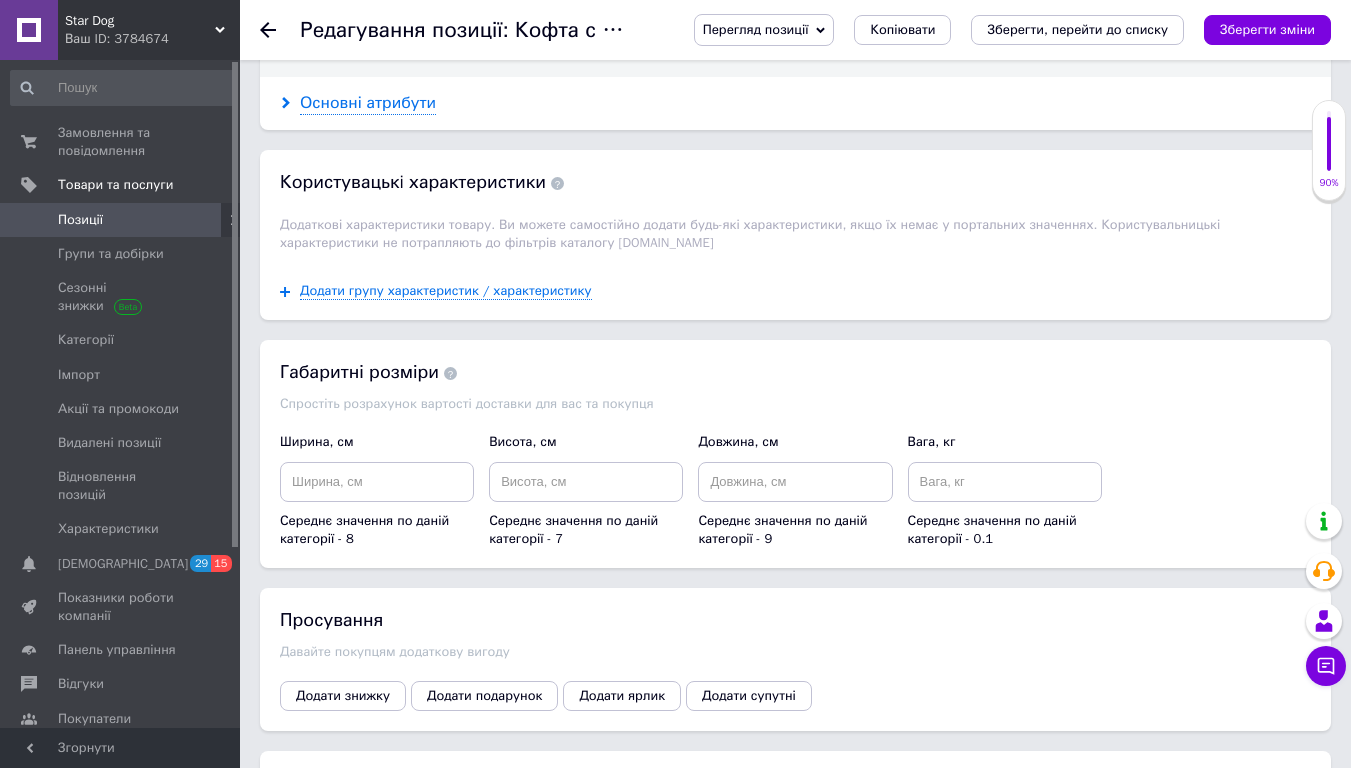 click on "Основні атрибути" at bounding box center (368, 103) 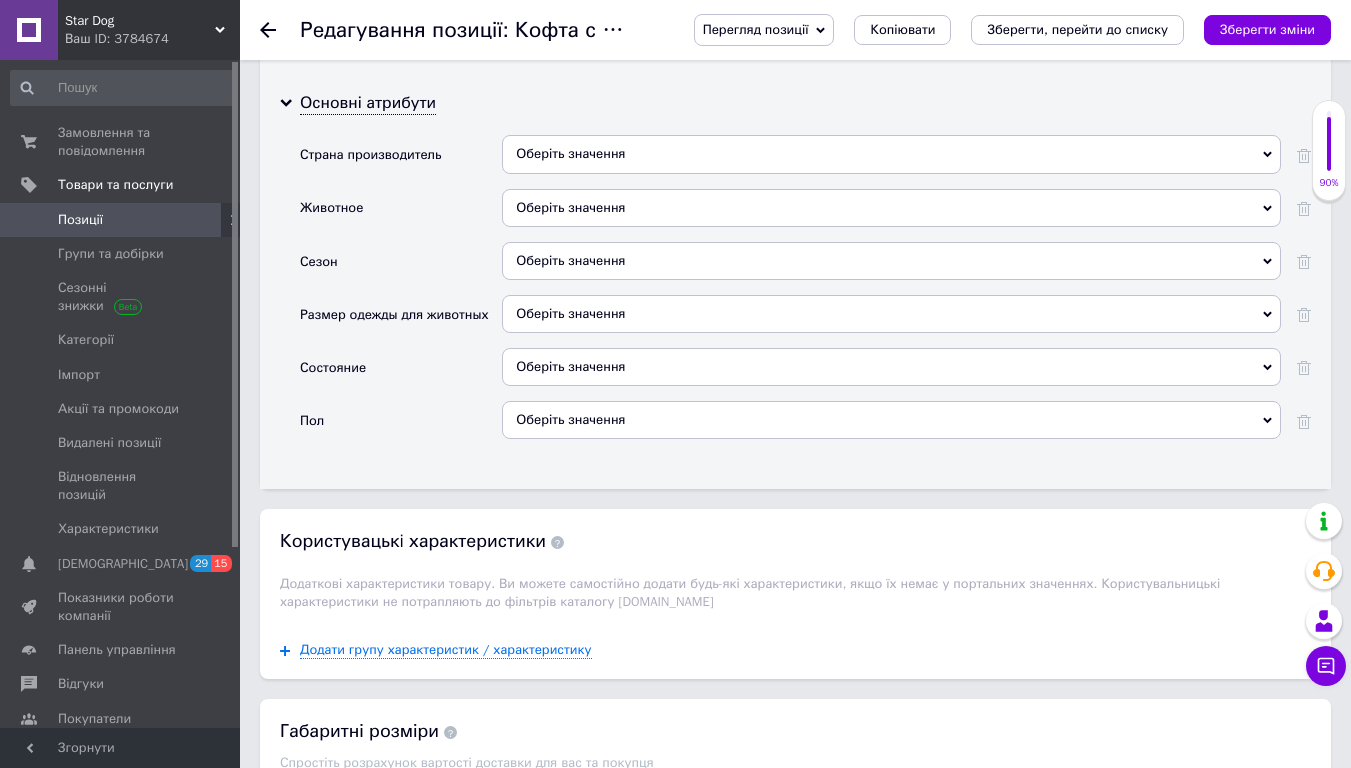 click on "Оберіть значення" at bounding box center [891, 314] 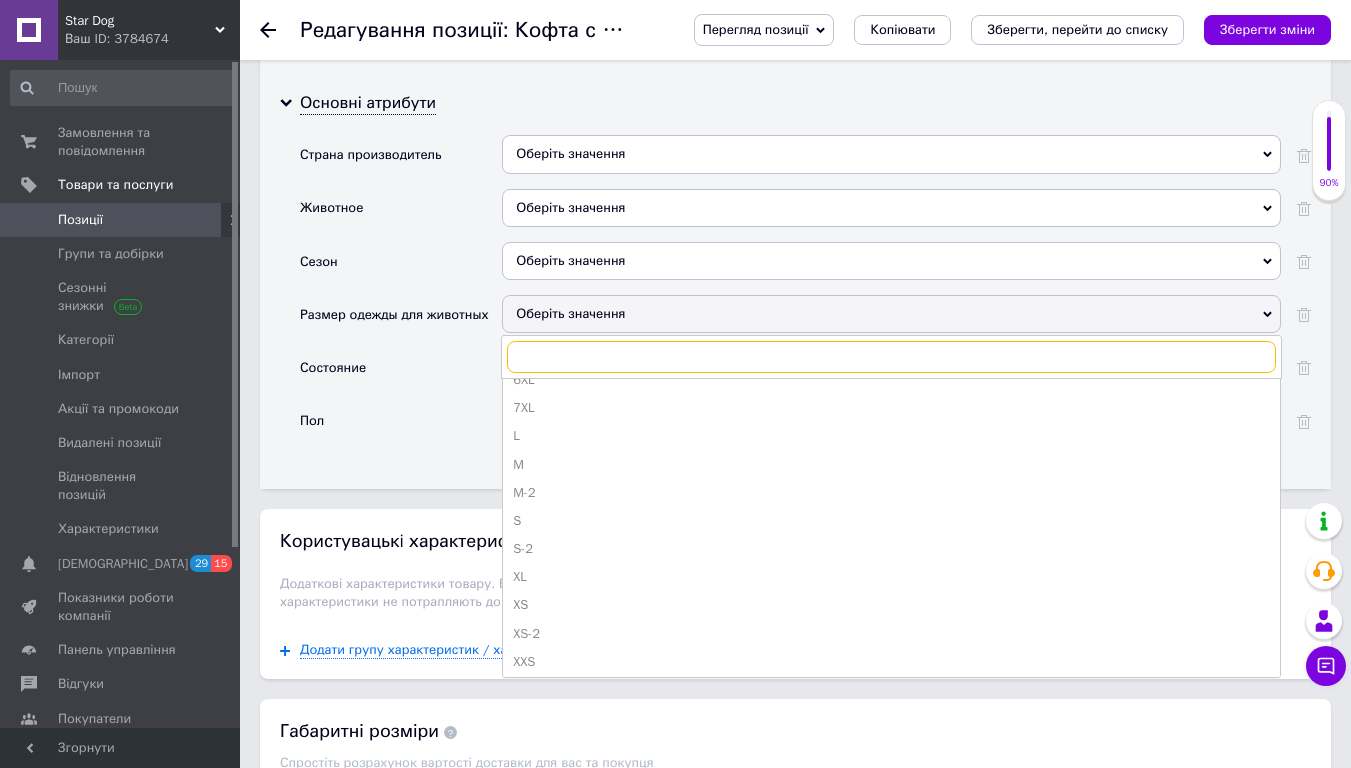 scroll, scrollTop: 304, scrollLeft: 0, axis: vertical 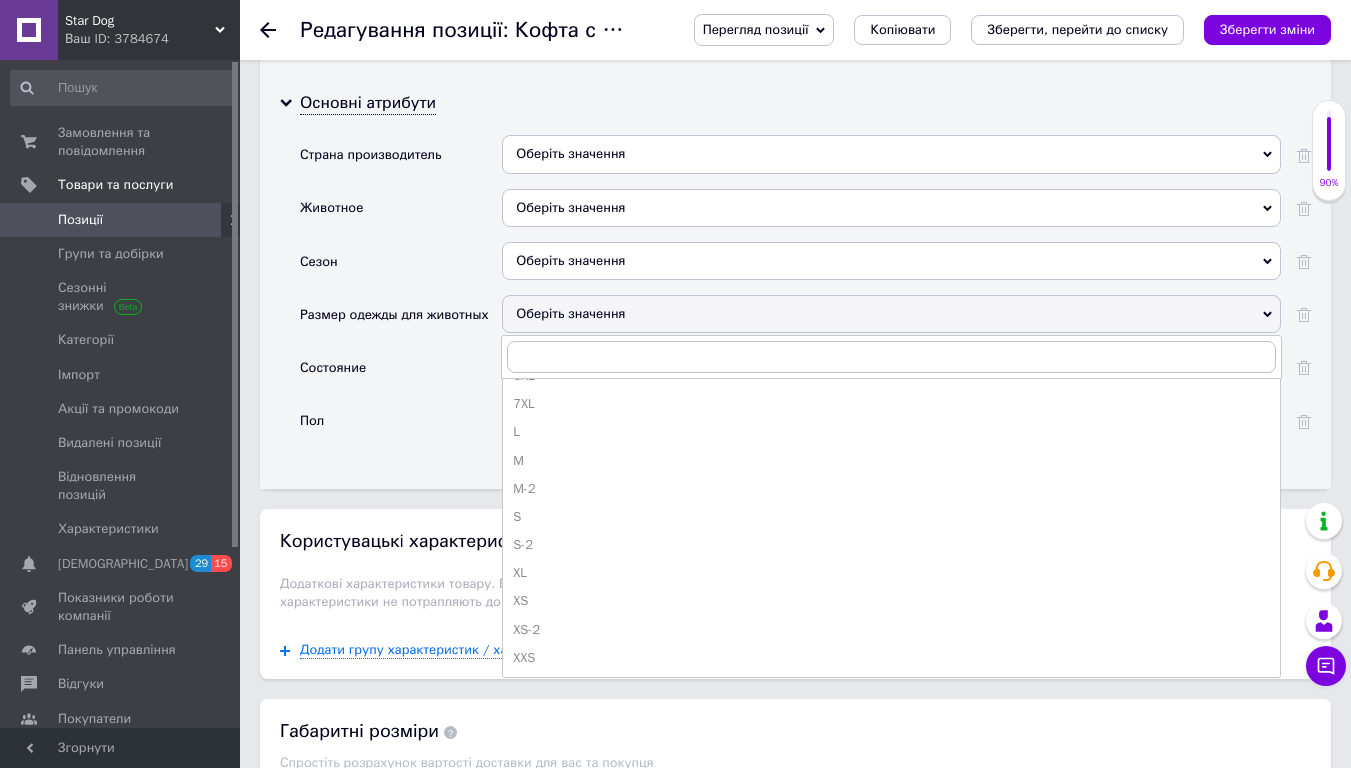 click on "1 2 2XL 3 3XL 4 4XL 5 5XL 6 6XL 7XL L M M-2 S S-2 XL XS XS-2 XXS" at bounding box center [891, 528] 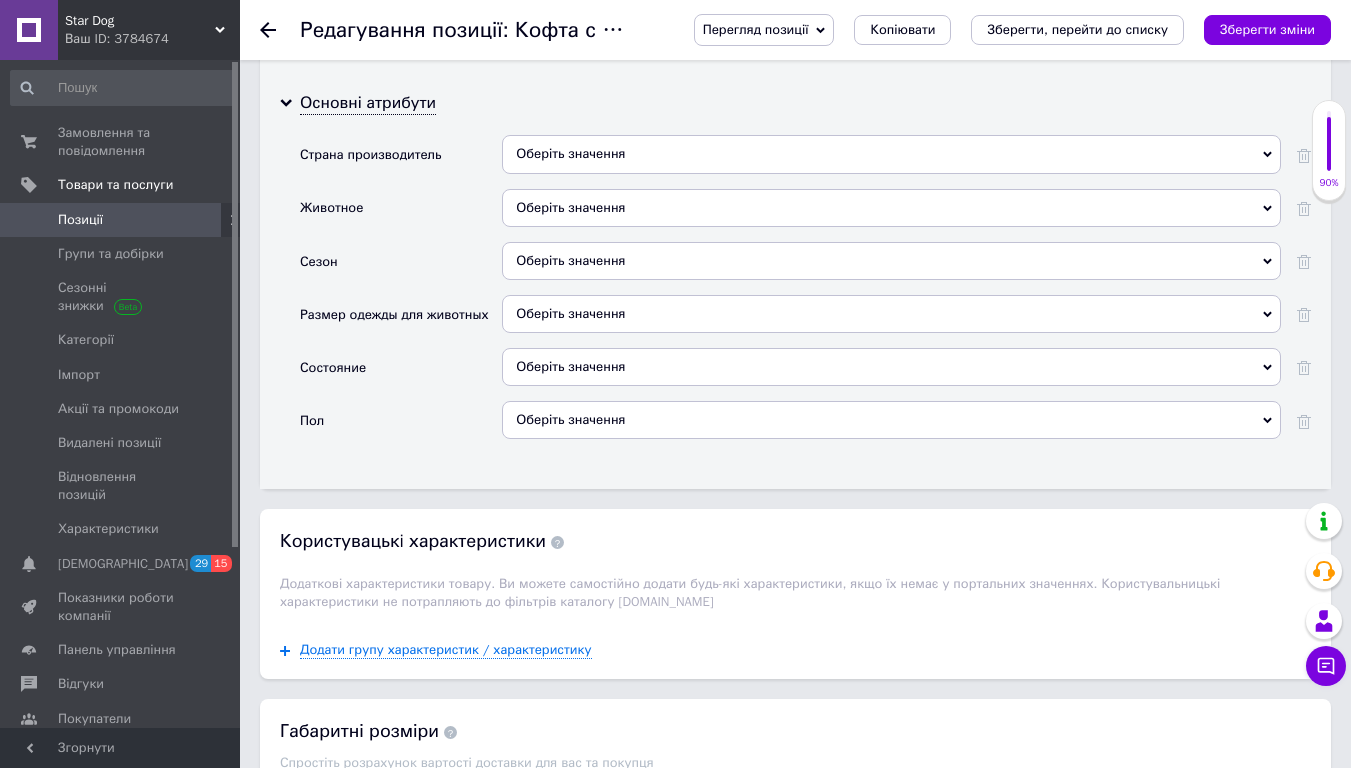click on "Оберіть значення" at bounding box center [891, 314] 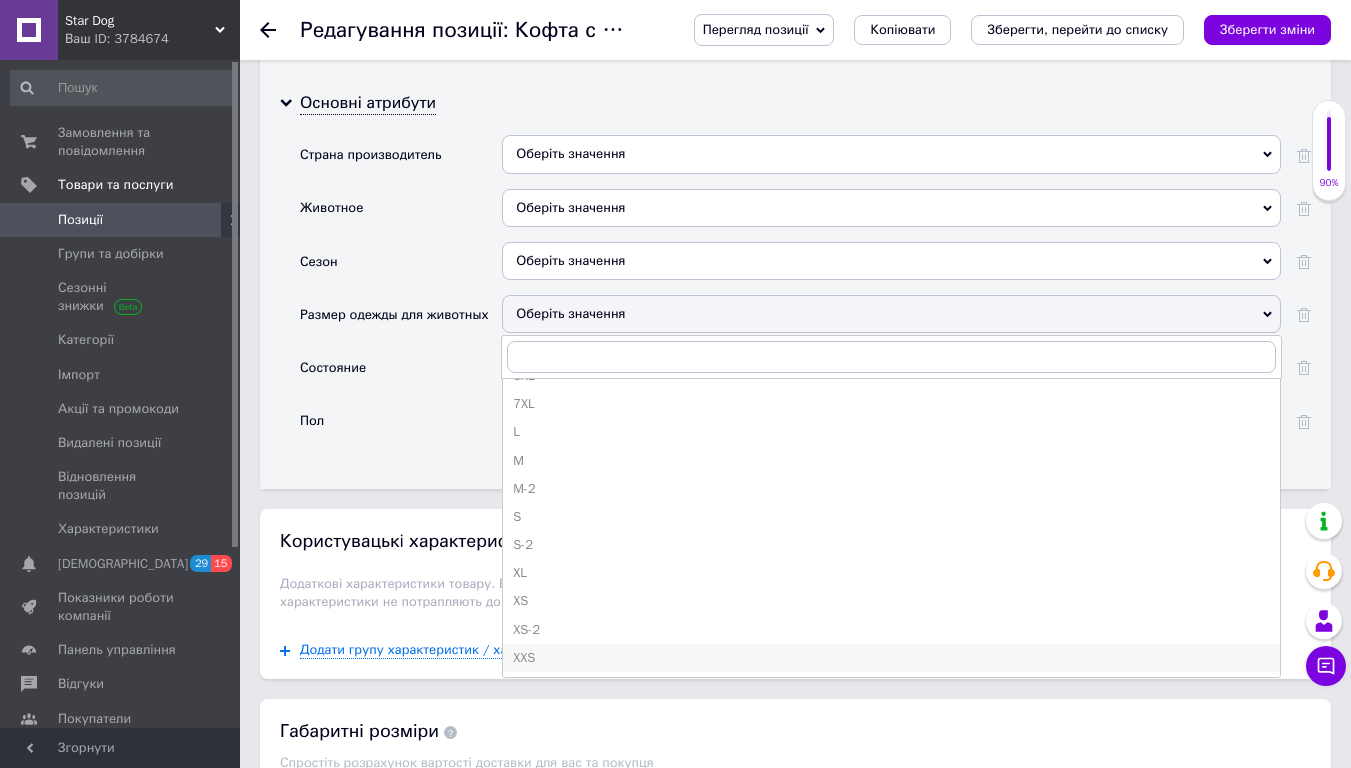click on "XXS" at bounding box center [891, 658] 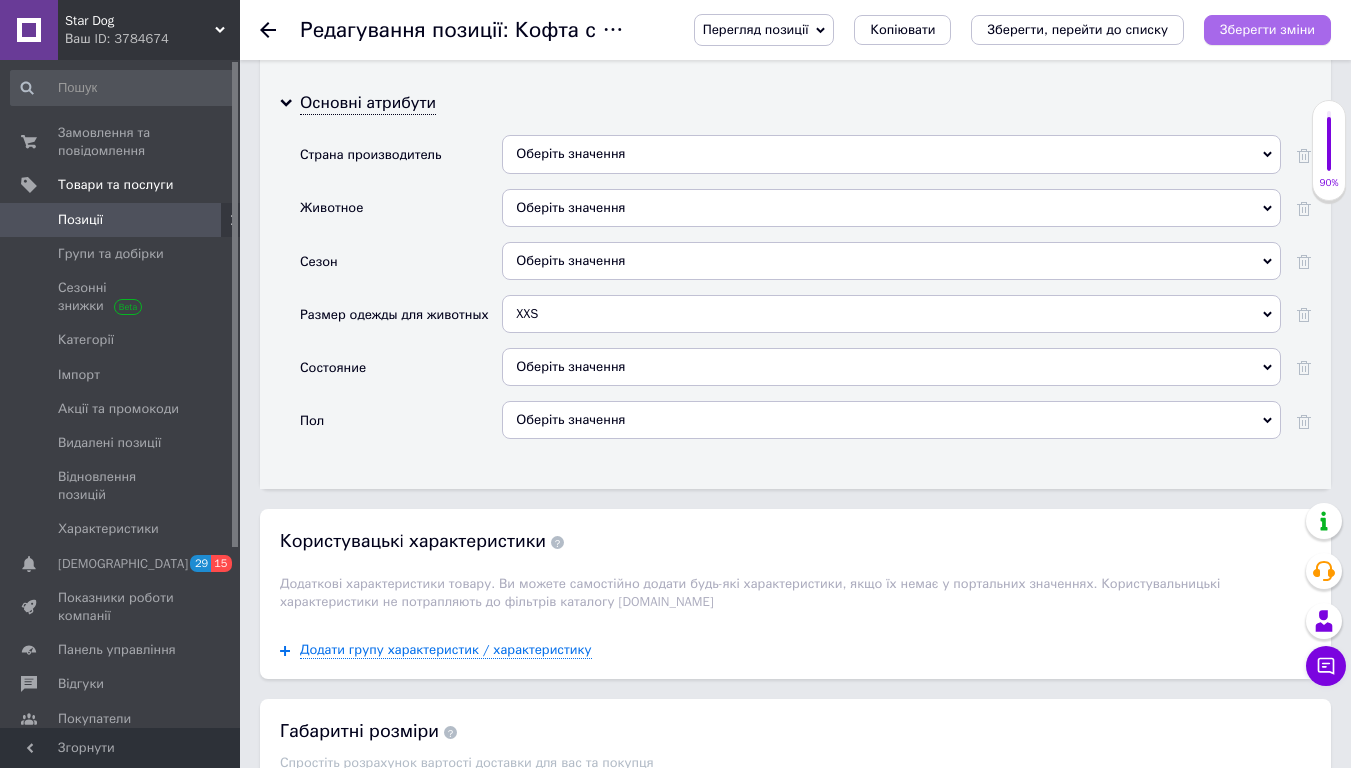click on "Зберегти зміни" at bounding box center (1267, 30) 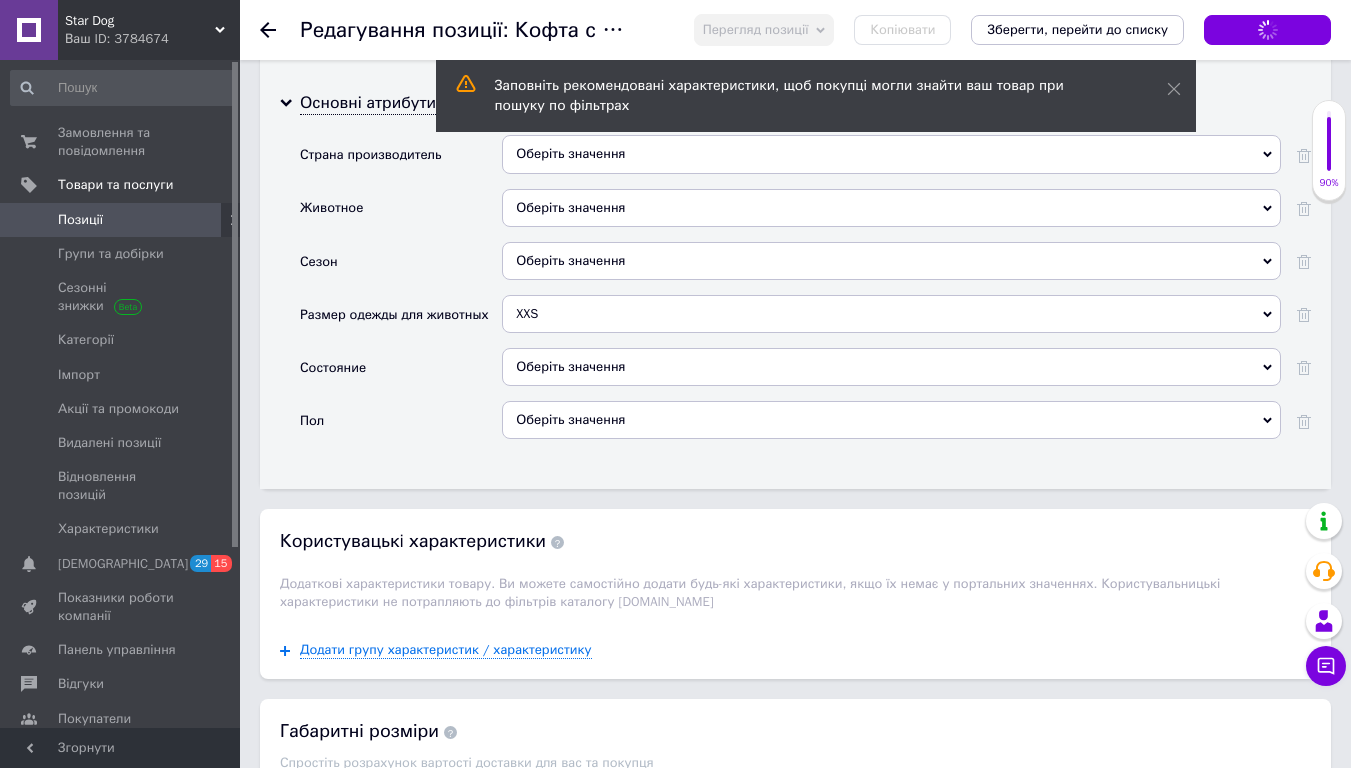 scroll, scrollTop: 2643, scrollLeft: 0, axis: vertical 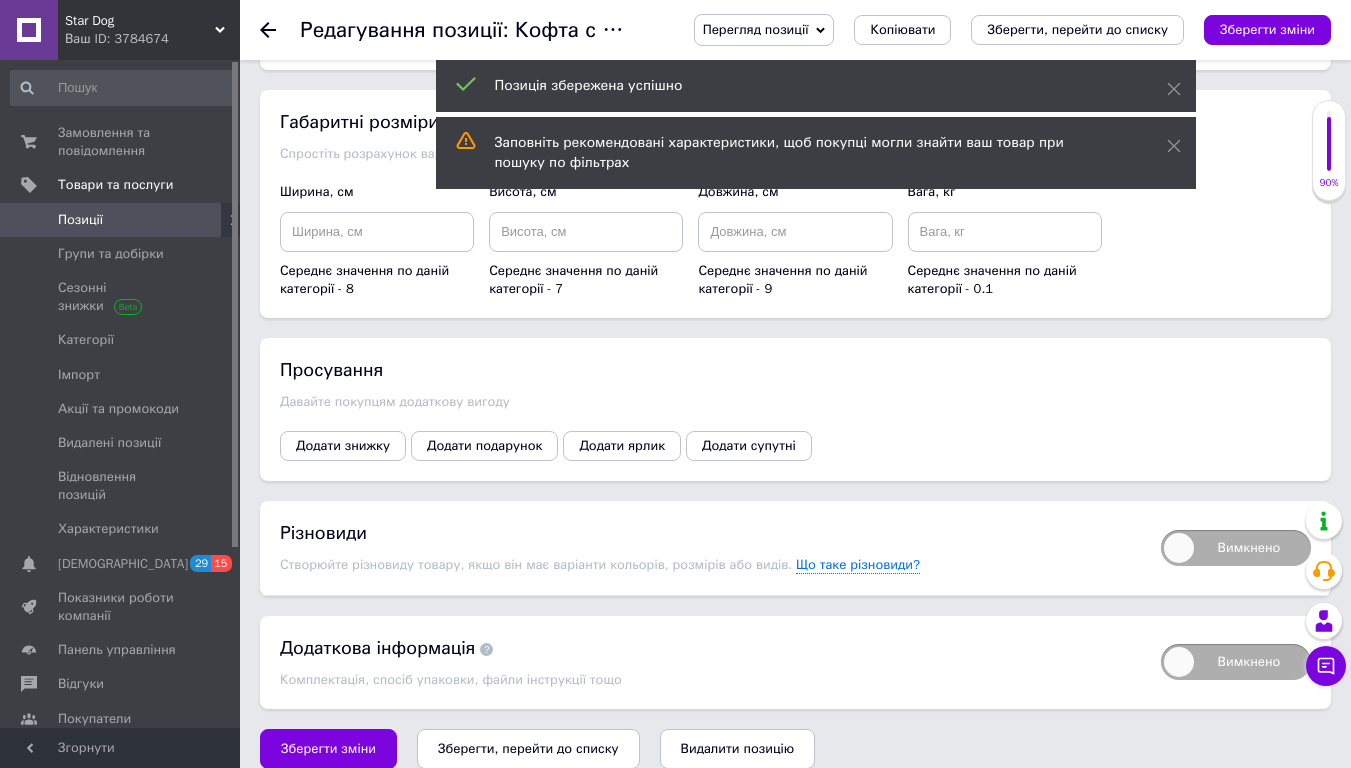click on "Вимкнено" at bounding box center (1236, 548) 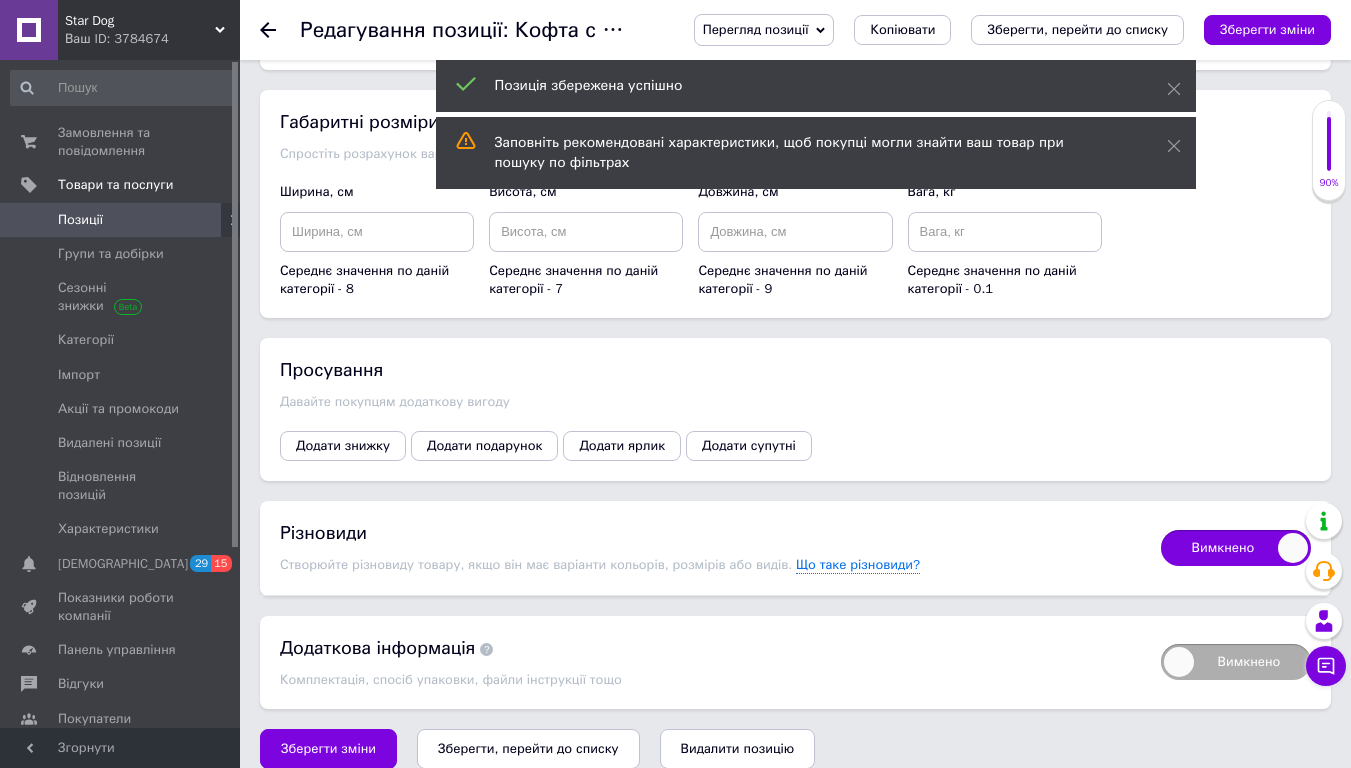 checkbox on "true" 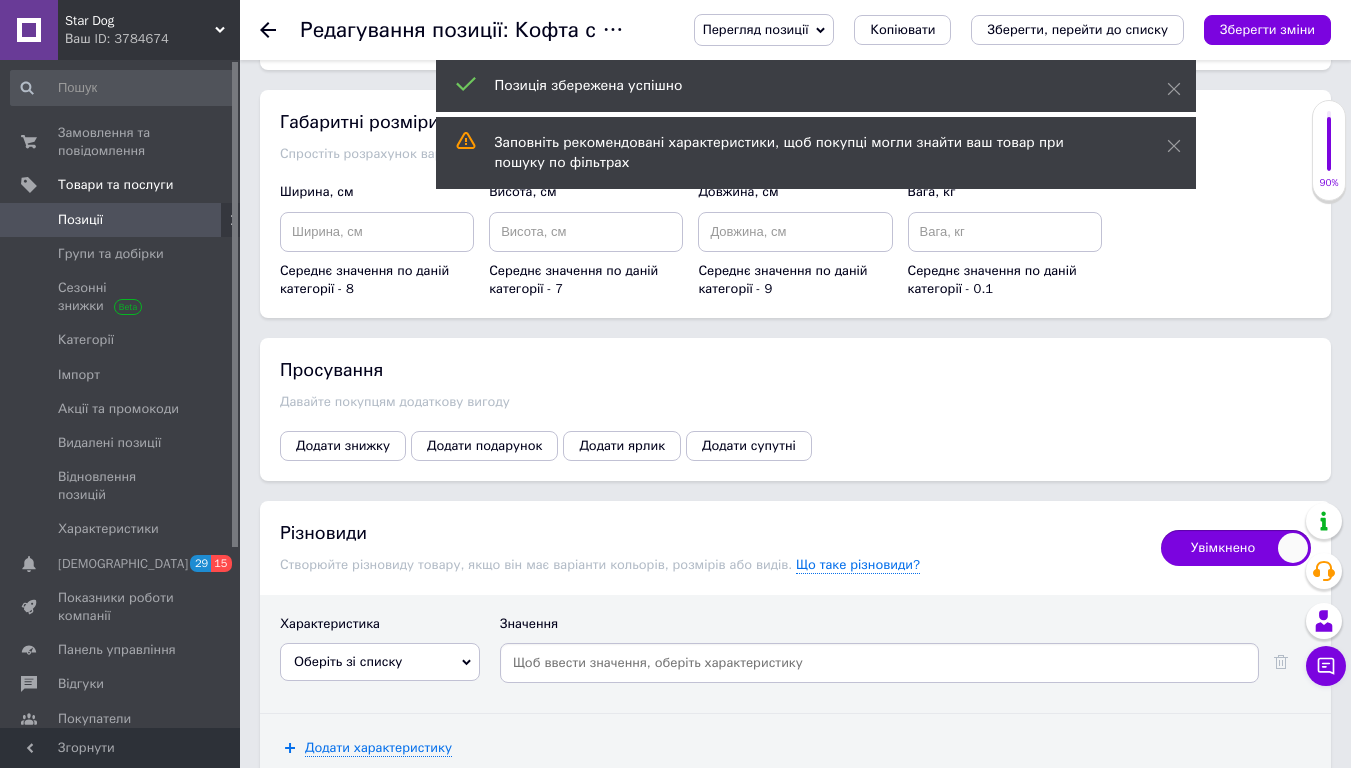 click on "Оберіть зі списку" at bounding box center [380, 662] 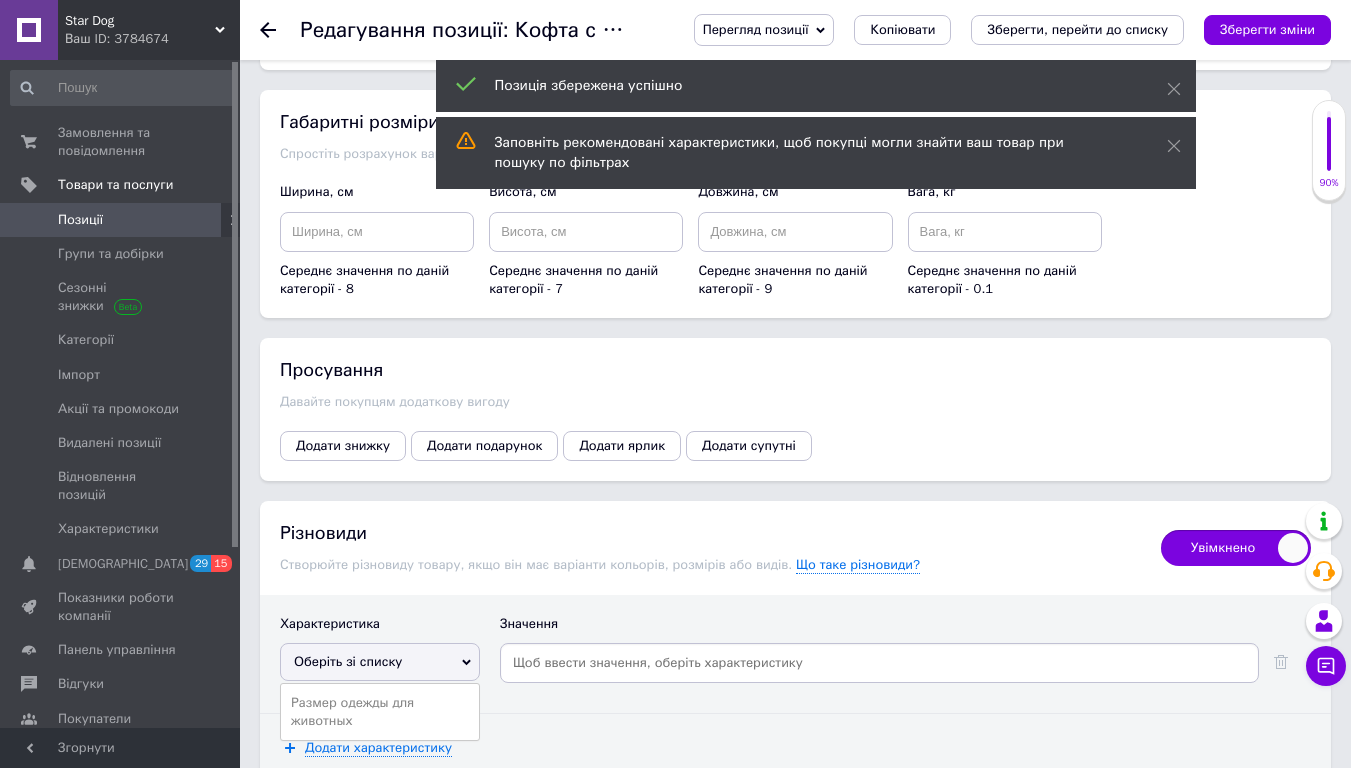 click on "Размер одежды для животных" at bounding box center (380, 712) 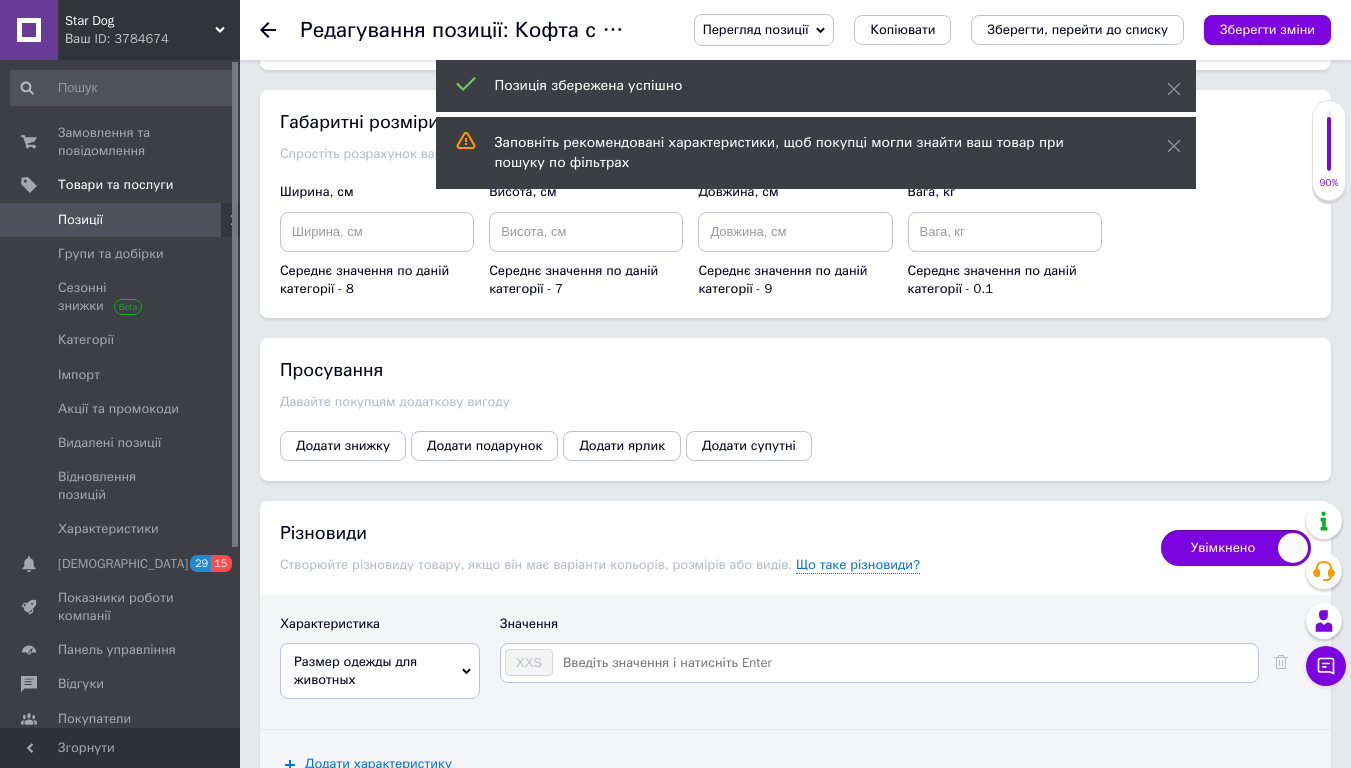 click on "XXS" at bounding box center (879, 663) 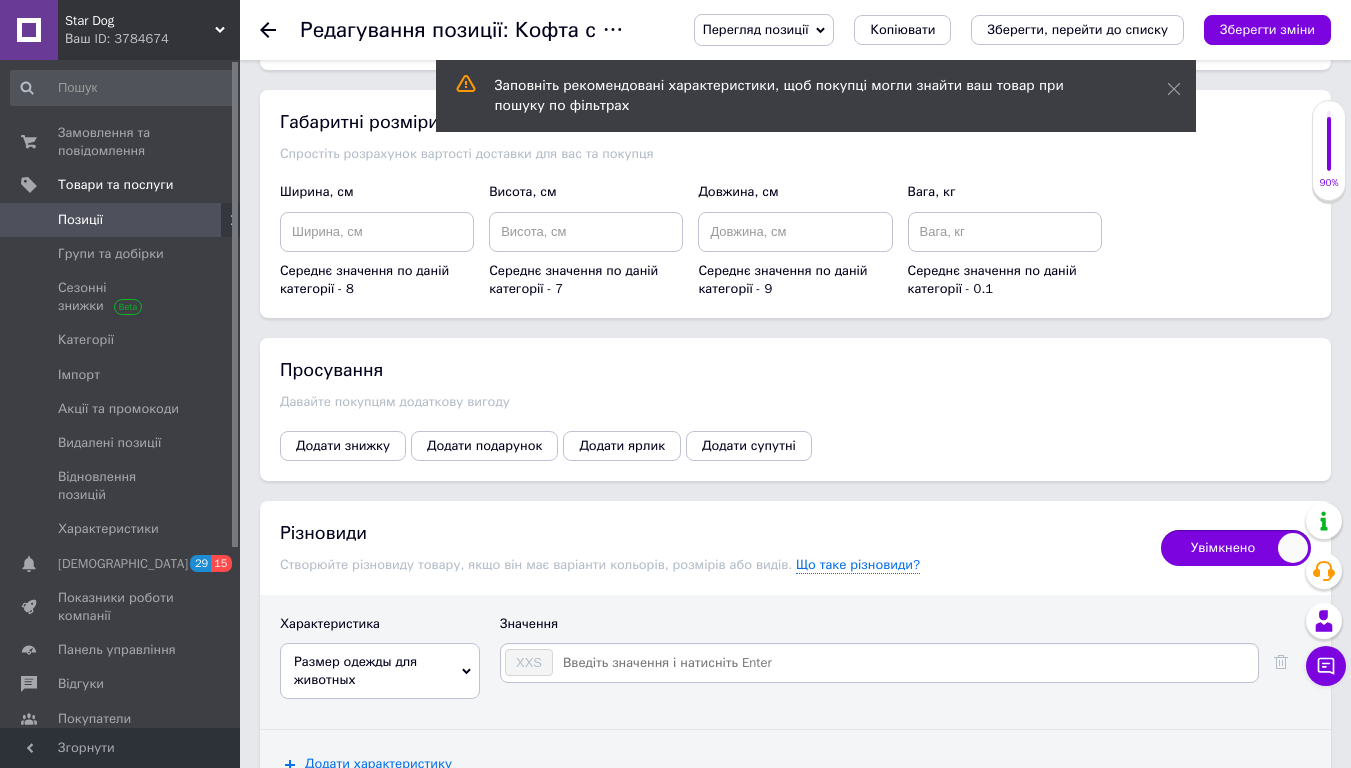 click at bounding box center [904, 663] 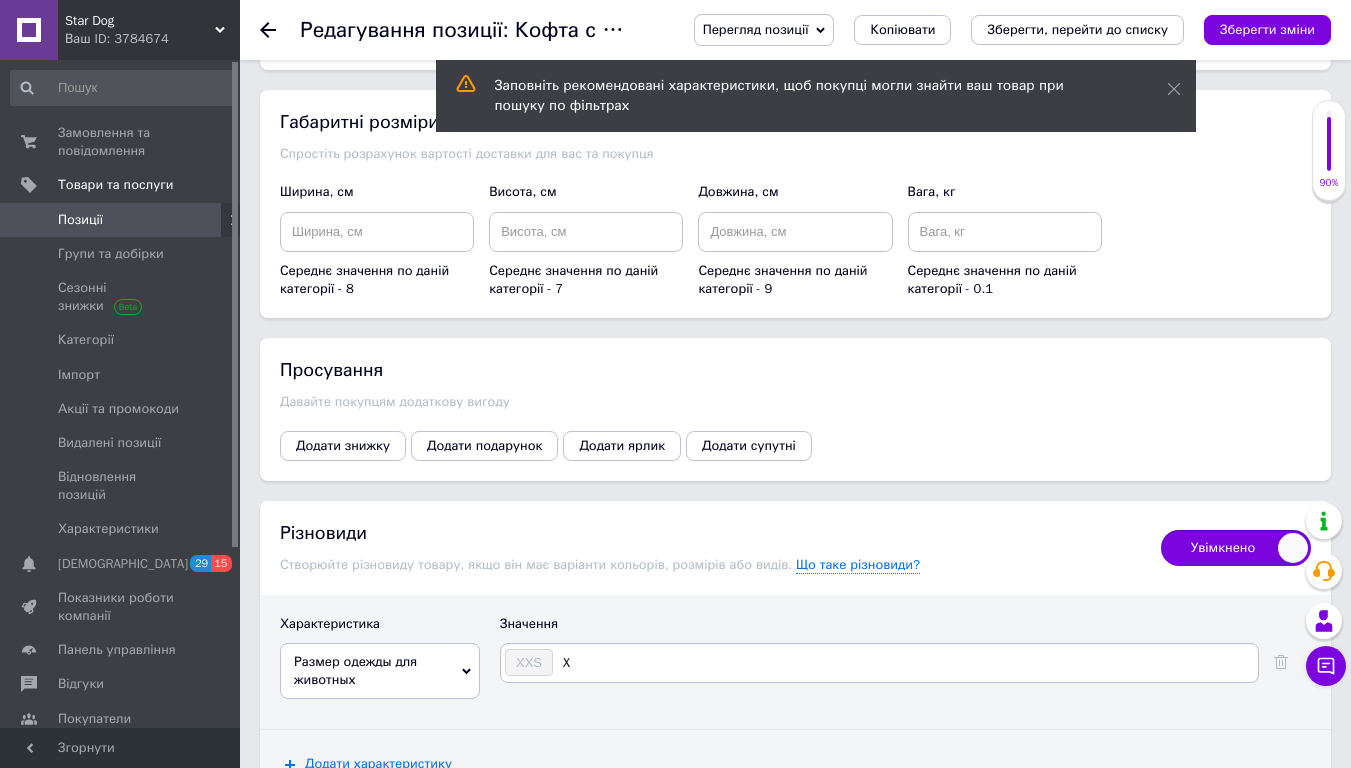 type on "XS" 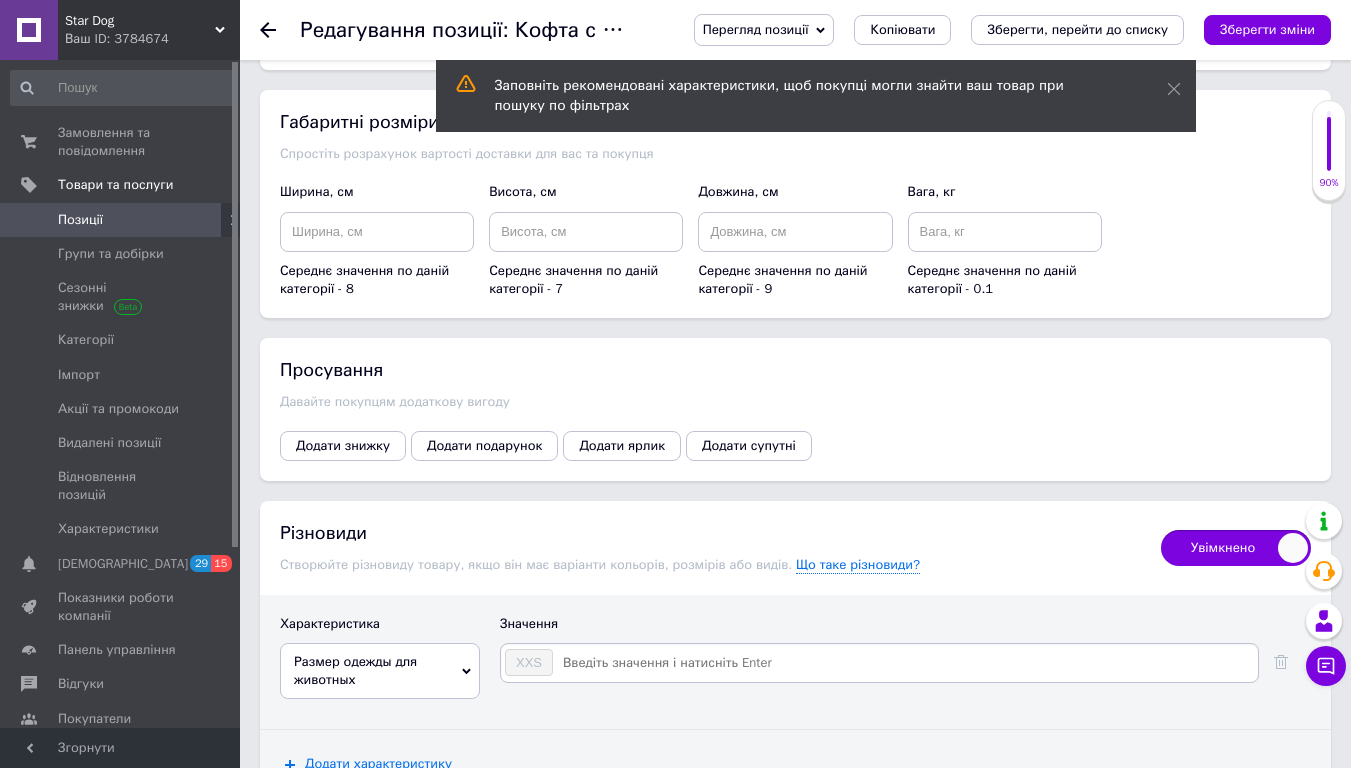 type on "S" 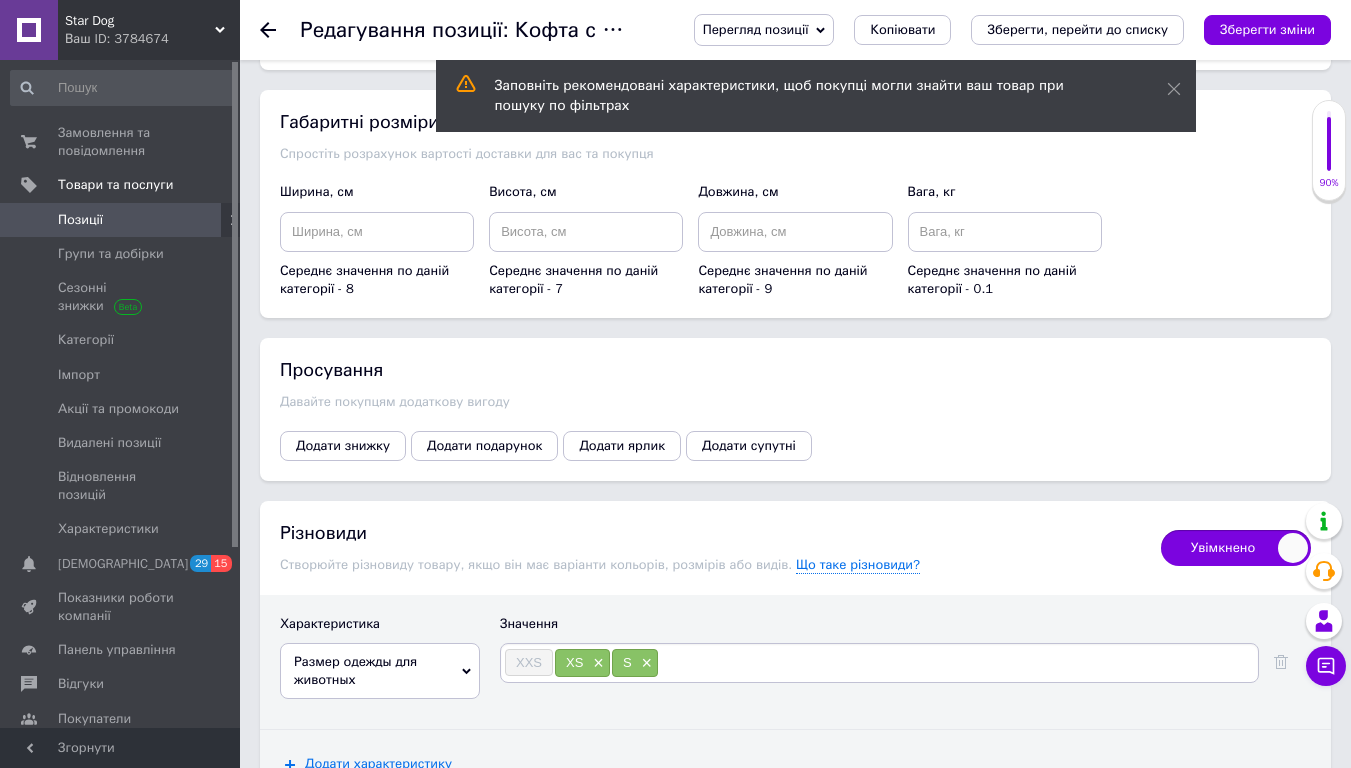 type on "M" 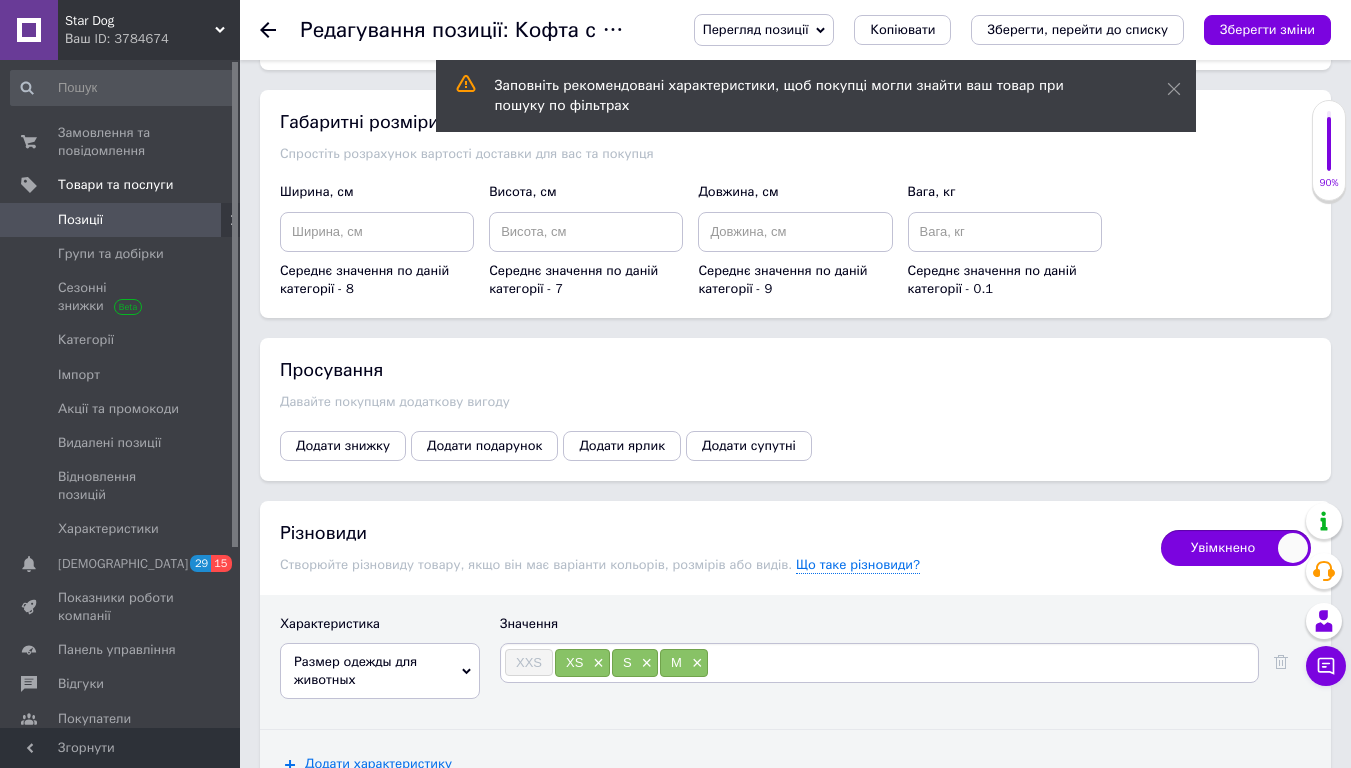 type on "L" 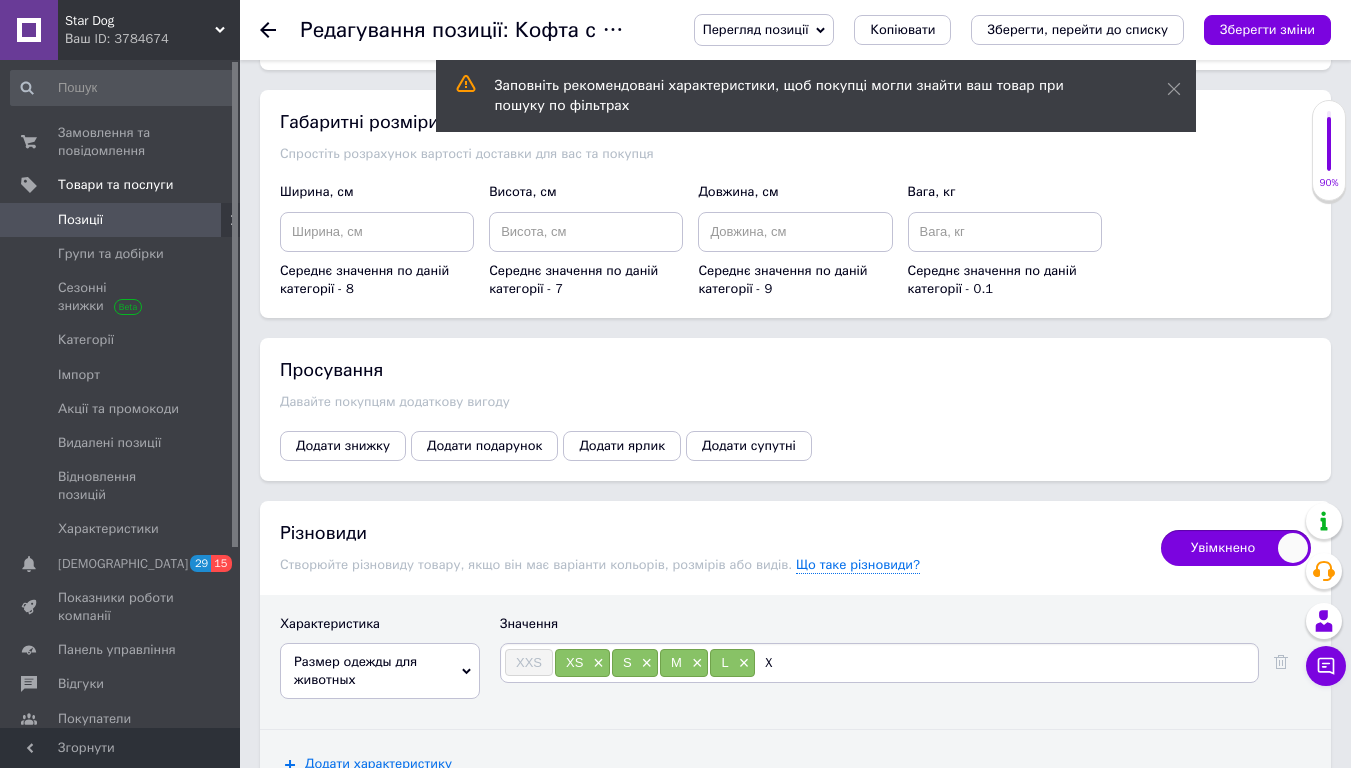 type on "XL" 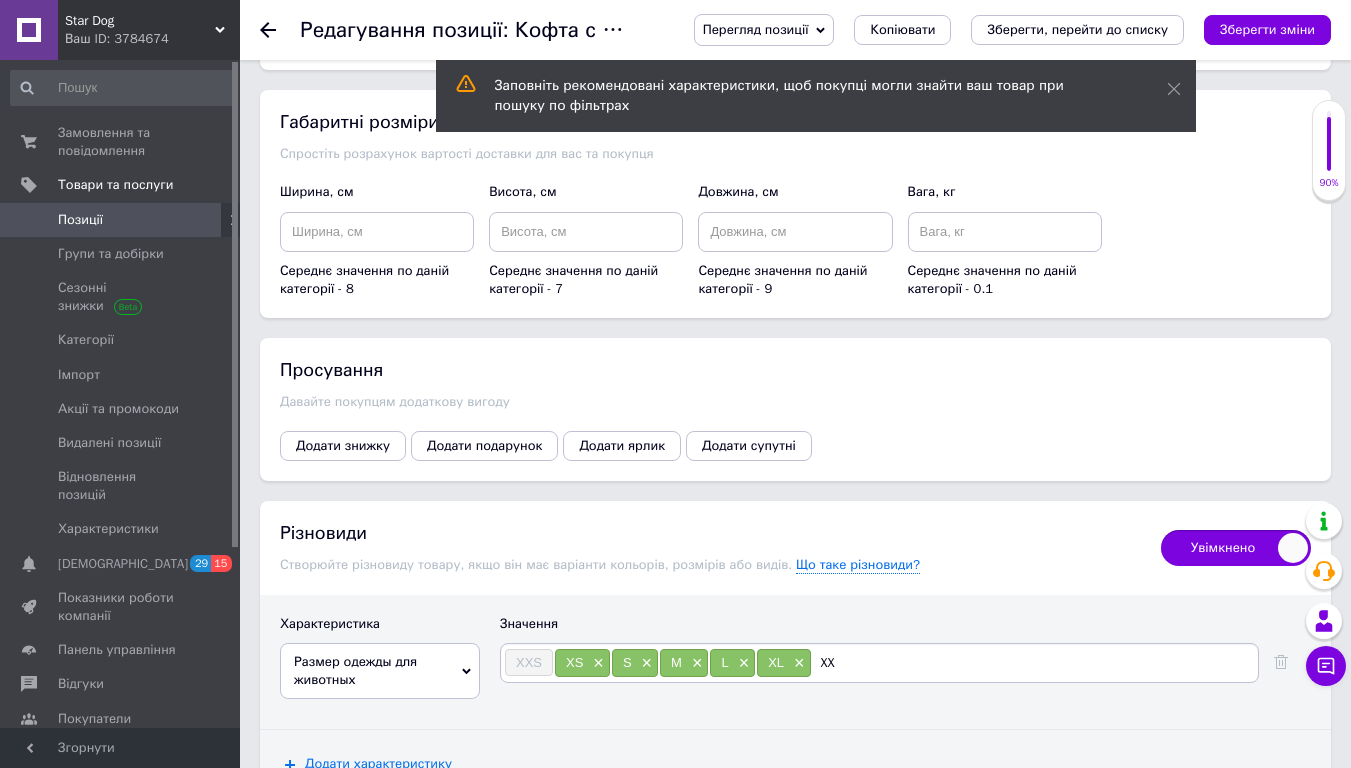 type on "XXL" 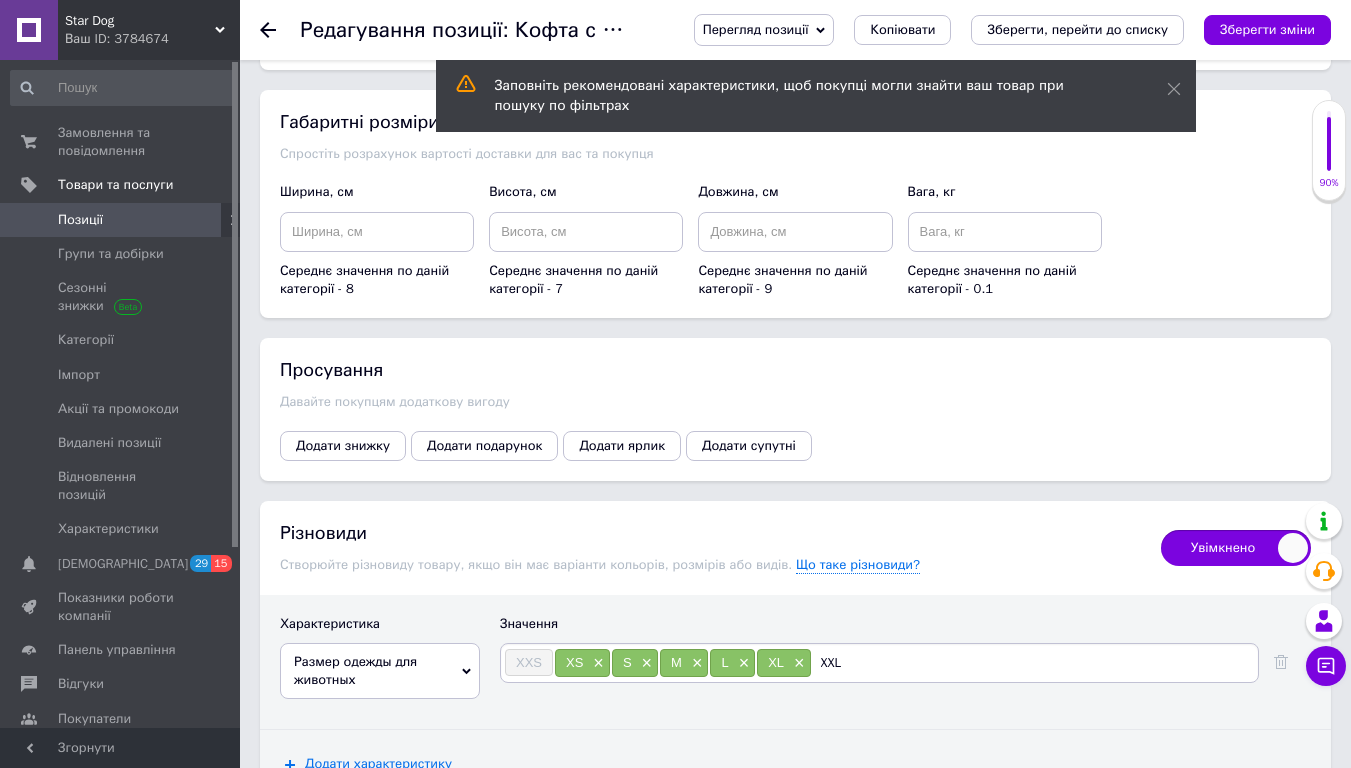 type 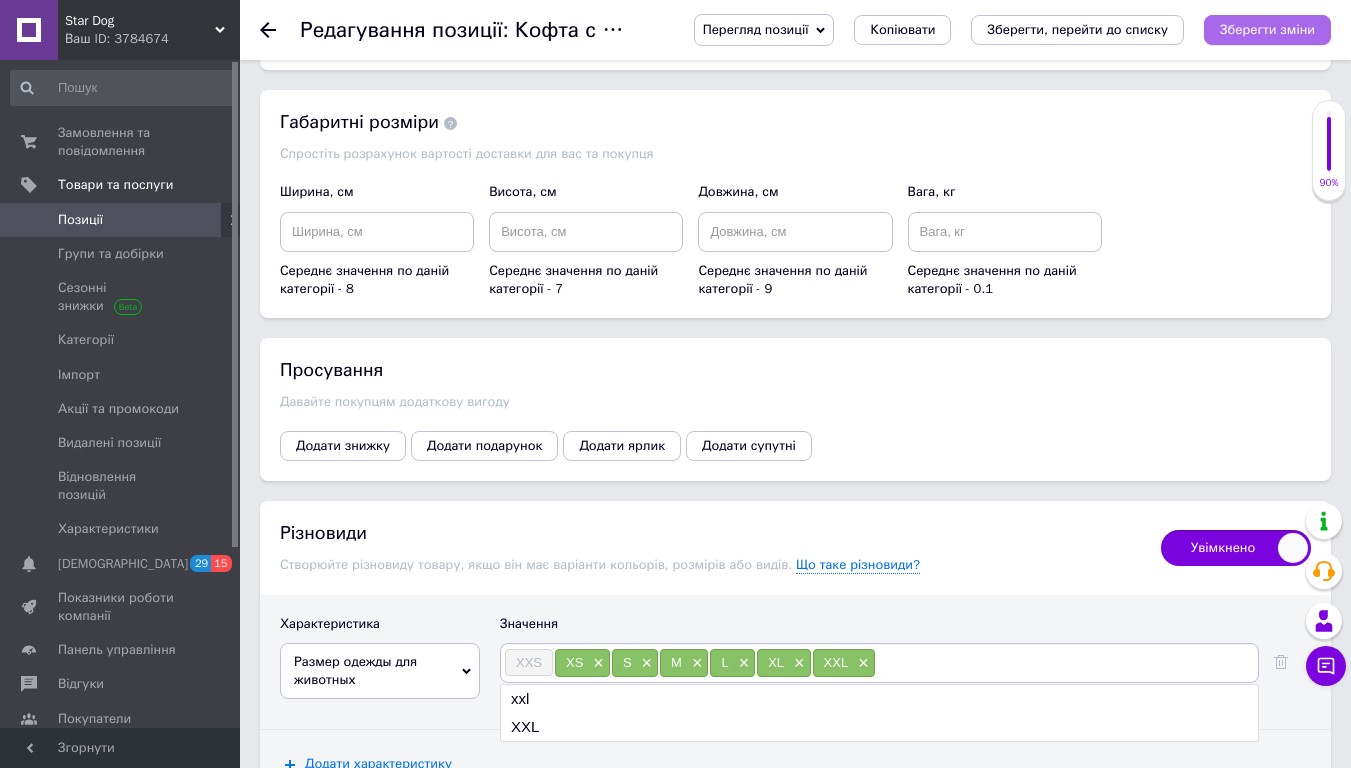 click on "Зберегти зміни" at bounding box center [1267, 29] 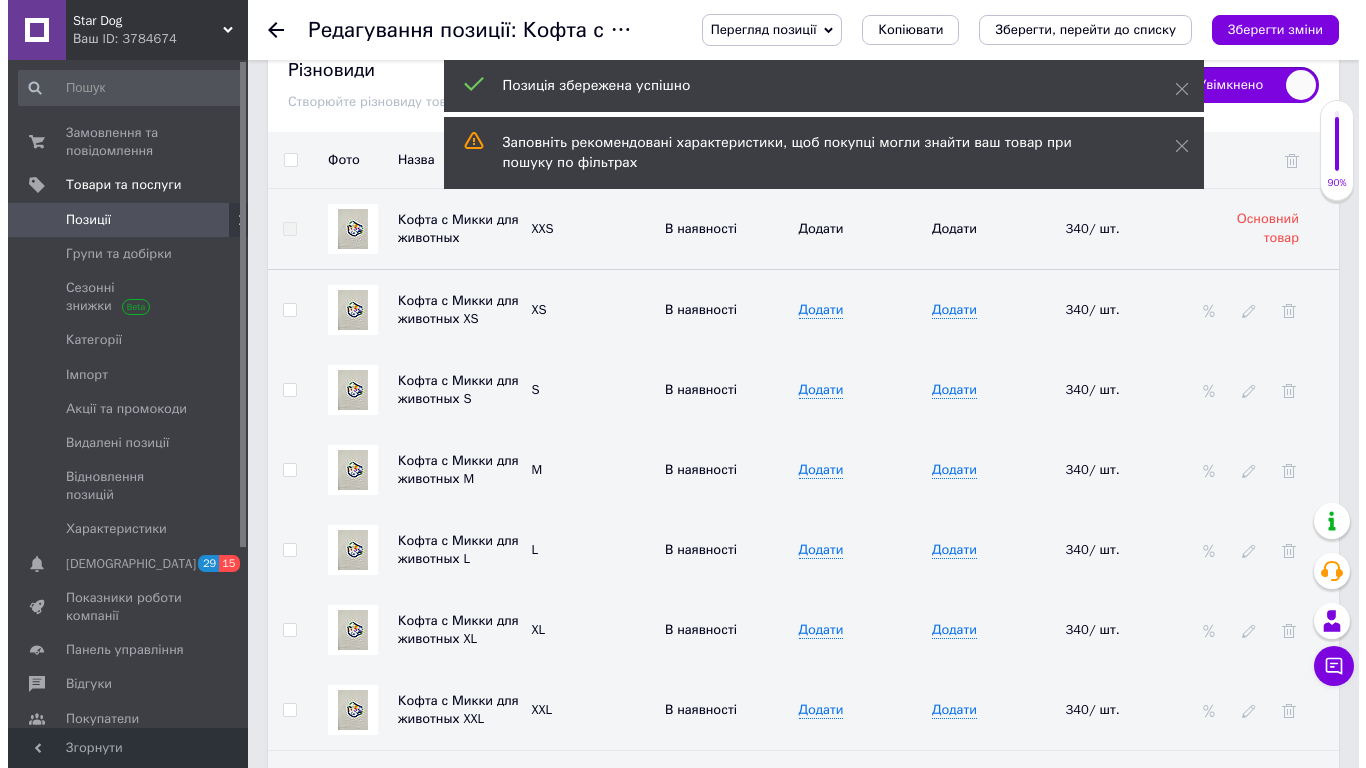 scroll, scrollTop: 3078, scrollLeft: 0, axis: vertical 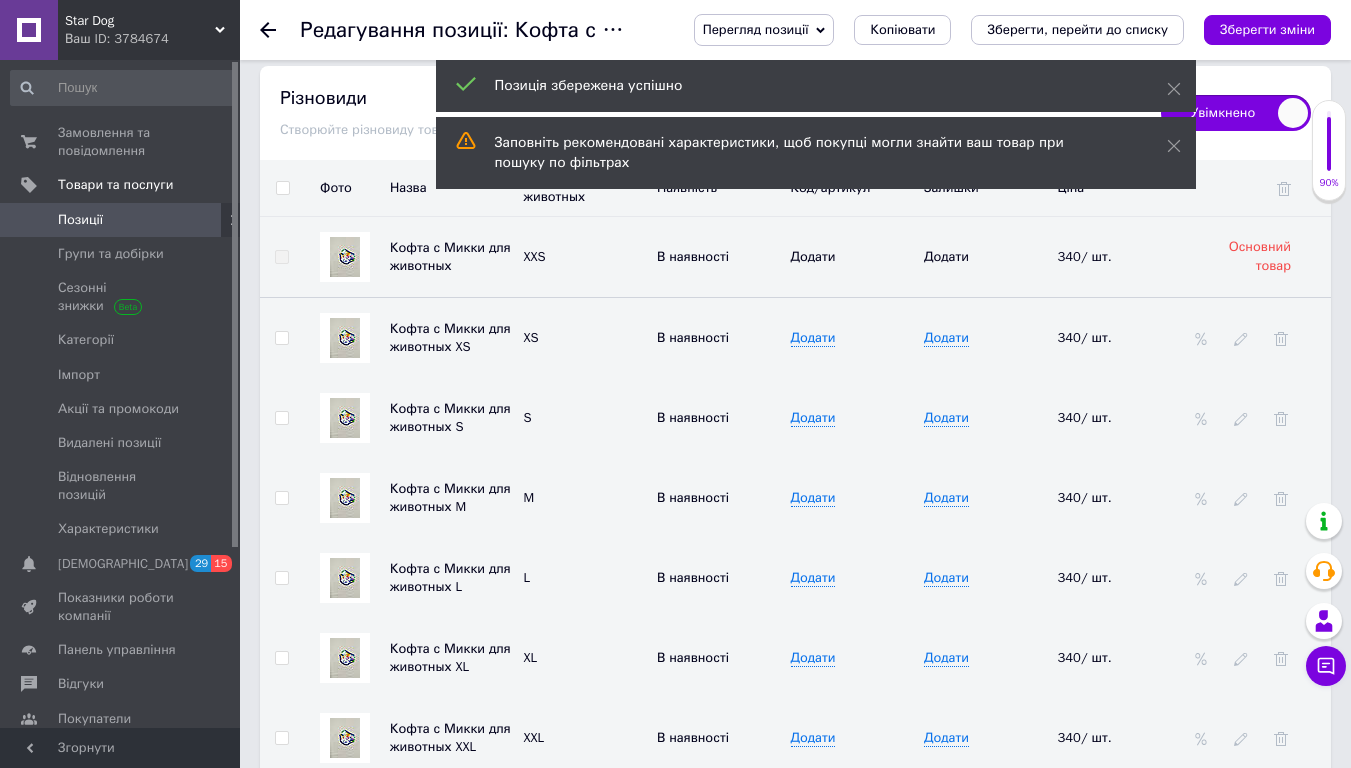 click at bounding box center (1258, 337) 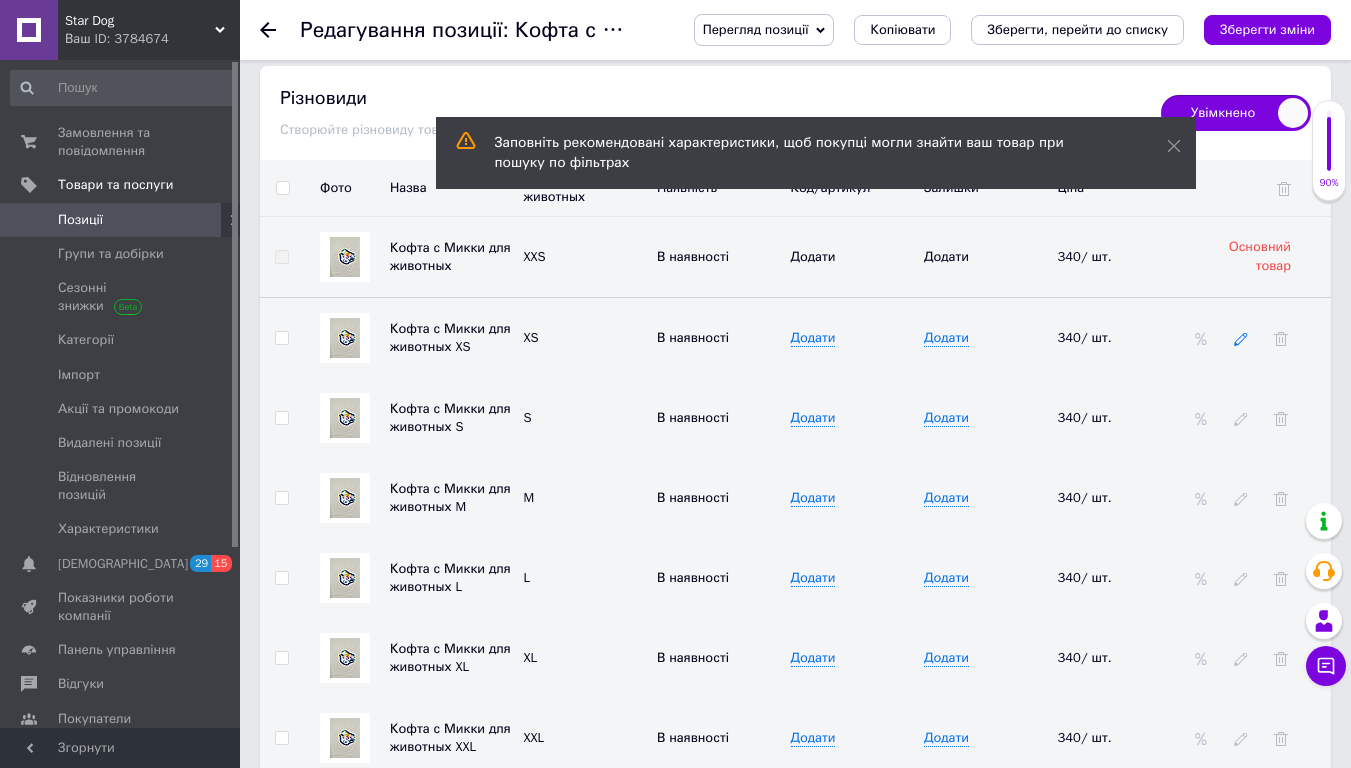 click 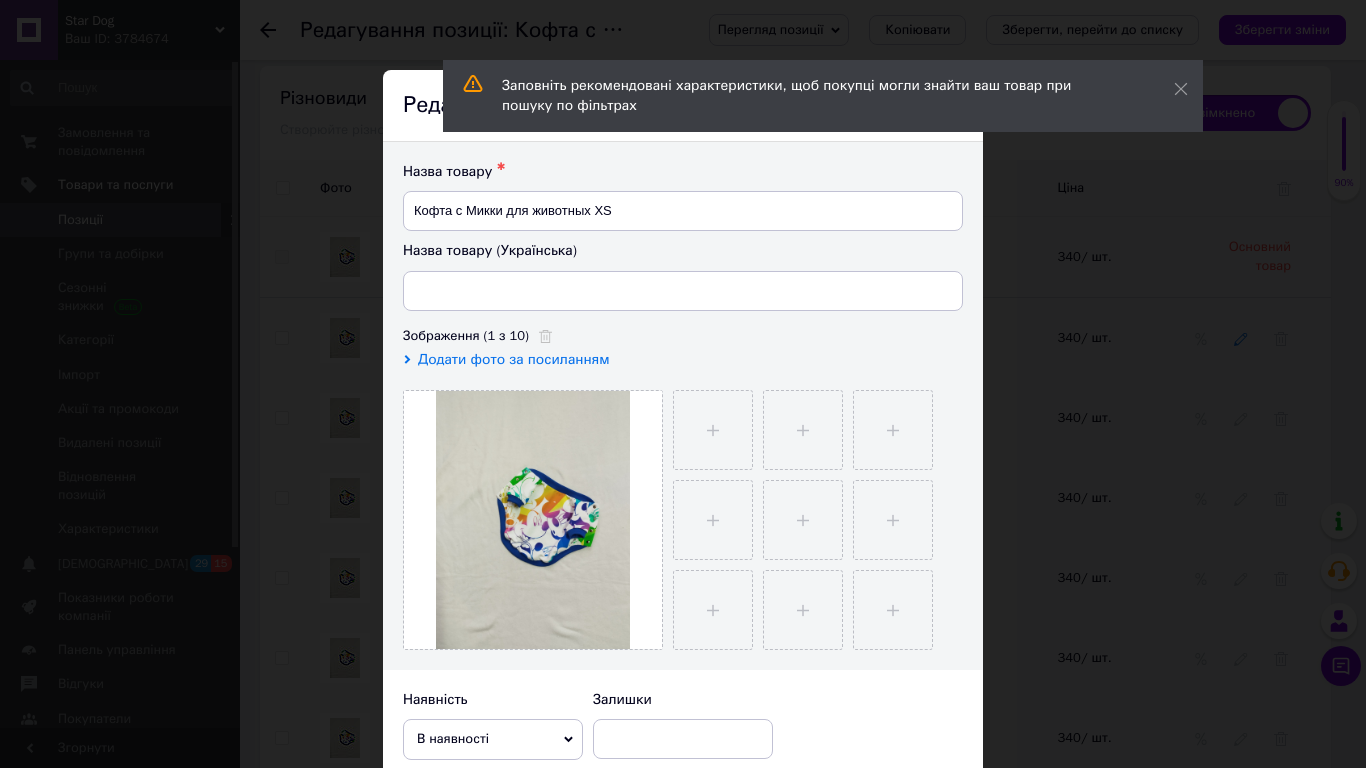 scroll, scrollTop: 565, scrollLeft: 0, axis: vertical 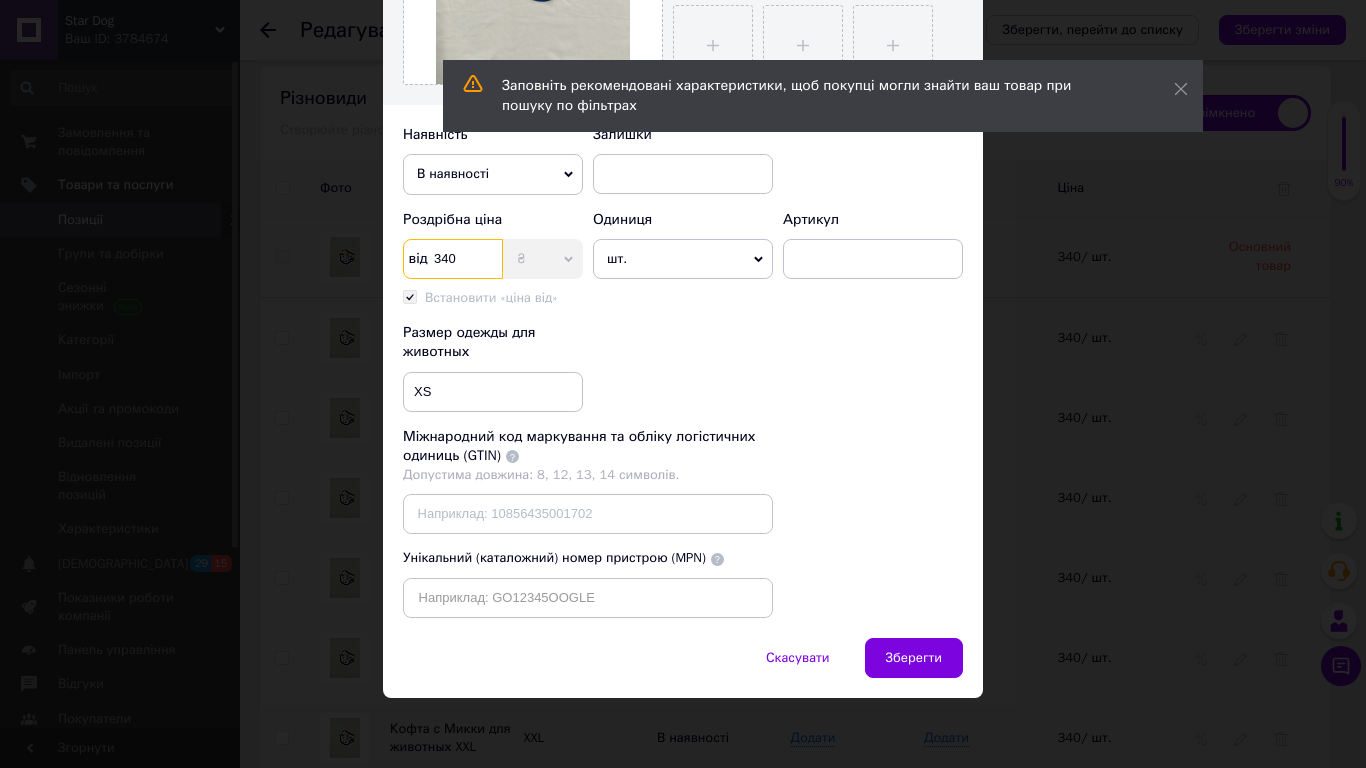 click on "340" at bounding box center [453, 259] 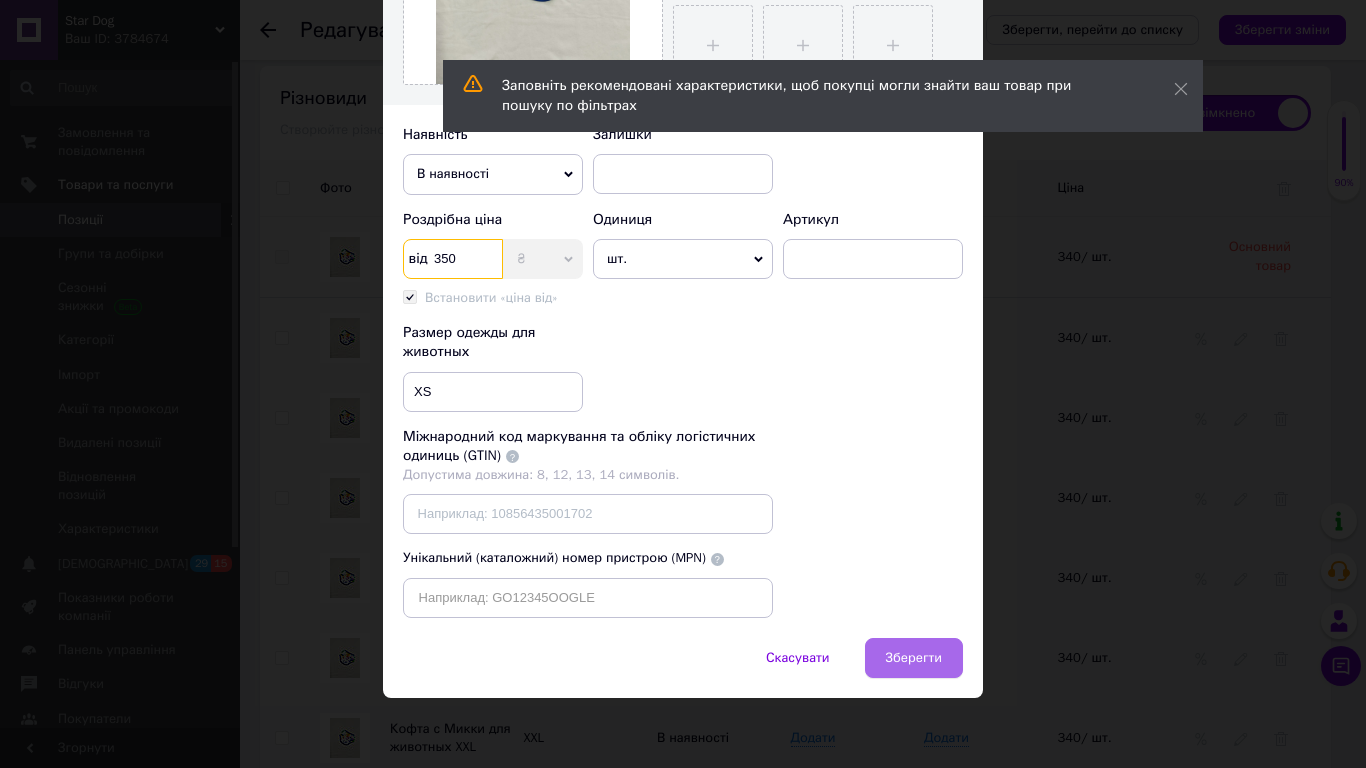 type on "350" 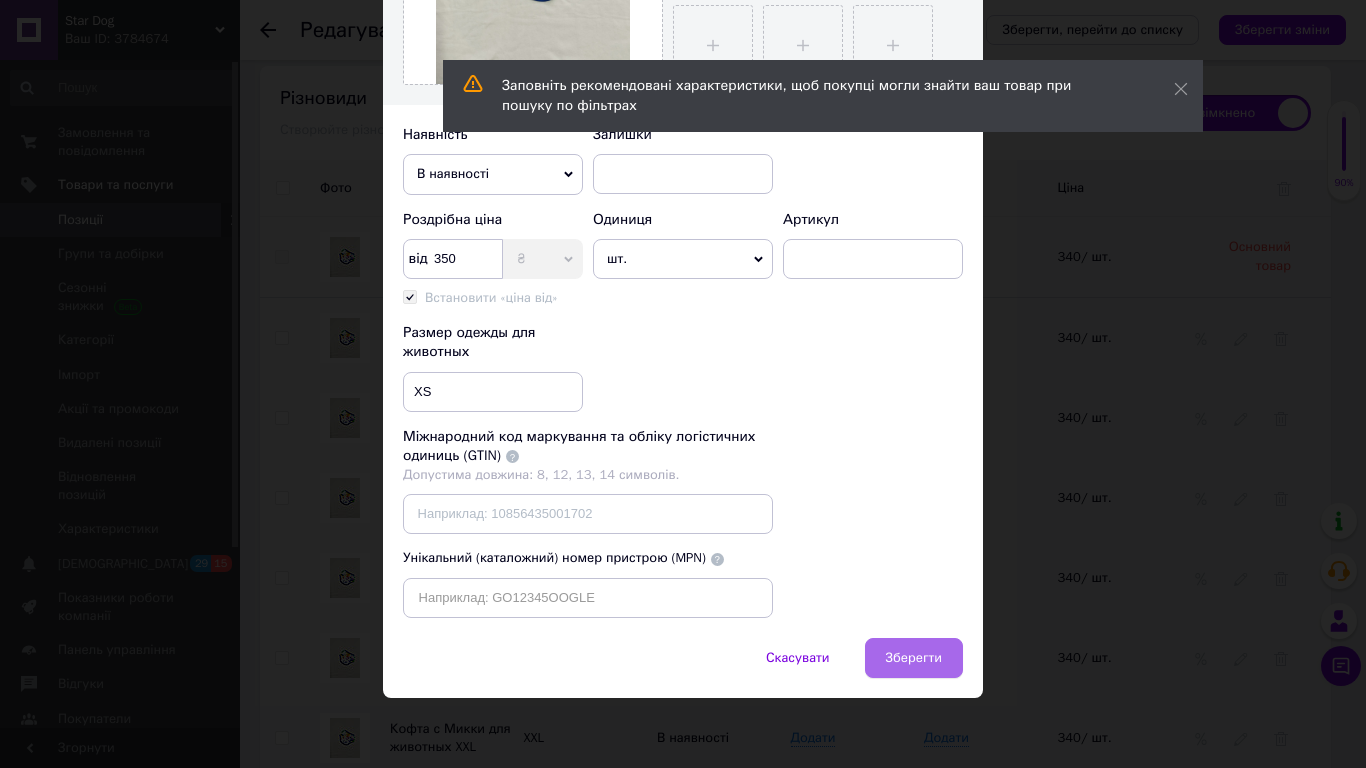 click on "Зберегти" at bounding box center [914, 658] 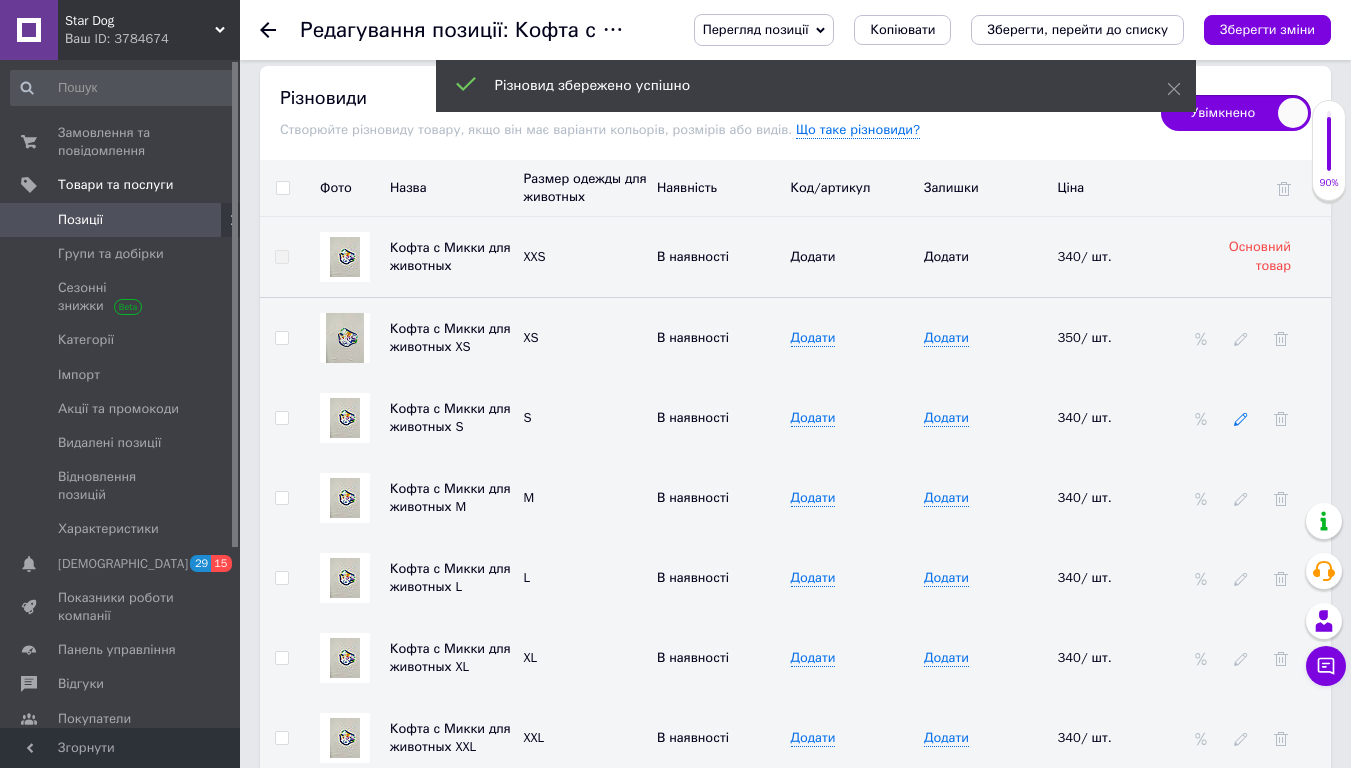 click 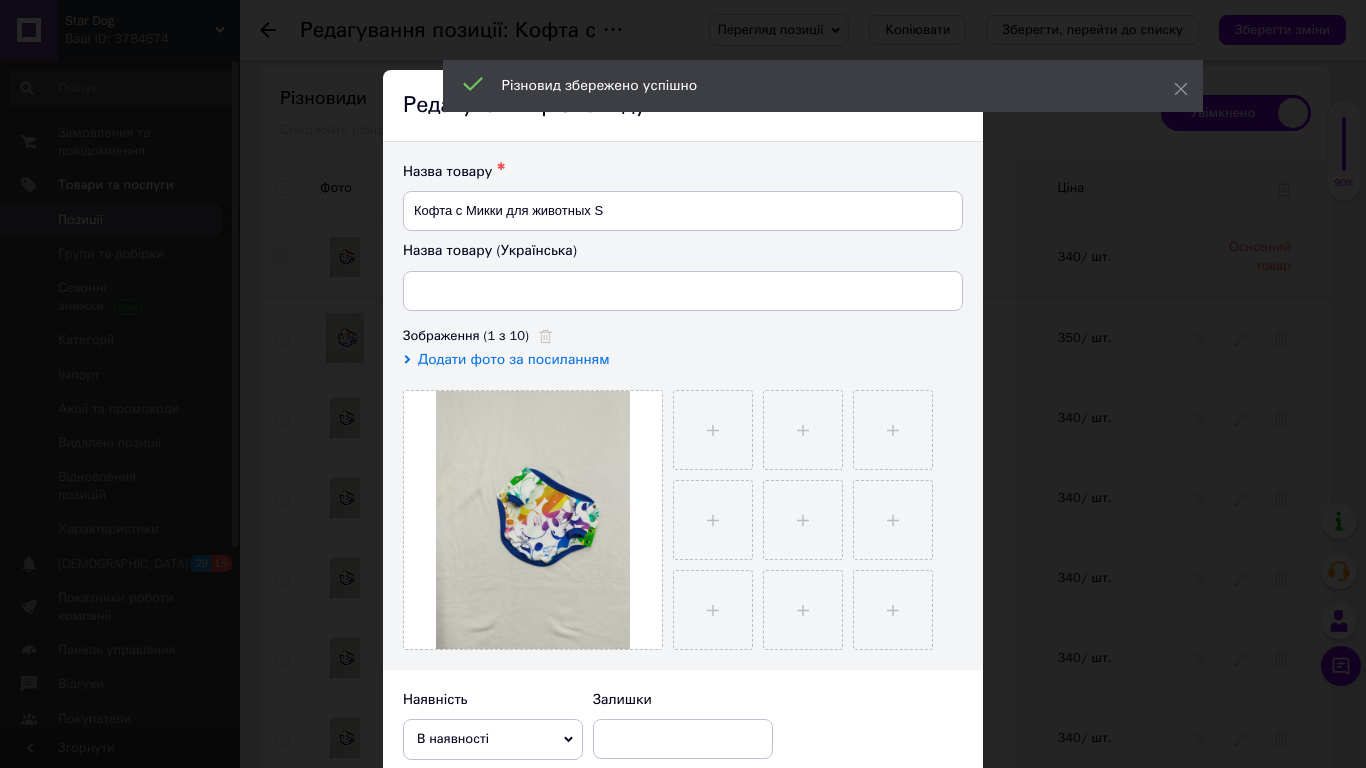 scroll, scrollTop: 565, scrollLeft: 0, axis: vertical 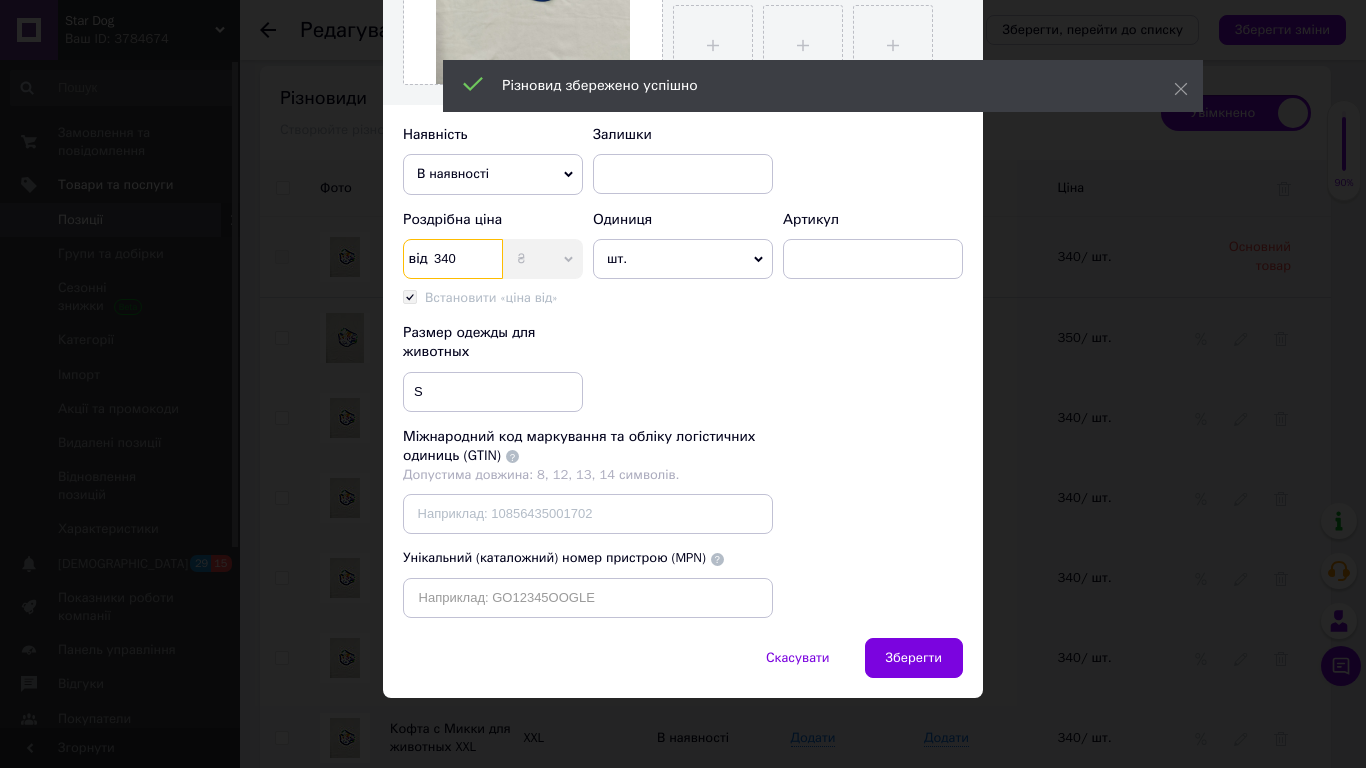 click on "340" at bounding box center (453, 259) 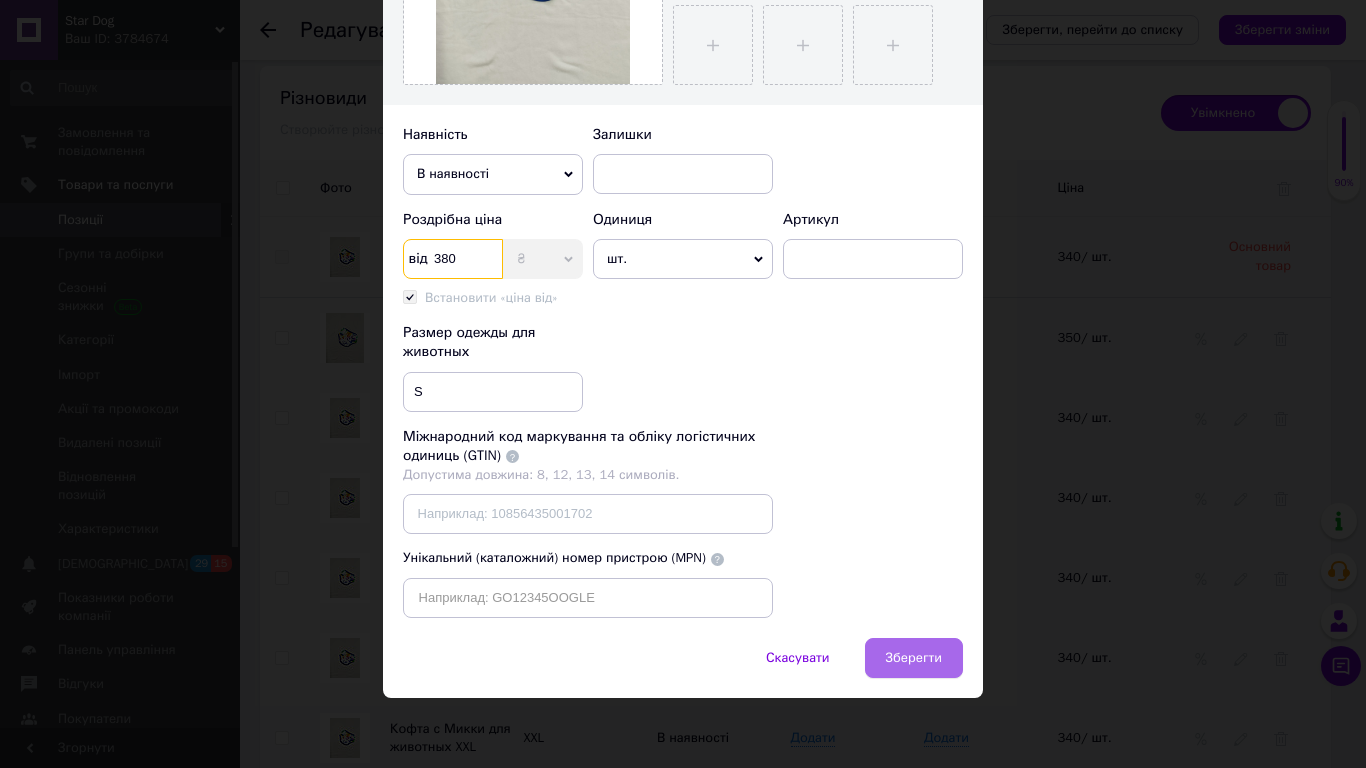 type on "380" 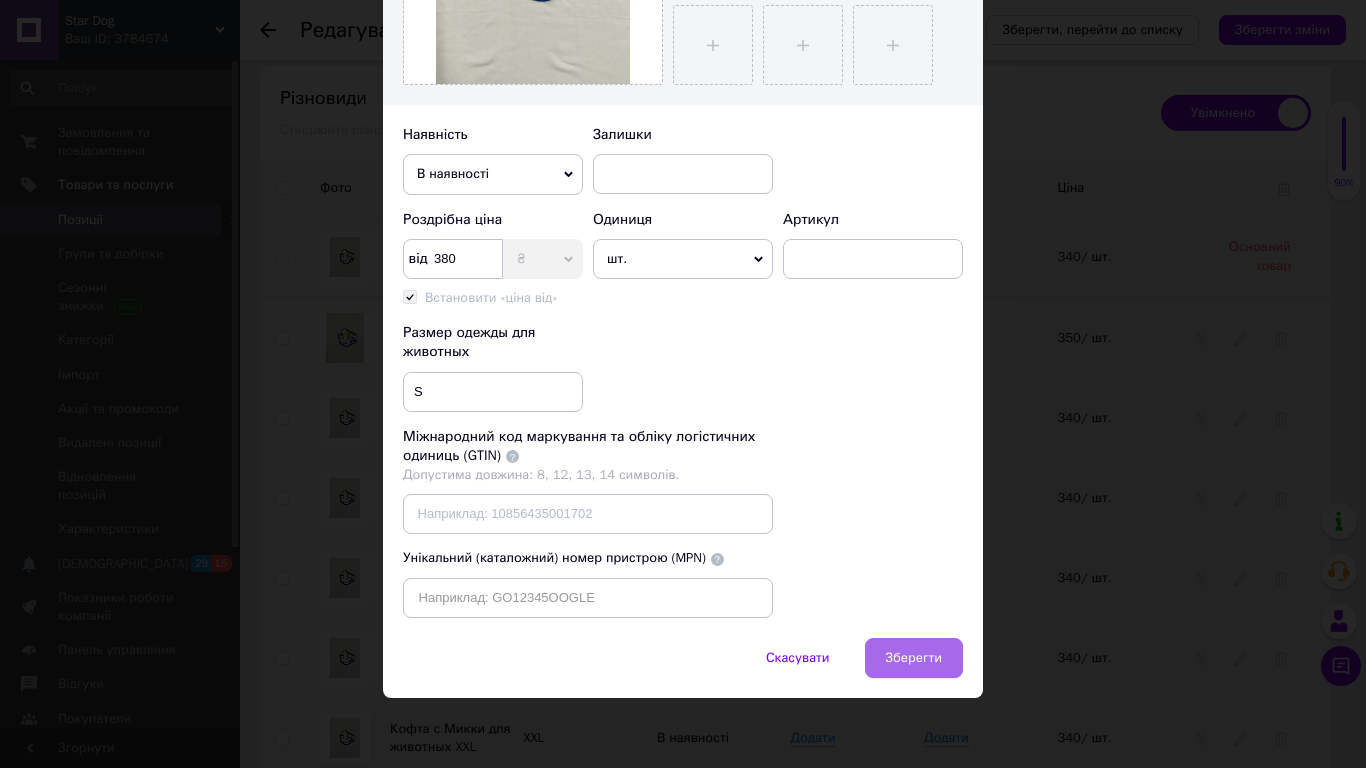 click on "Зберегти" at bounding box center (914, 658) 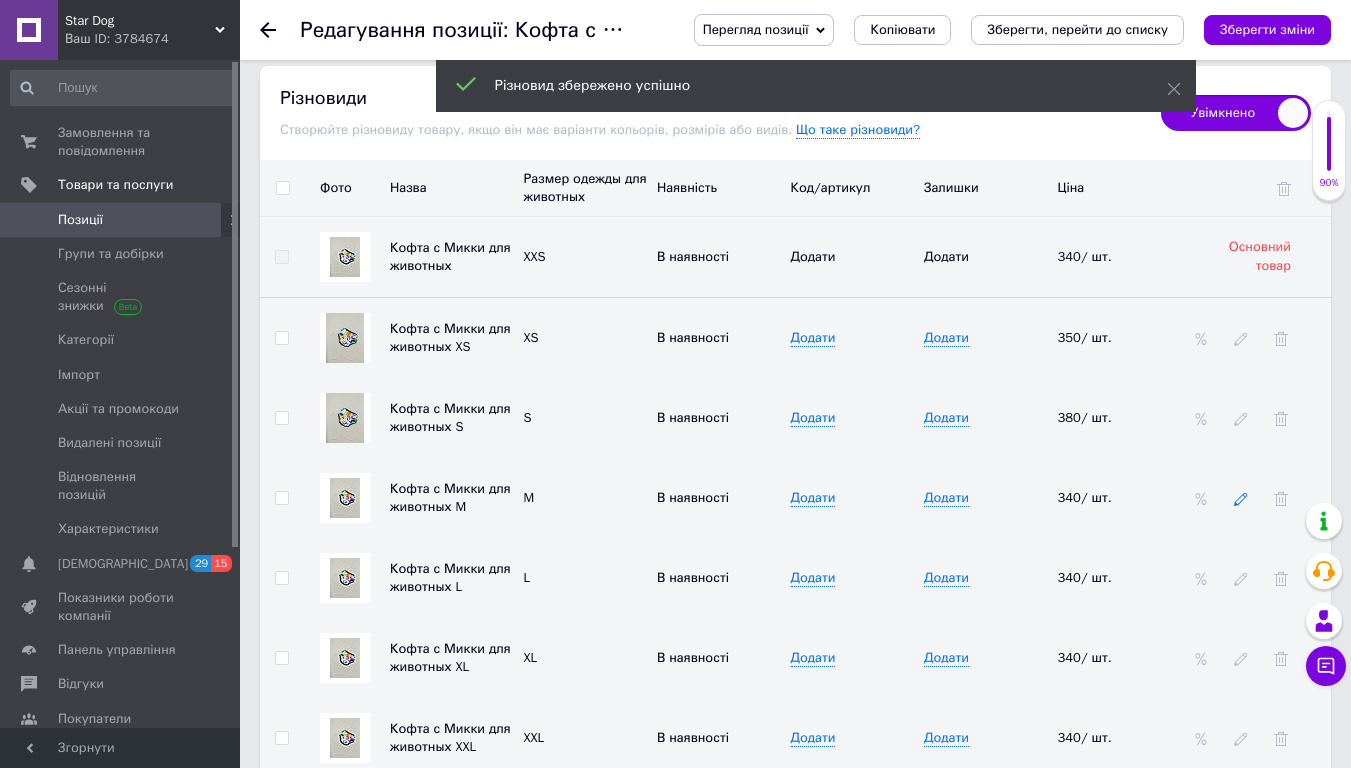 click 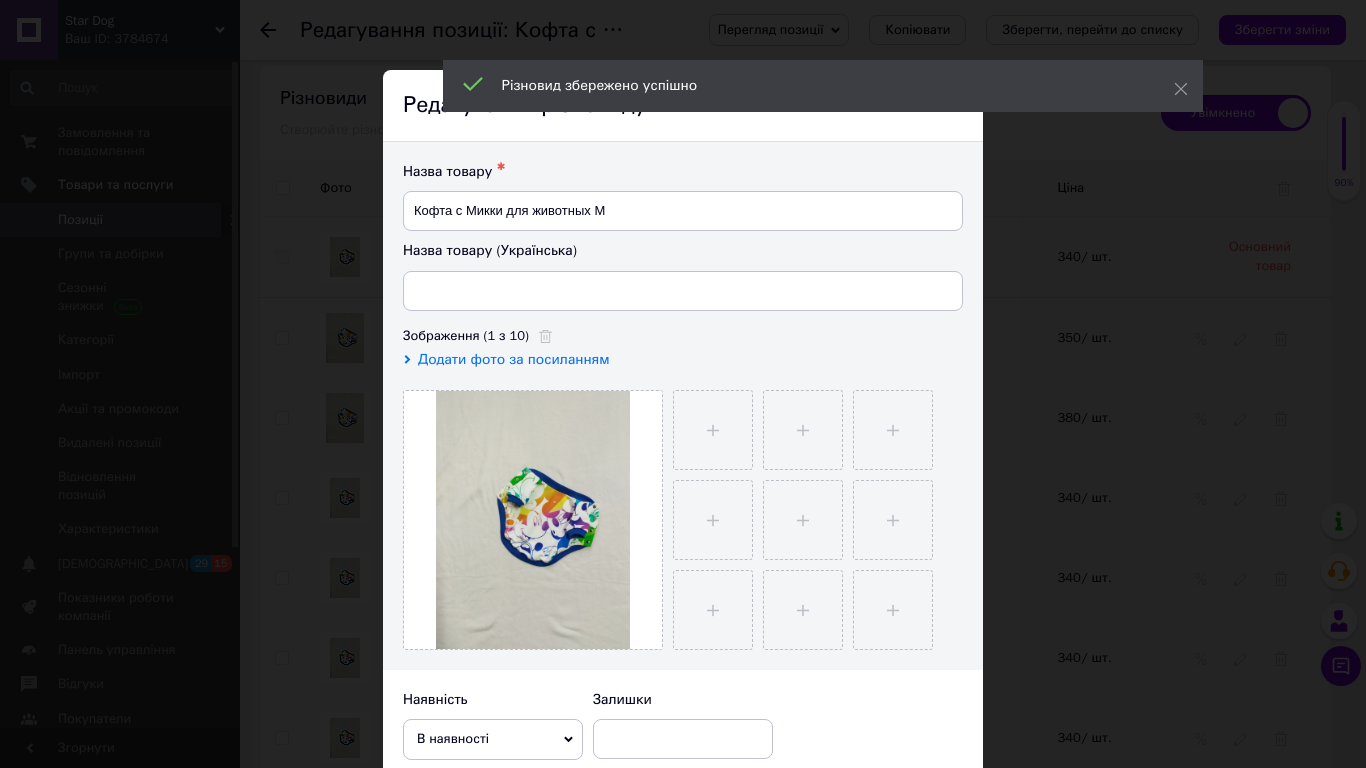 scroll, scrollTop: 565, scrollLeft: 0, axis: vertical 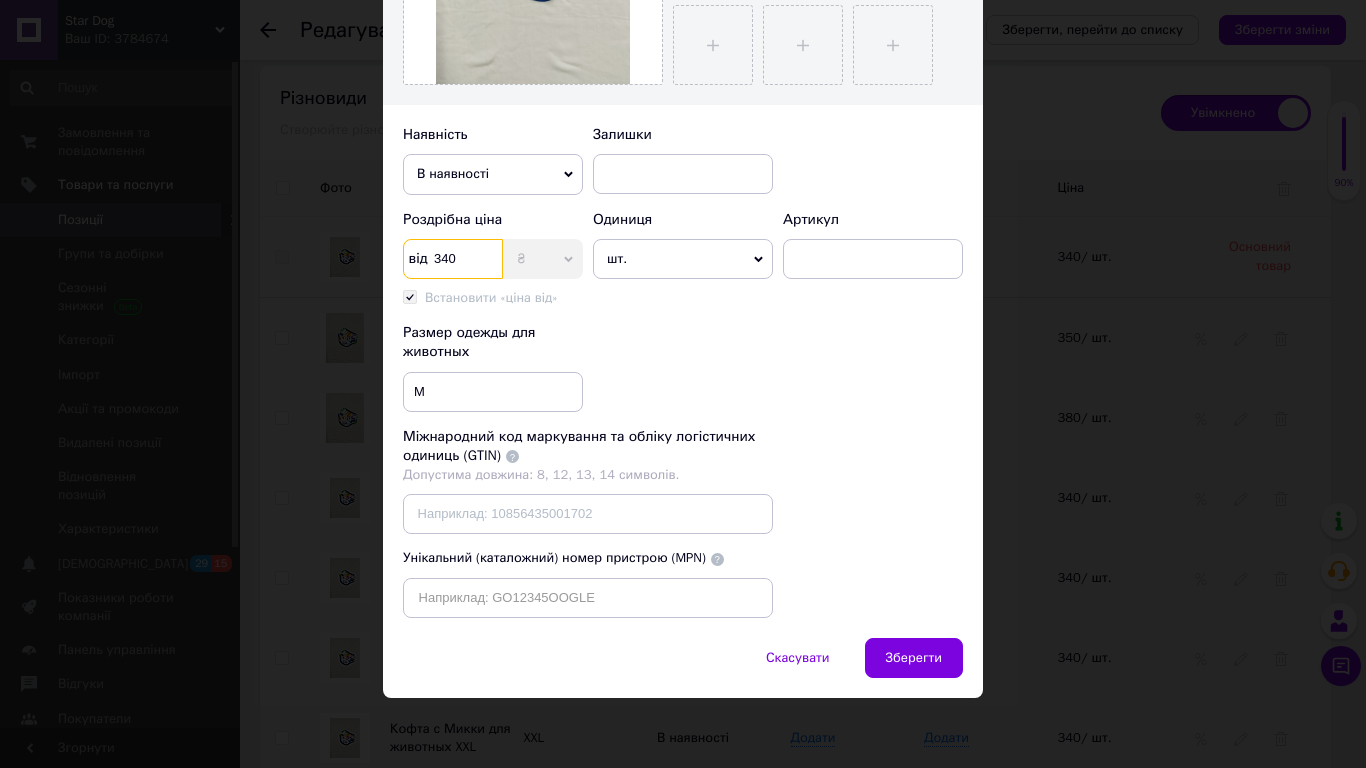 click on "340" at bounding box center (453, 259) 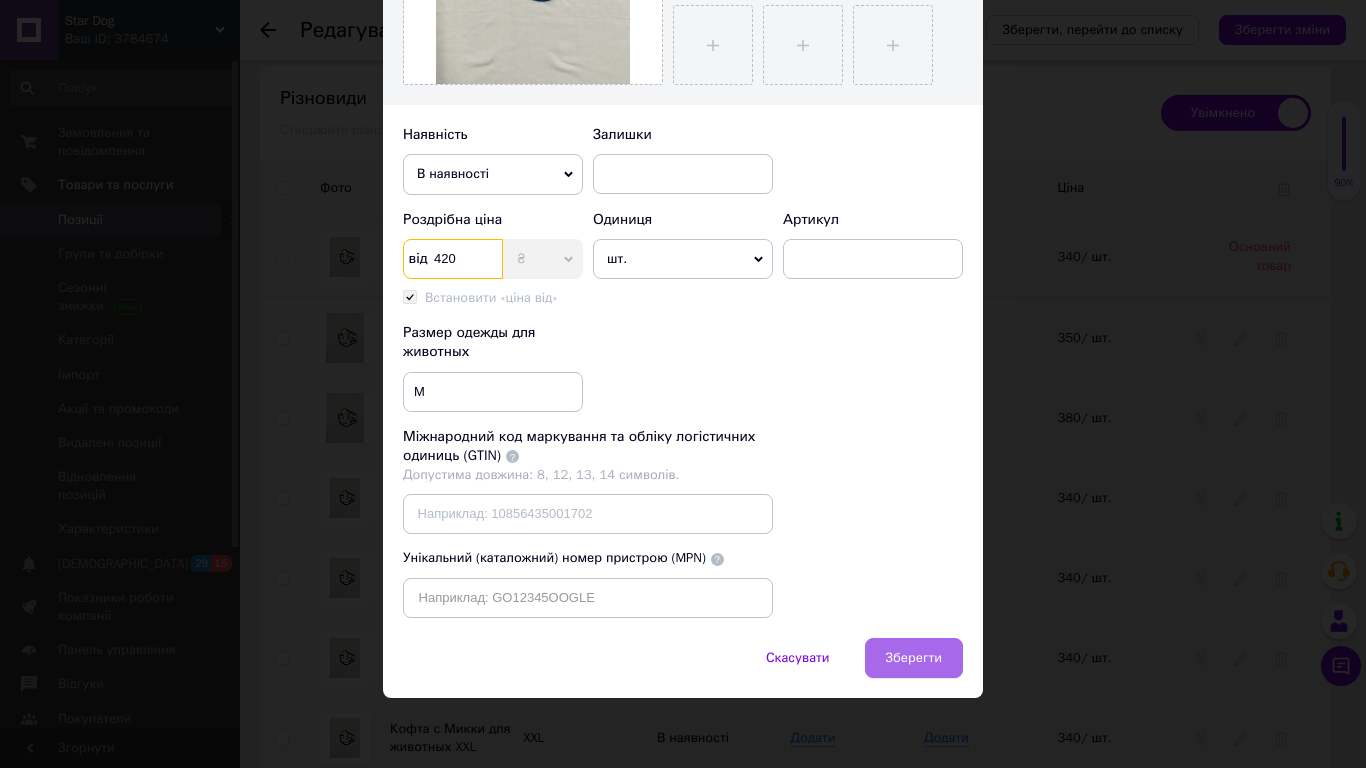 type on "420" 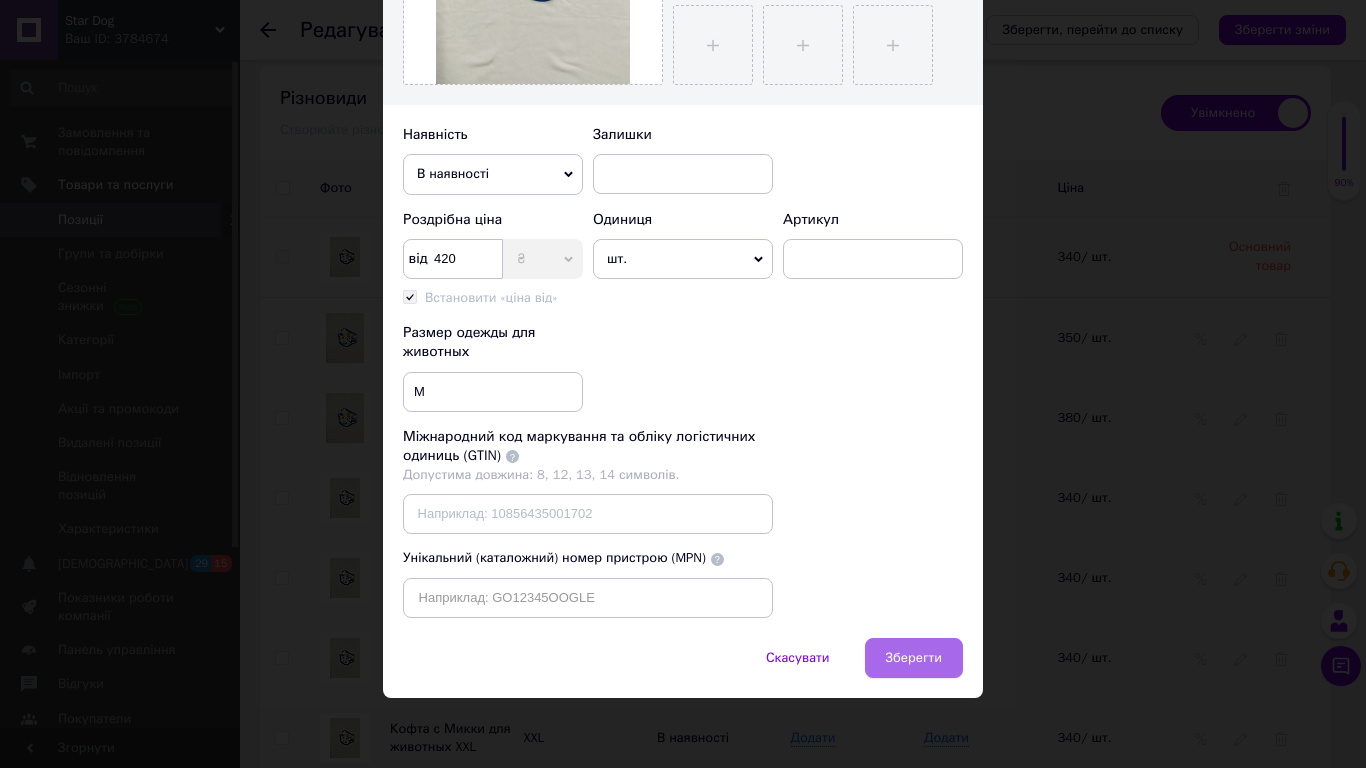 click on "Зберегти" at bounding box center (914, 658) 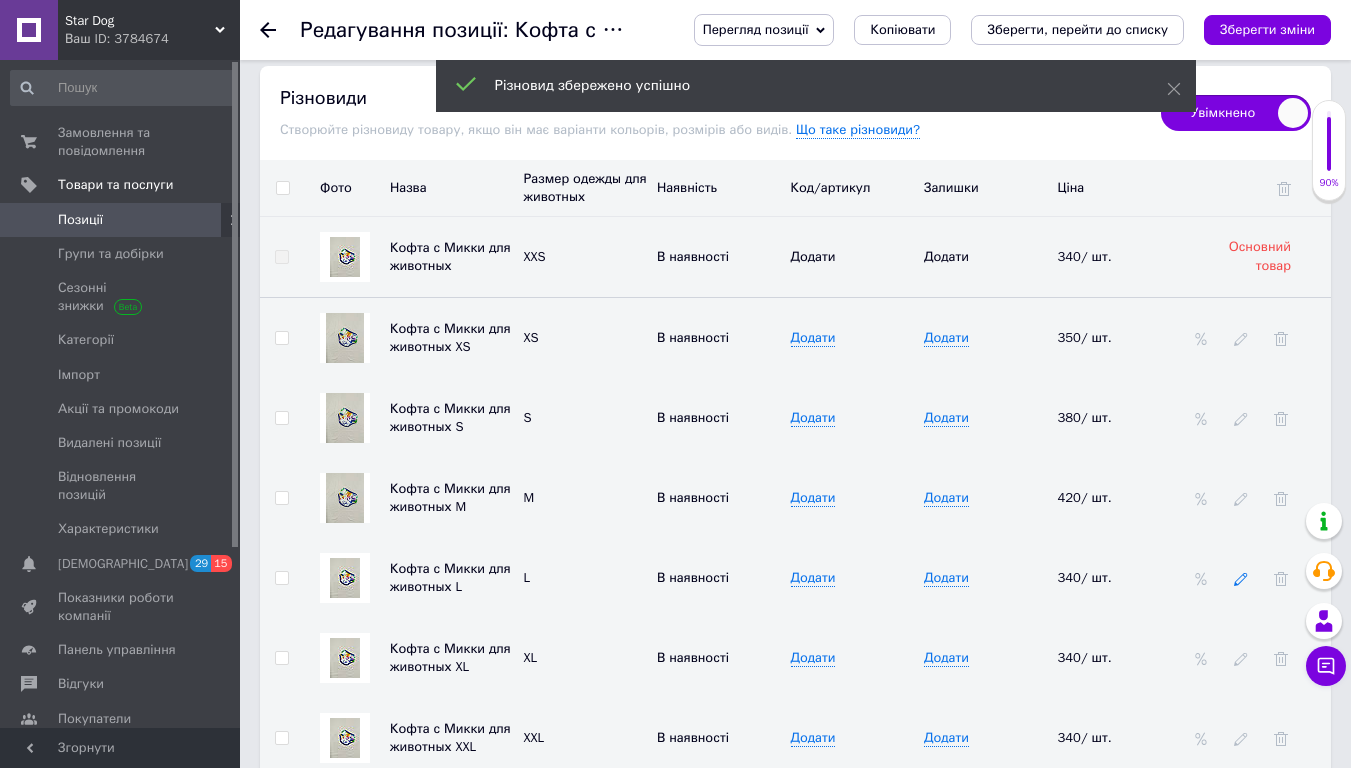 click 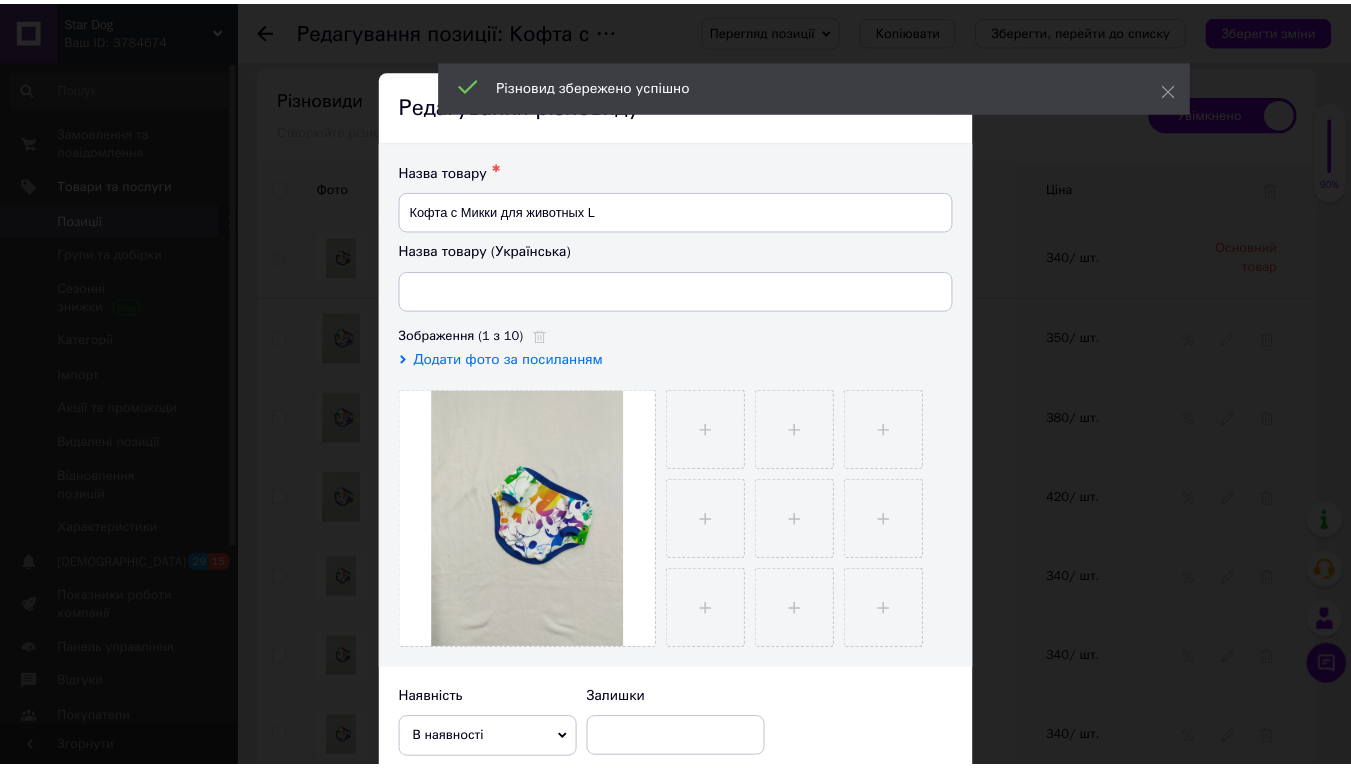 scroll, scrollTop: 565, scrollLeft: 0, axis: vertical 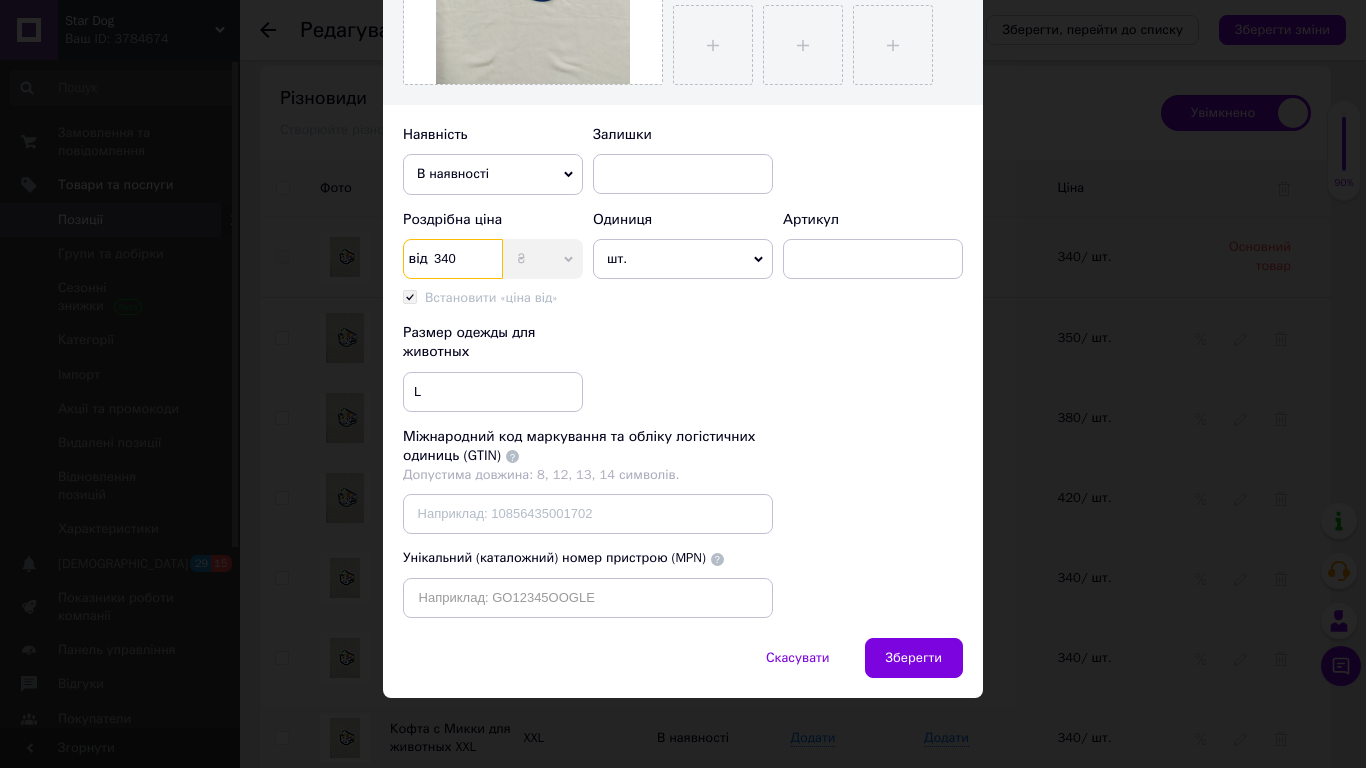 click on "340" at bounding box center (453, 259) 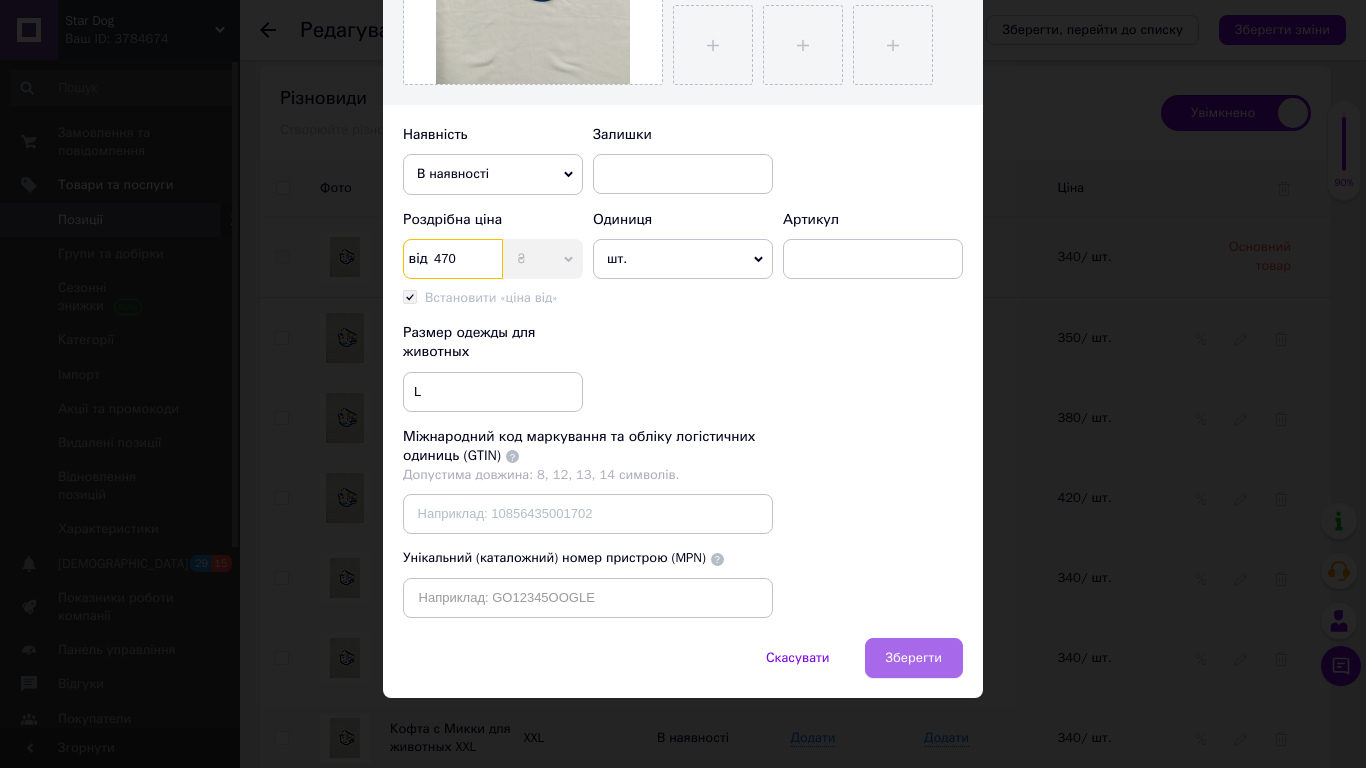 type on "470" 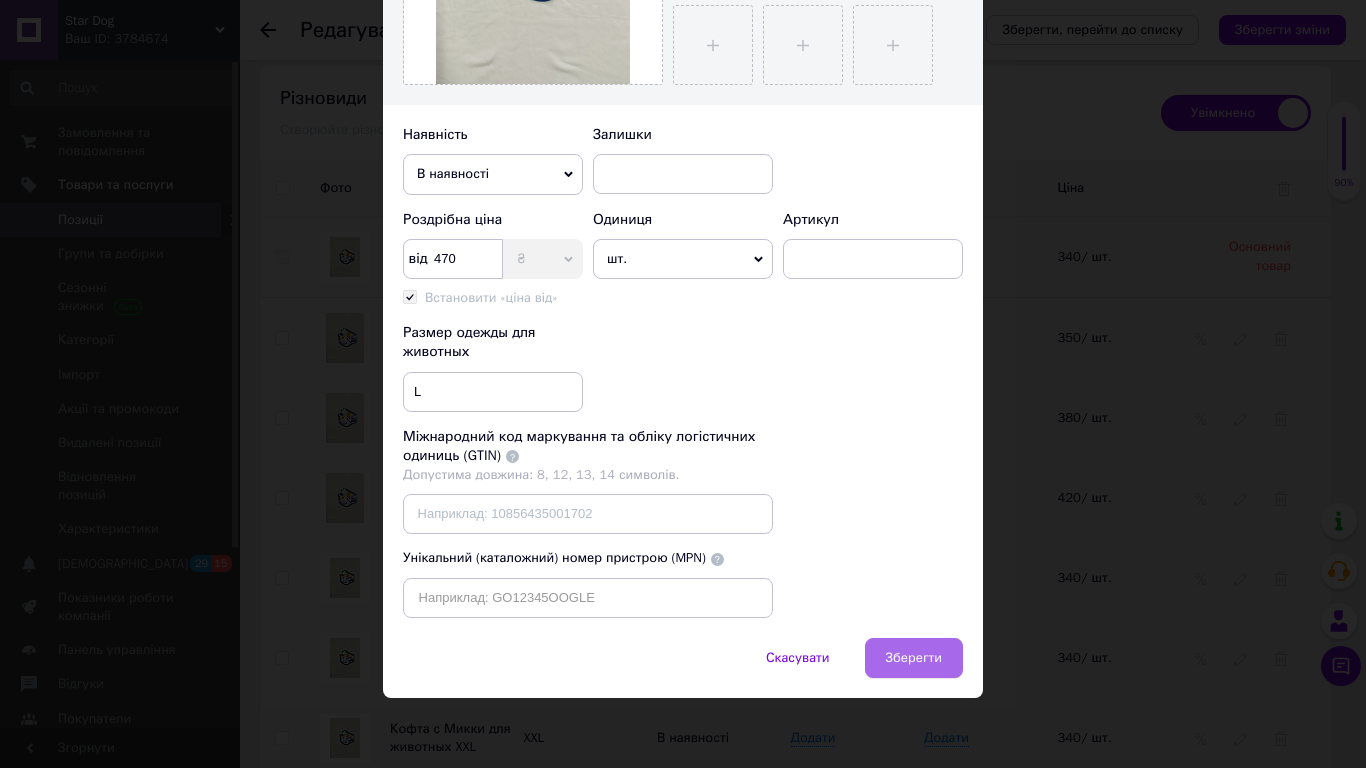 click on "Зберегти" at bounding box center [914, 658] 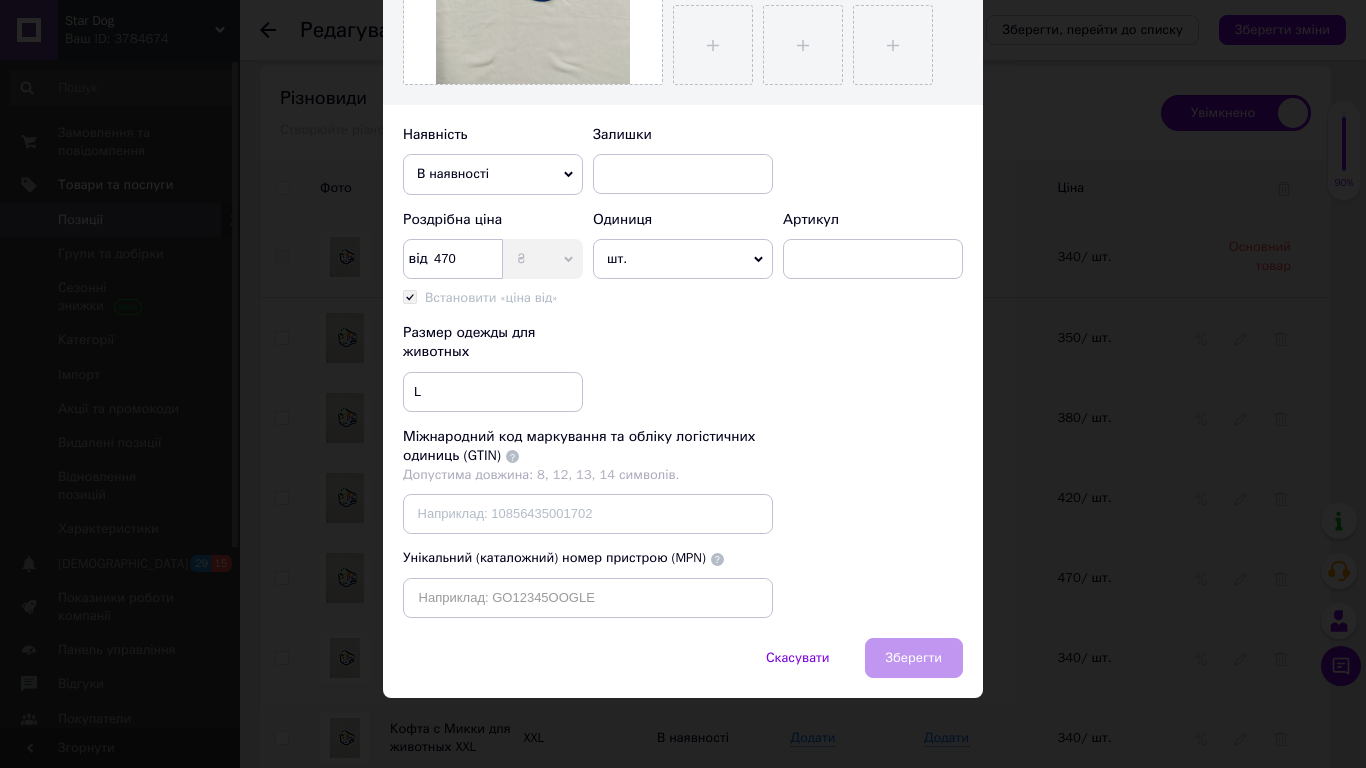 click on "Скасувати   Зберегти" at bounding box center (683, 668) 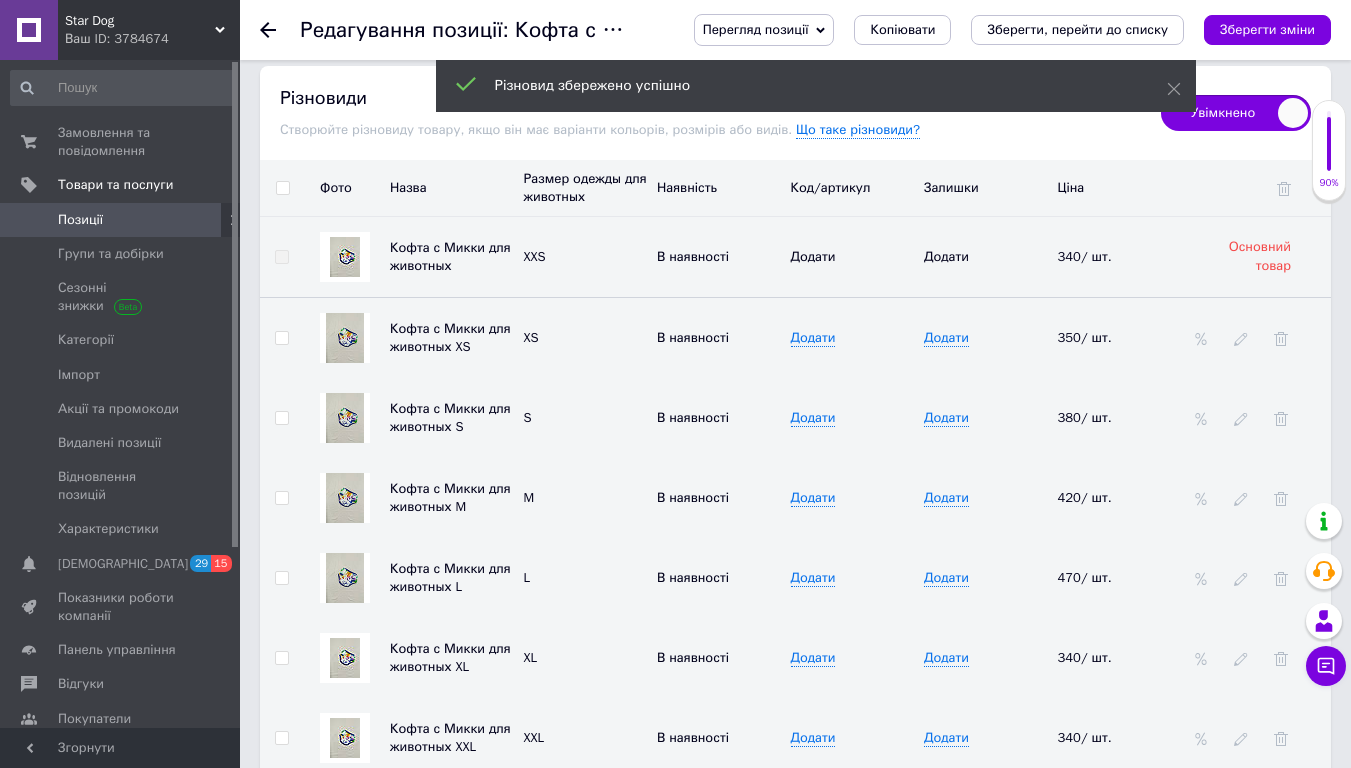 click at bounding box center (1241, 657) 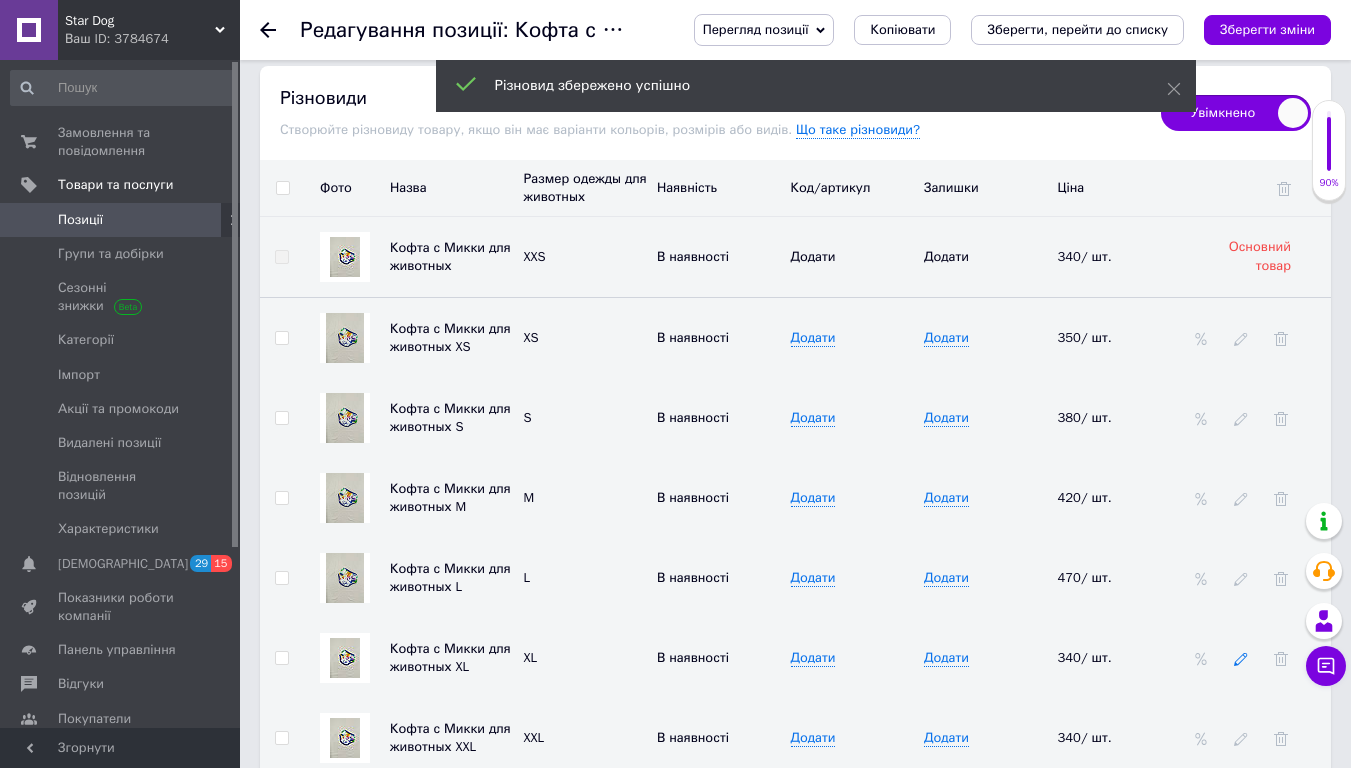 click 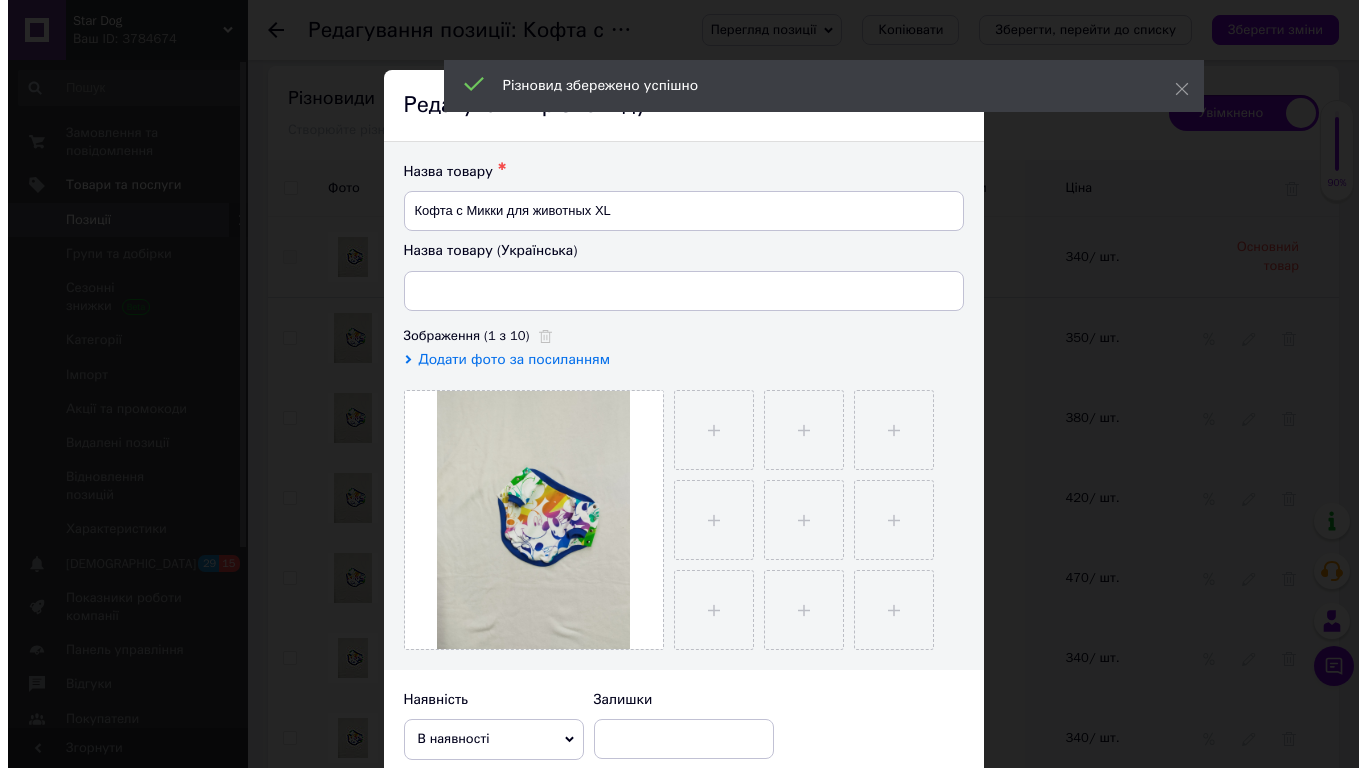 scroll, scrollTop: 3118, scrollLeft: 0, axis: vertical 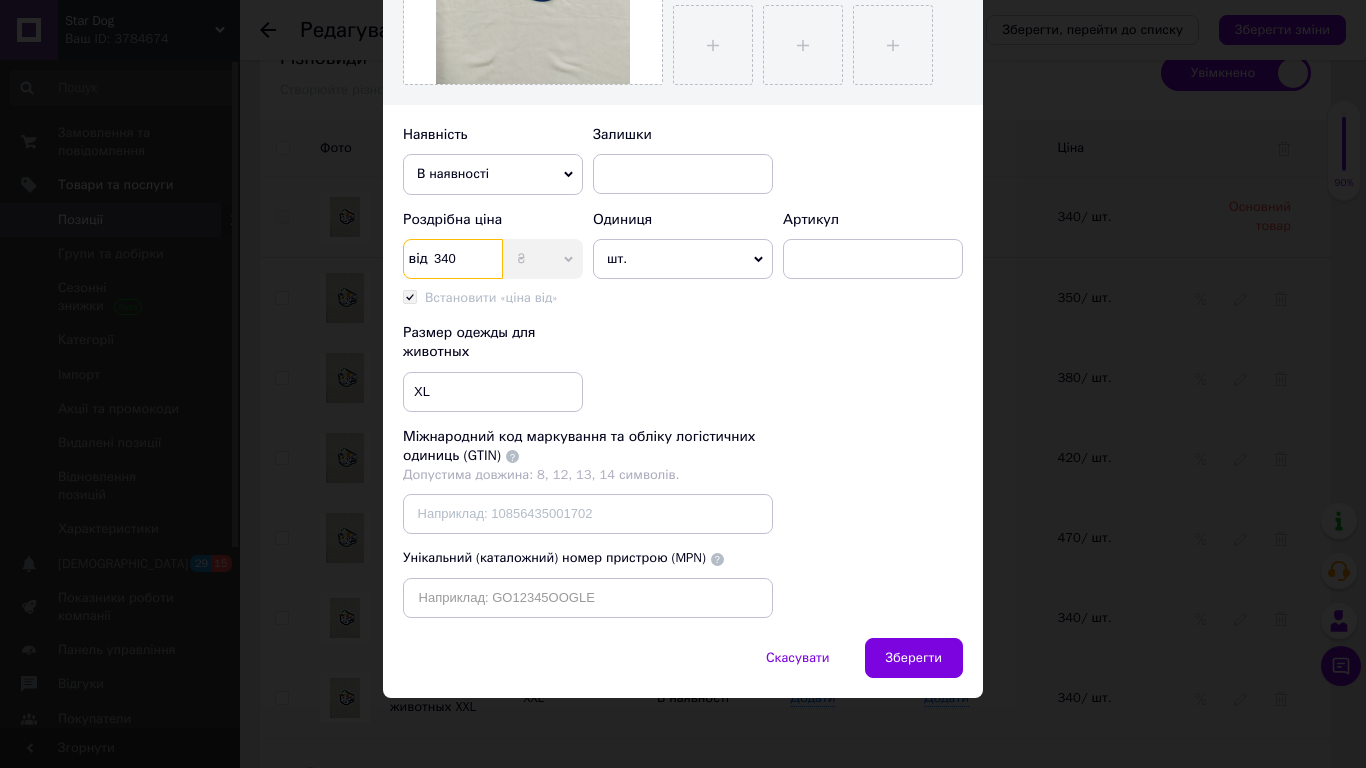 click on "340" at bounding box center (453, 259) 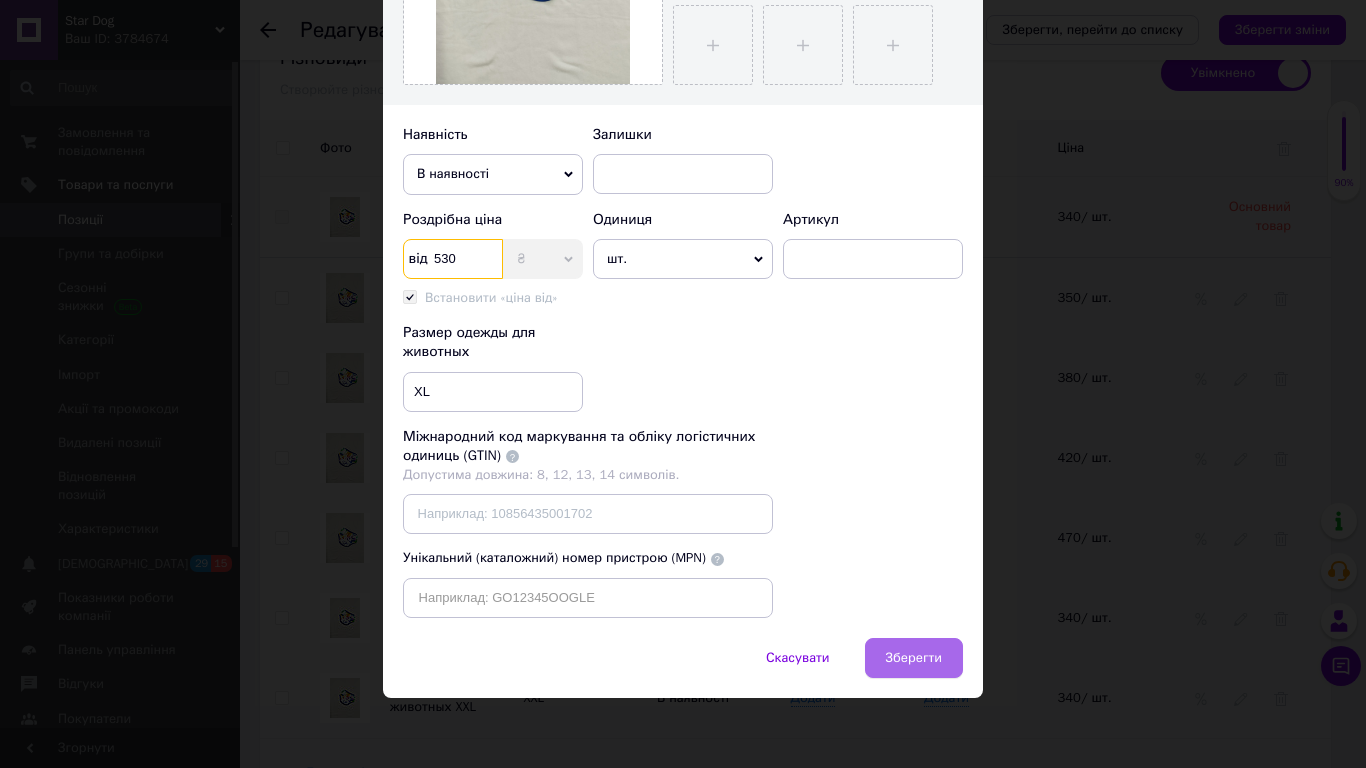 type on "530" 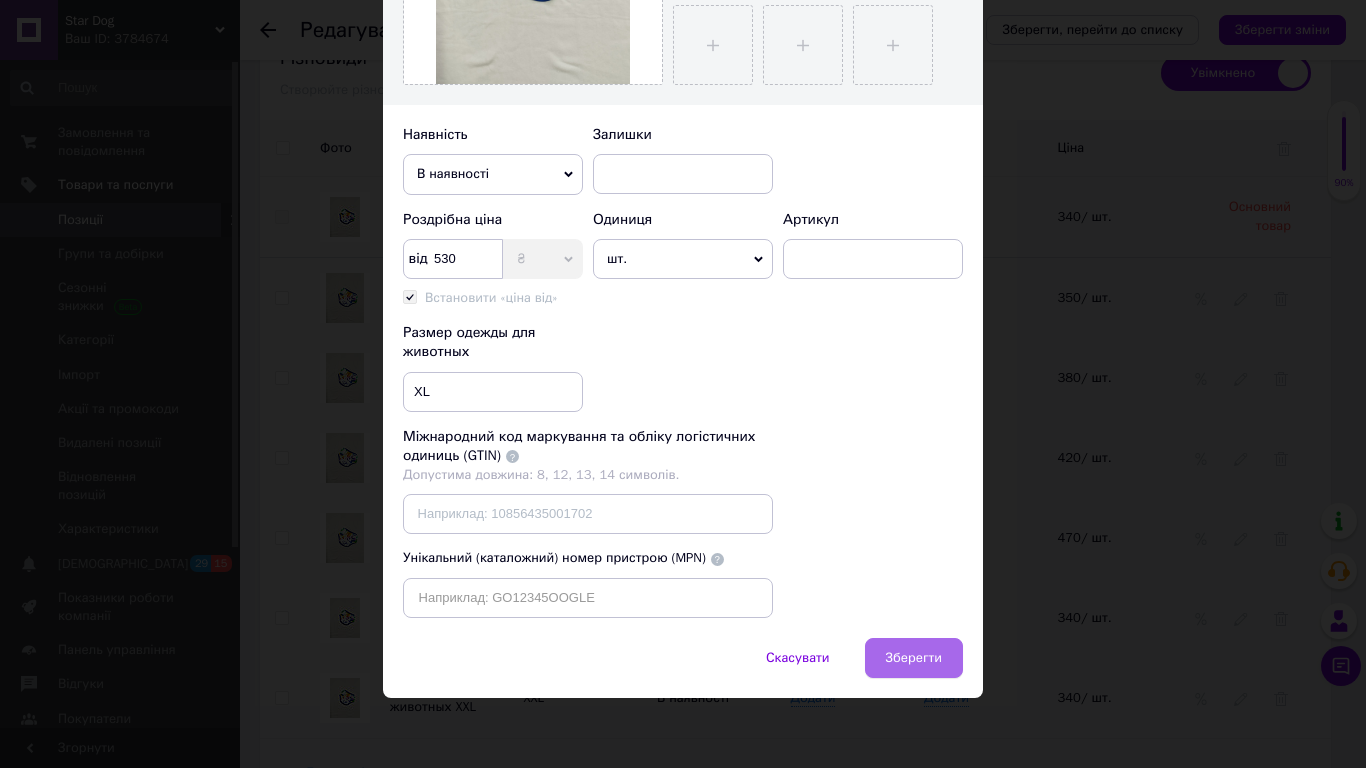 click on "Зберегти" at bounding box center (914, 658) 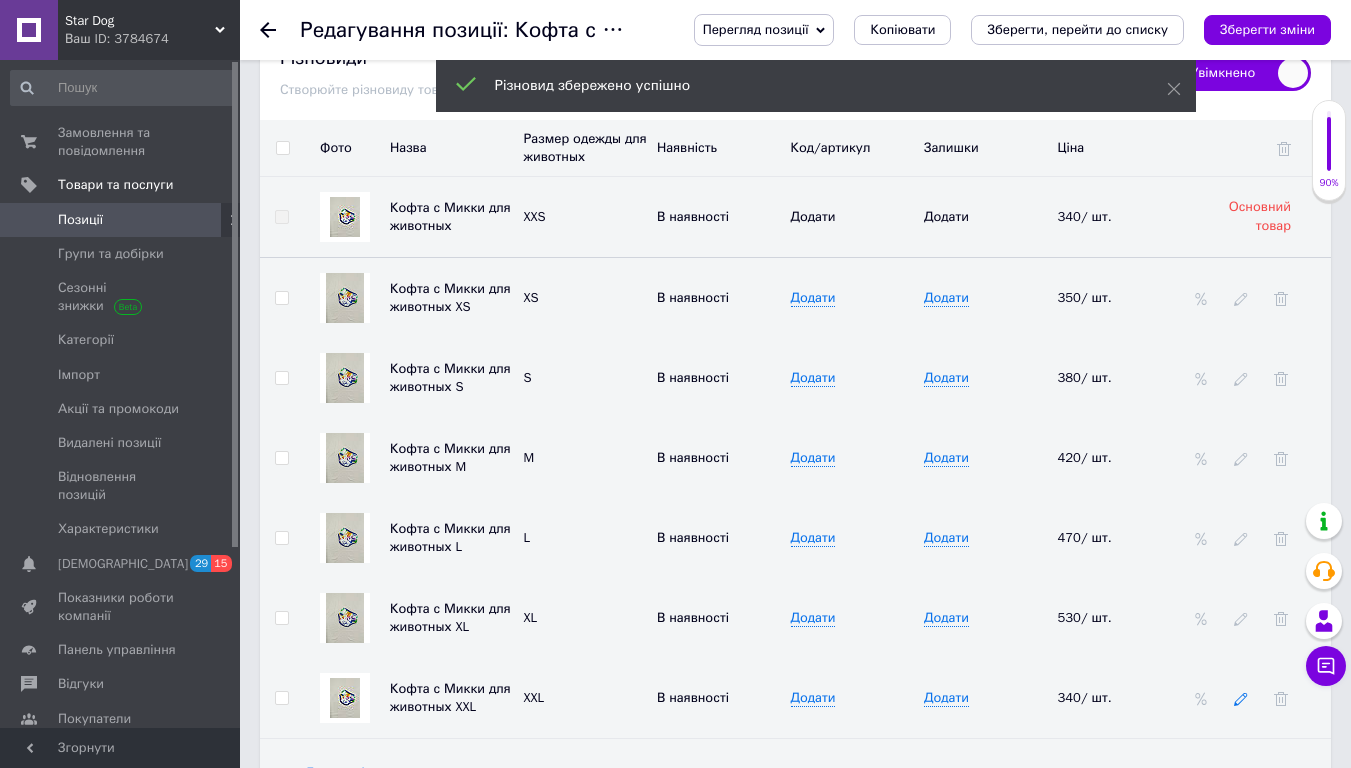 click 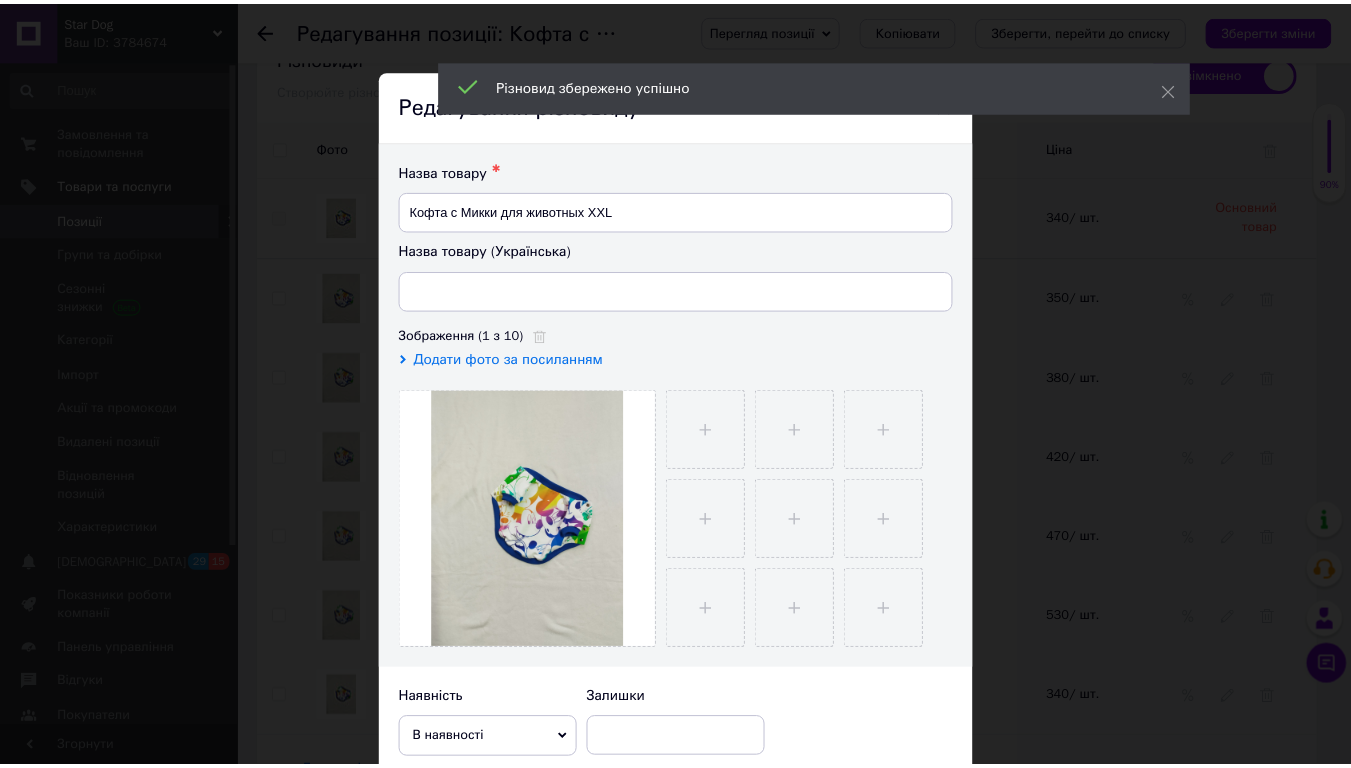 scroll, scrollTop: 565, scrollLeft: 0, axis: vertical 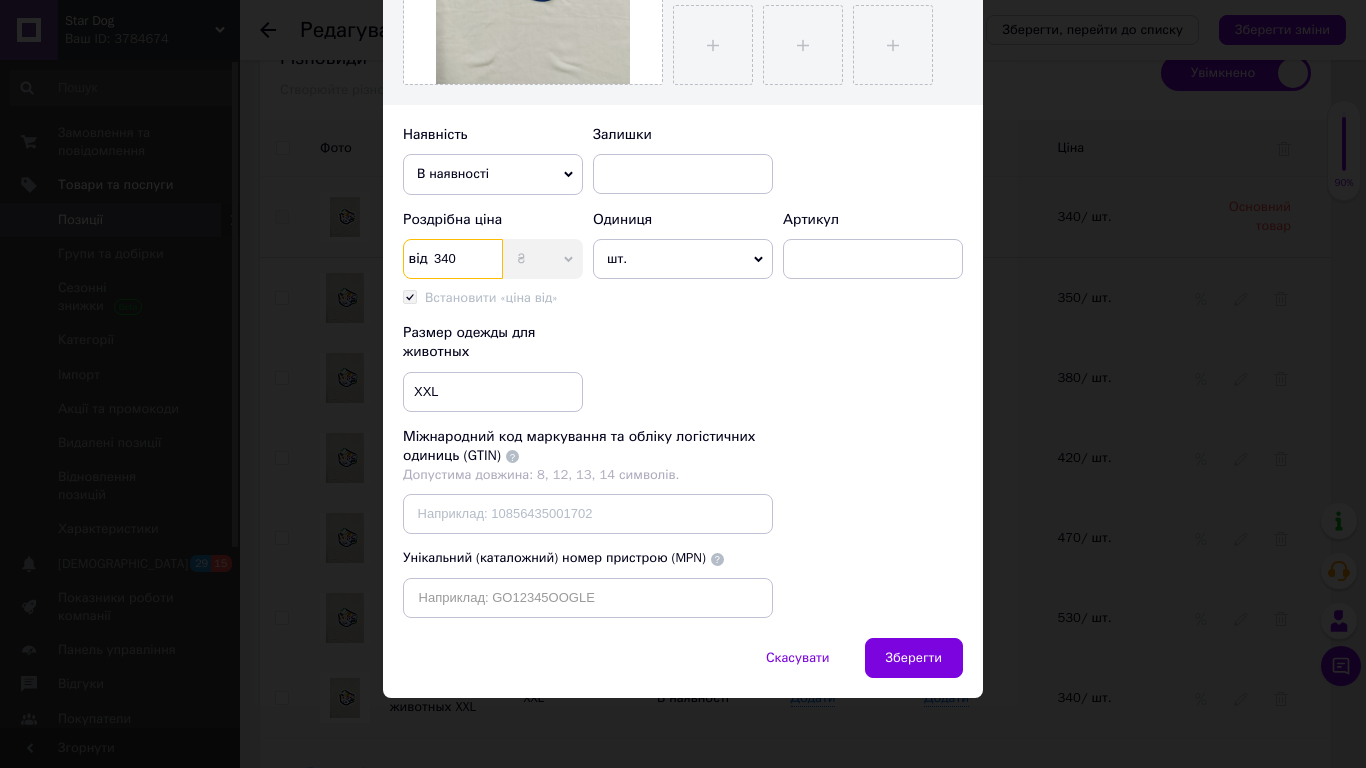 click on "340" at bounding box center (453, 259) 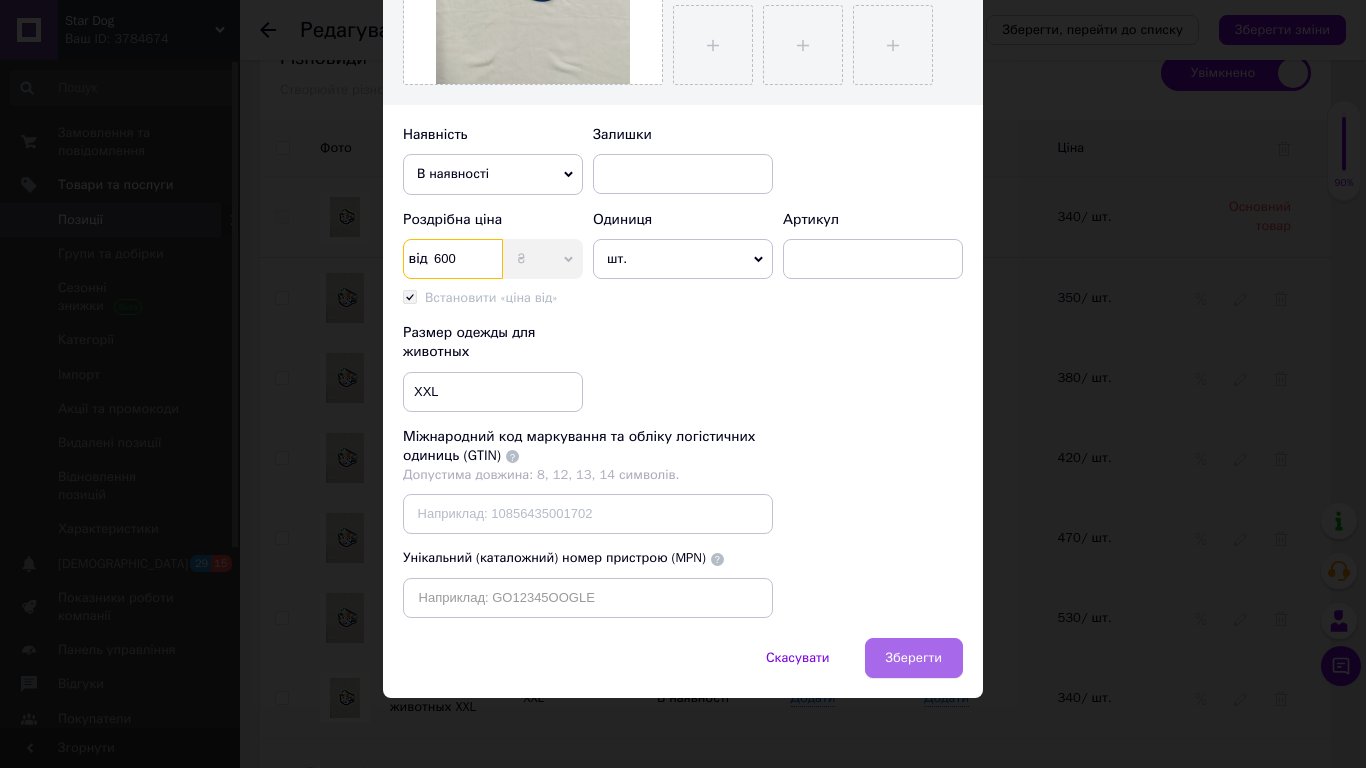 type on "600" 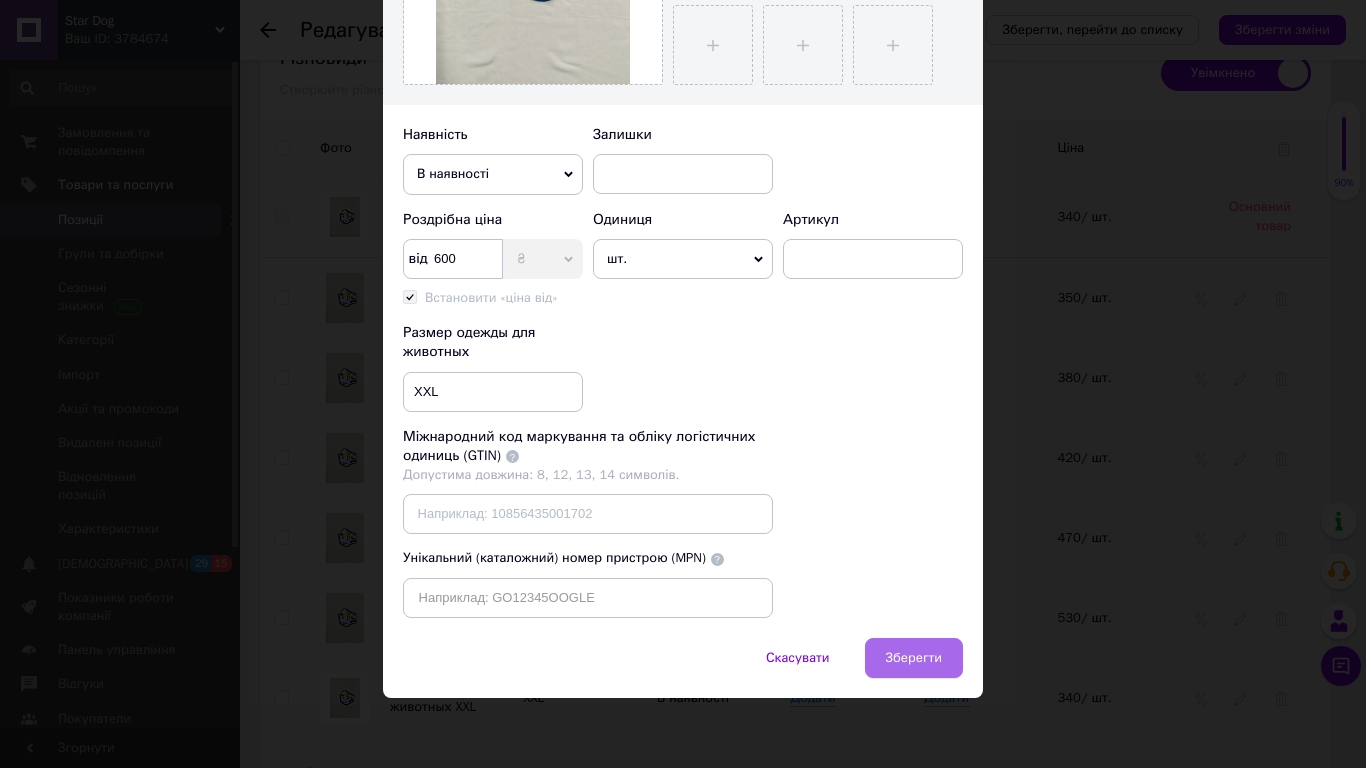 click on "Зберегти" at bounding box center [914, 658] 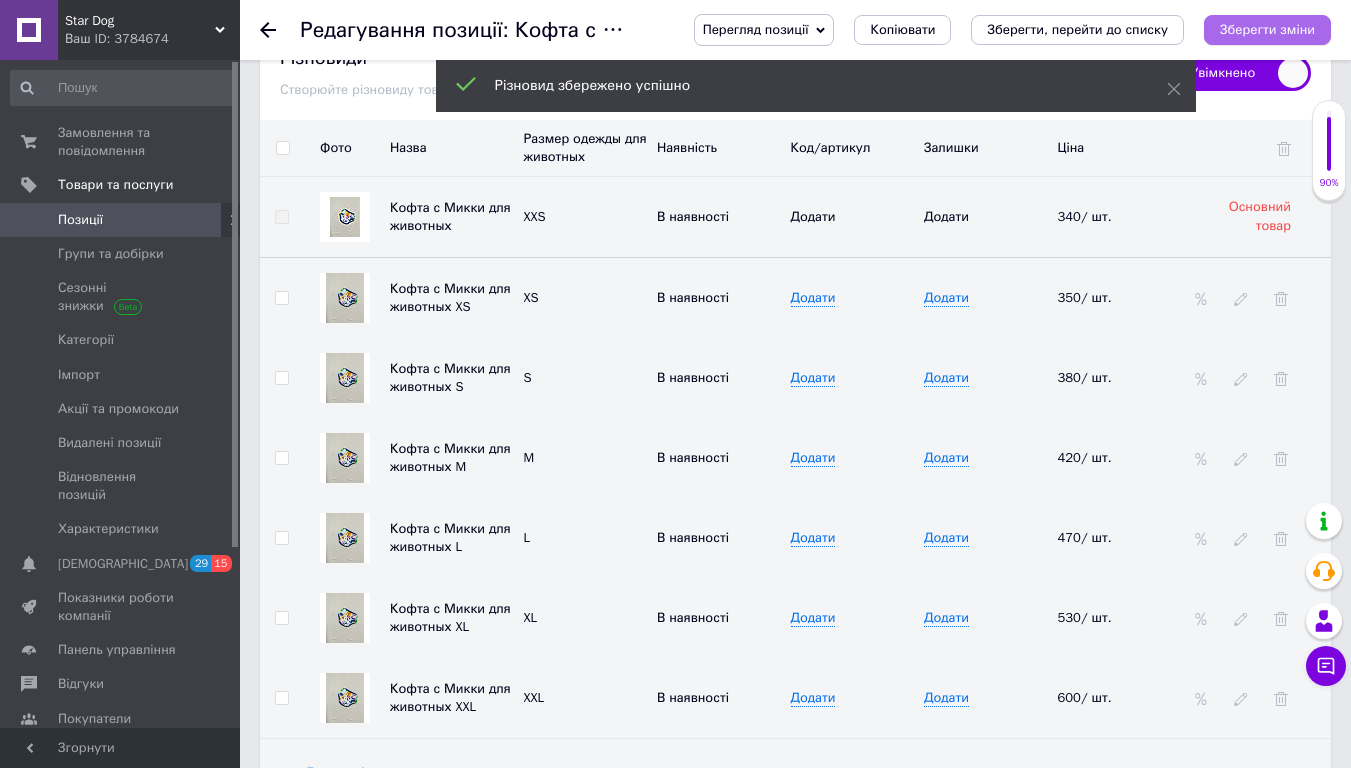 click on "Зберегти зміни" at bounding box center [1267, 30] 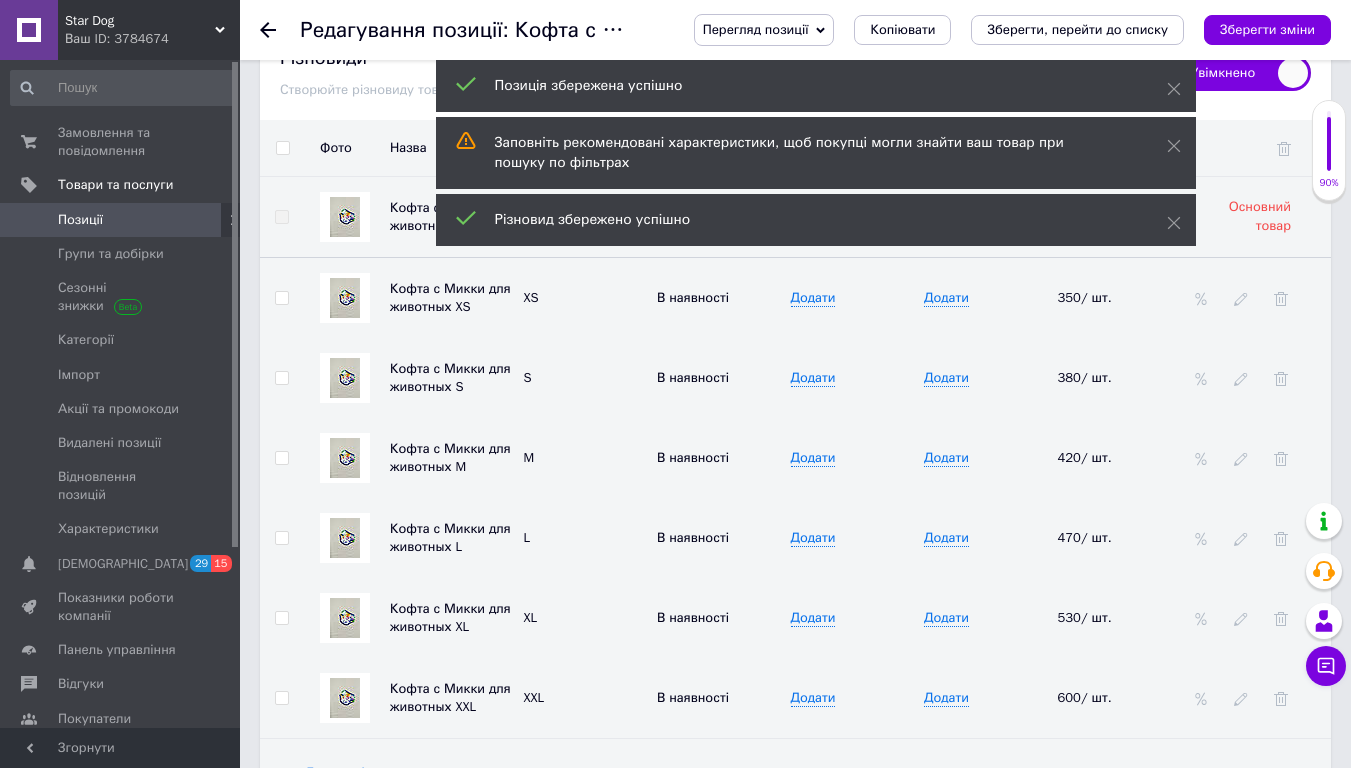 click 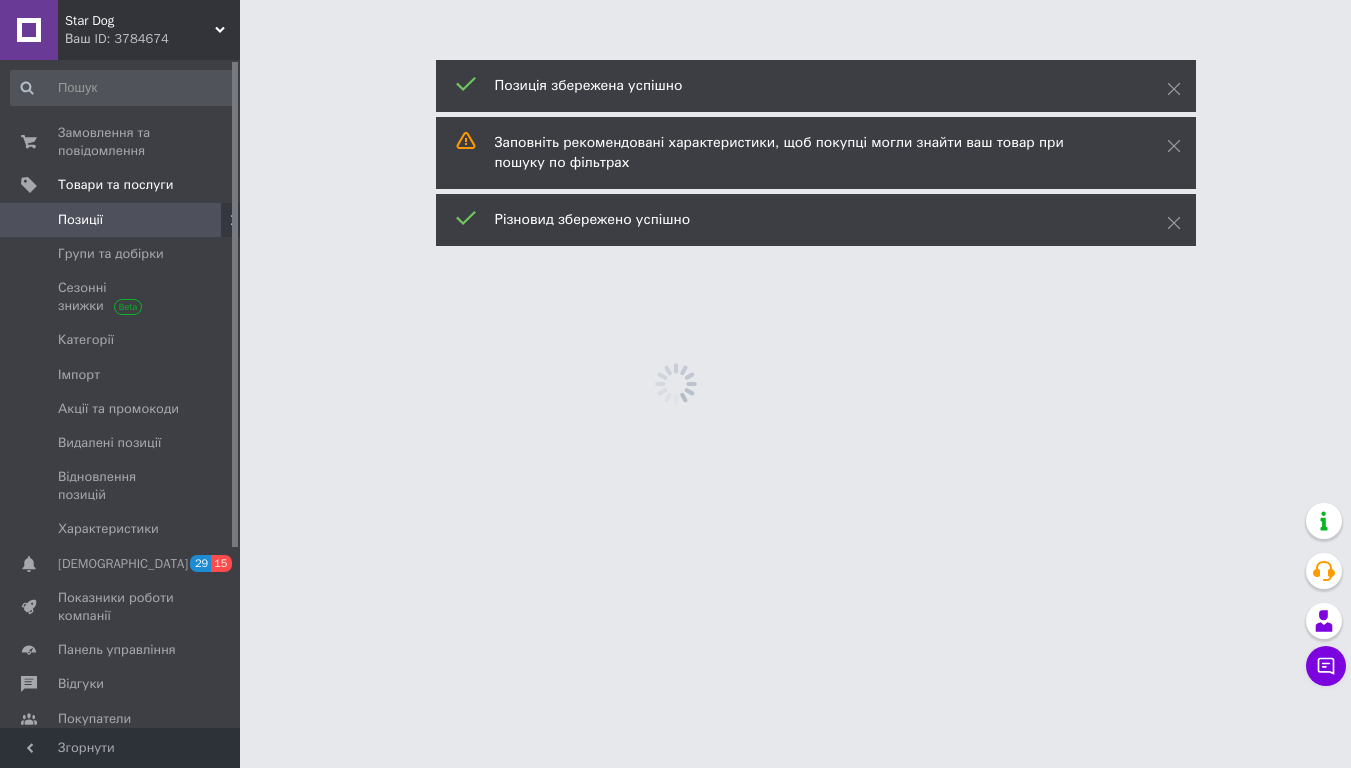 scroll, scrollTop: 0, scrollLeft: 0, axis: both 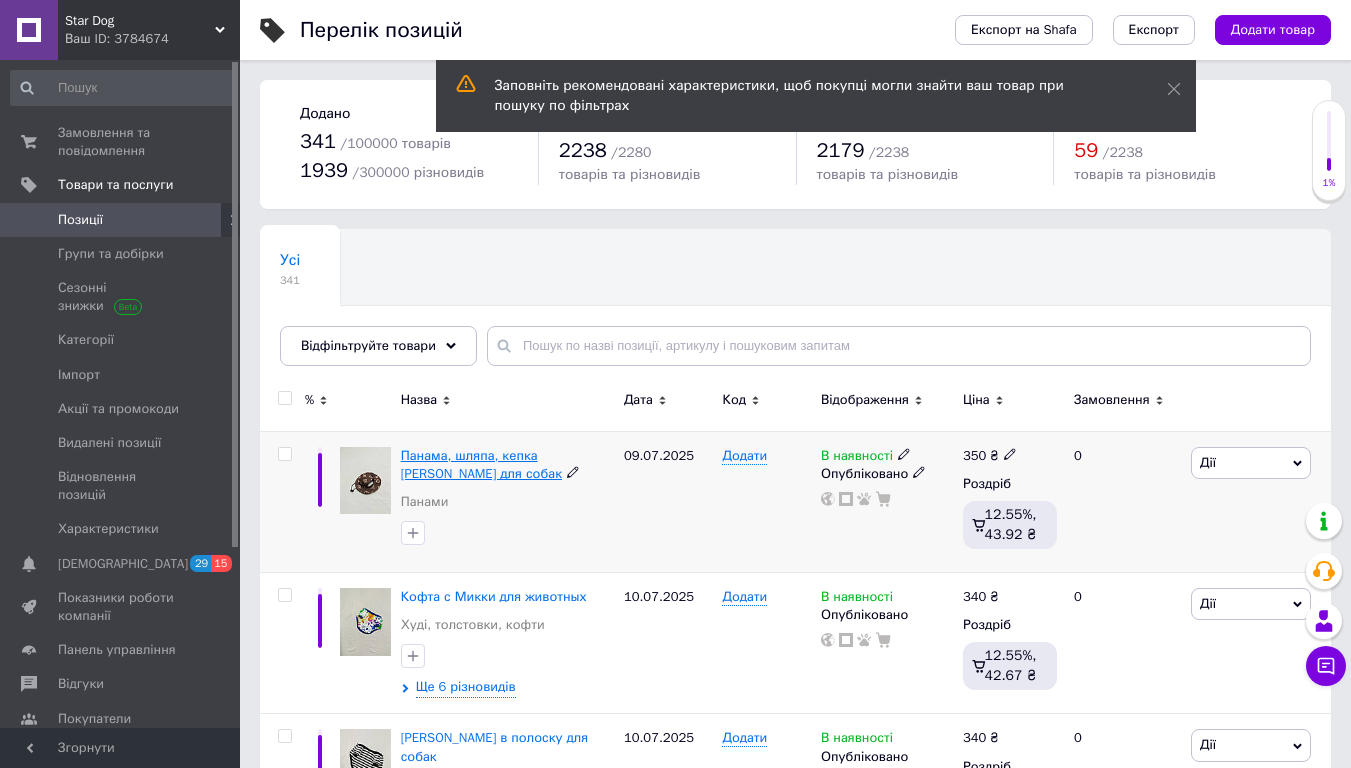 click on "Панама, шляпа, кепка [PERSON_NAME] для собак" at bounding box center (481, 464) 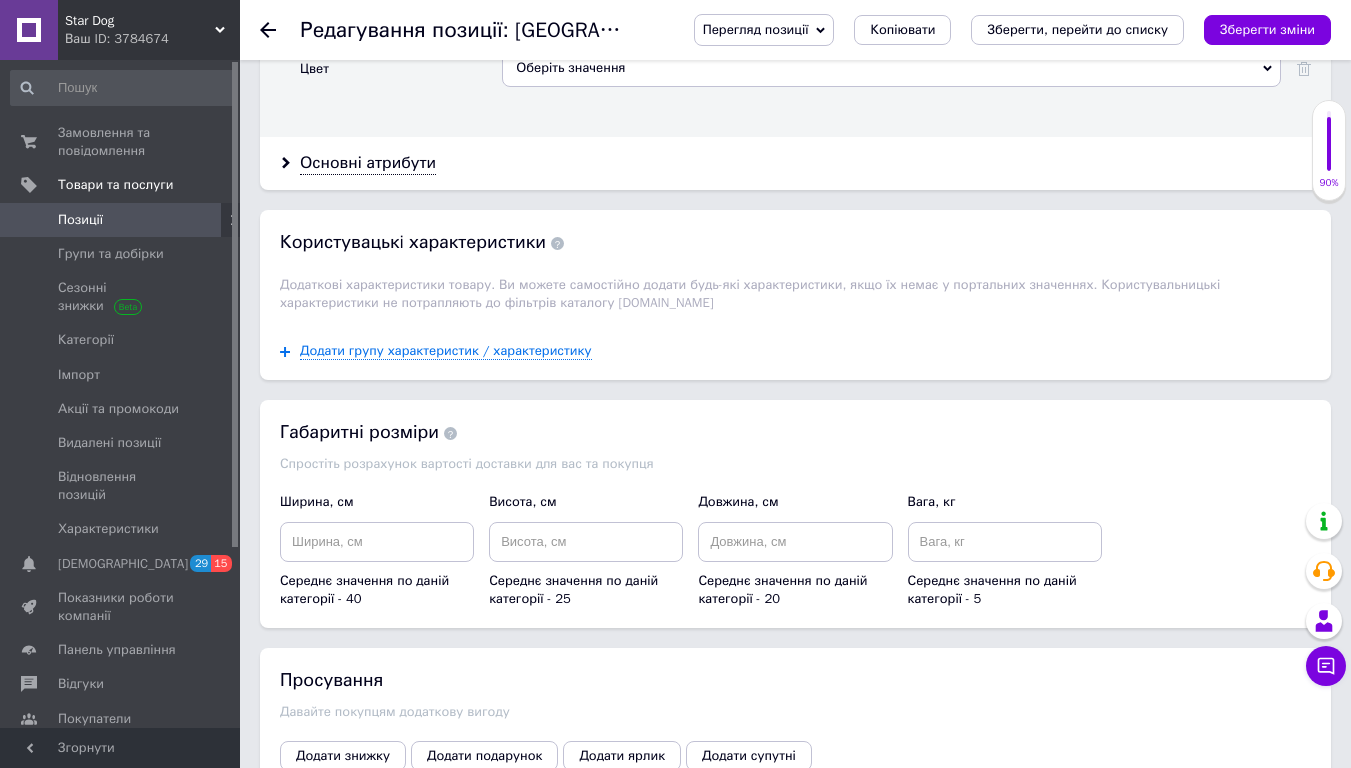 scroll, scrollTop: 1986, scrollLeft: 0, axis: vertical 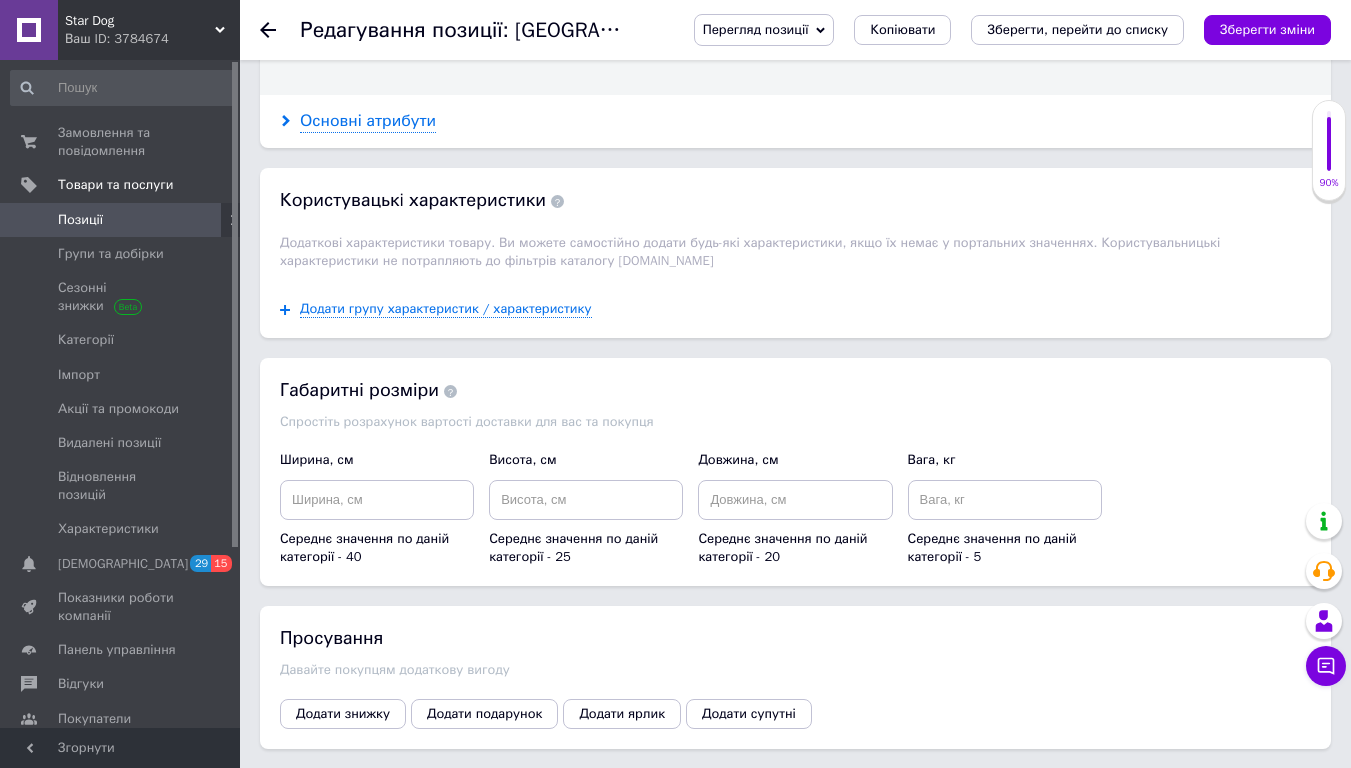 click 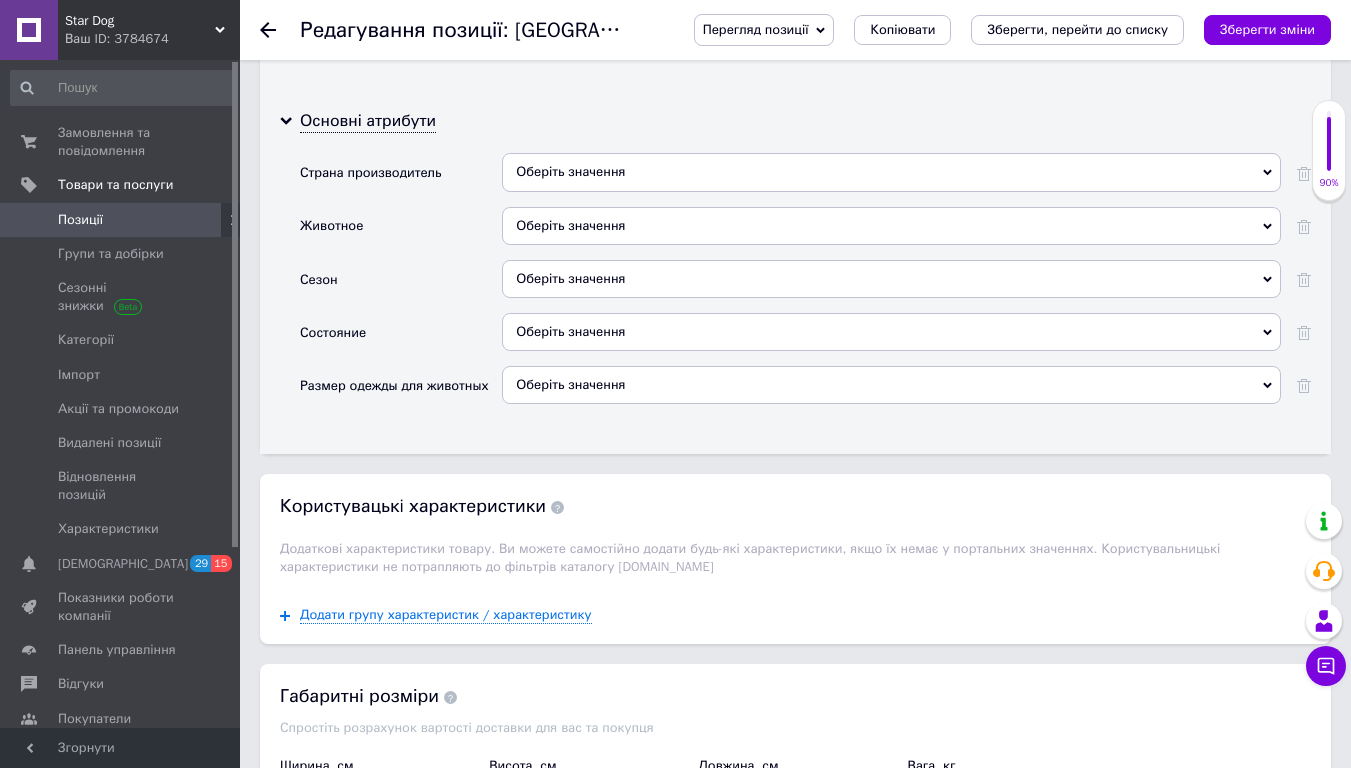 click on "Оберіть значення" at bounding box center [891, 385] 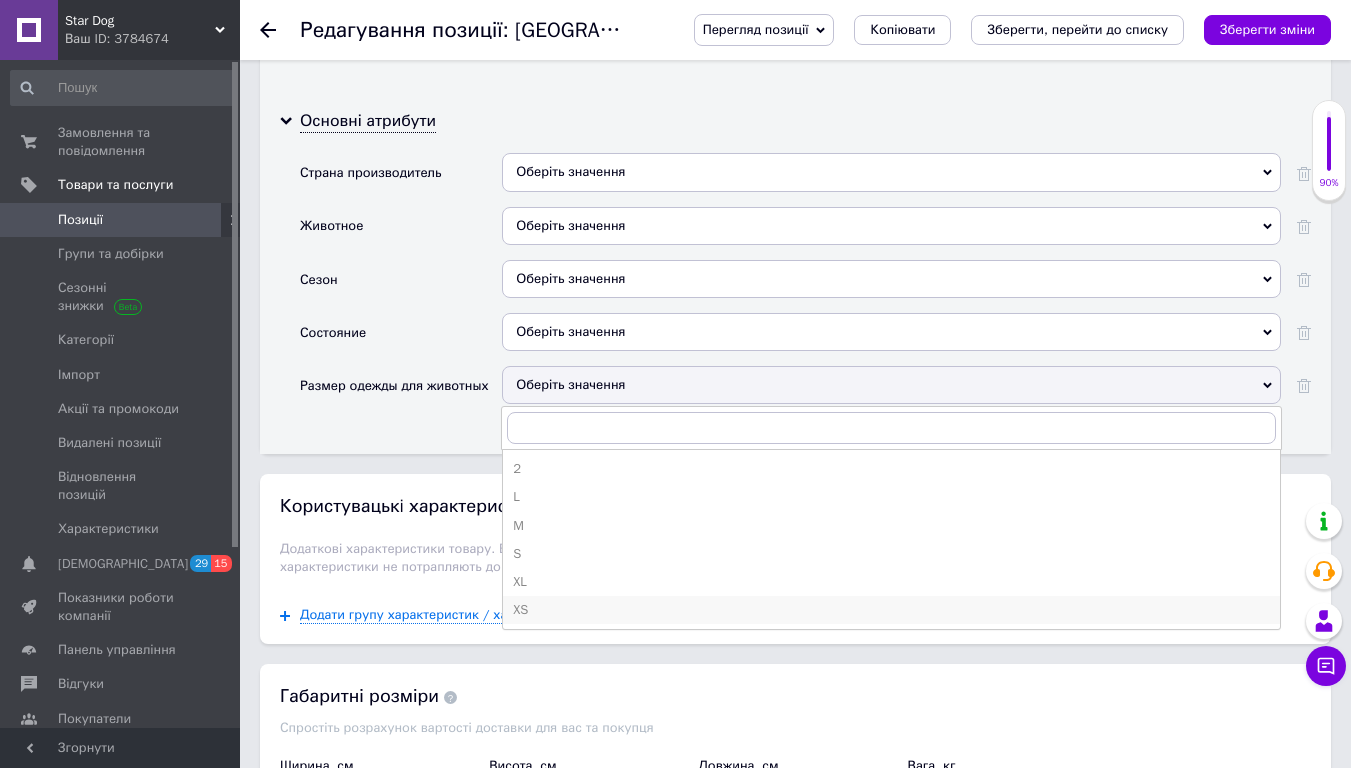 click on "XS" at bounding box center (891, 610) 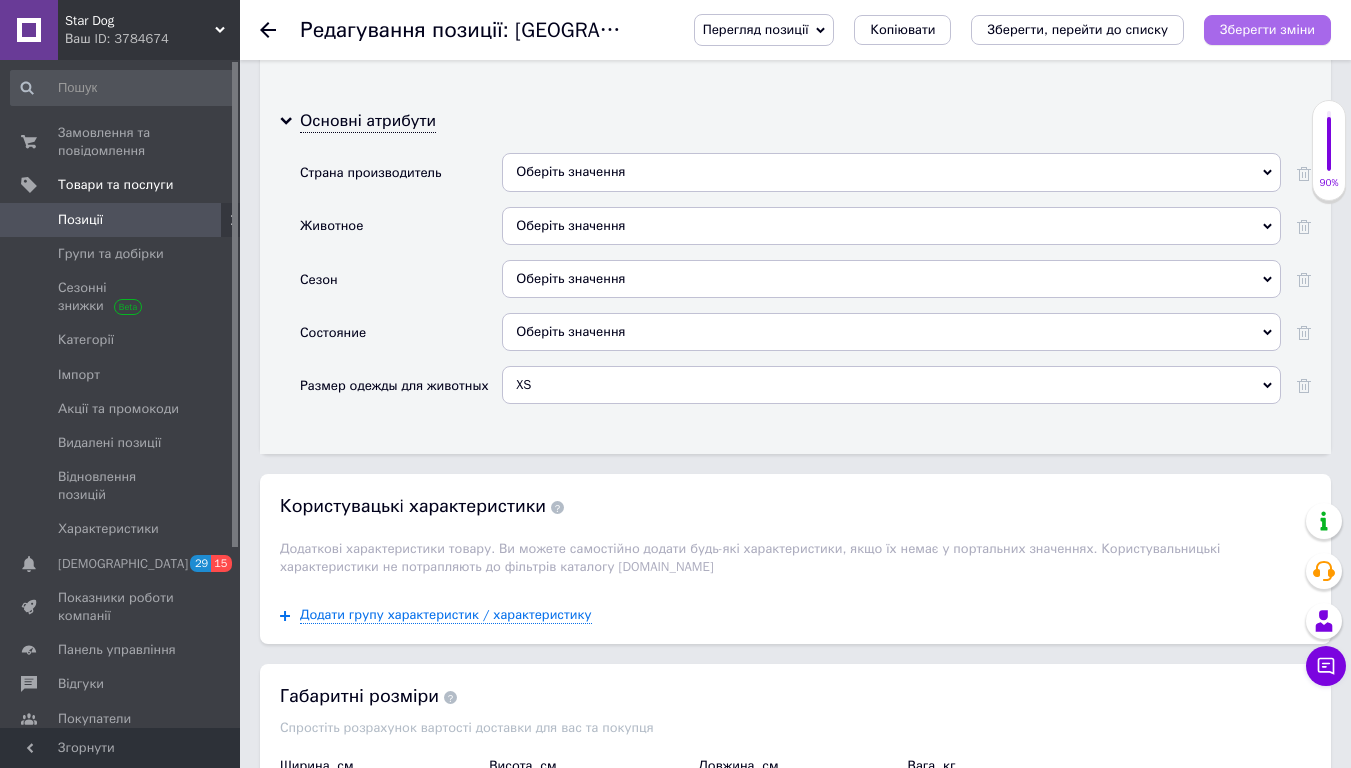 click on "Зберегти зміни" at bounding box center (1267, 30) 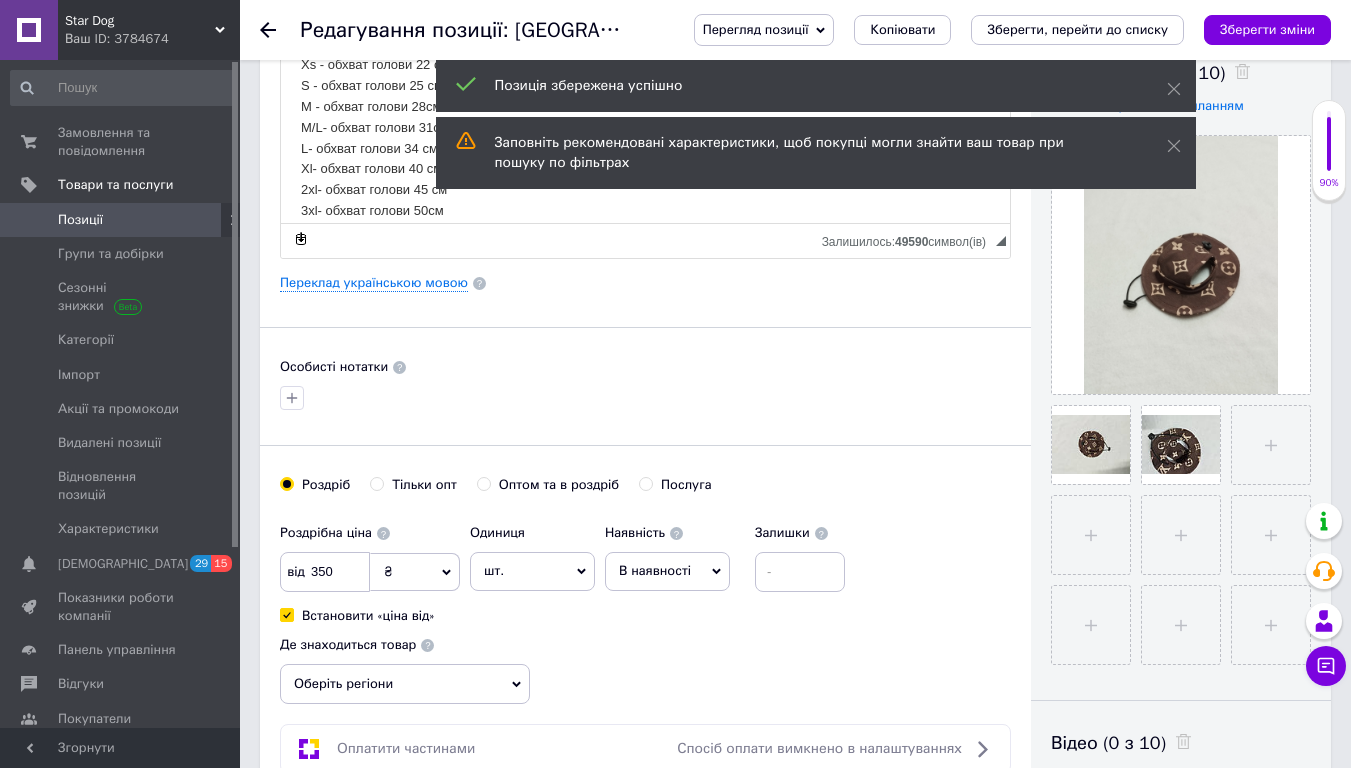 scroll, scrollTop: 0, scrollLeft: 0, axis: both 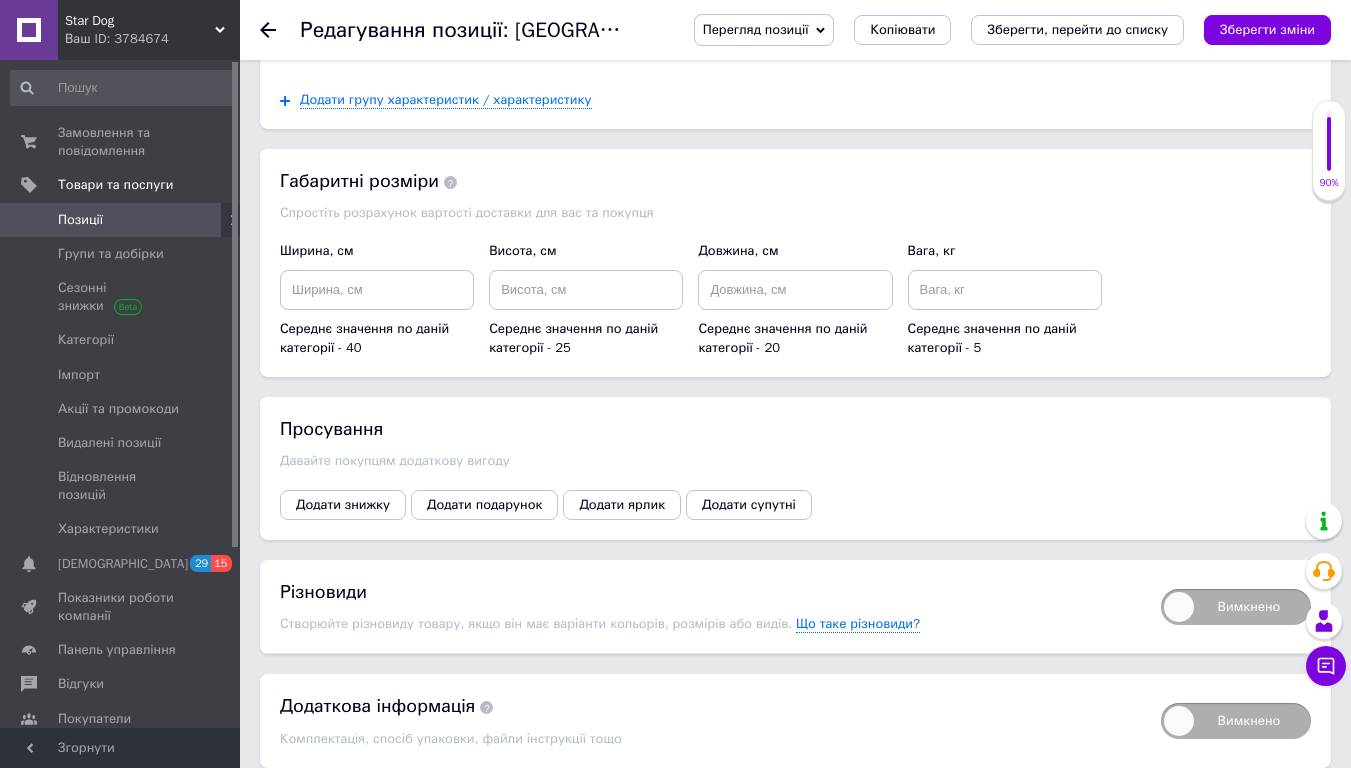 click on "Вимкнено" at bounding box center [1236, 607] 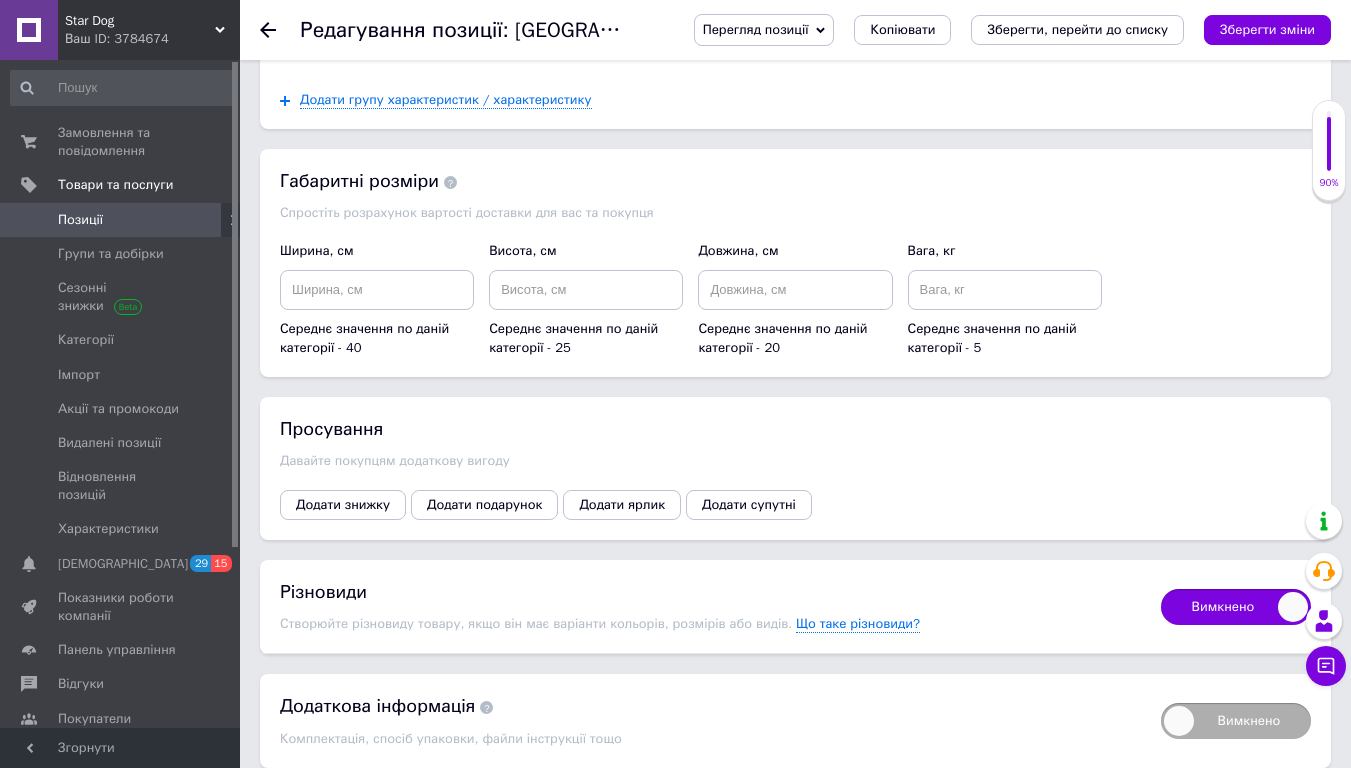 checkbox on "true" 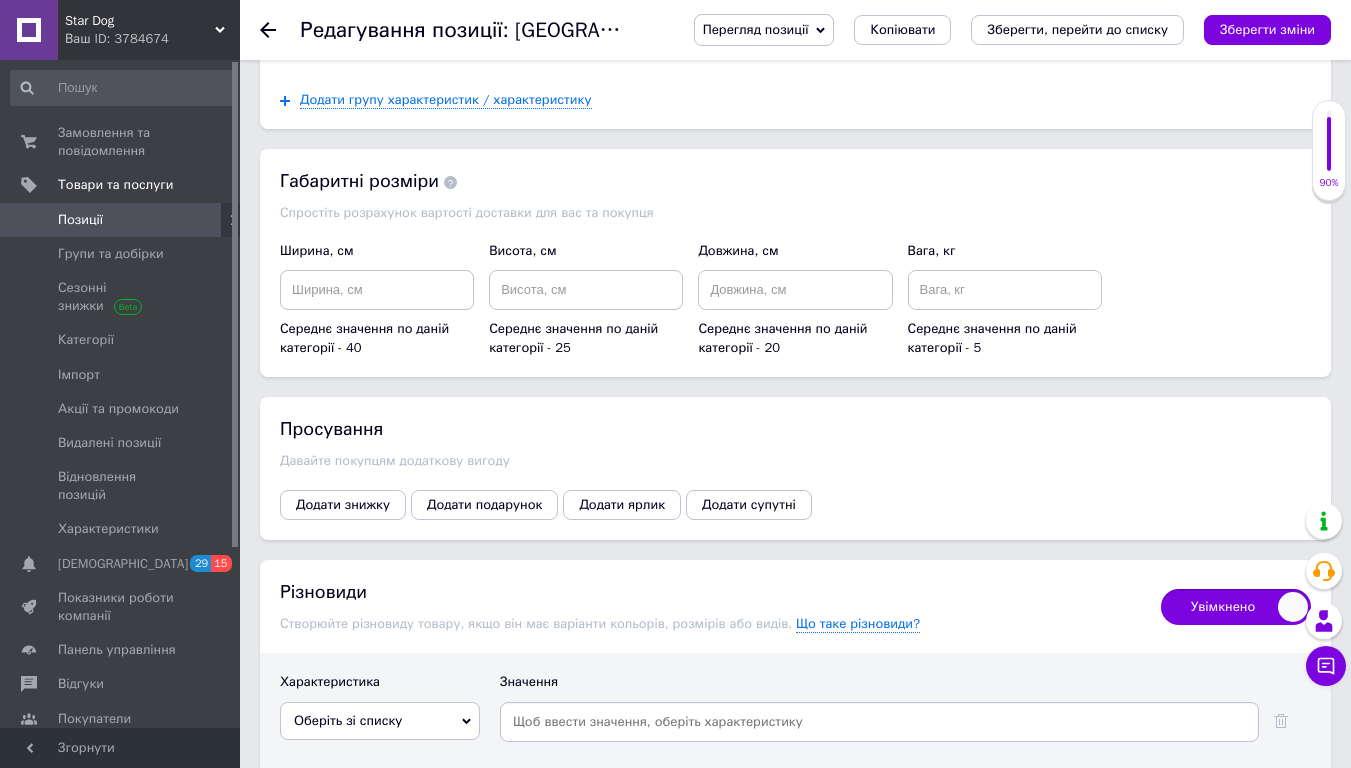 click on "Оберіть зі списку" at bounding box center (380, 721) 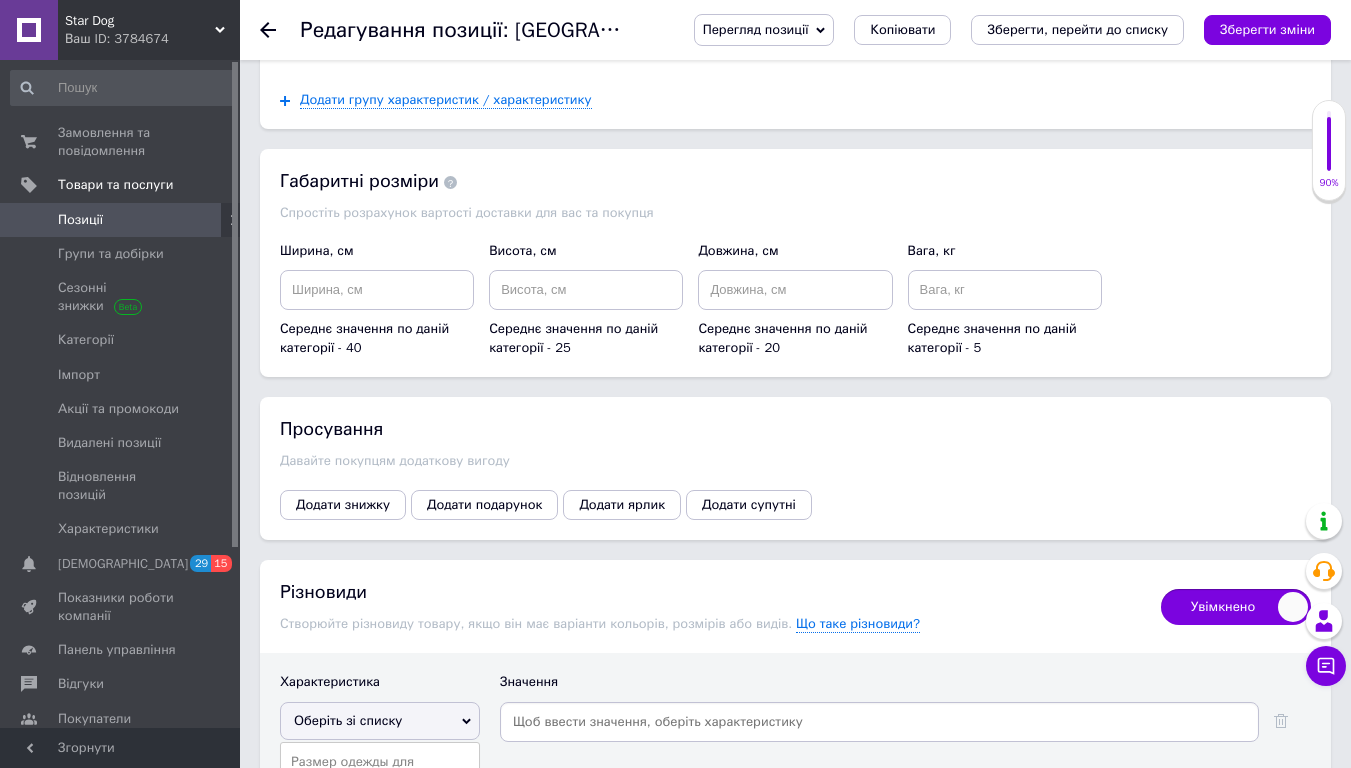 drag, startPoint x: 427, startPoint y: 750, endPoint x: 485, endPoint y: 734, distance: 60.166435 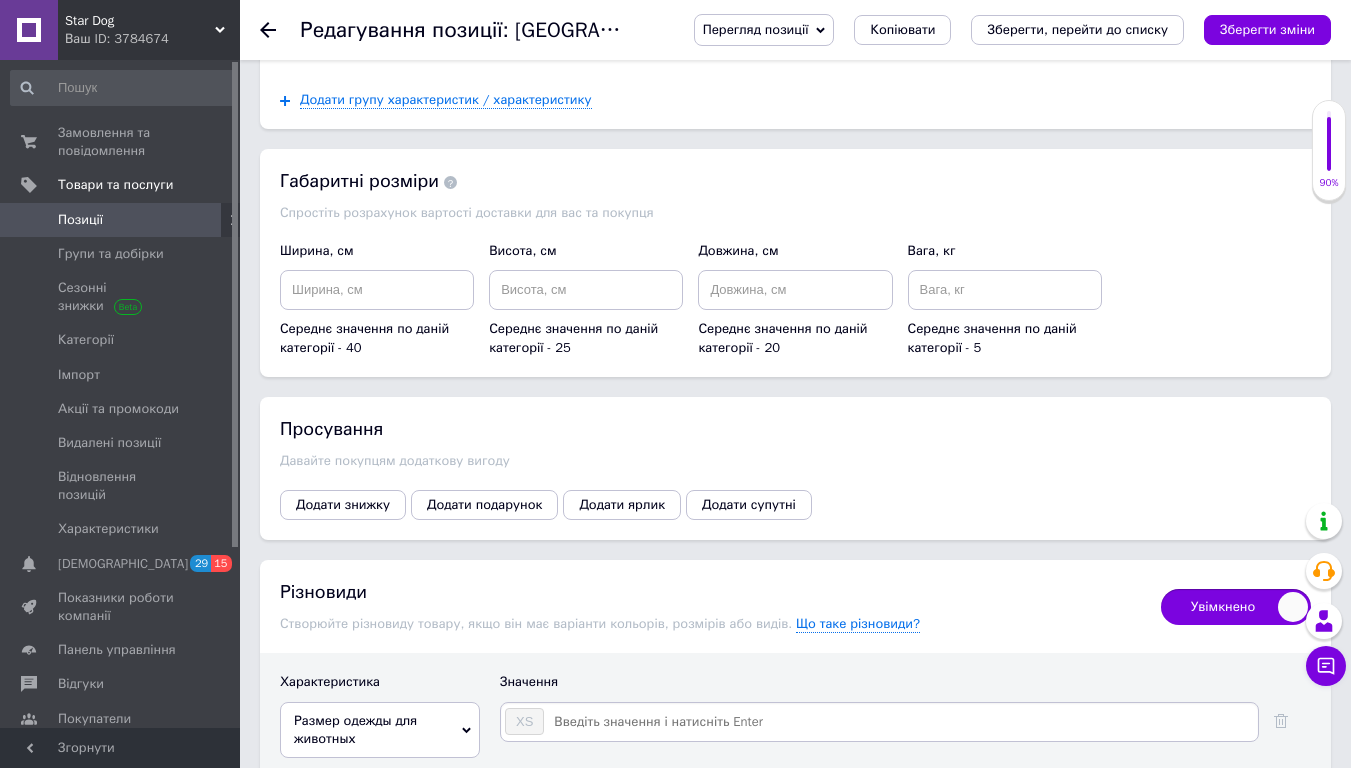 click at bounding box center [900, 722] 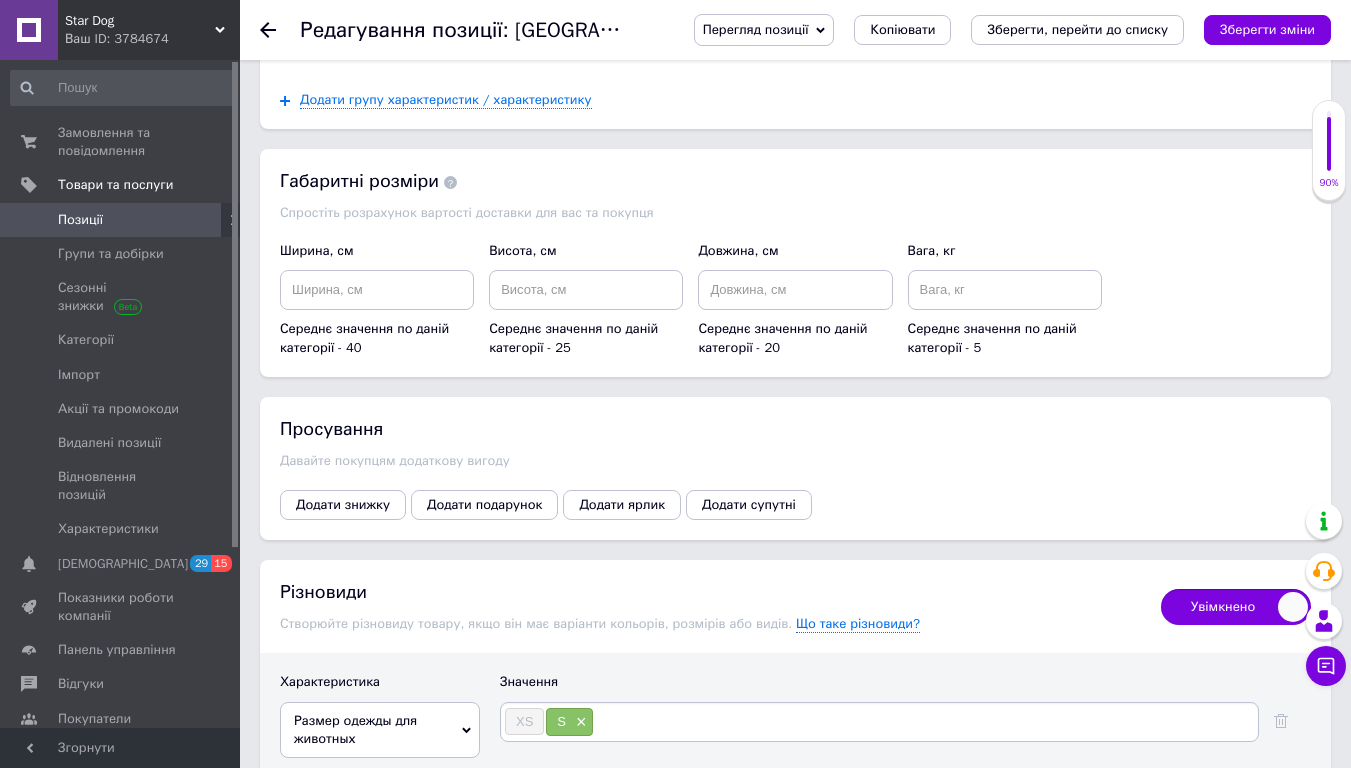 type on "M" 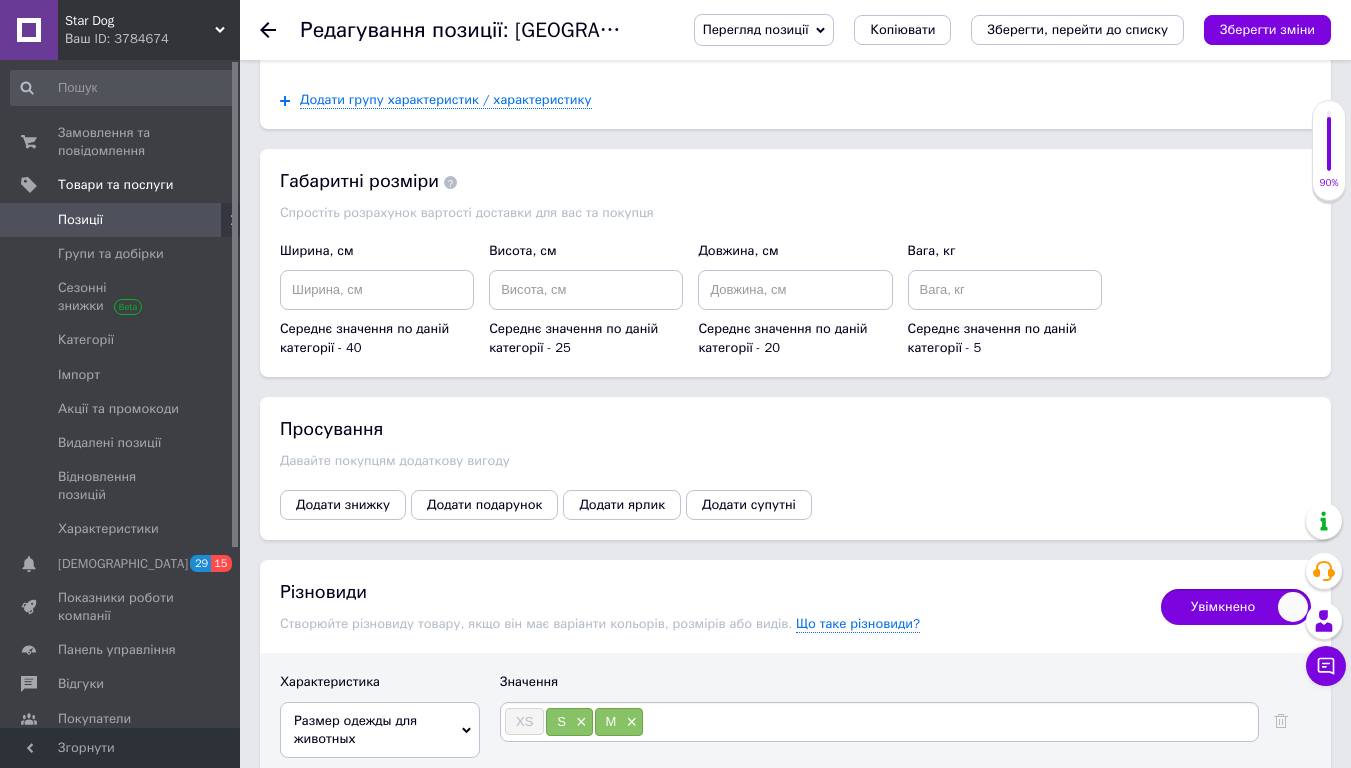 type on "L" 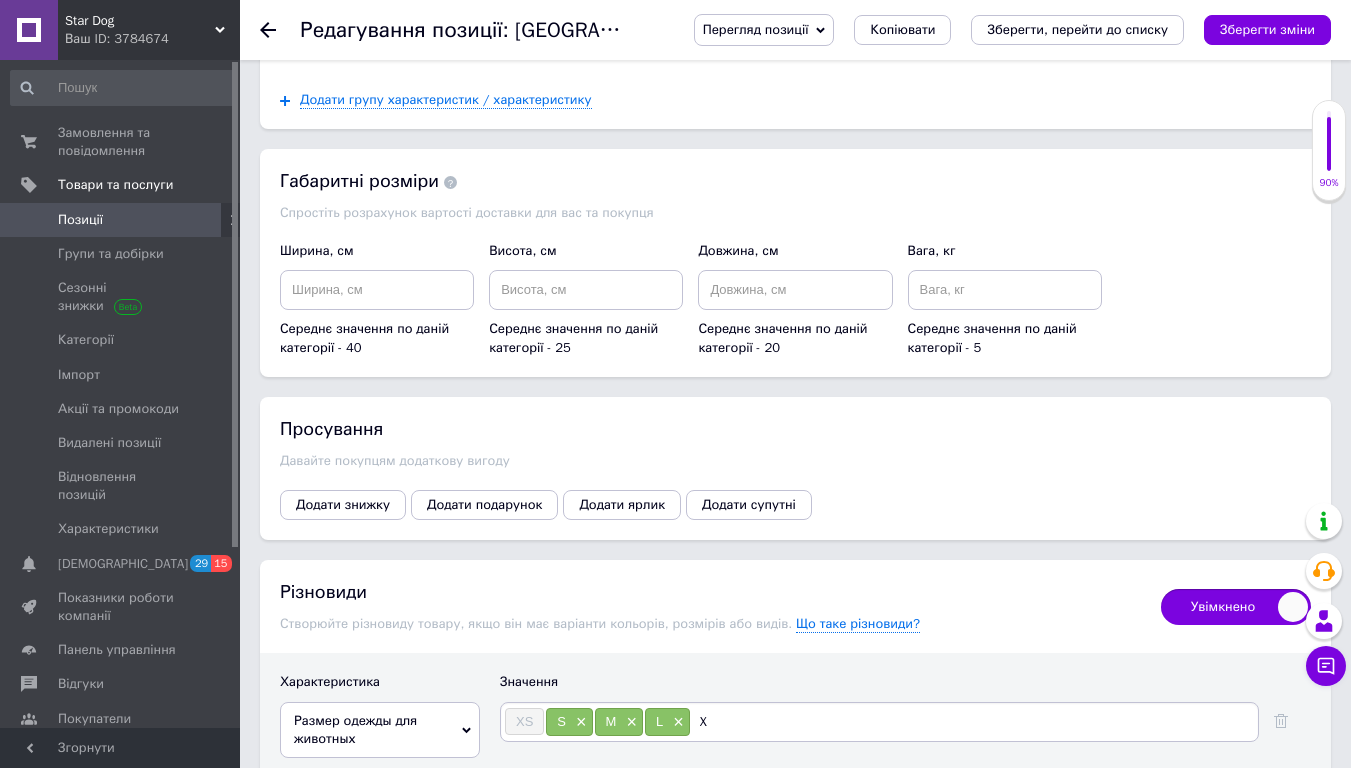 type on "XL" 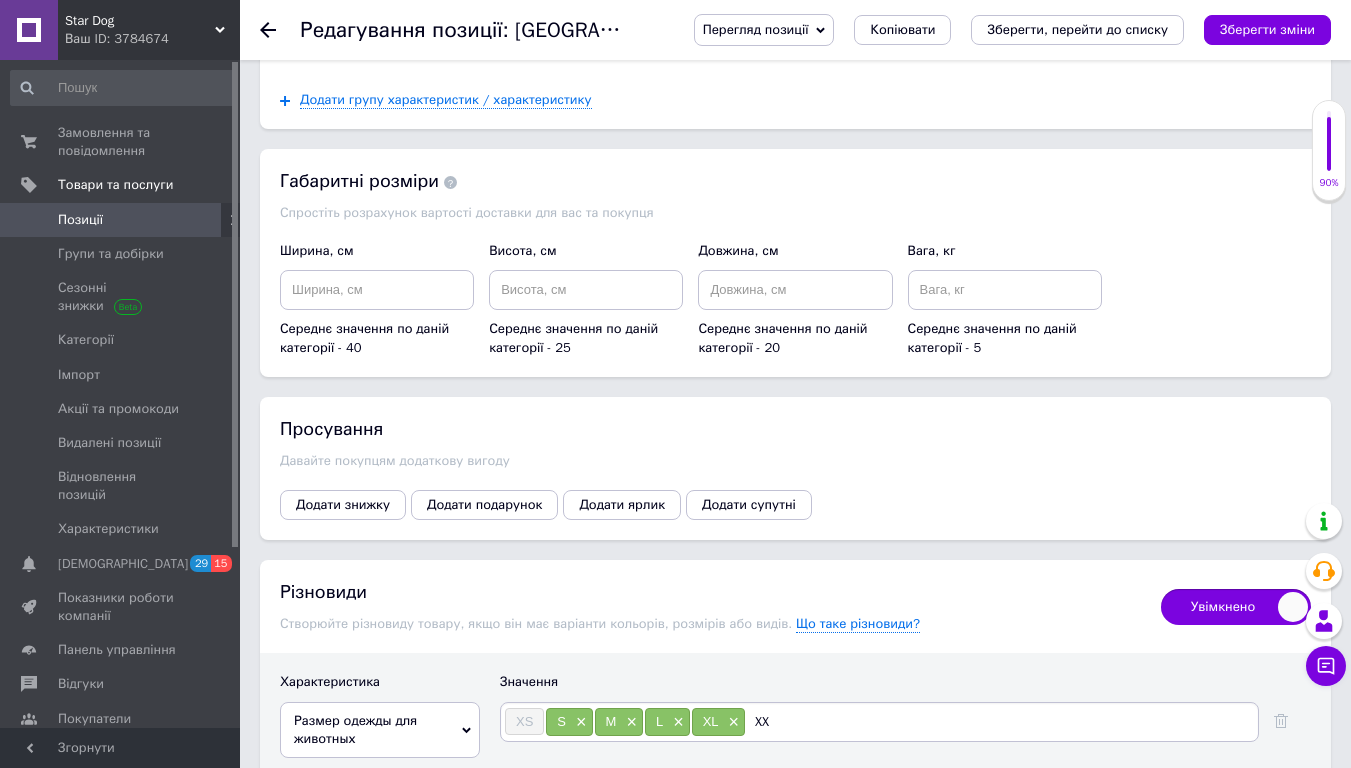 type on "XXL" 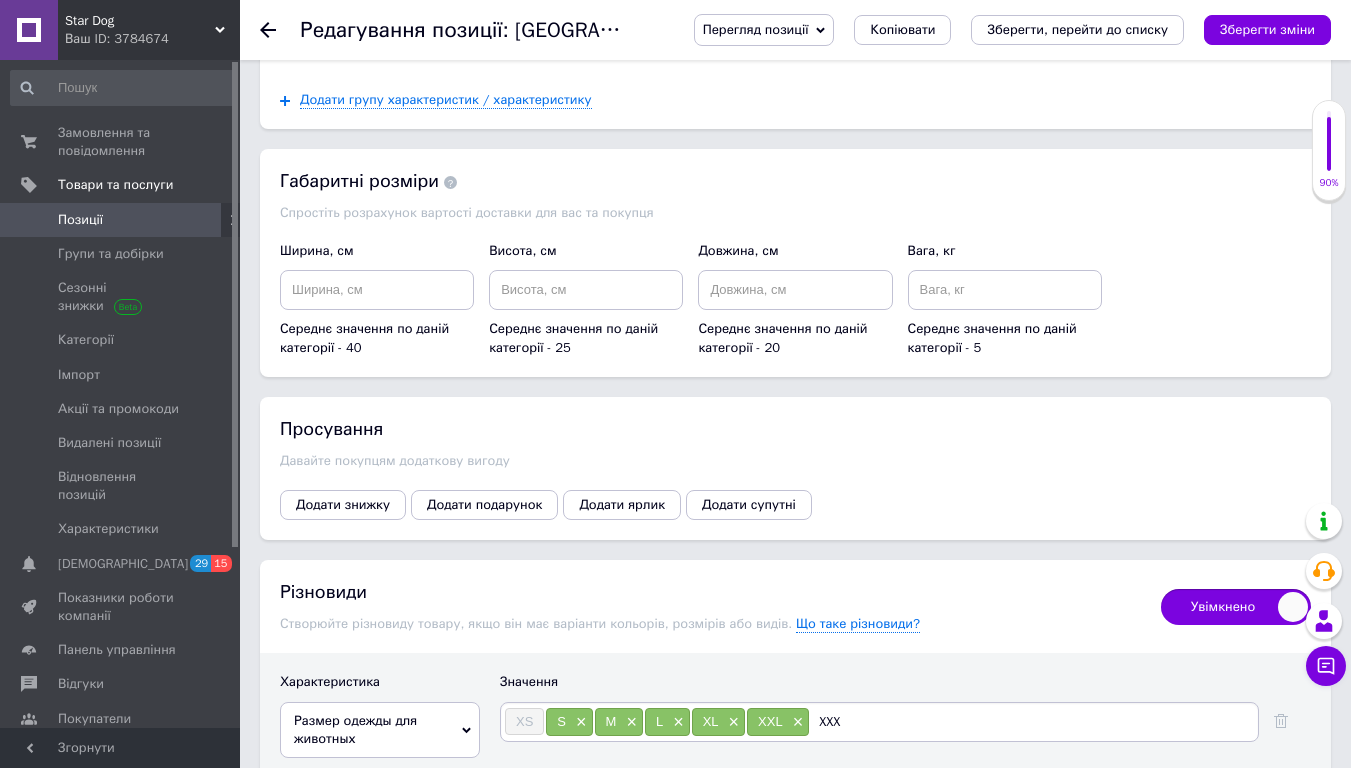 type on "XXXL" 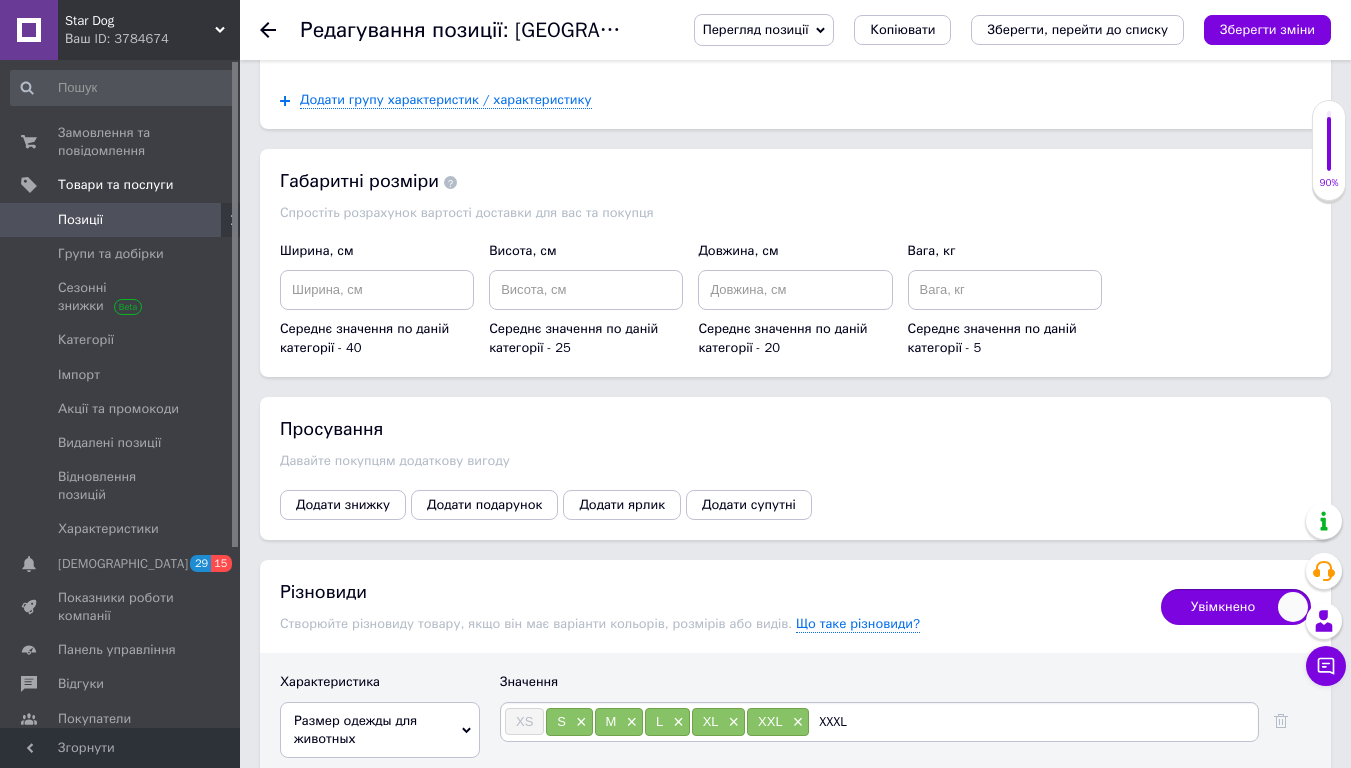 type 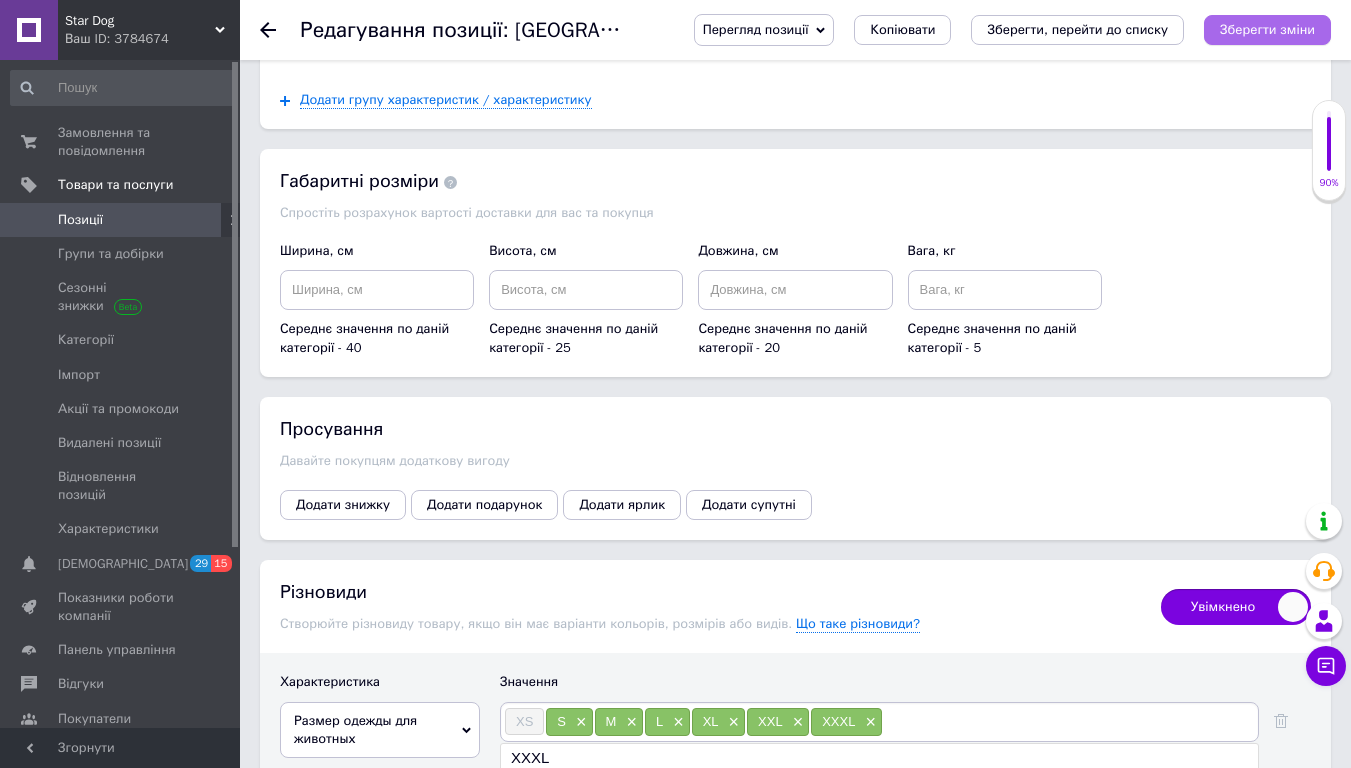 click on "Зберегти зміни" at bounding box center (1267, 29) 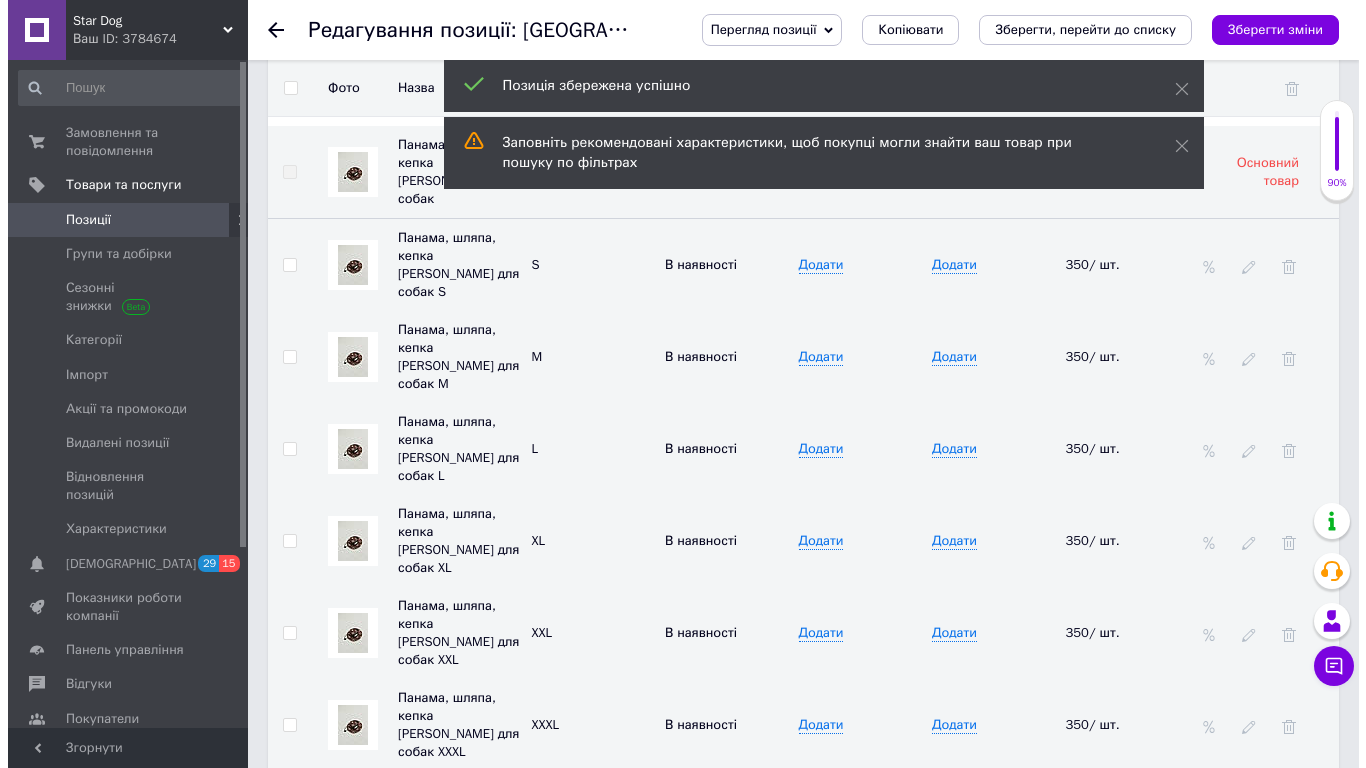 scroll, scrollTop: 3023, scrollLeft: 0, axis: vertical 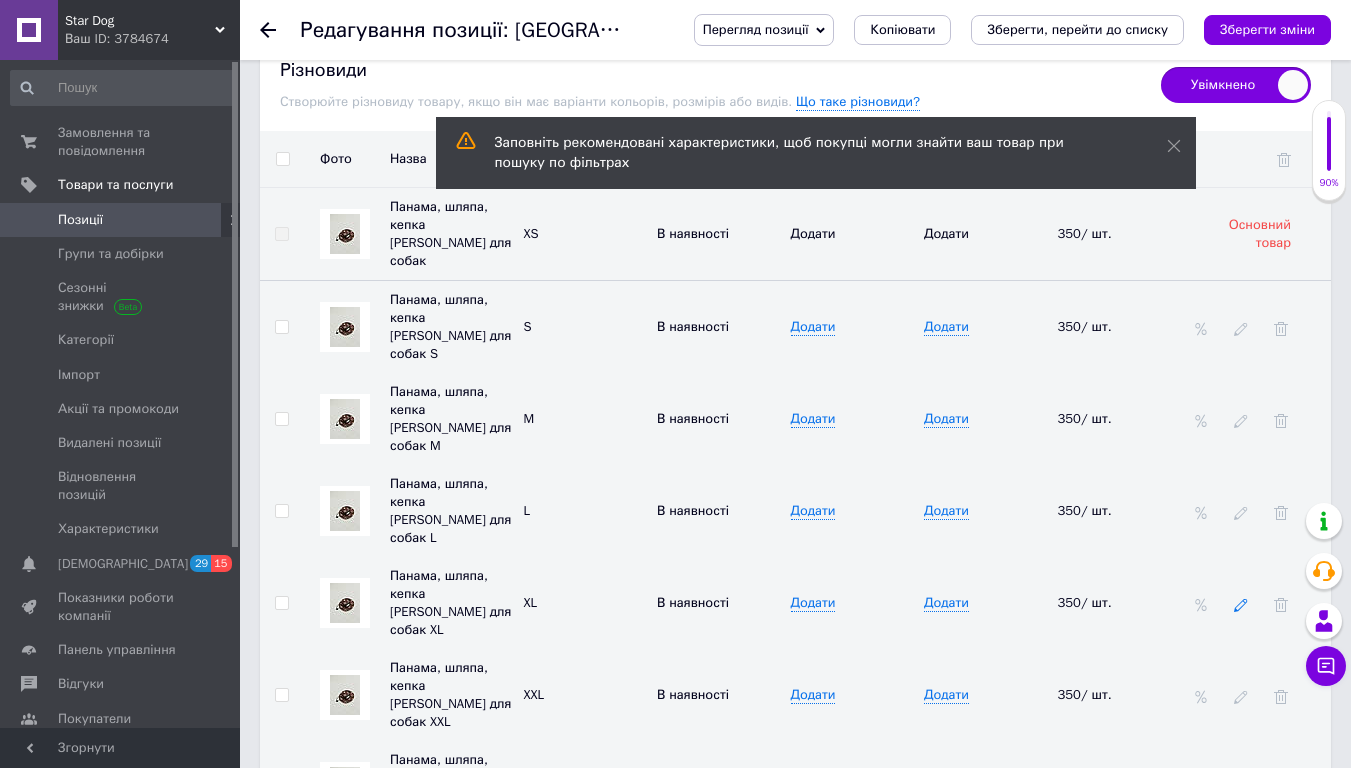 click 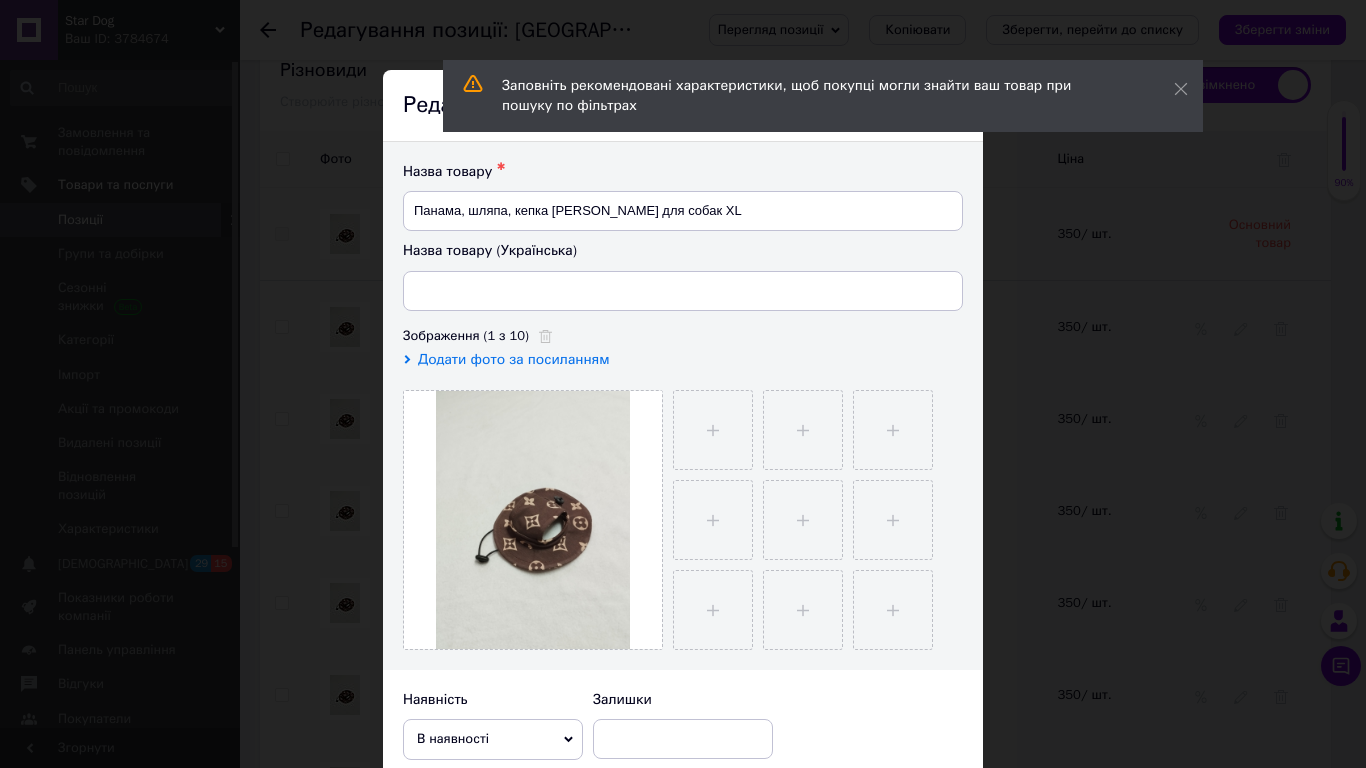 scroll, scrollTop: 565, scrollLeft: 0, axis: vertical 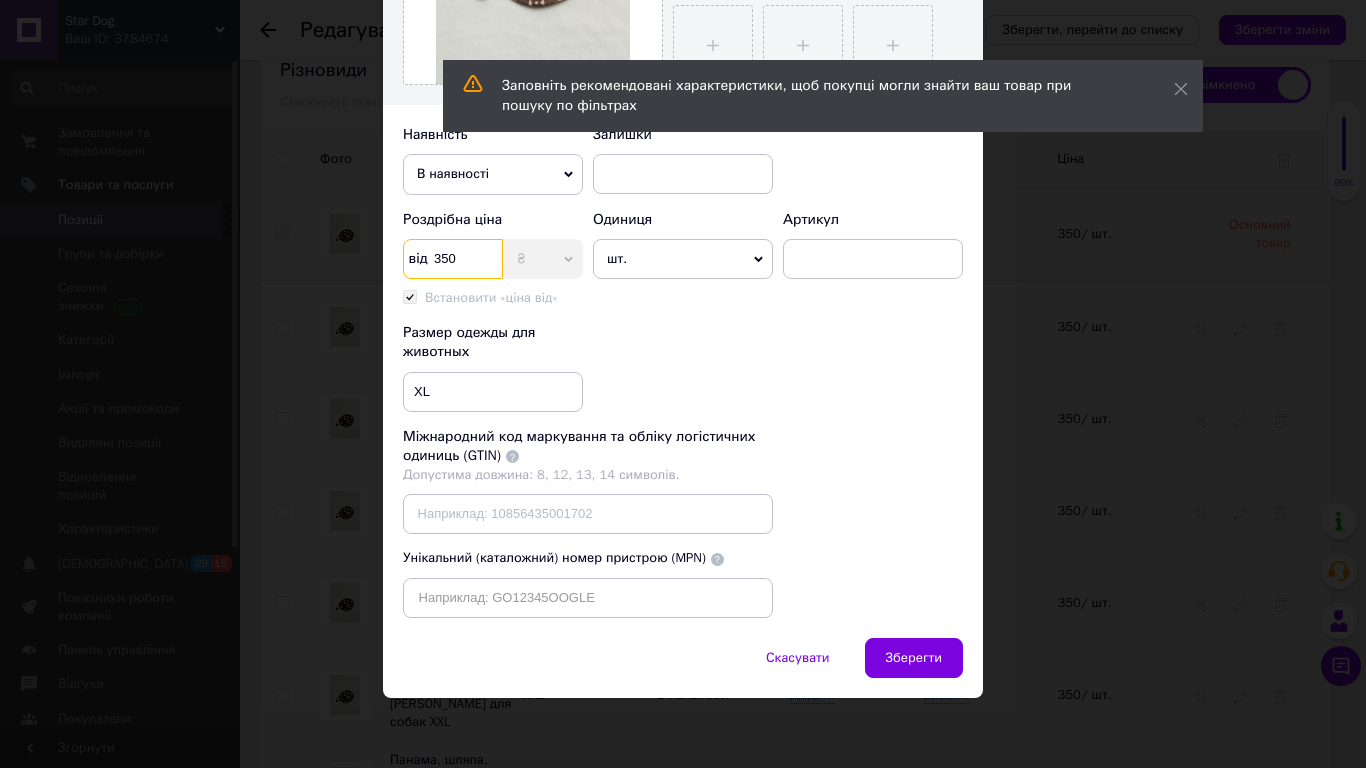 click on "350" at bounding box center (453, 259) 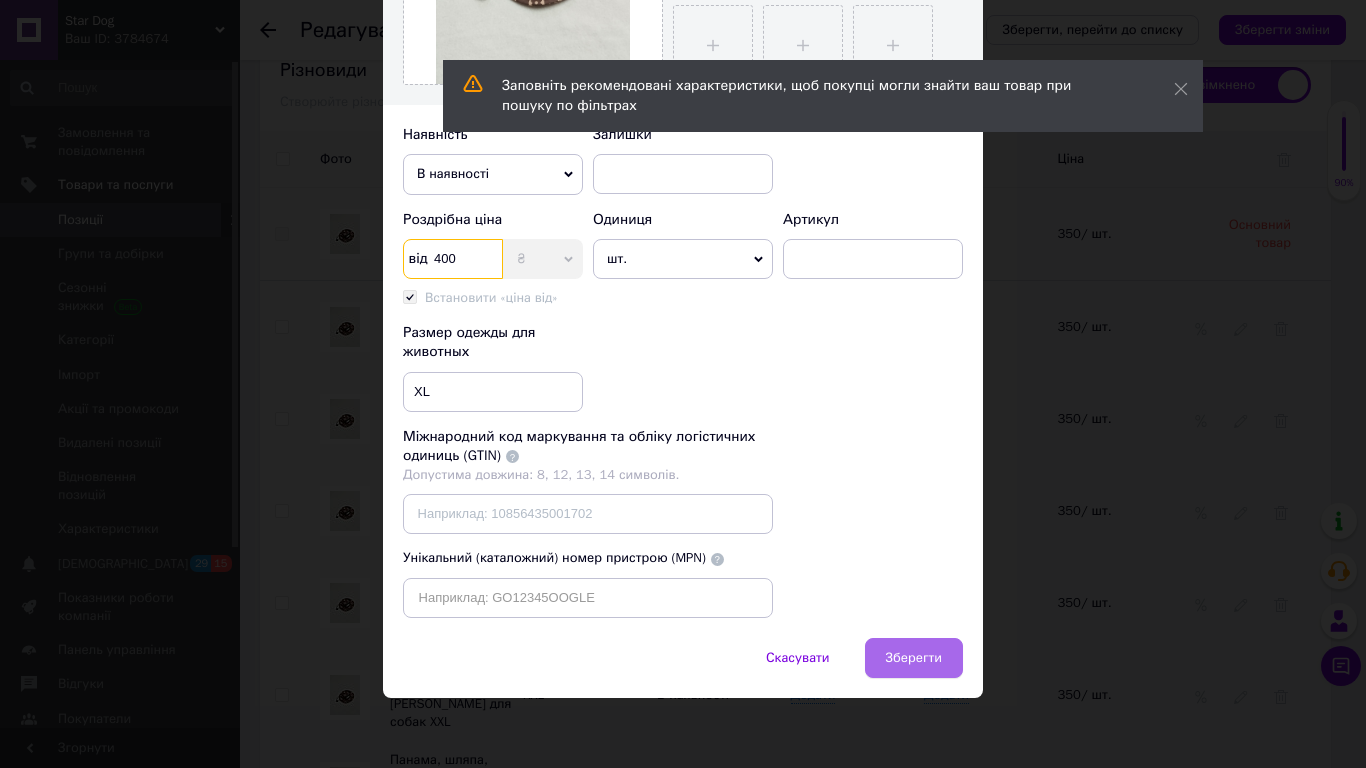 type on "400" 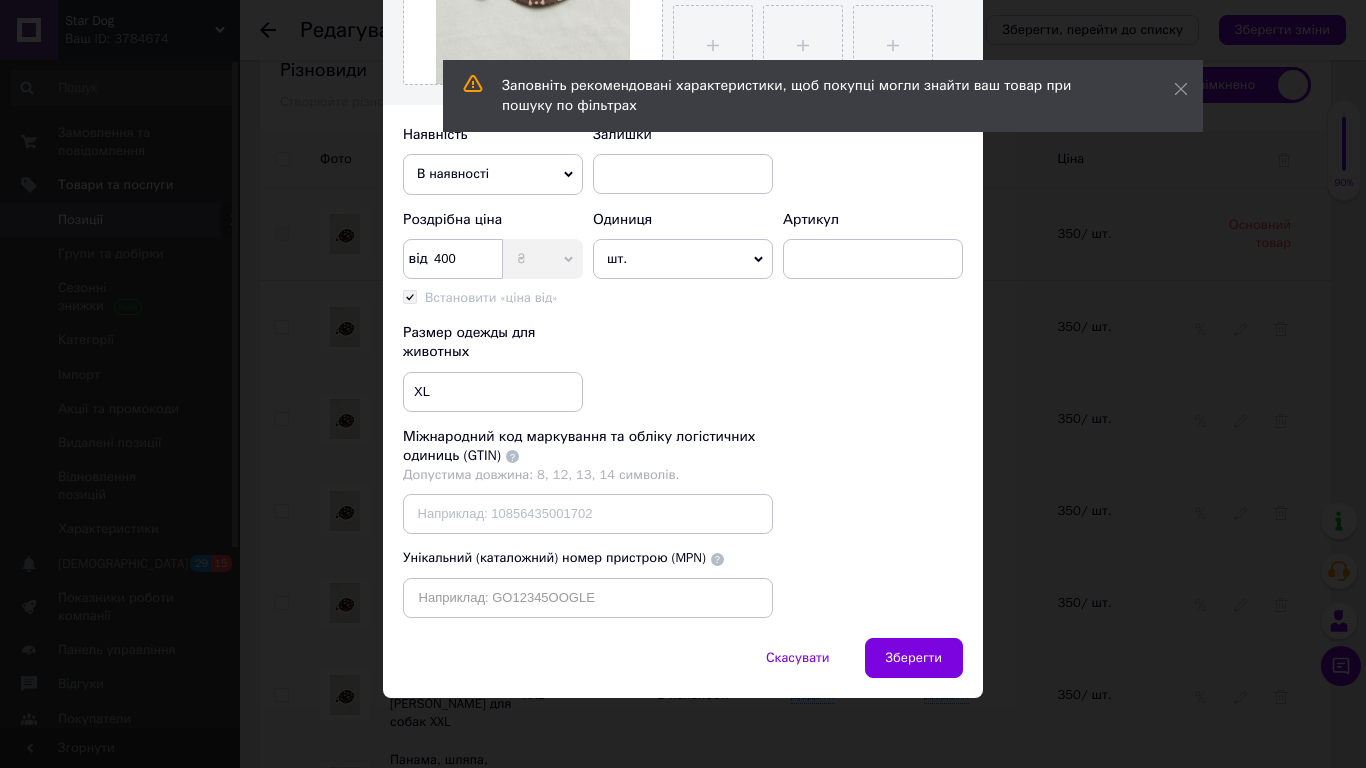 click on "Зберегти" at bounding box center (914, 658) 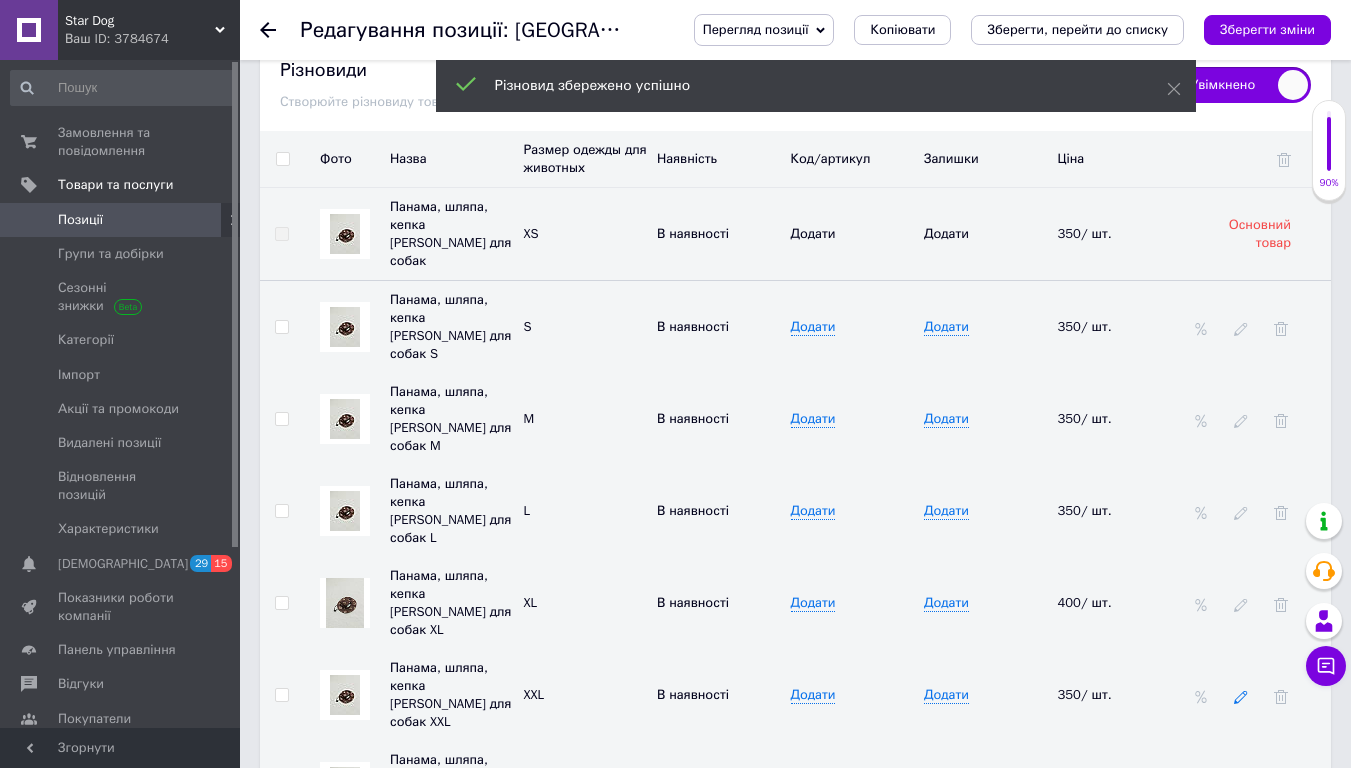 click 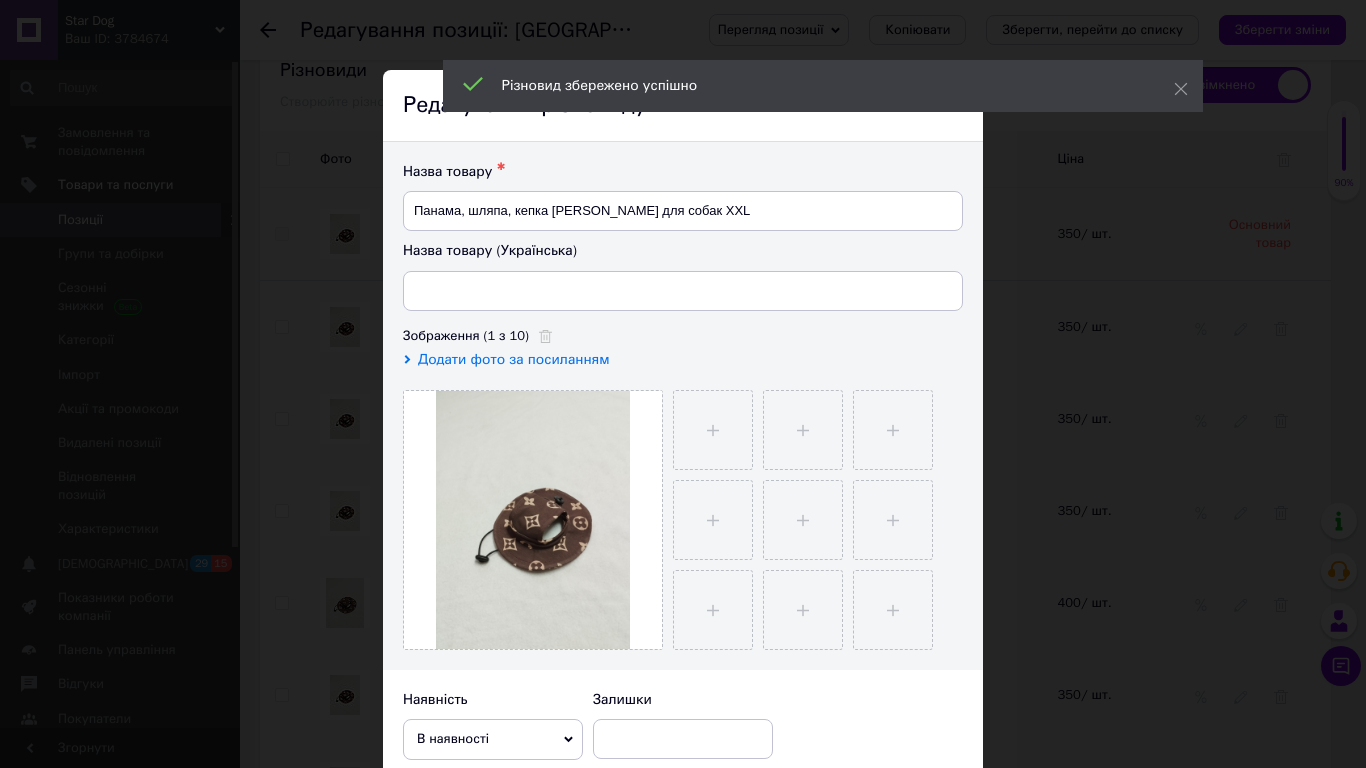 scroll, scrollTop: 565, scrollLeft: 0, axis: vertical 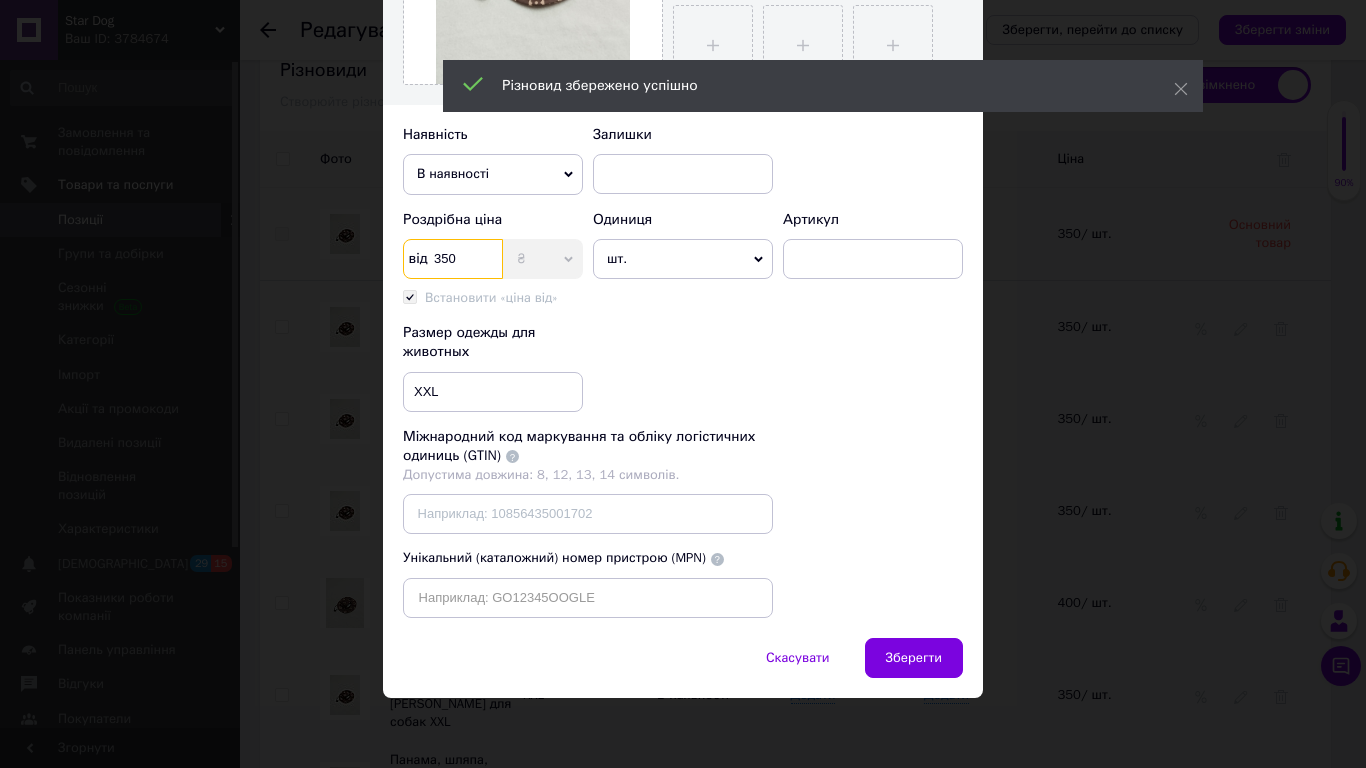 click on "350" at bounding box center [453, 259] 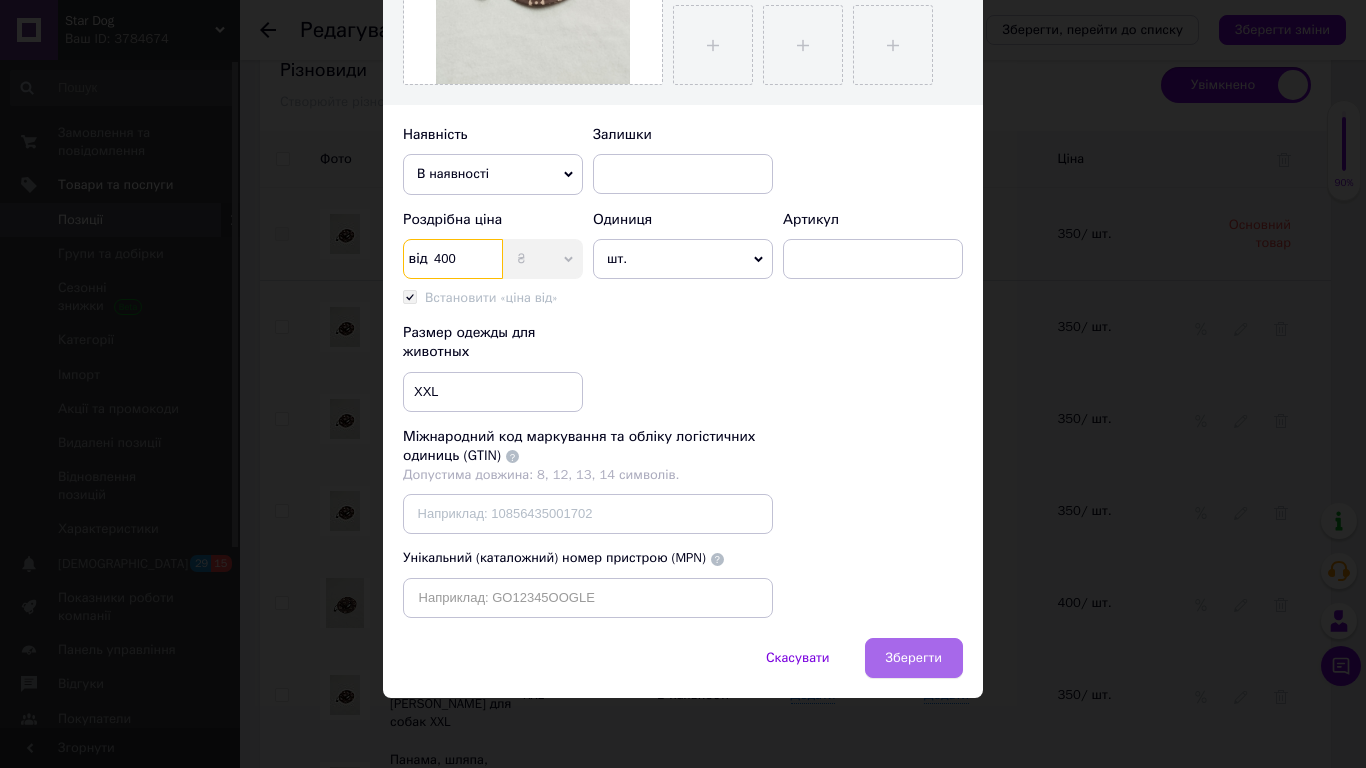 type on "400" 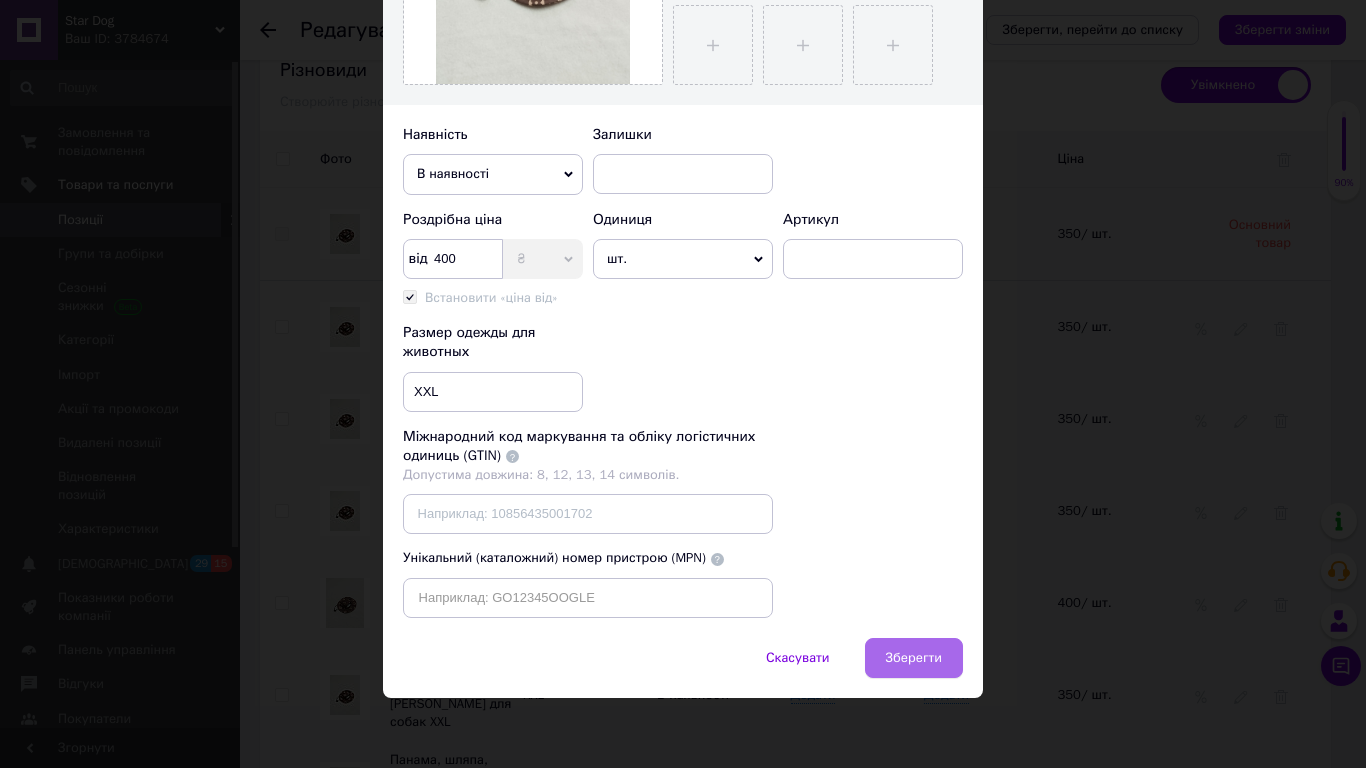 click on "Зберегти" at bounding box center (914, 658) 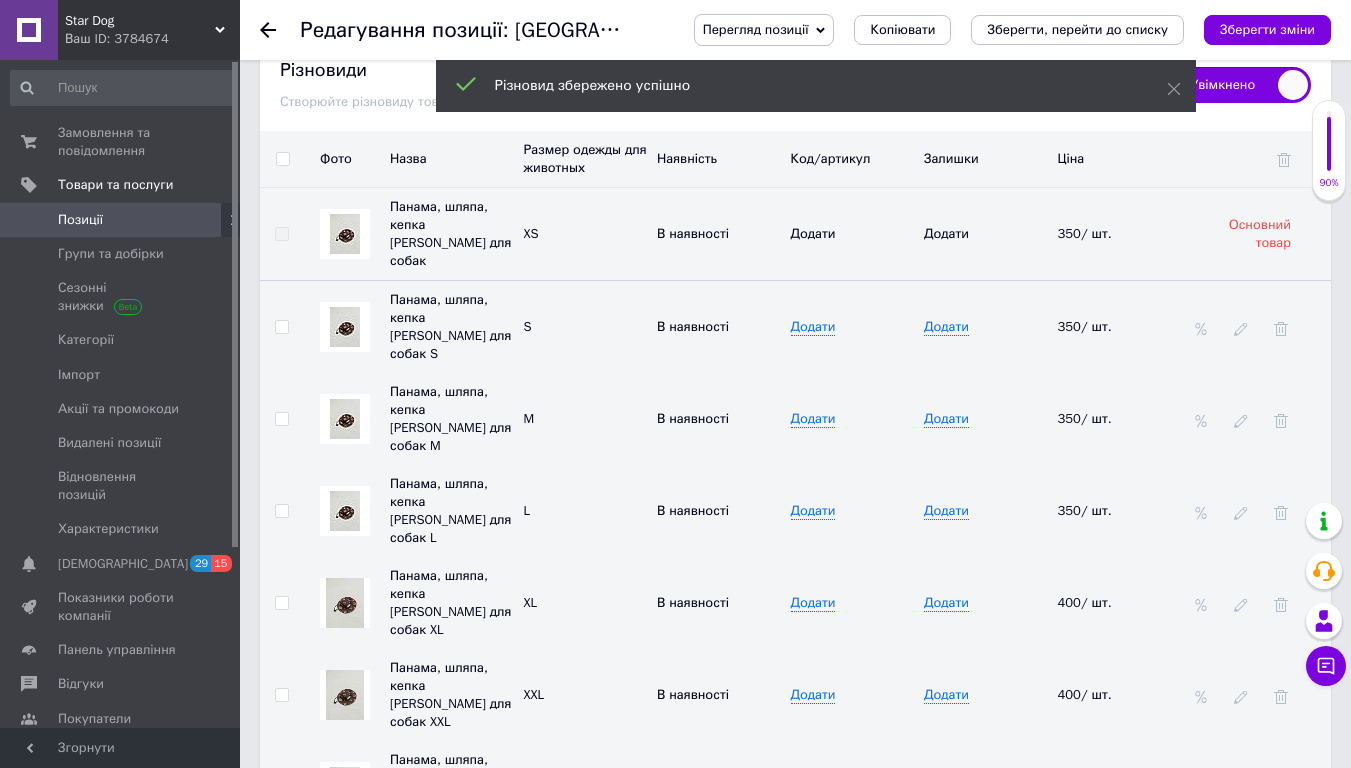click 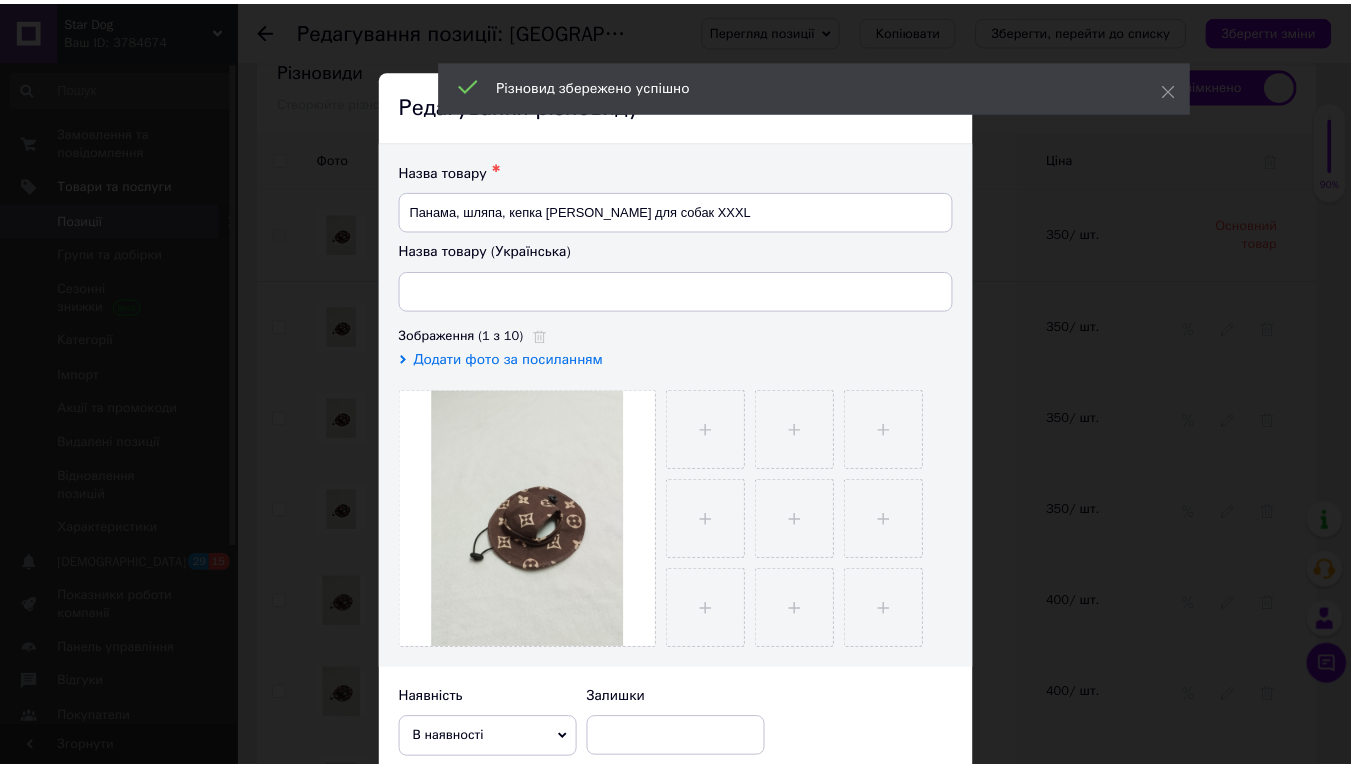 scroll, scrollTop: 565, scrollLeft: 0, axis: vertical 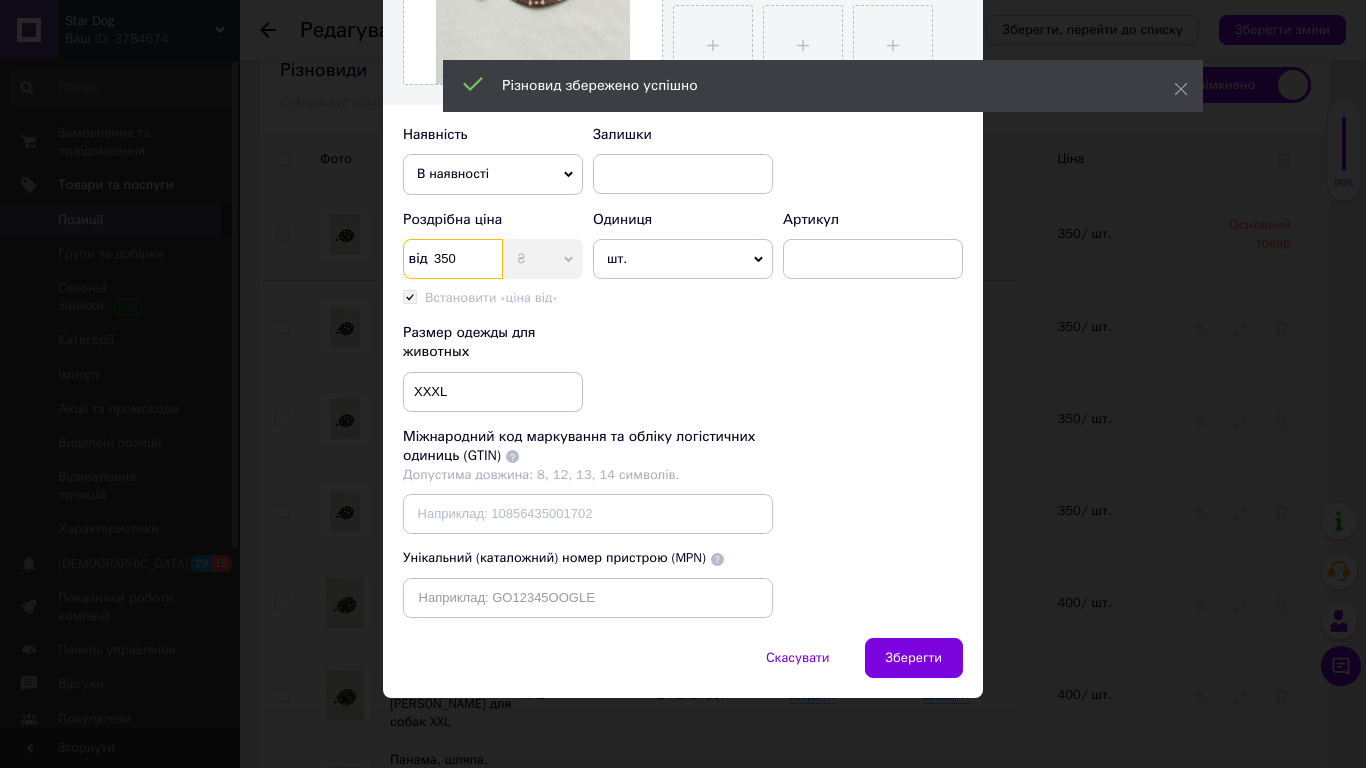 click on "350" at bounding box center [453, 259] 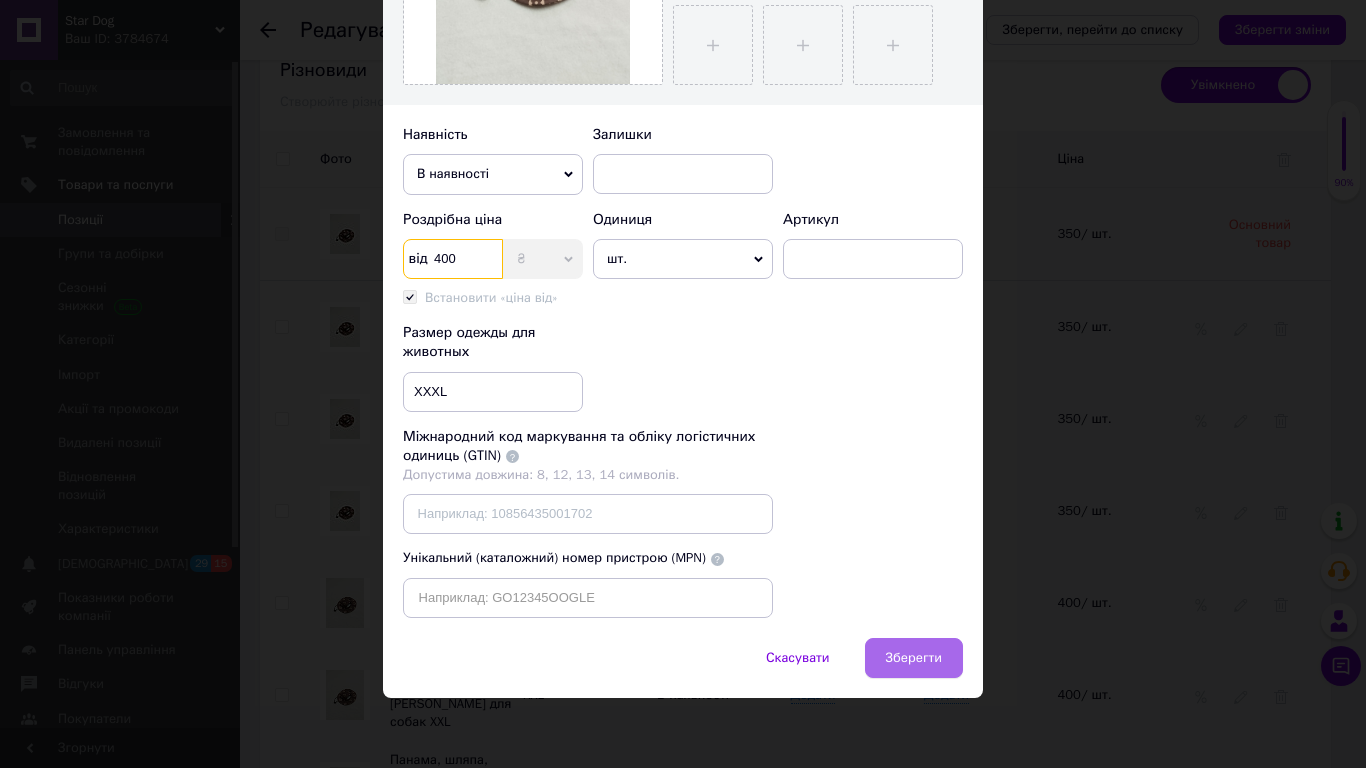 type on "400" 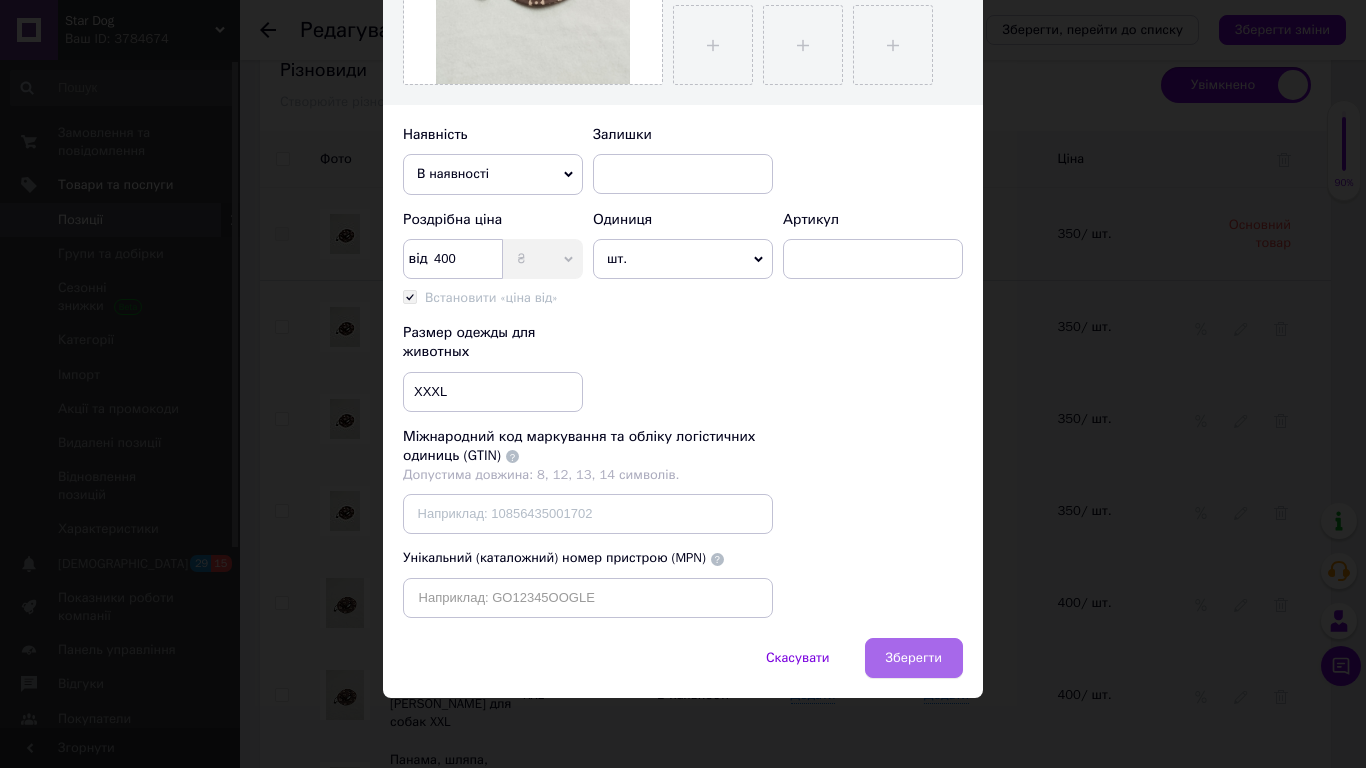 click on "Зберегти" at bounding box center (914, 658) 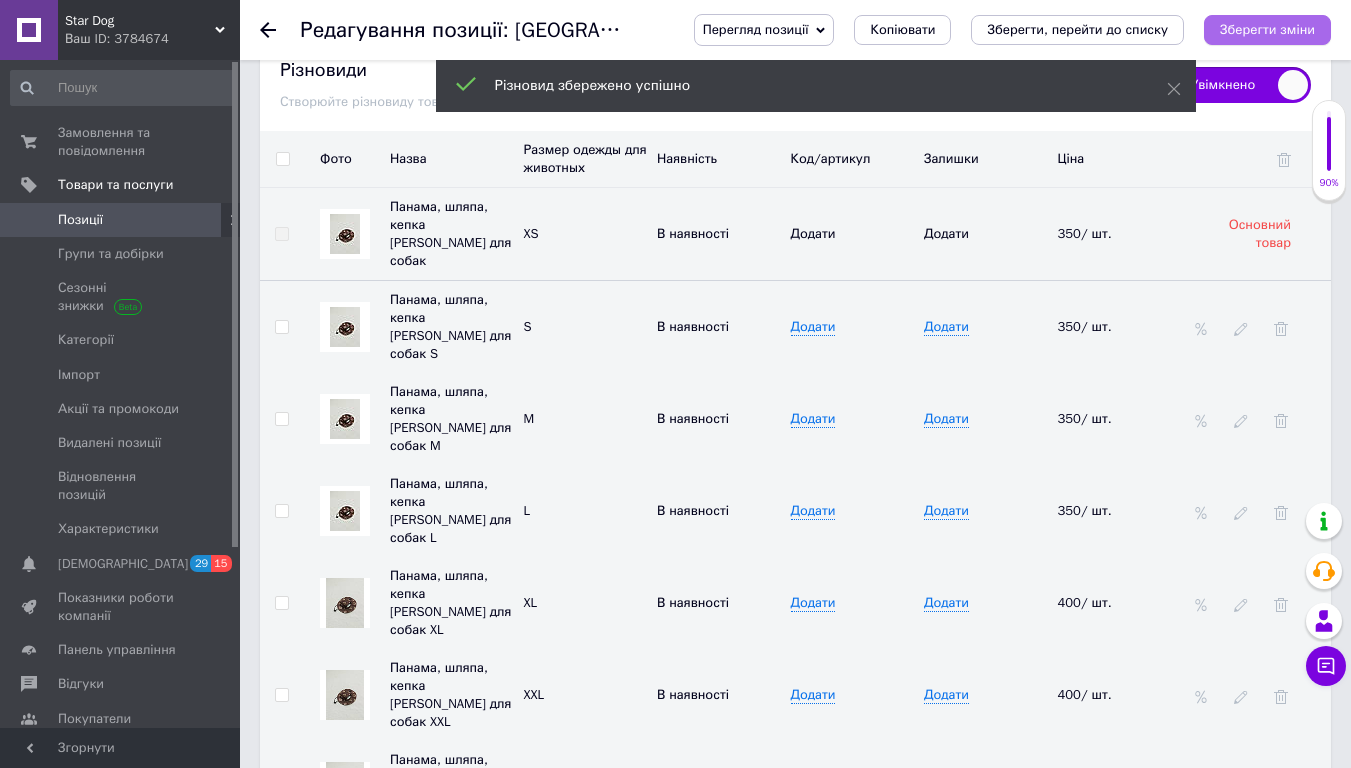 click on "Зберегти зміни" at bounding box center [1267, 29] 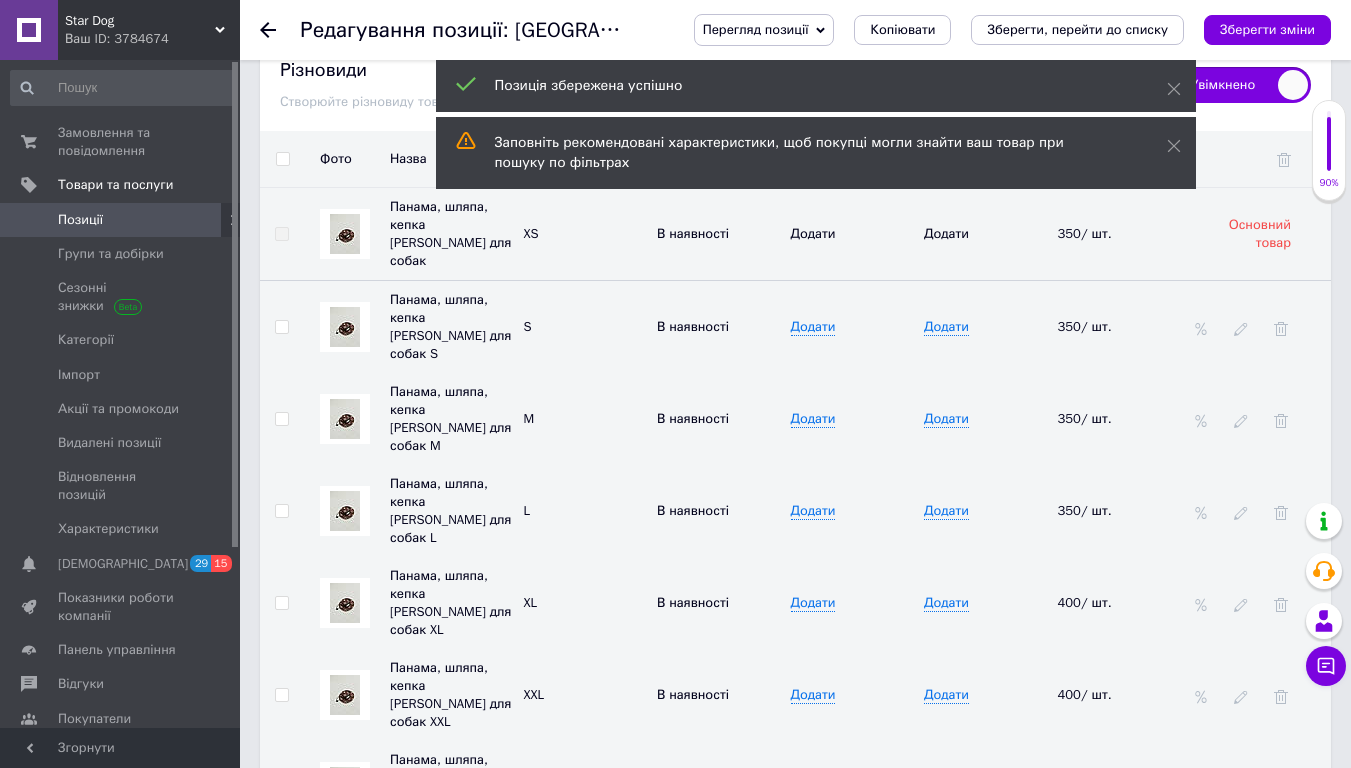 click 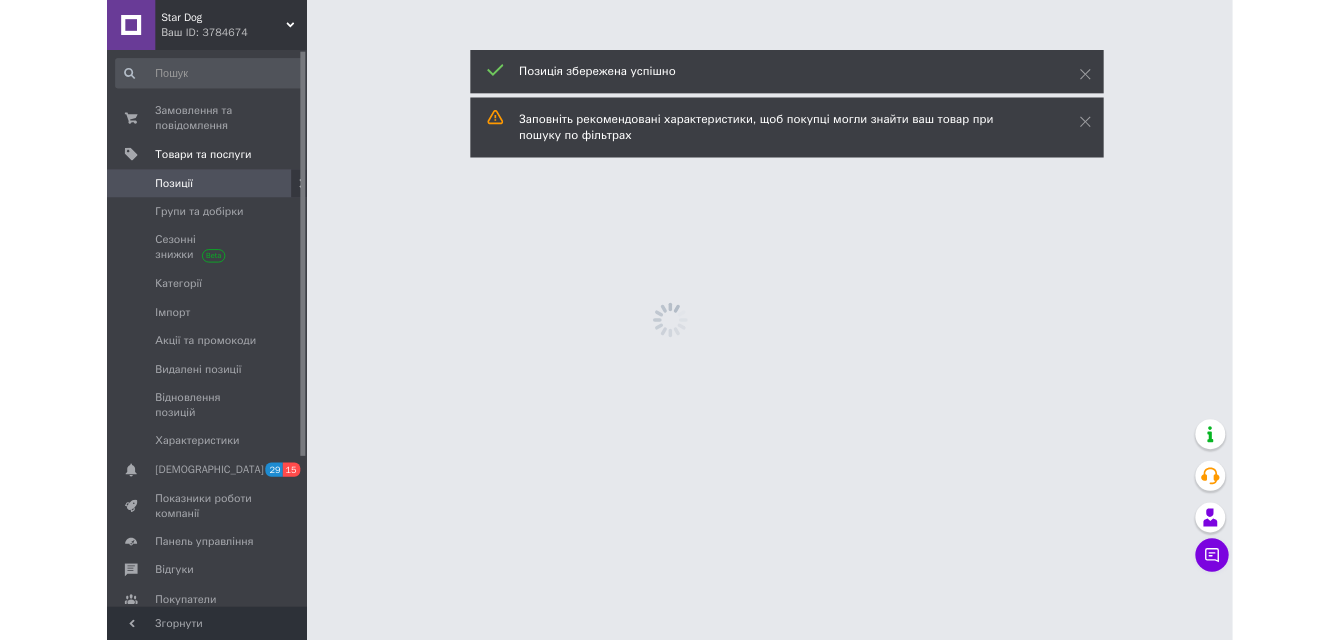 scroll, scrollTop: 0, scrollLeft: 0, axis: both 